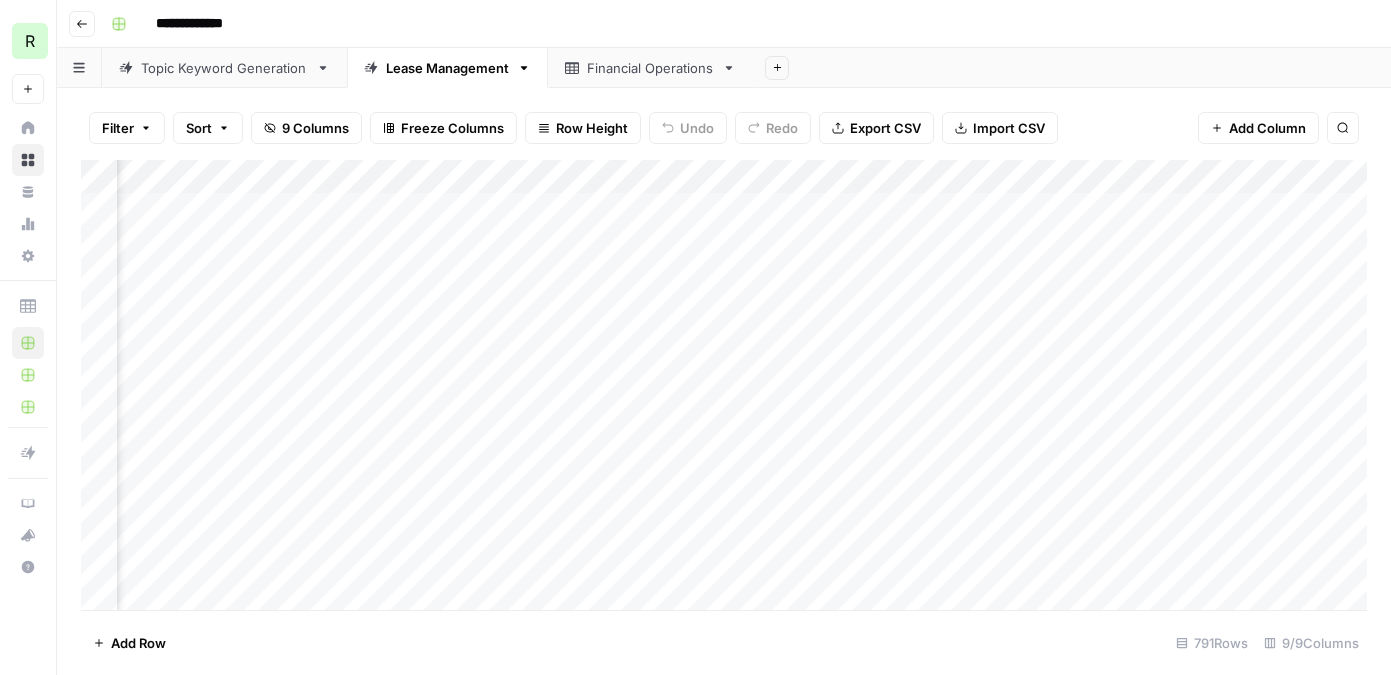 scroll, scrollTop: 0, scrollLeft: 0, axis: both 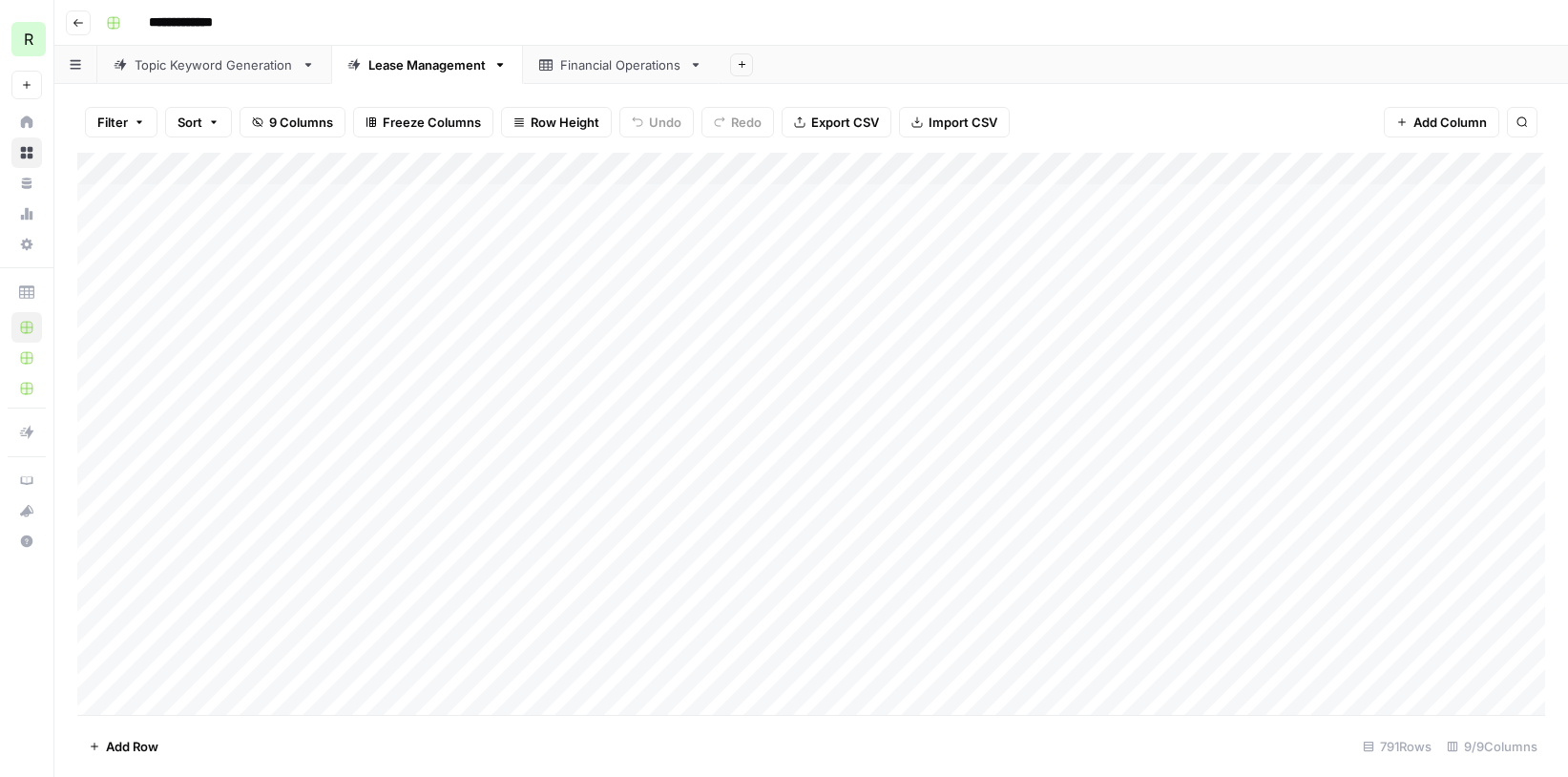 click on "Add Column" at bounding box center [811, 433] 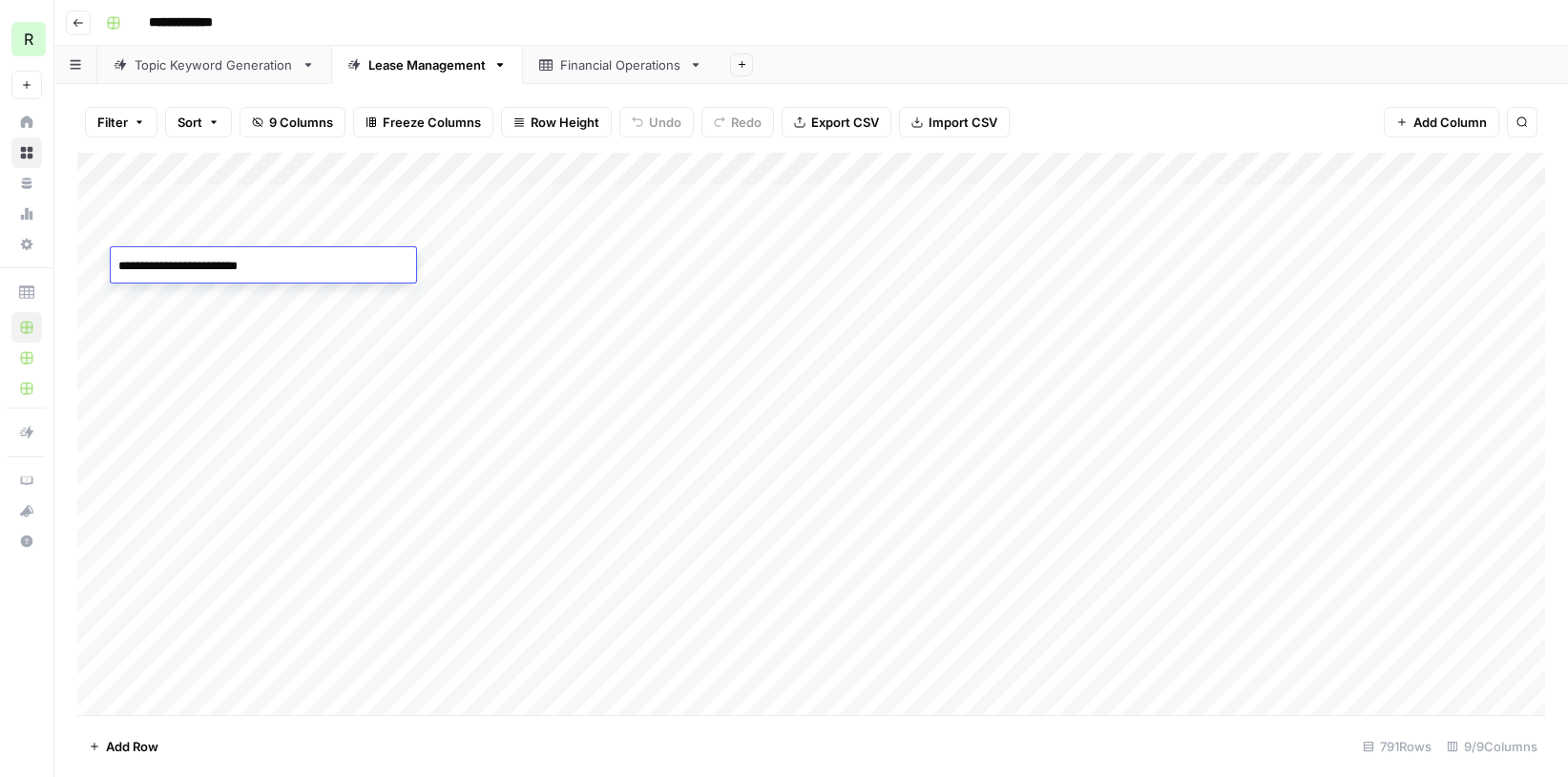 click on "**********" at bounding box center (263, 266) 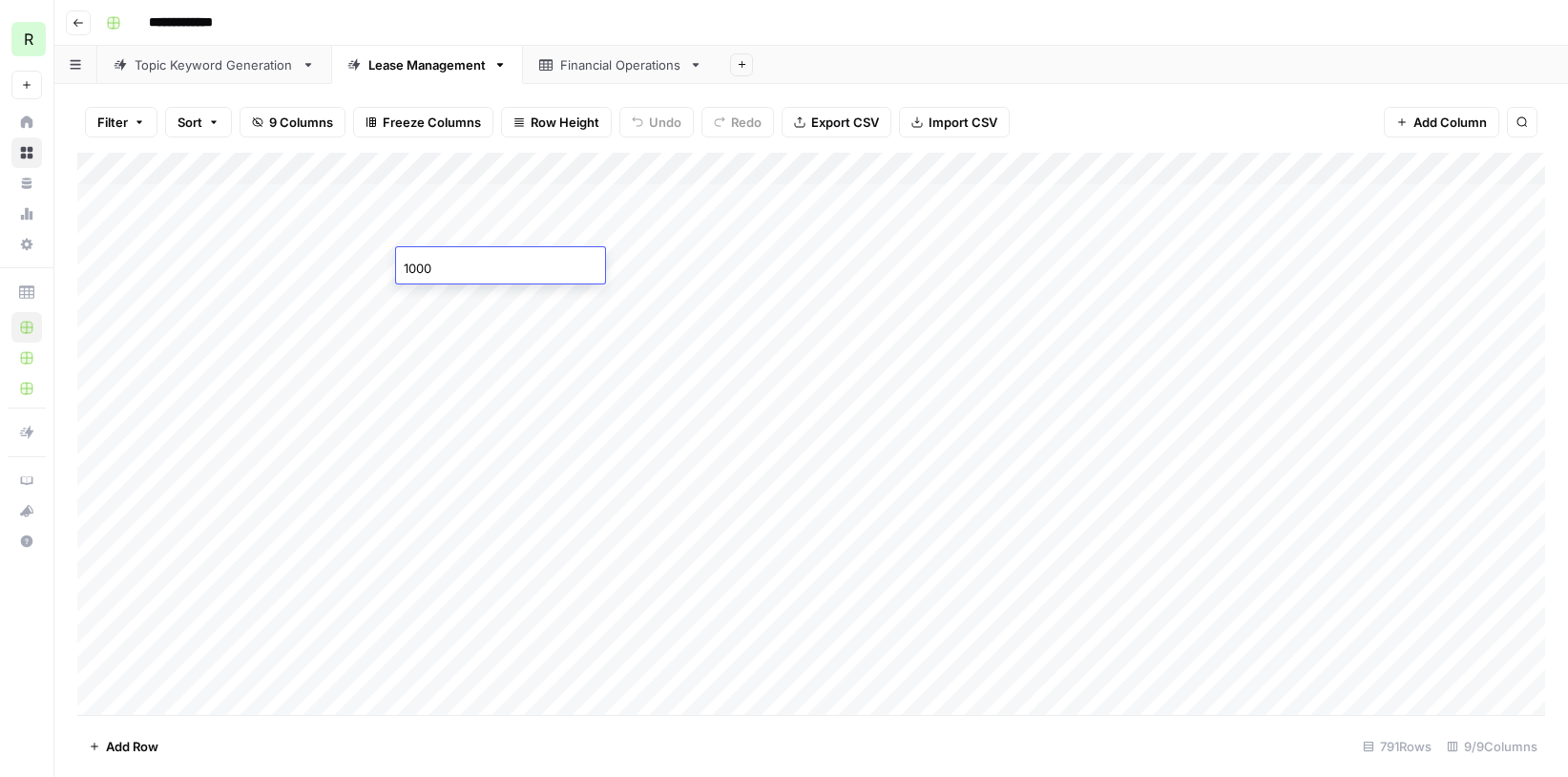 click on "1000" at bounding box center (500, 268) 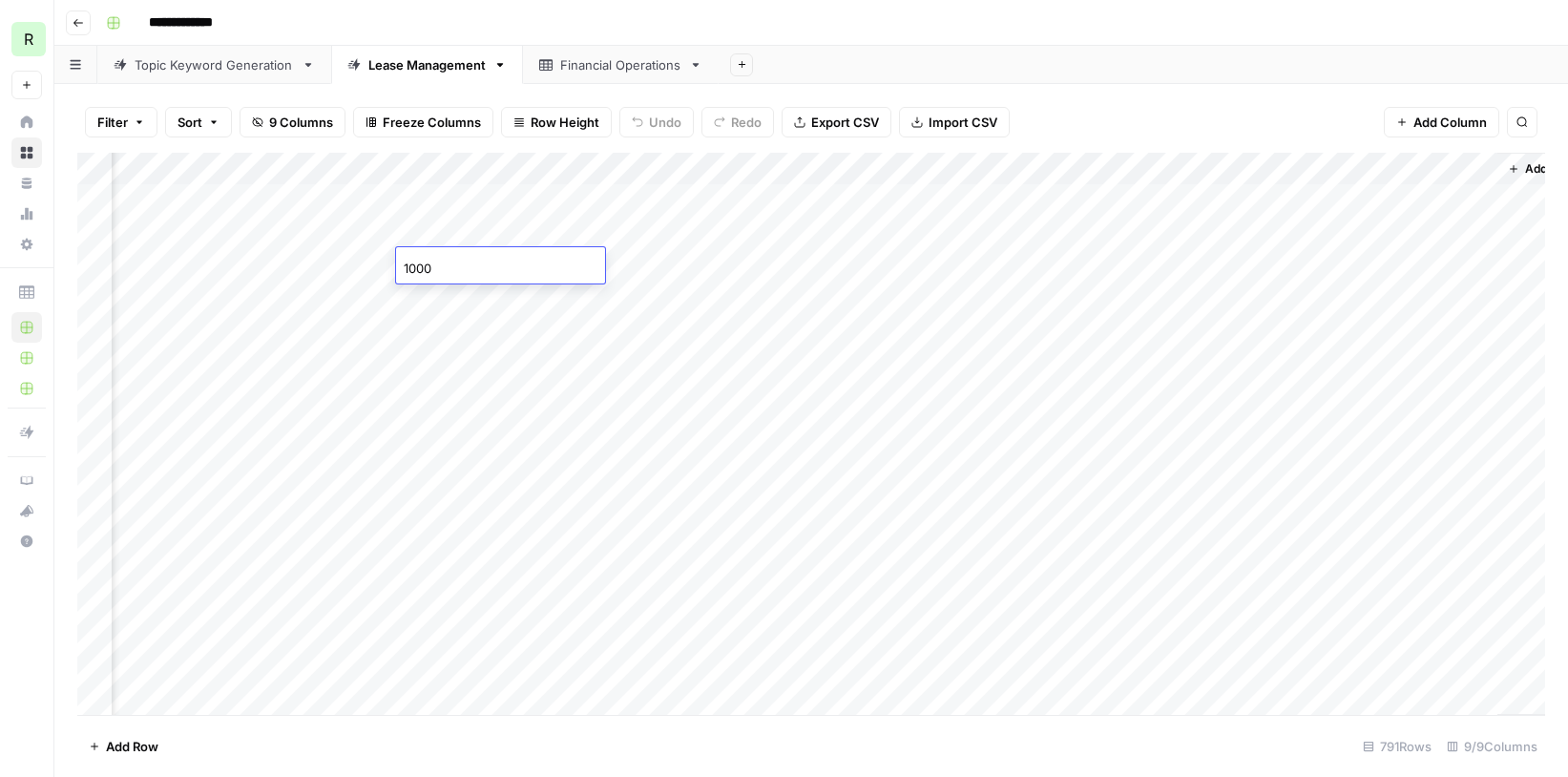 scroll, scrollTop: 0, scrollLeft: 333, axis: horizontal 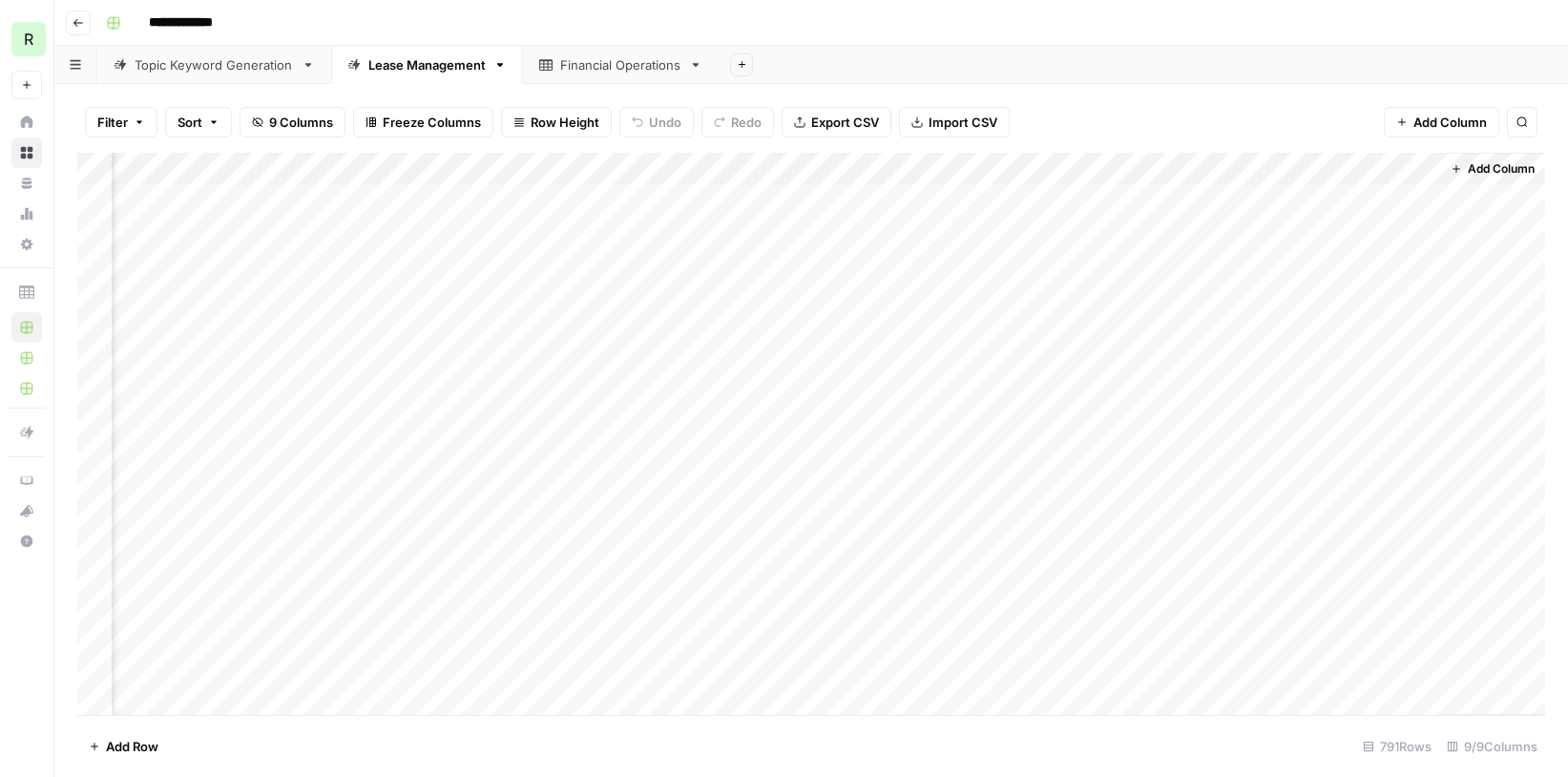 click on "Add Column" at bounding box center [811, 433] 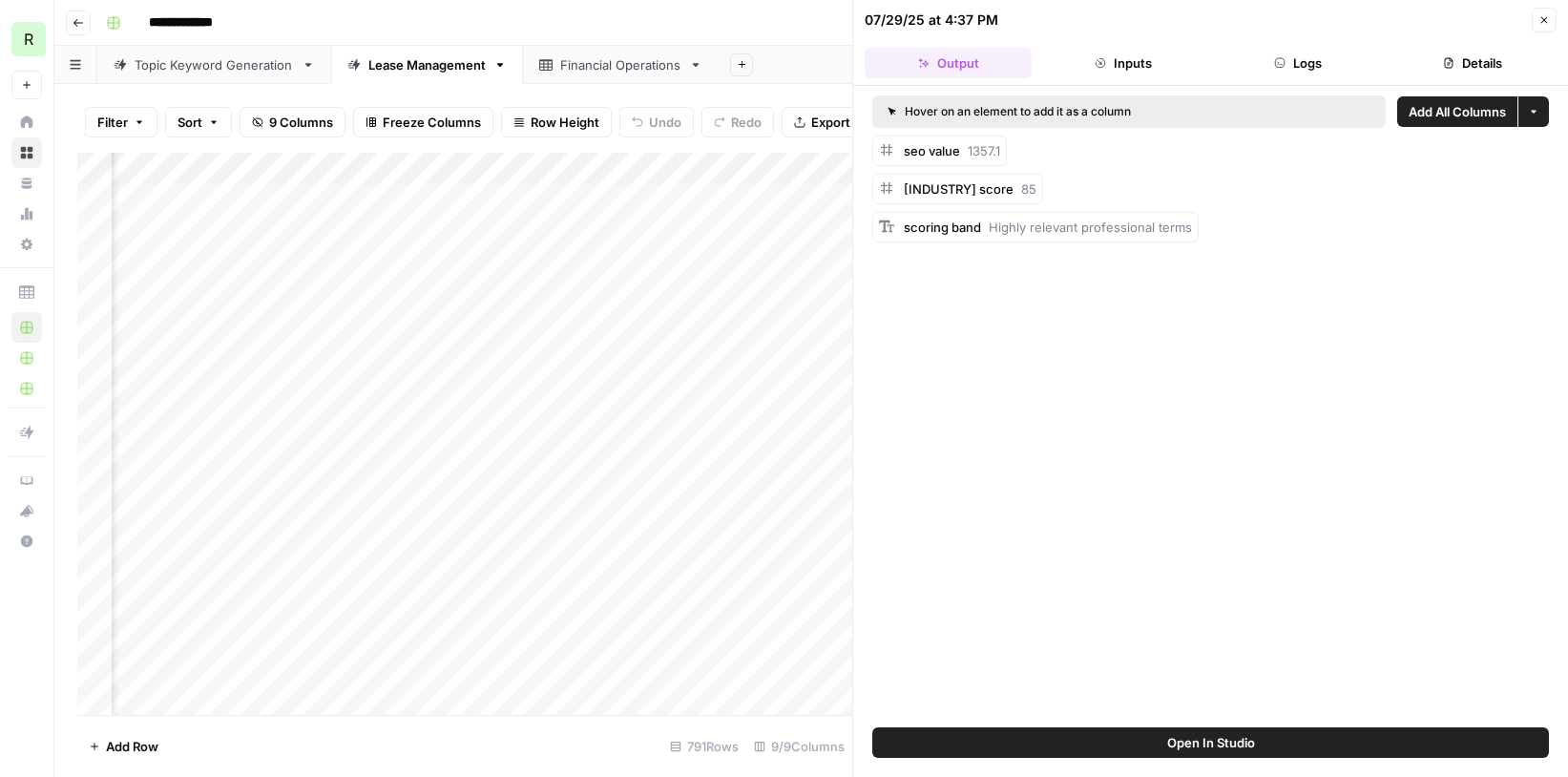 click on "Add All Columns" at bounding box center [1457, 112] 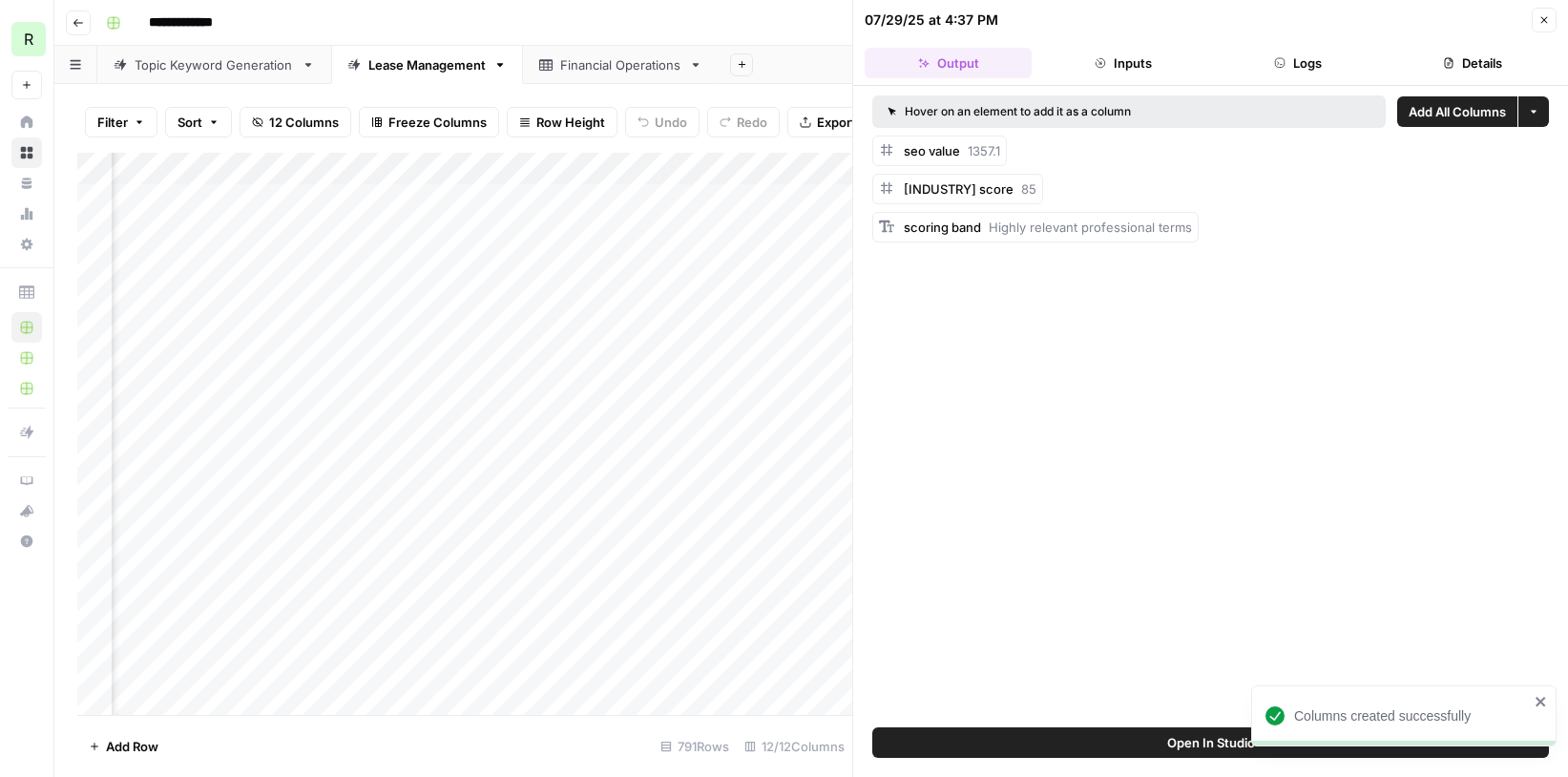 scroll, scrollTop: 0, scrollLeft: 1235, axis: horizontal 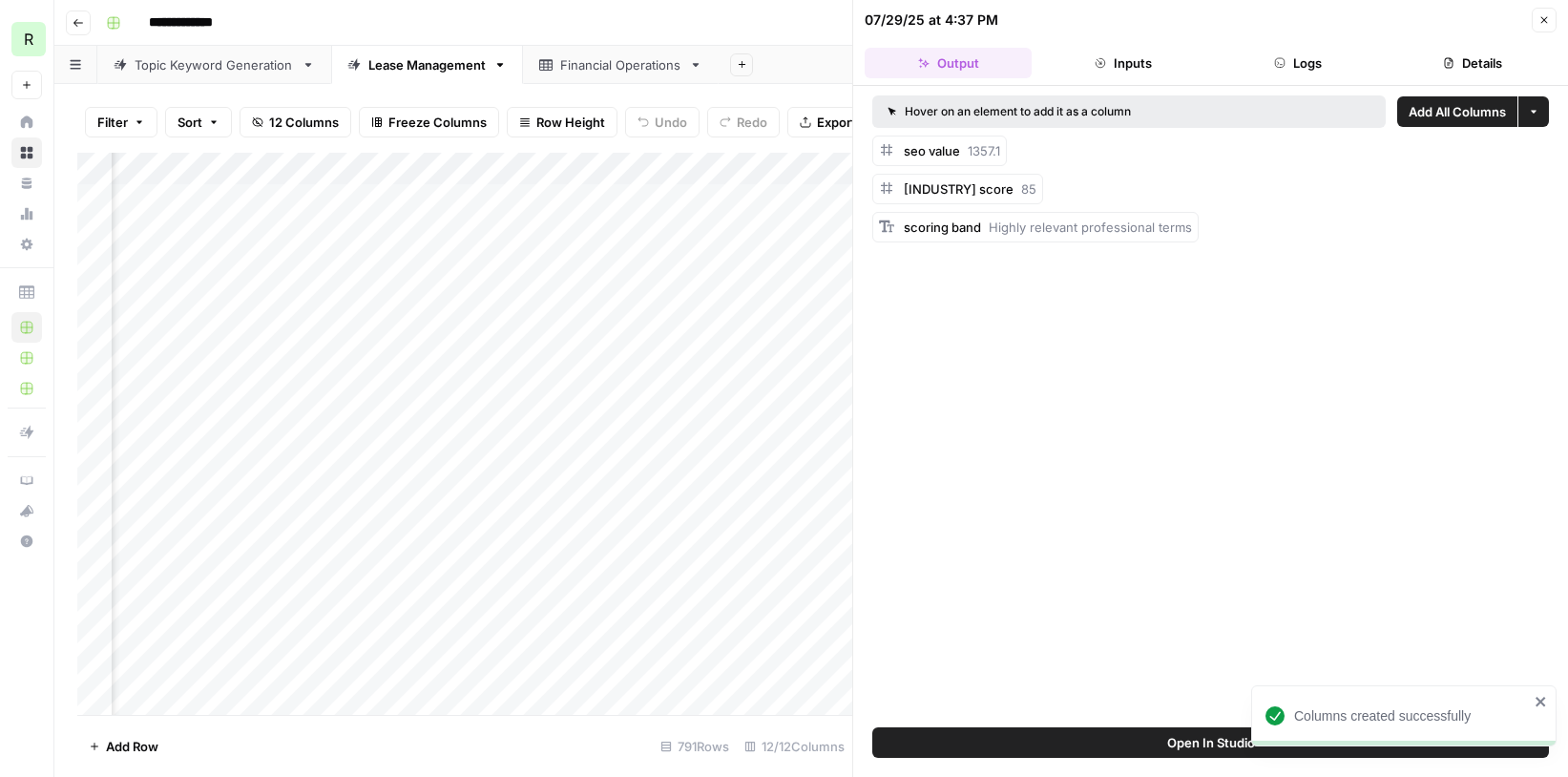 click 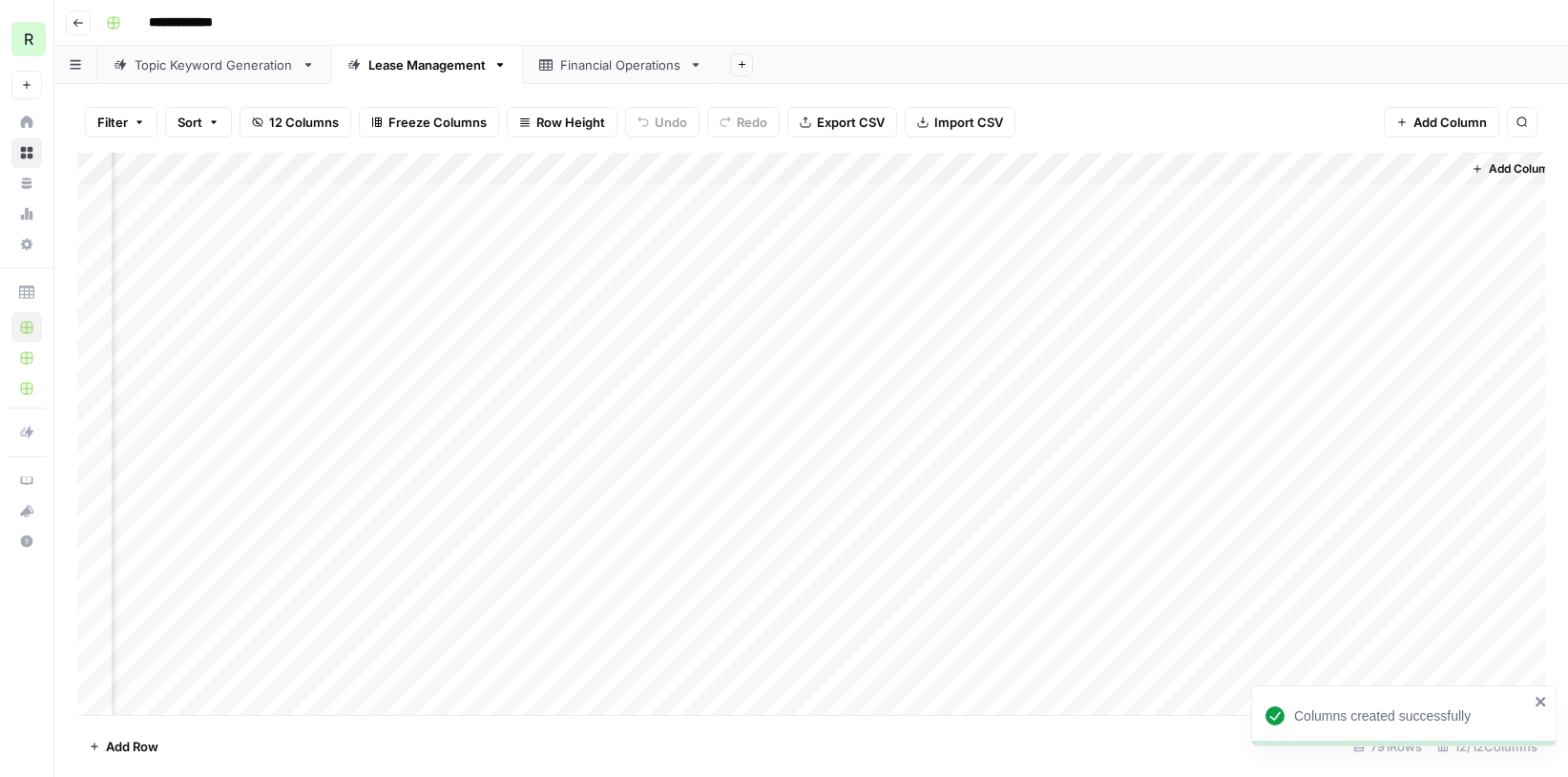 scroll, scrollTop: 0, scrollLeft: 826, axis: horizontal 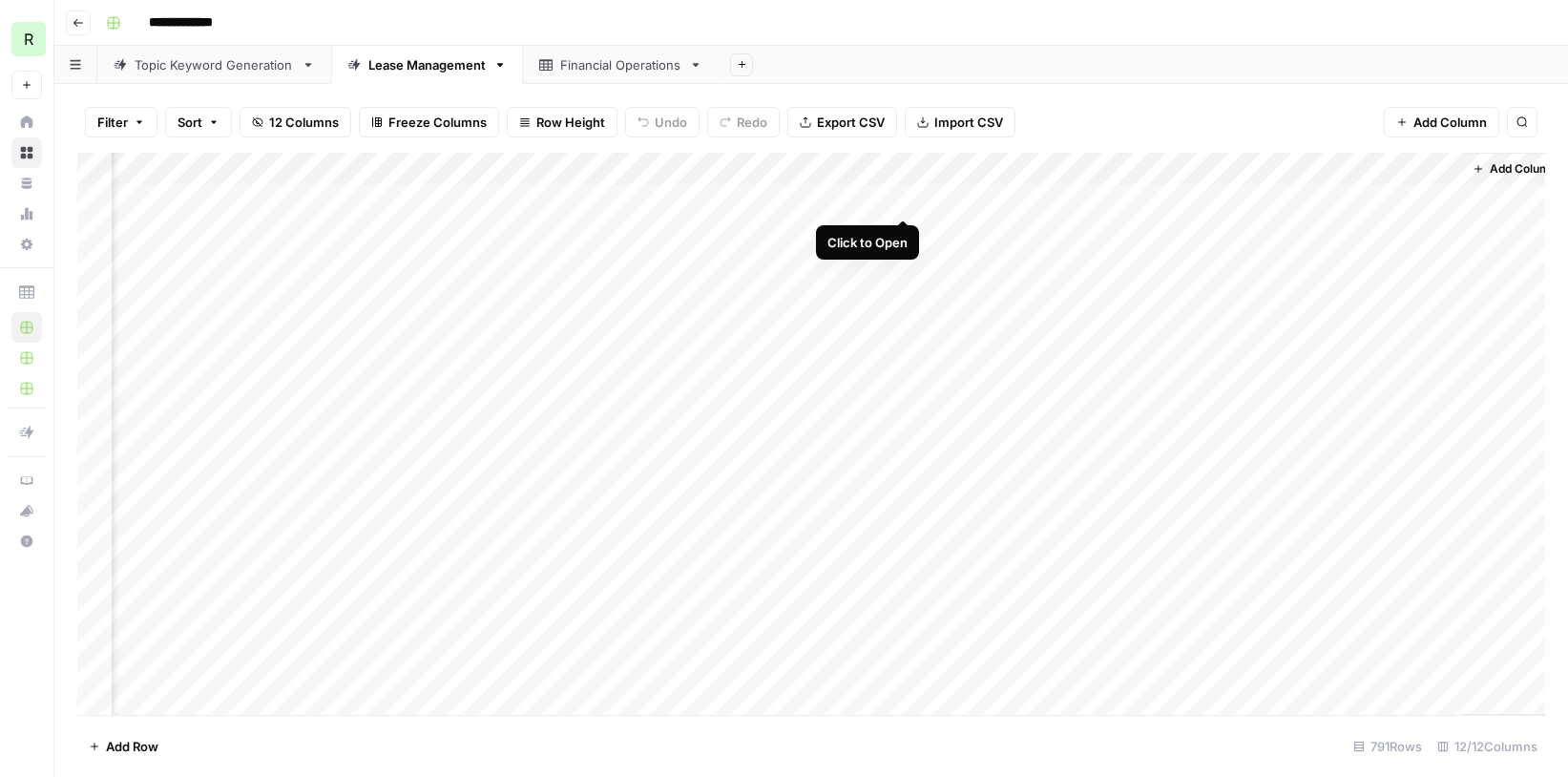 click on "Add Column" at bounding box center [811, 433] 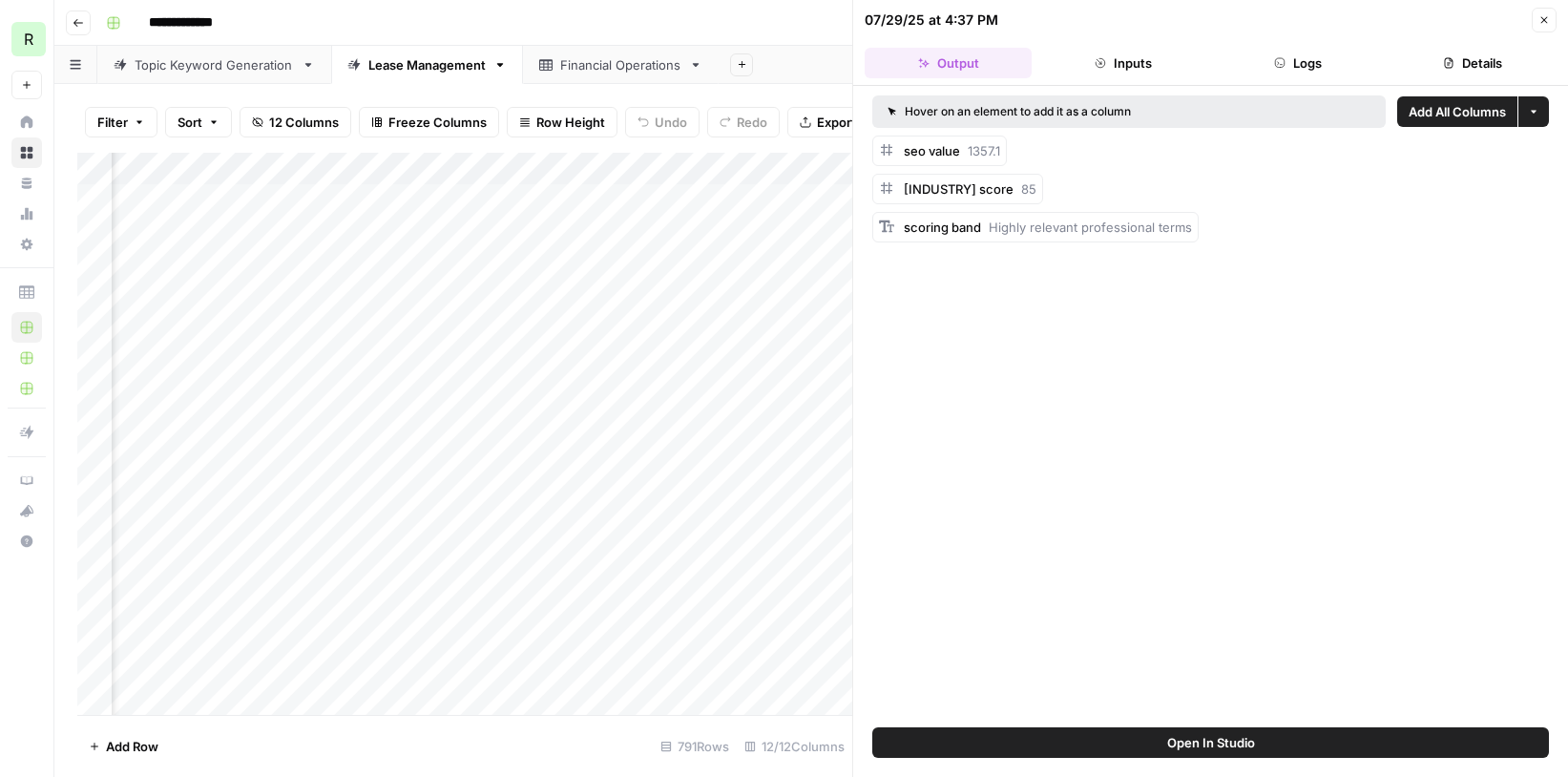 click on "07/29/25 at 4:37 PM Close Output Inputs Logs Details" at bounding box center [1210, 43] 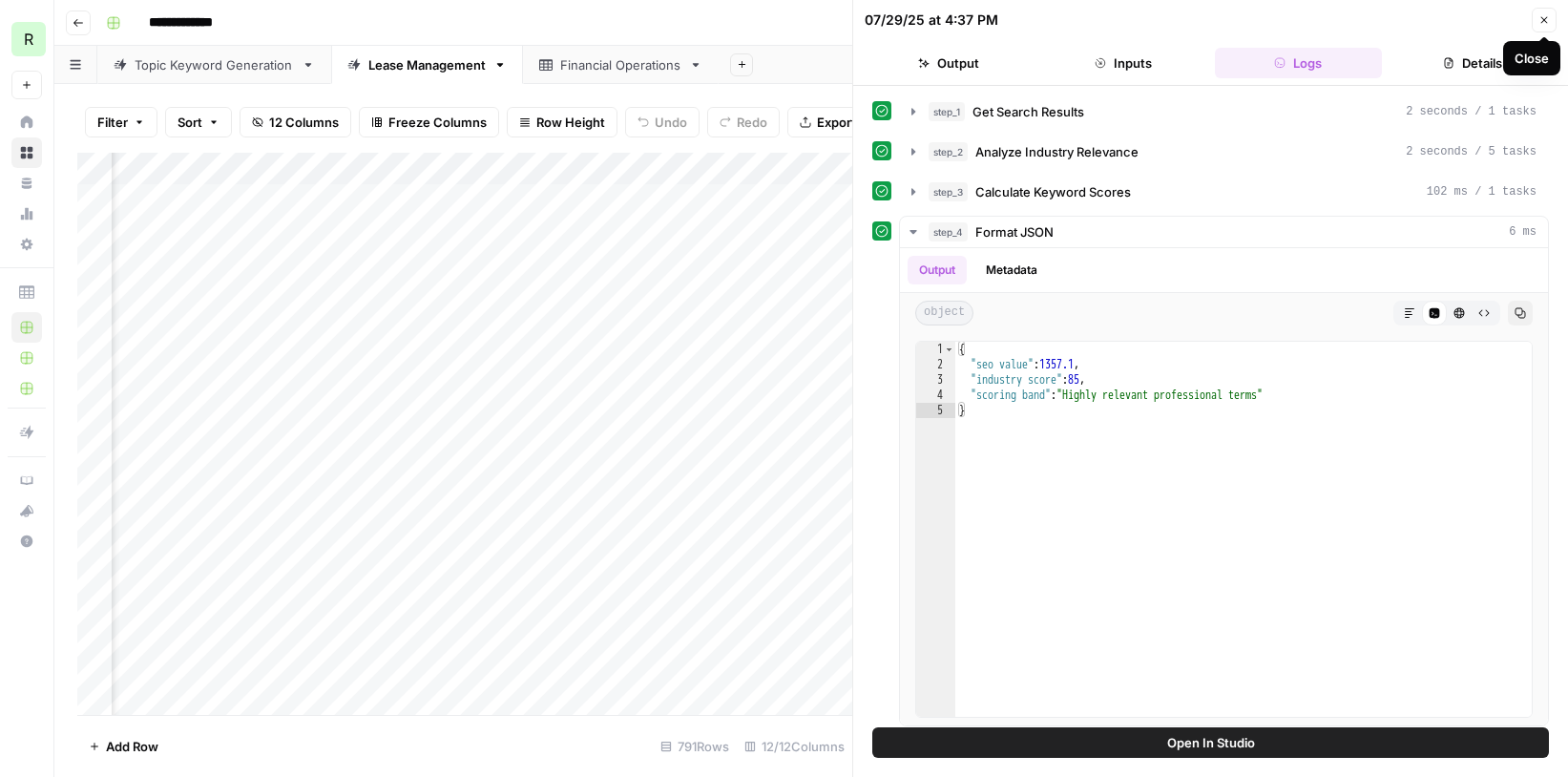 click on "Close" at bounding box center [1544, 20] 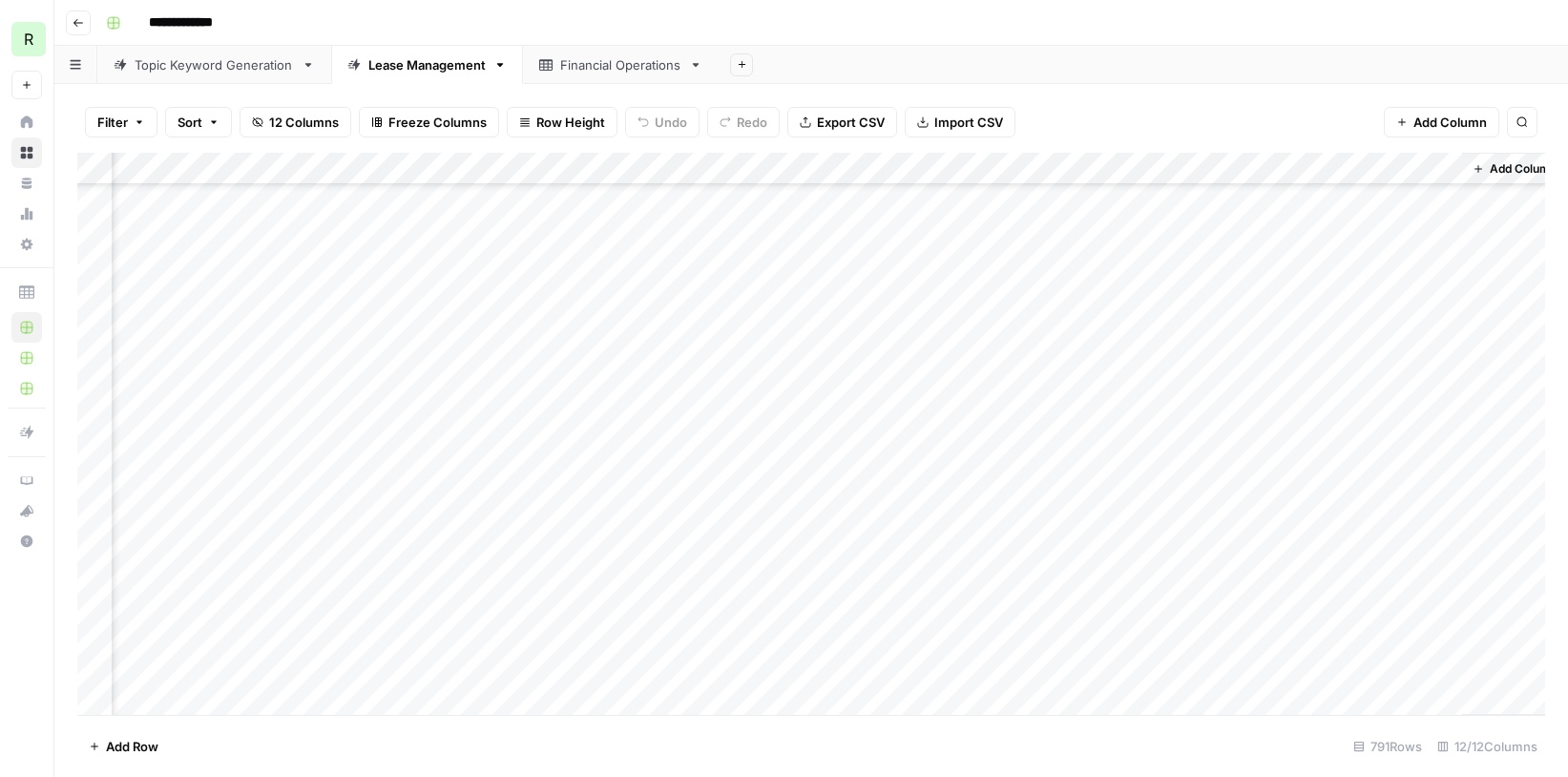 scroll, scrollTop: 25172, scrollLeft: 826, axis: both 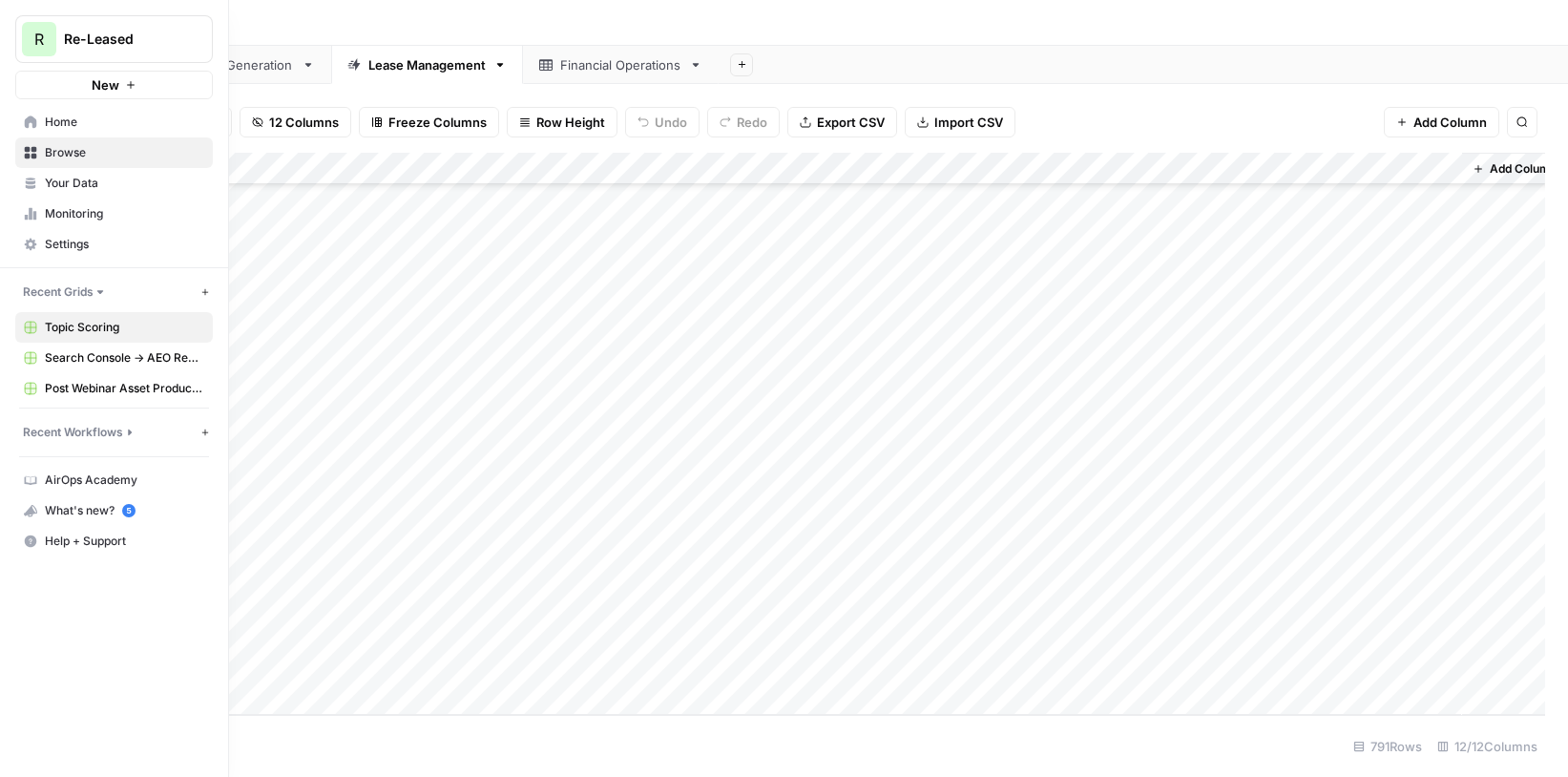 click on "Monitoring" at bounding box center [124, 214] 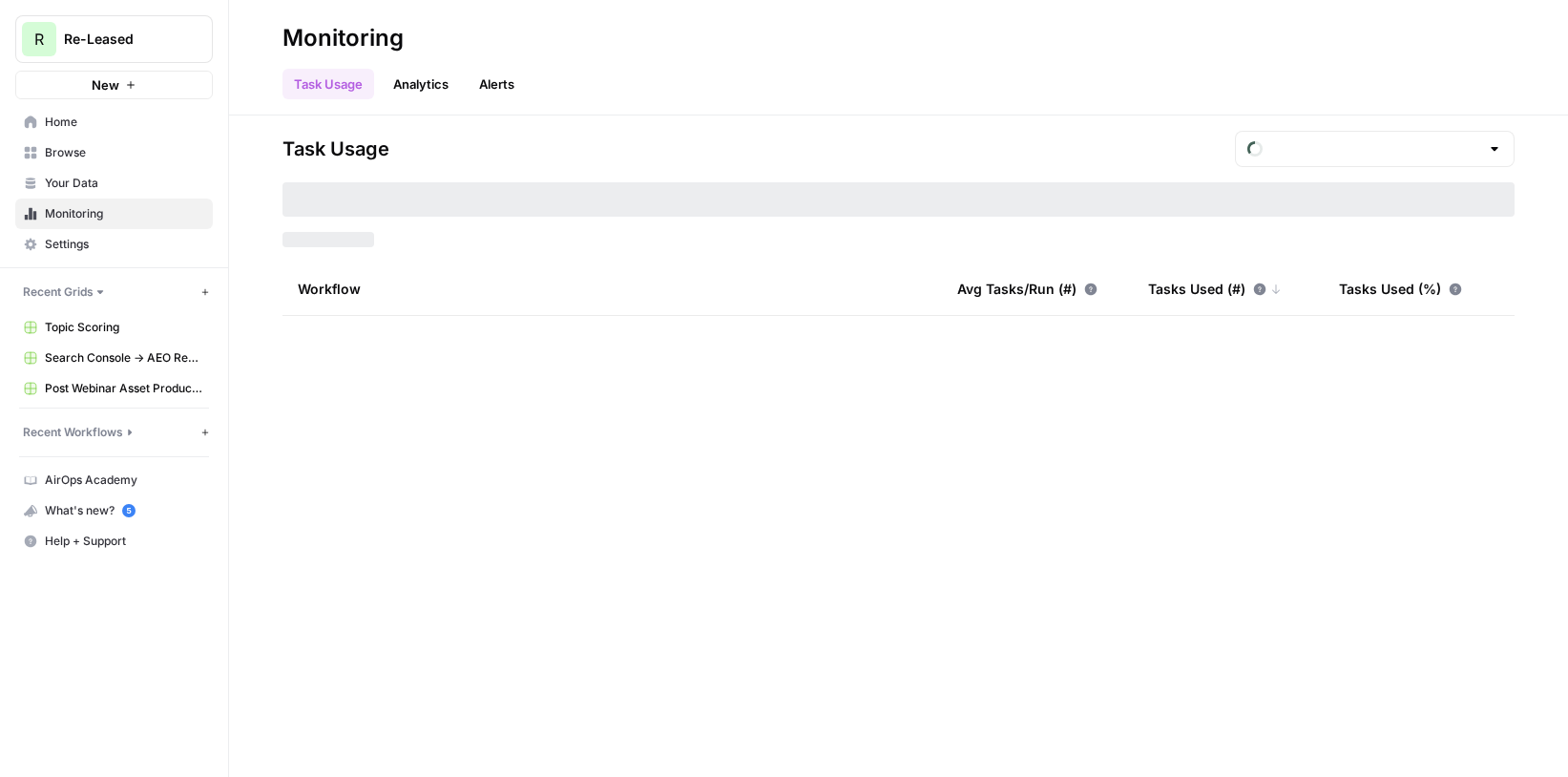 type on "July Tasks" 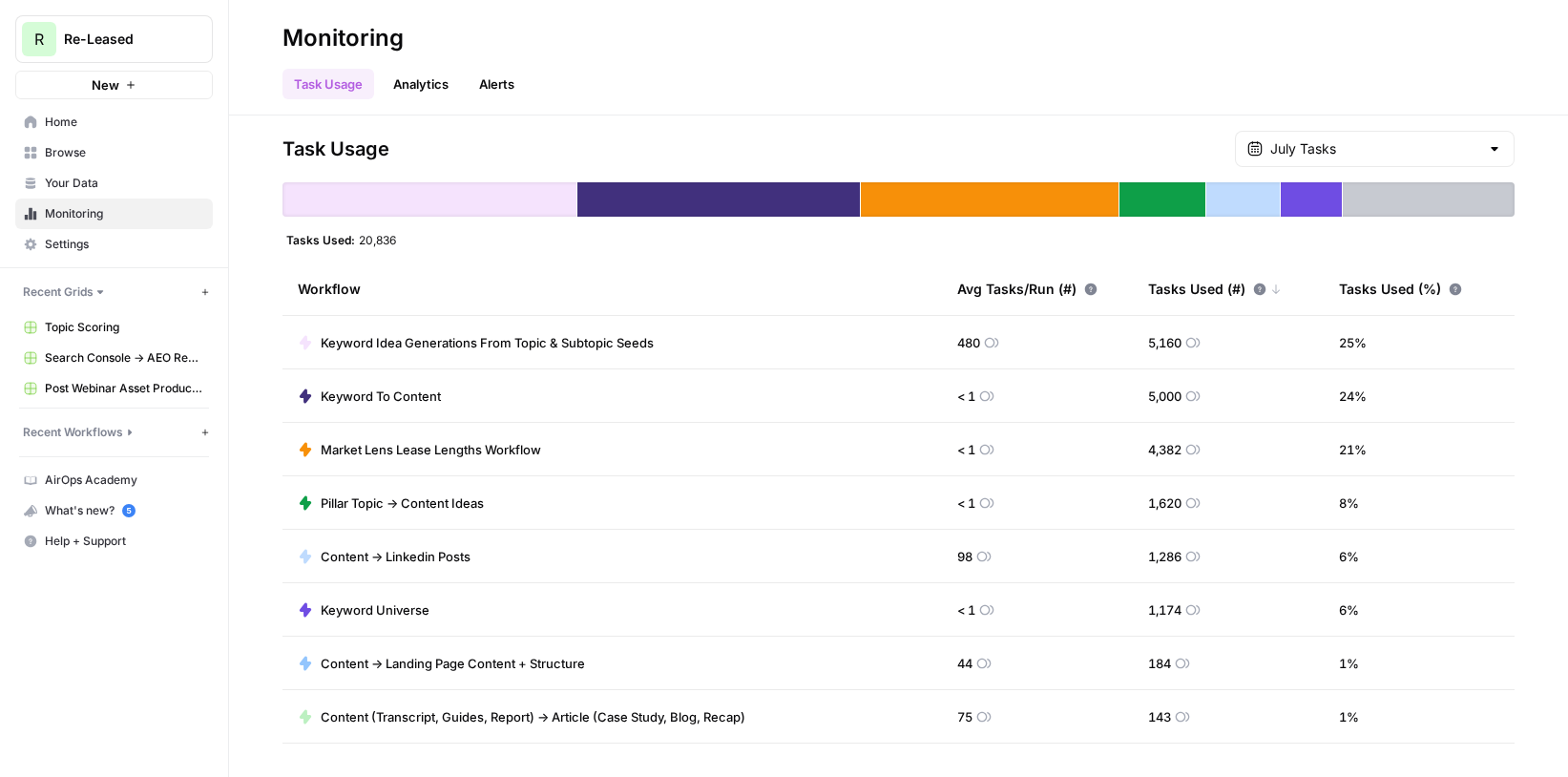click on "Settings" at bounding box center [124, 244] 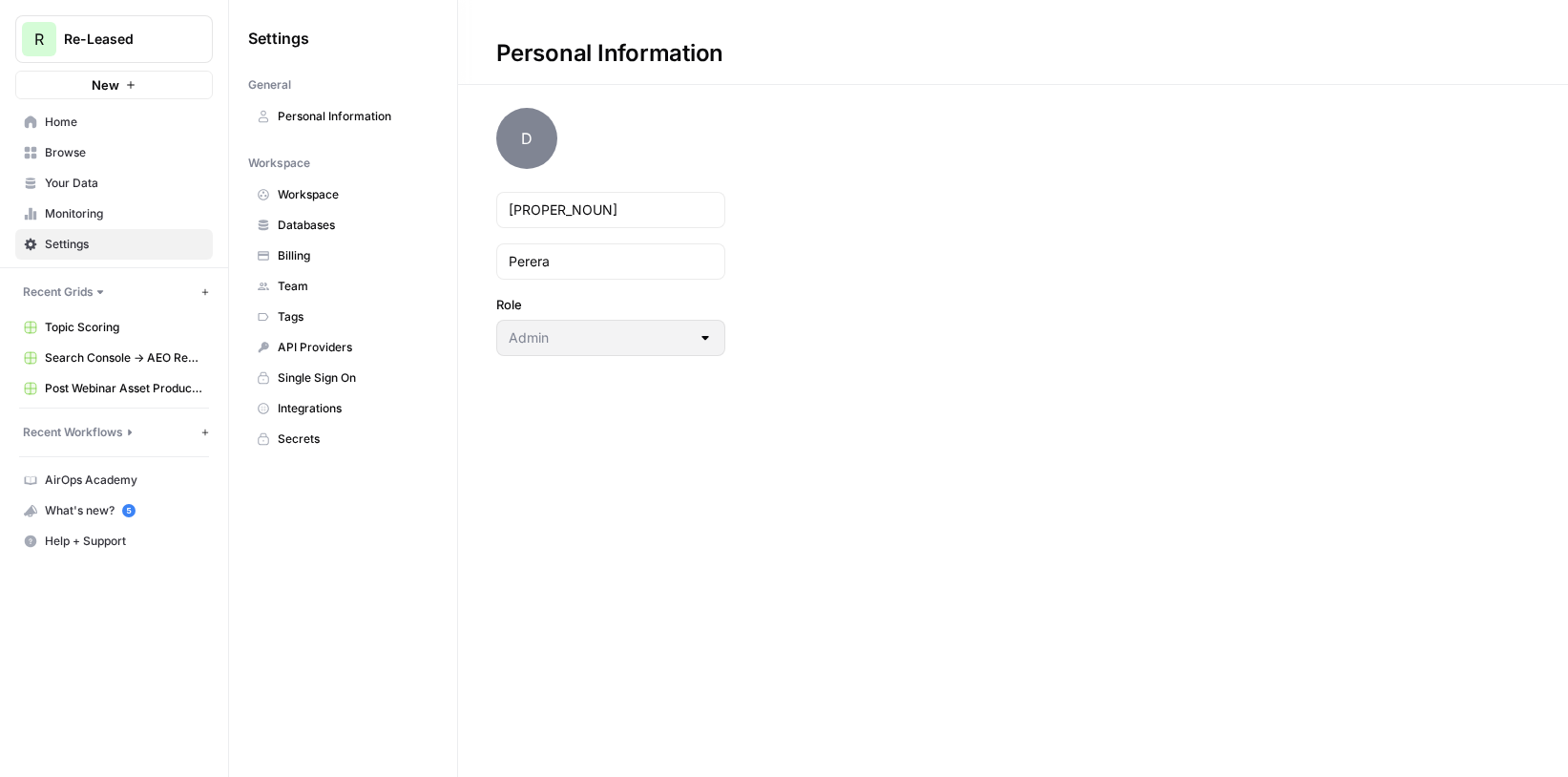 click on "Billing" at bounding box center [343, 256] 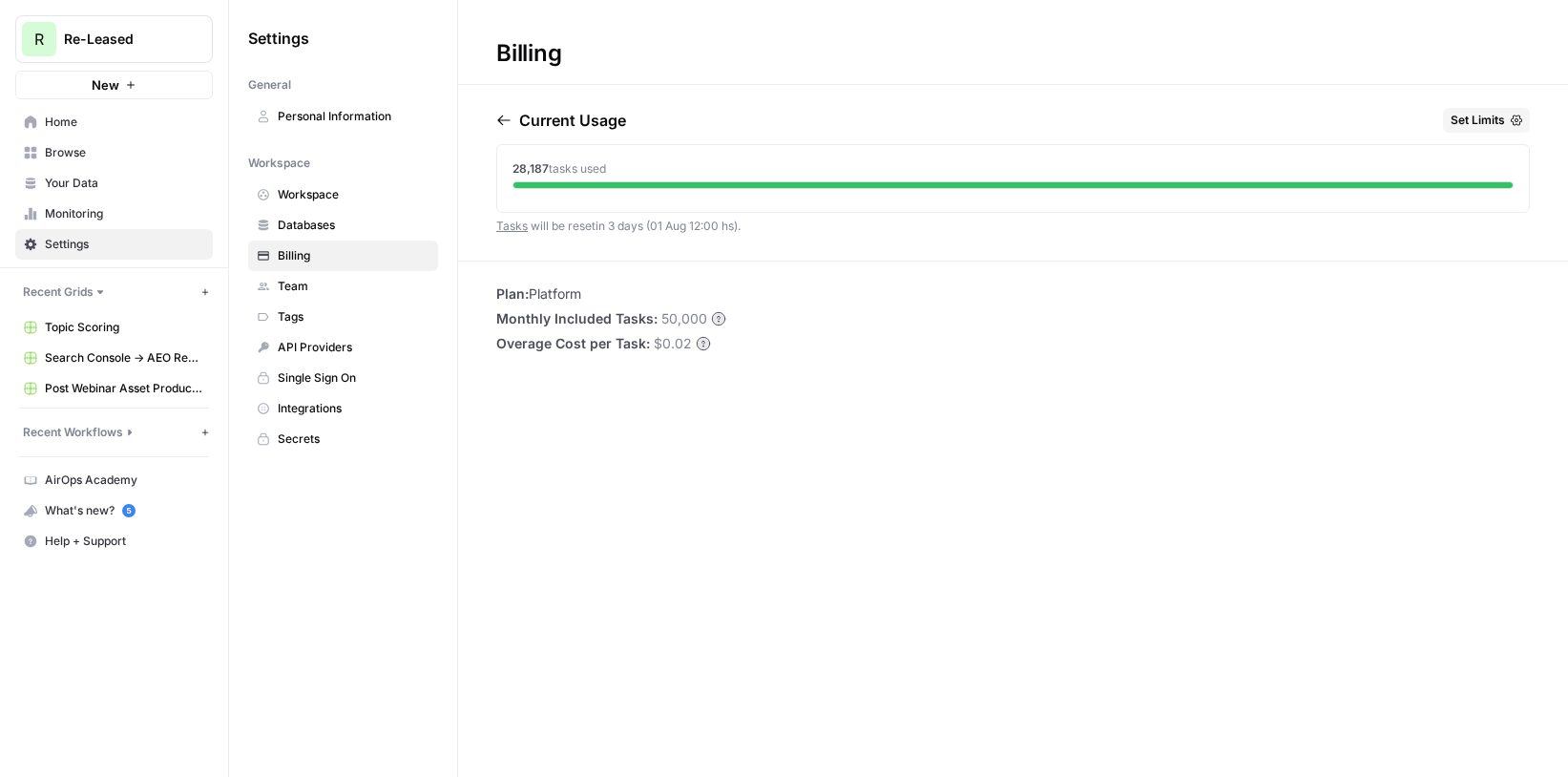 click on "Home" at bounding box center (124, 122) 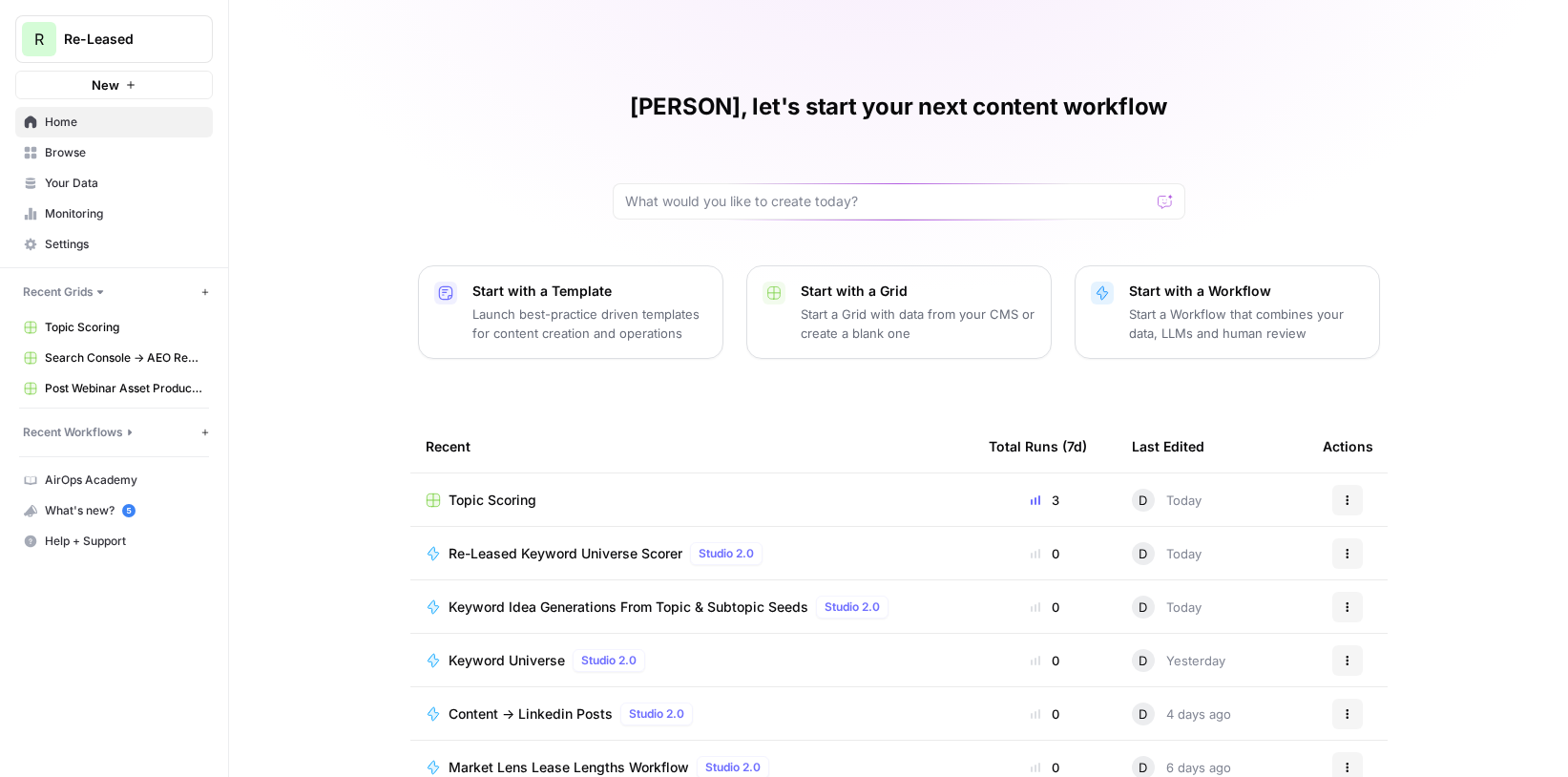 click on "Topic Scoring" at bounding box center [492, 500] 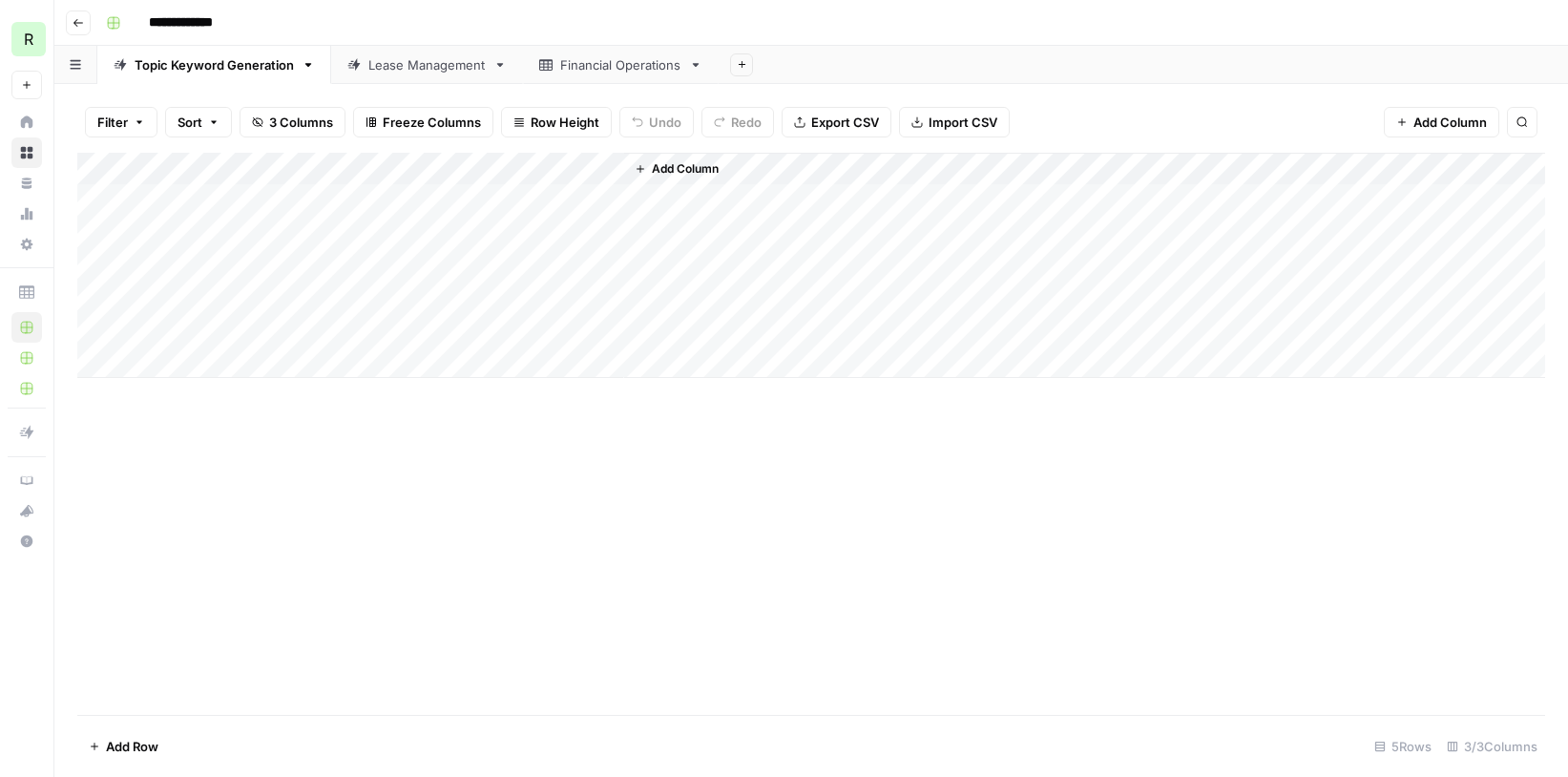 click on "Lease Management" at bounding box center [427, 65] 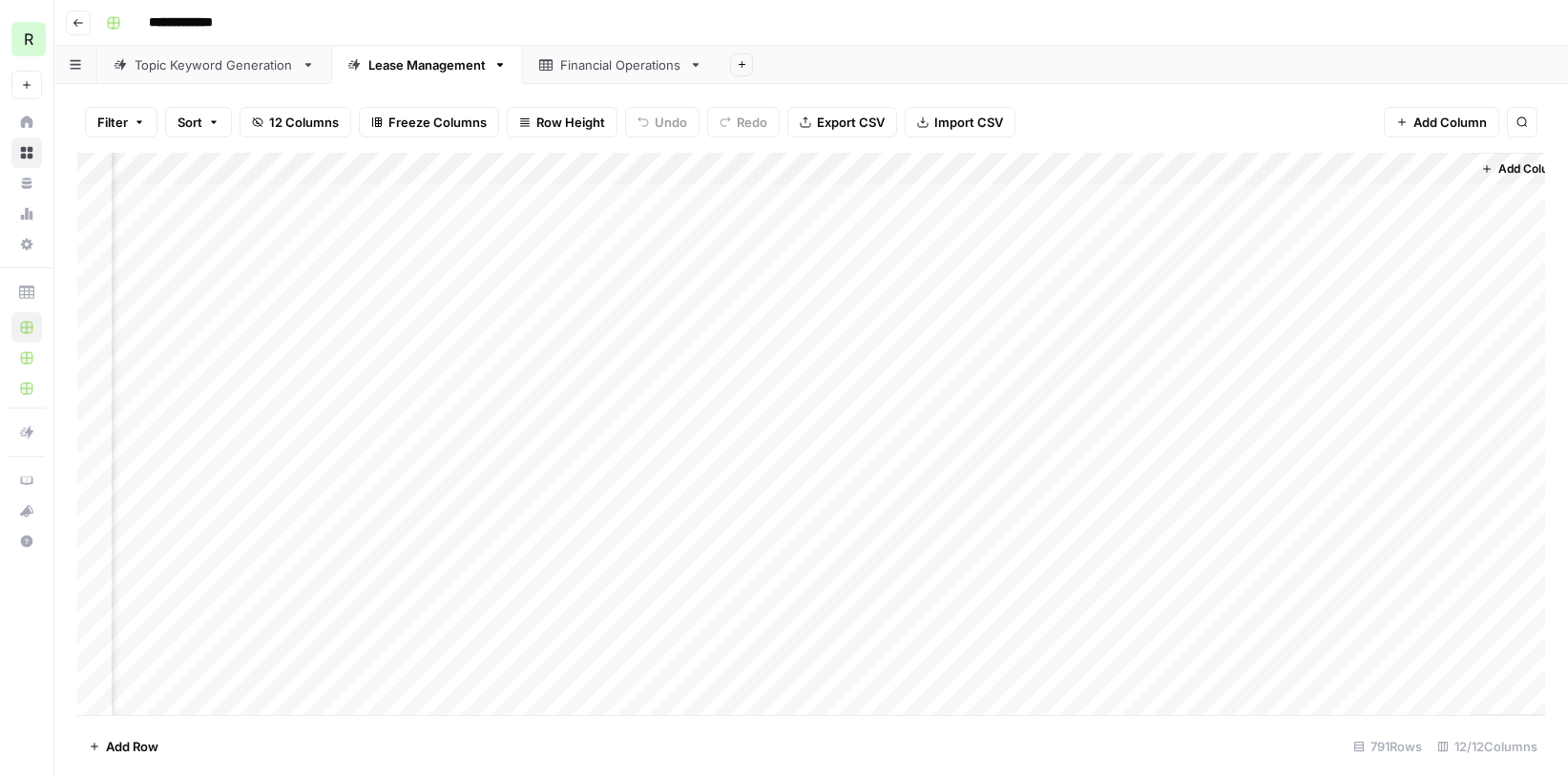 scroll, scrollTop: 0, scrollLeft: 848, axis: horizontal 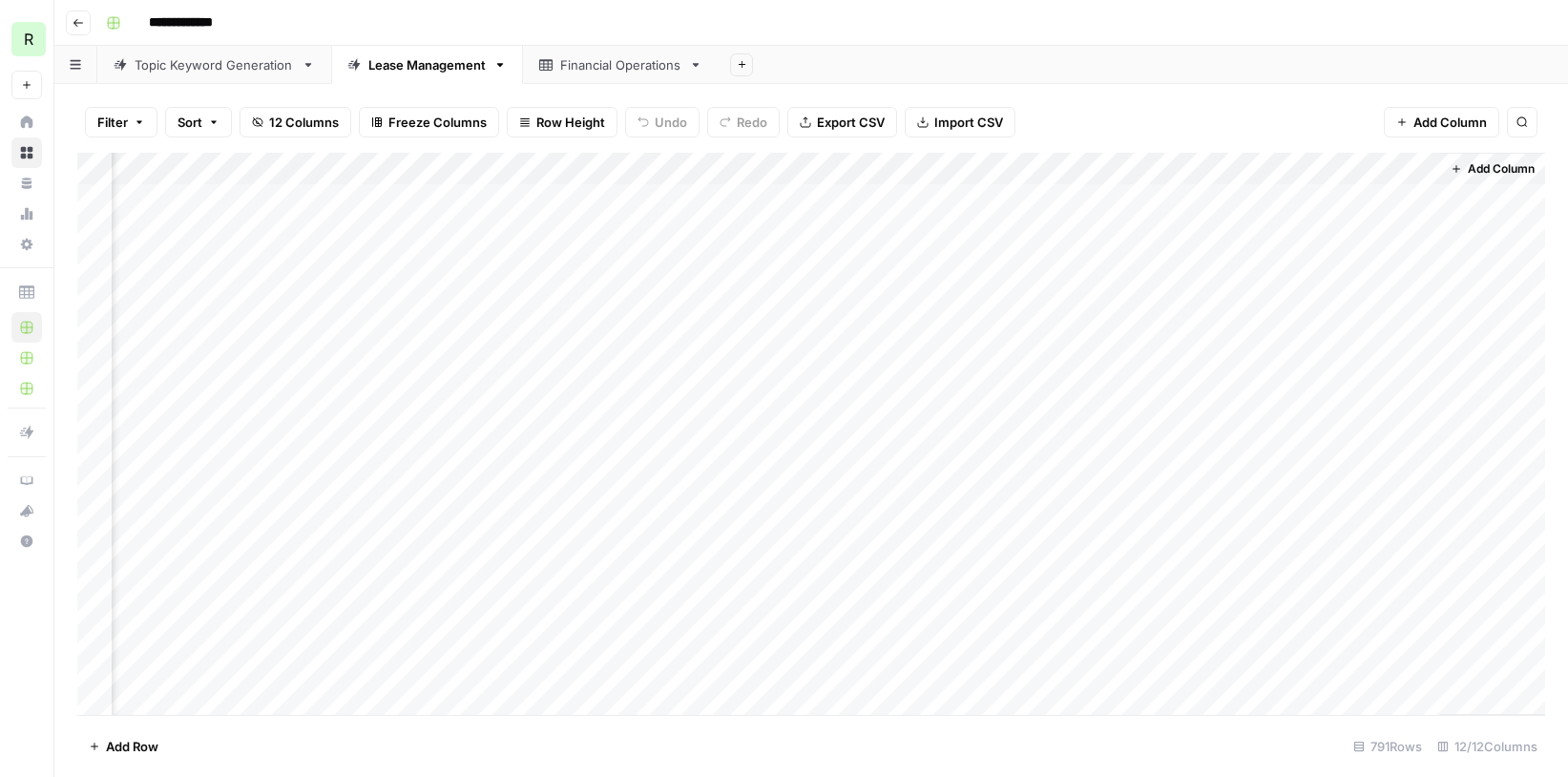 click on "Add Column" at bounding box center [811, 433] 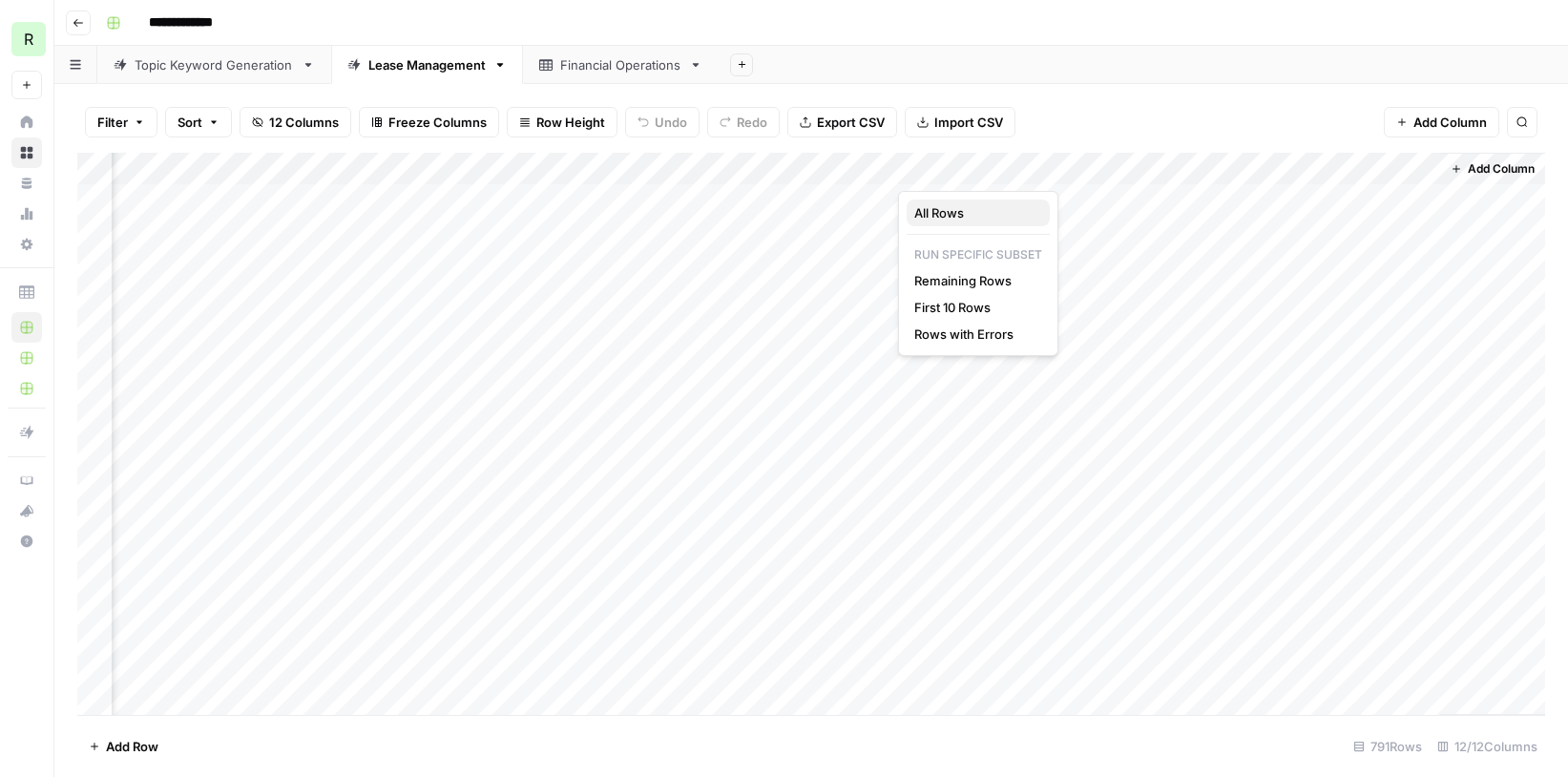 click on "All Rows" at bounding box center (974, 213) 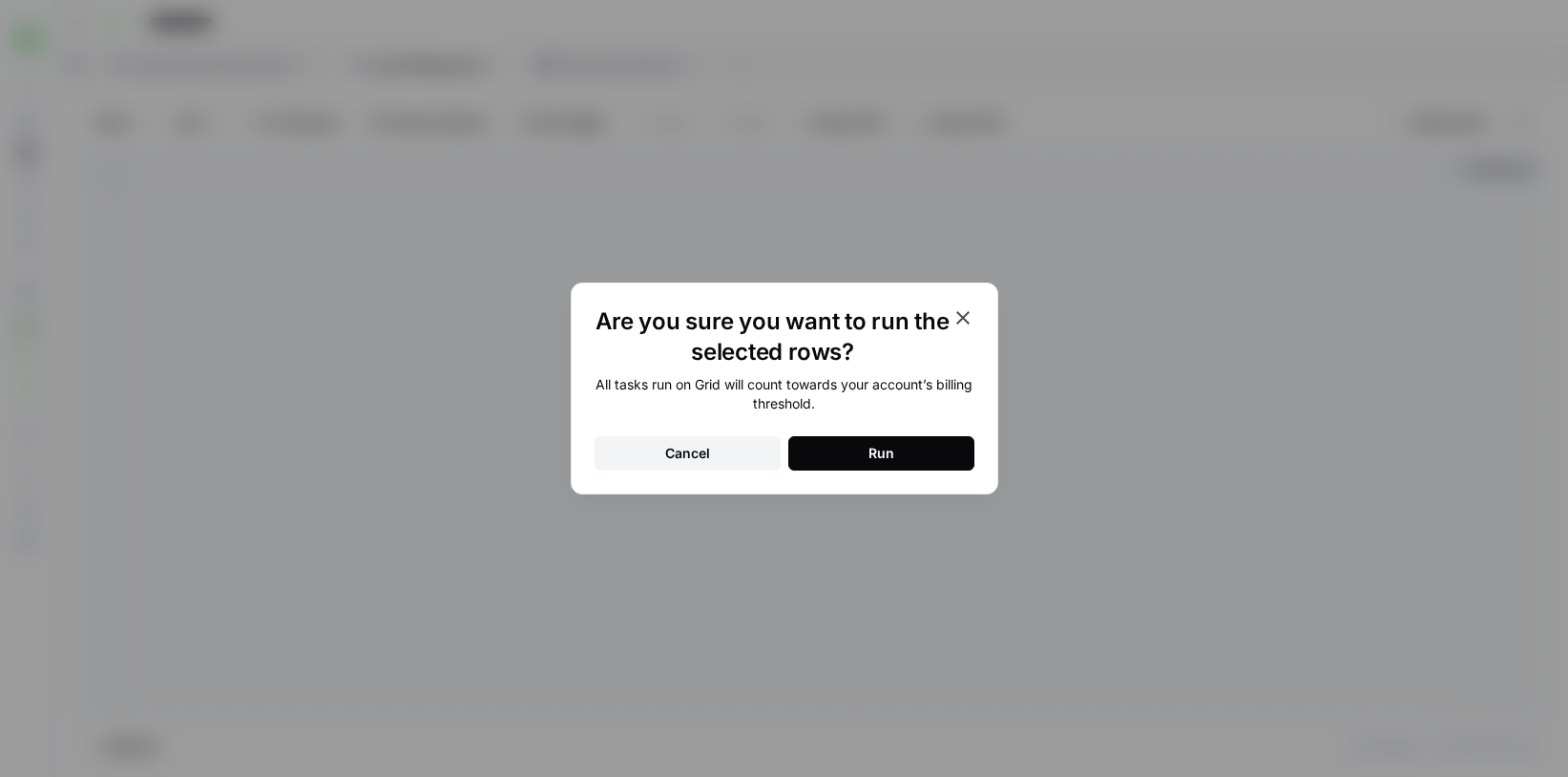 click on "Run" at bounding box center [881, 453] 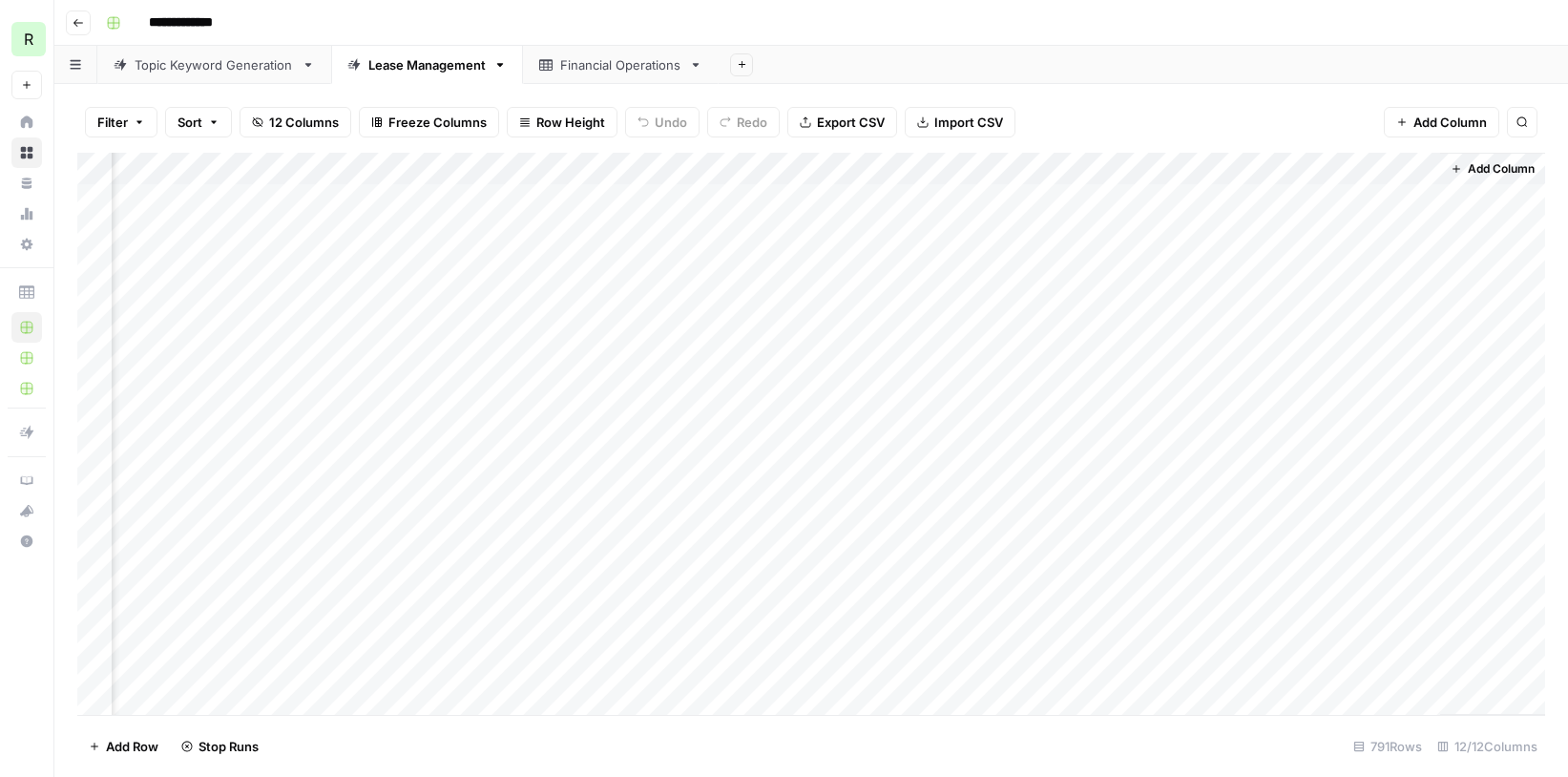 scroll, scrollTop: 0, scrollLeft: 848, axis: horizontal 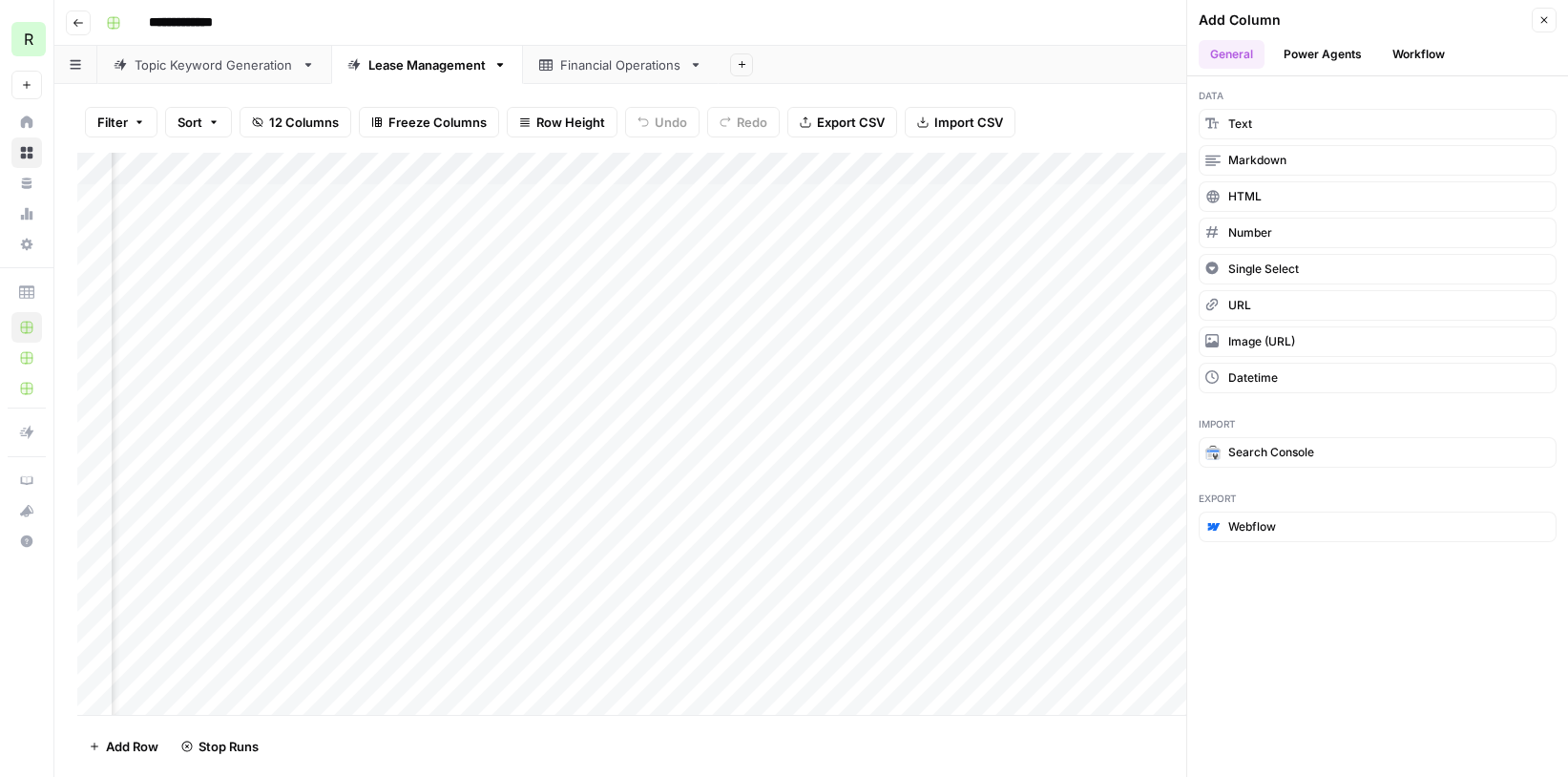click on "Add Sheet" at bounding box center [1143, 65] 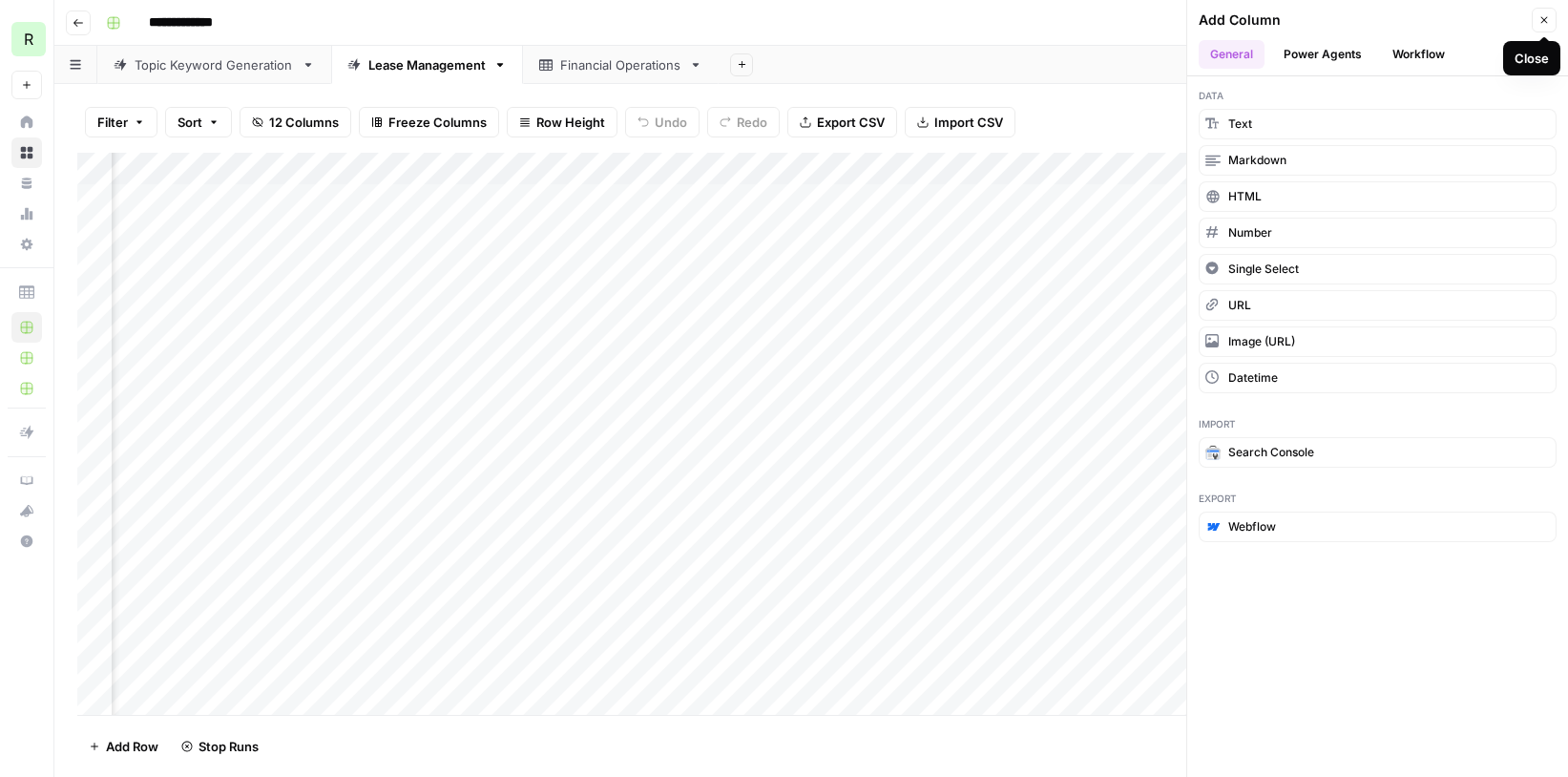click 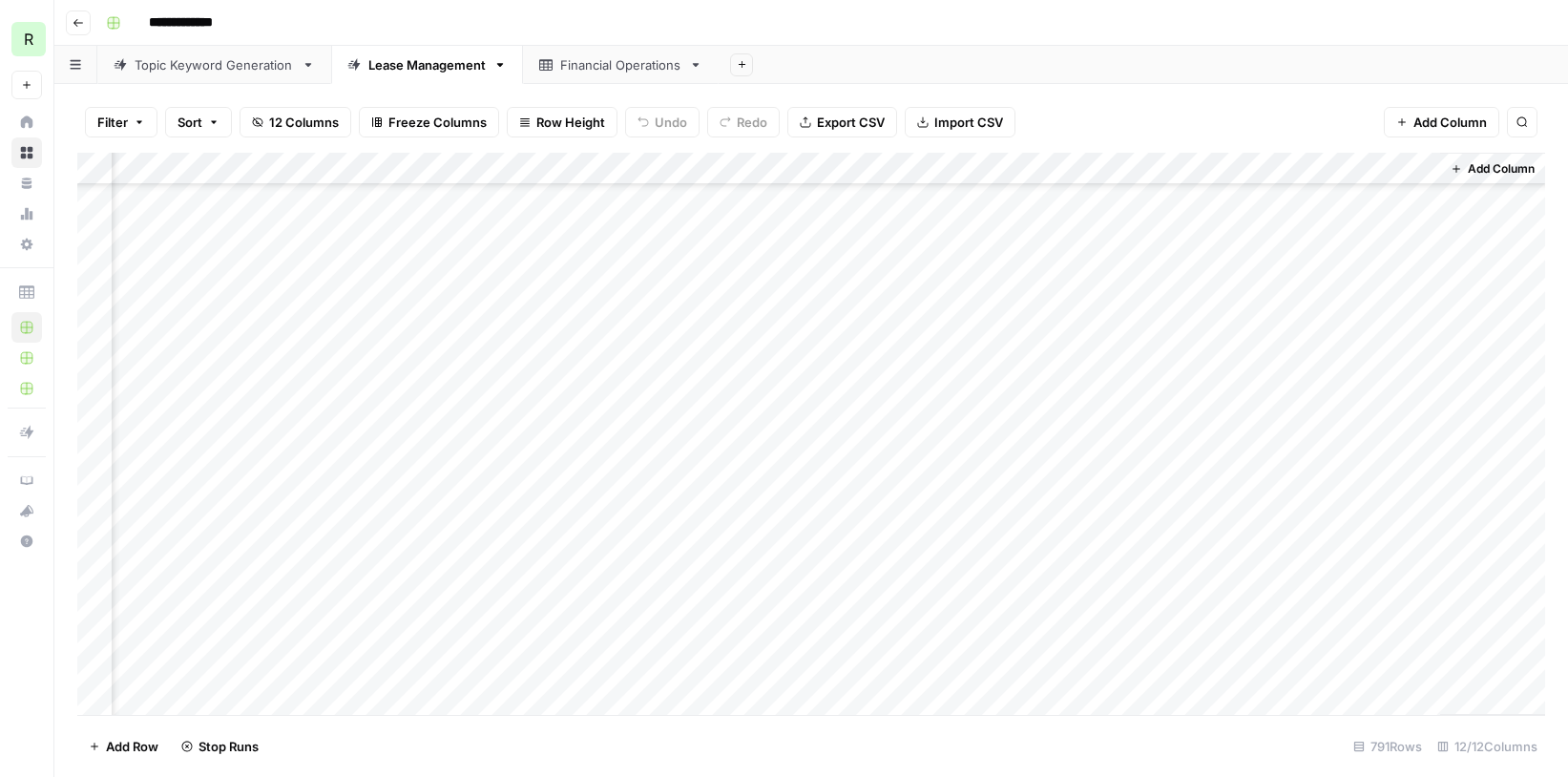 scroll, scrollTop: 5092, scrollLeft: 848, axis: both 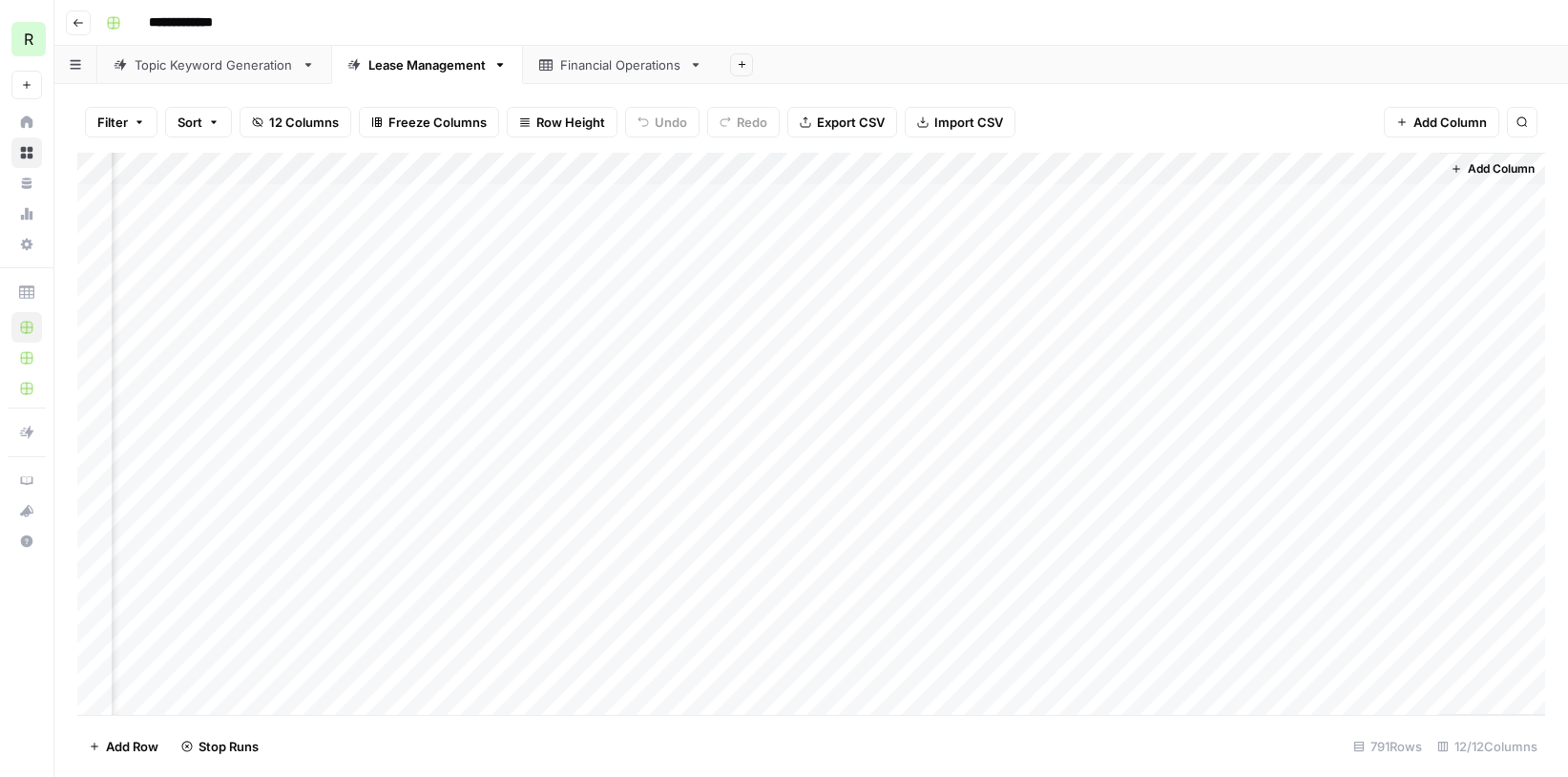 click on "Add Column" at bounding box center [811, 433] 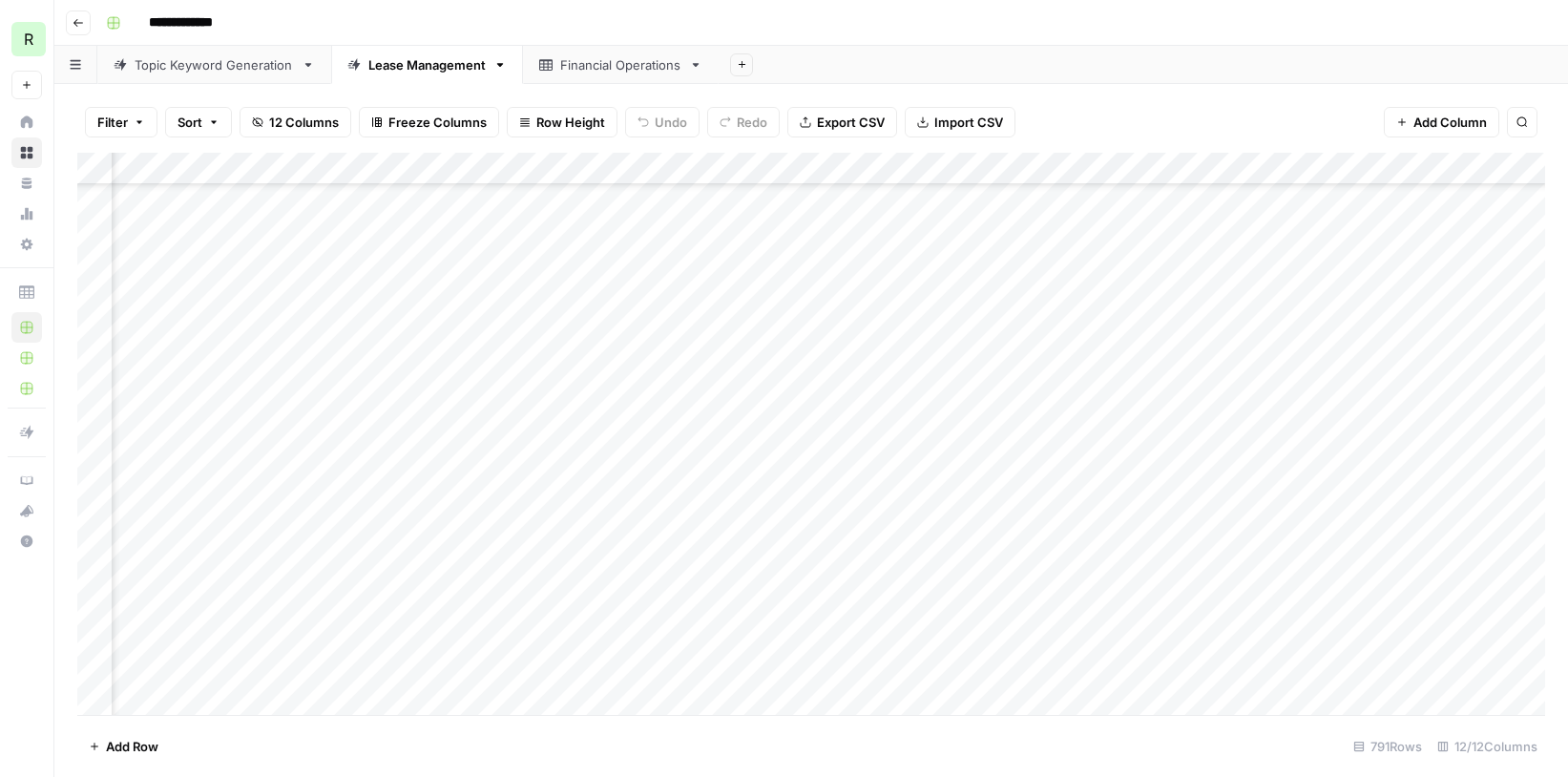 scroll, scrollTop: 9382, scrollLeft: 337, axis: both 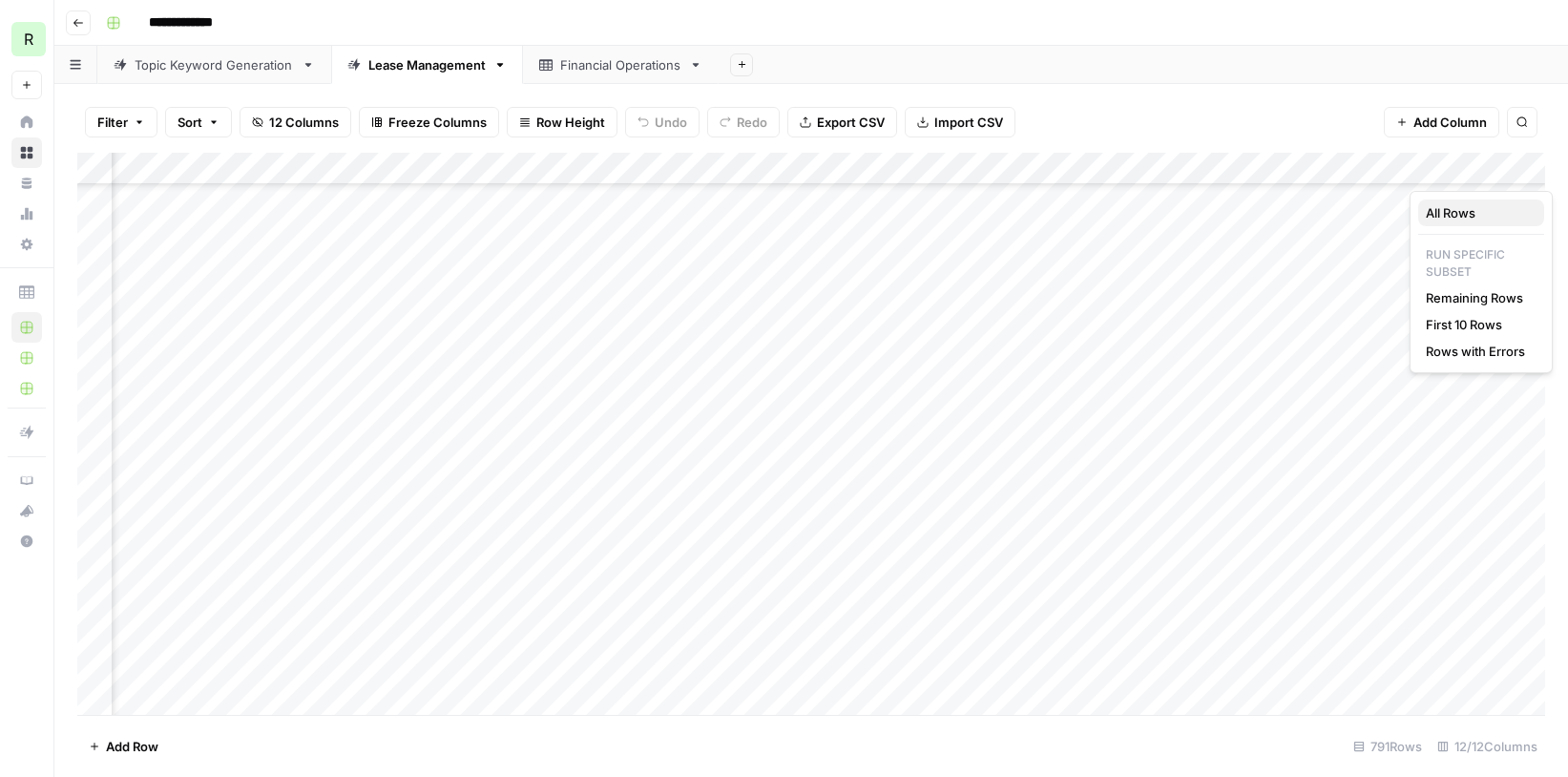 click on "All Rows" at bounding box center (1477, 213) 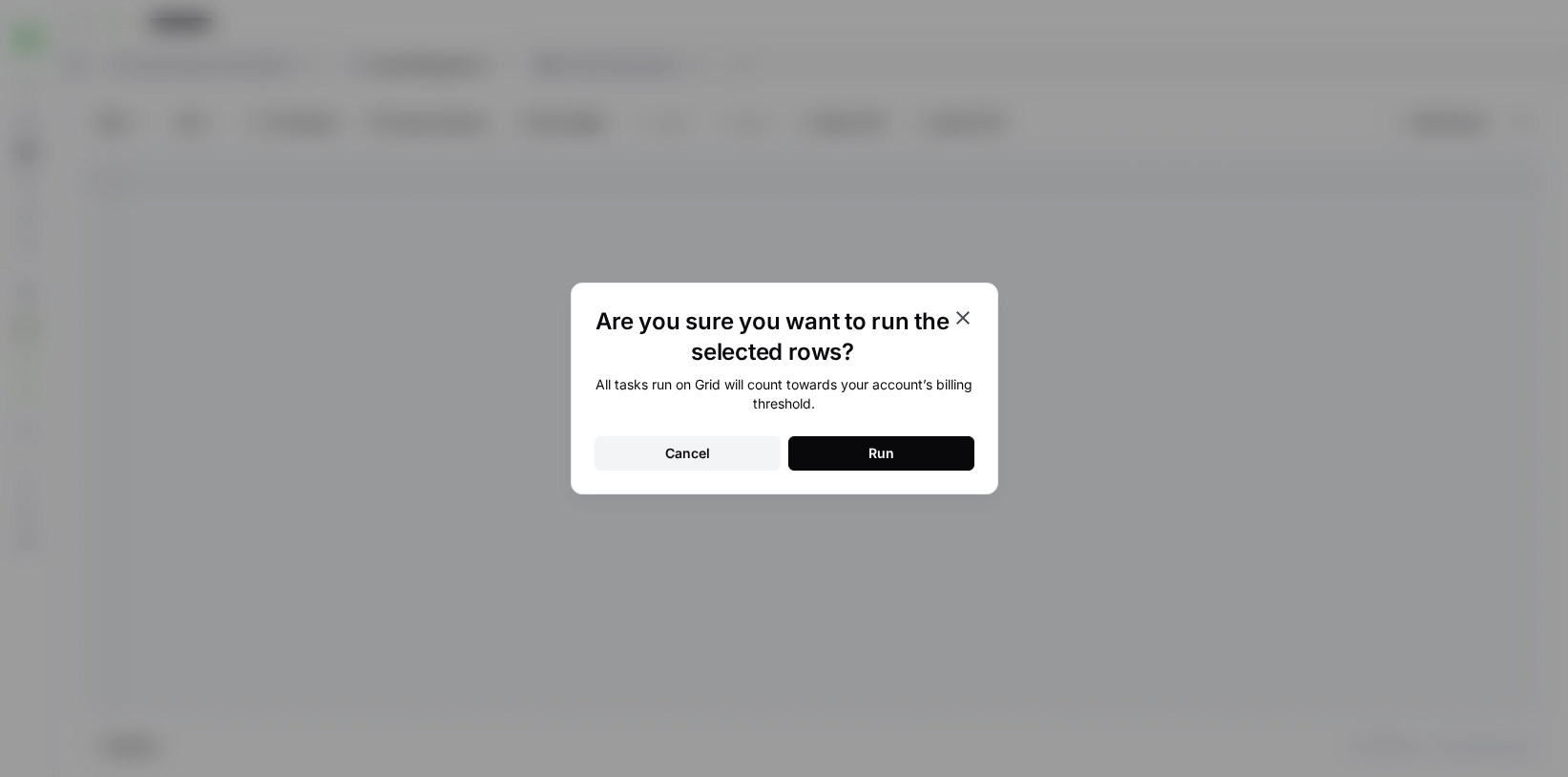 click on "Run" at bounding box center (881, 453) 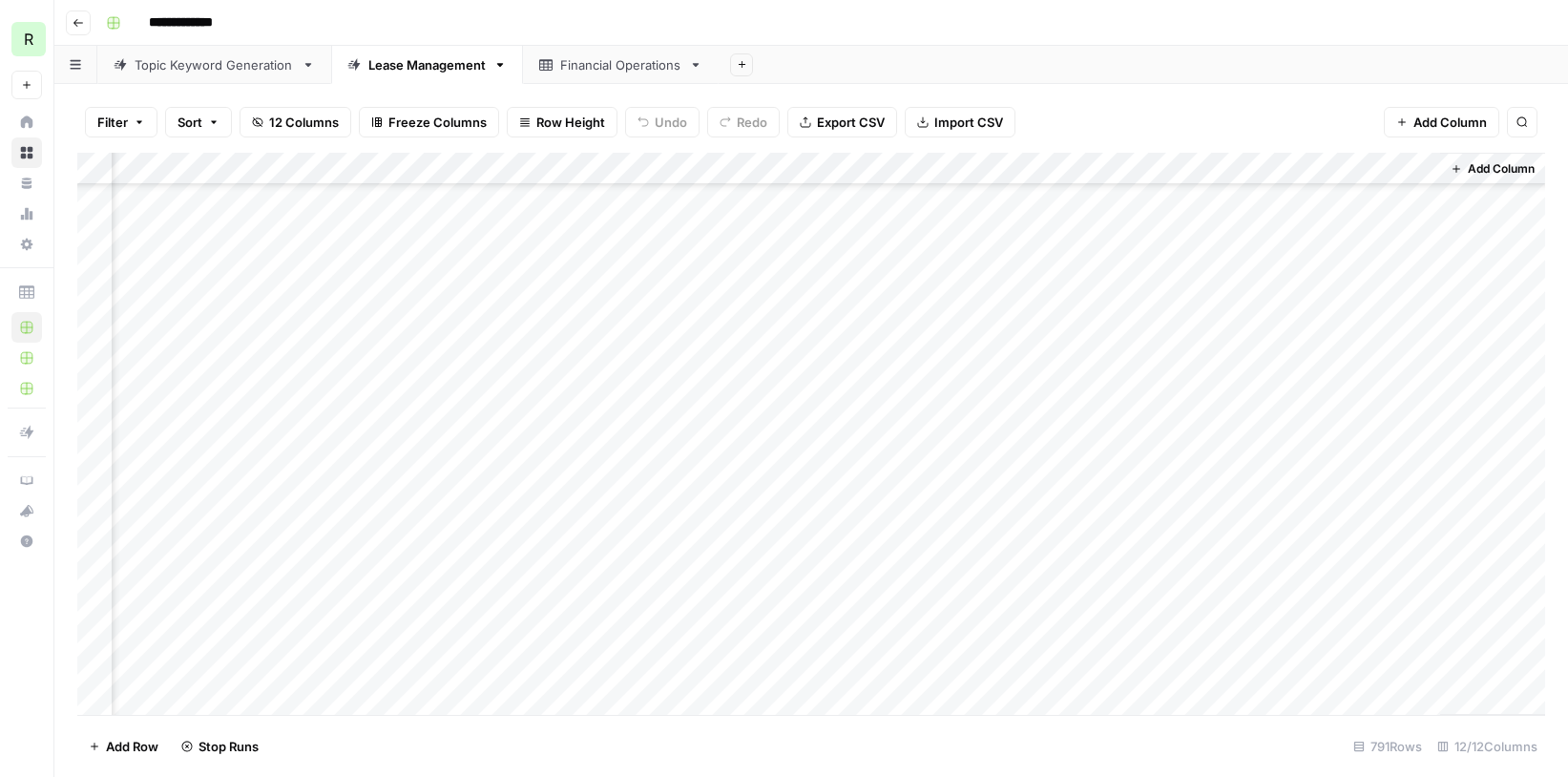 scroll, scrollTop: 10001, scrollLeft: 848, axis: both 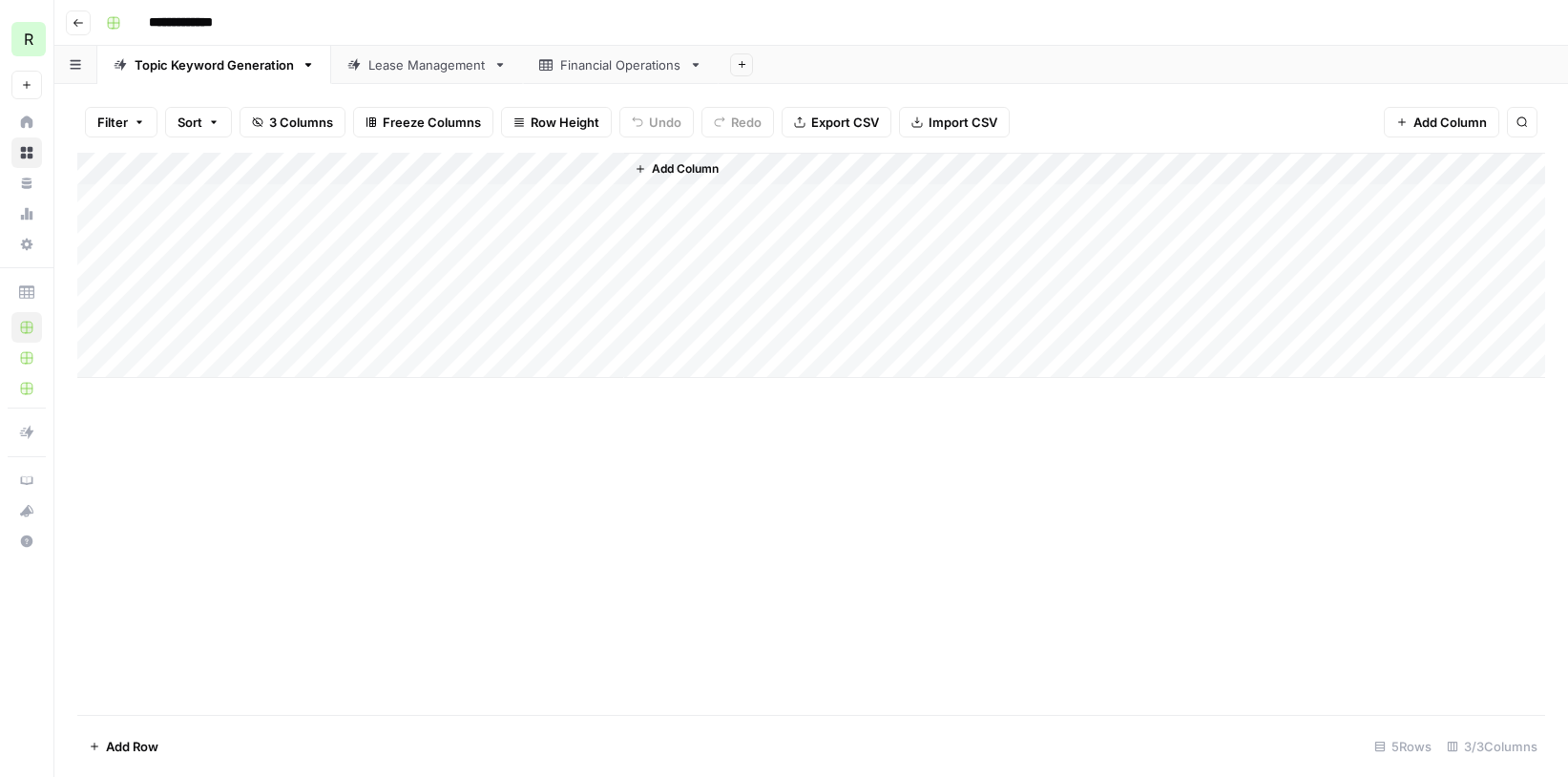 click on "Financial Operations" at bounding box center [620, 65] 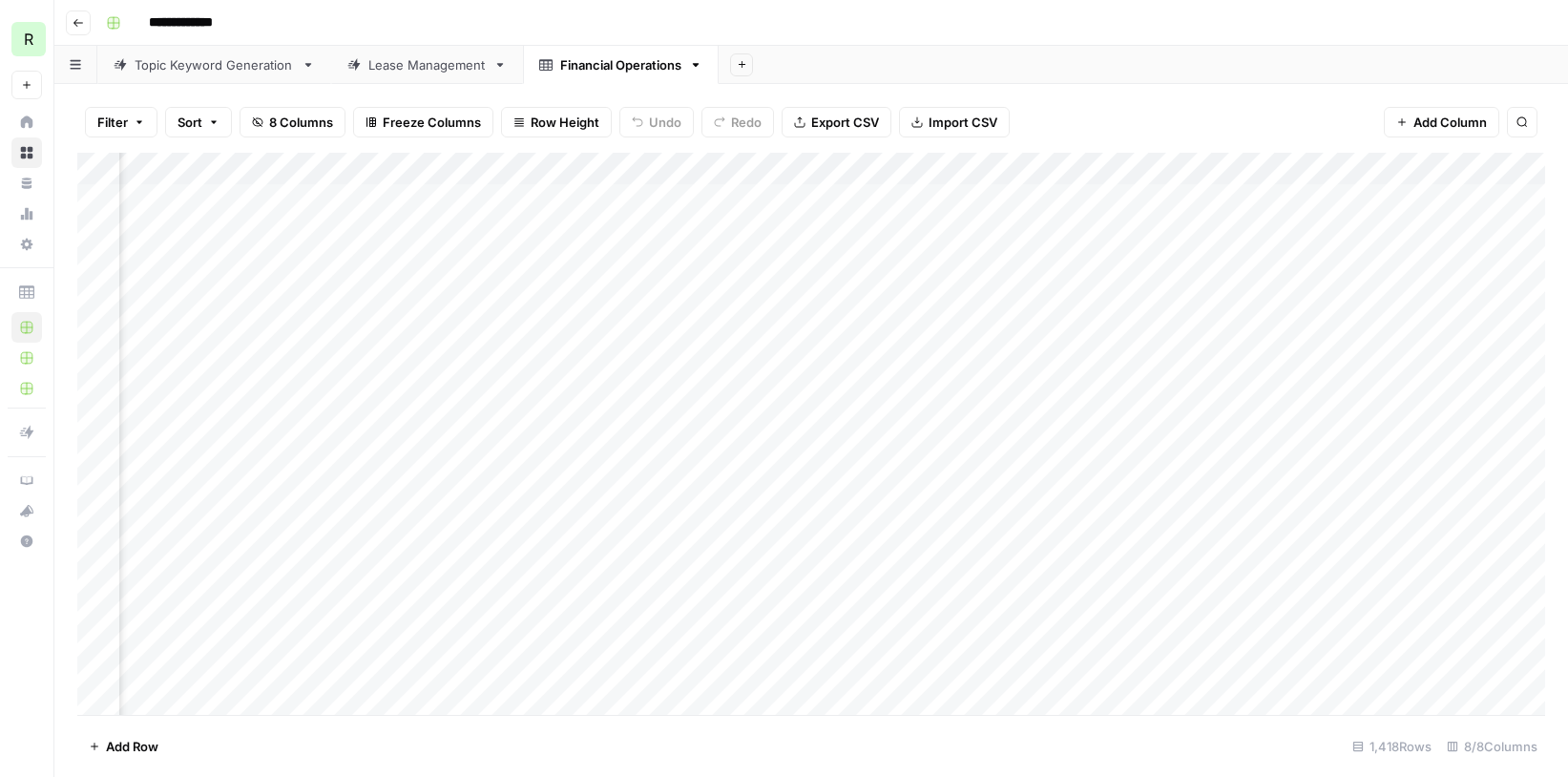 scroll, scrollTop: 0, scrollLeft: 146, axis: horizontal 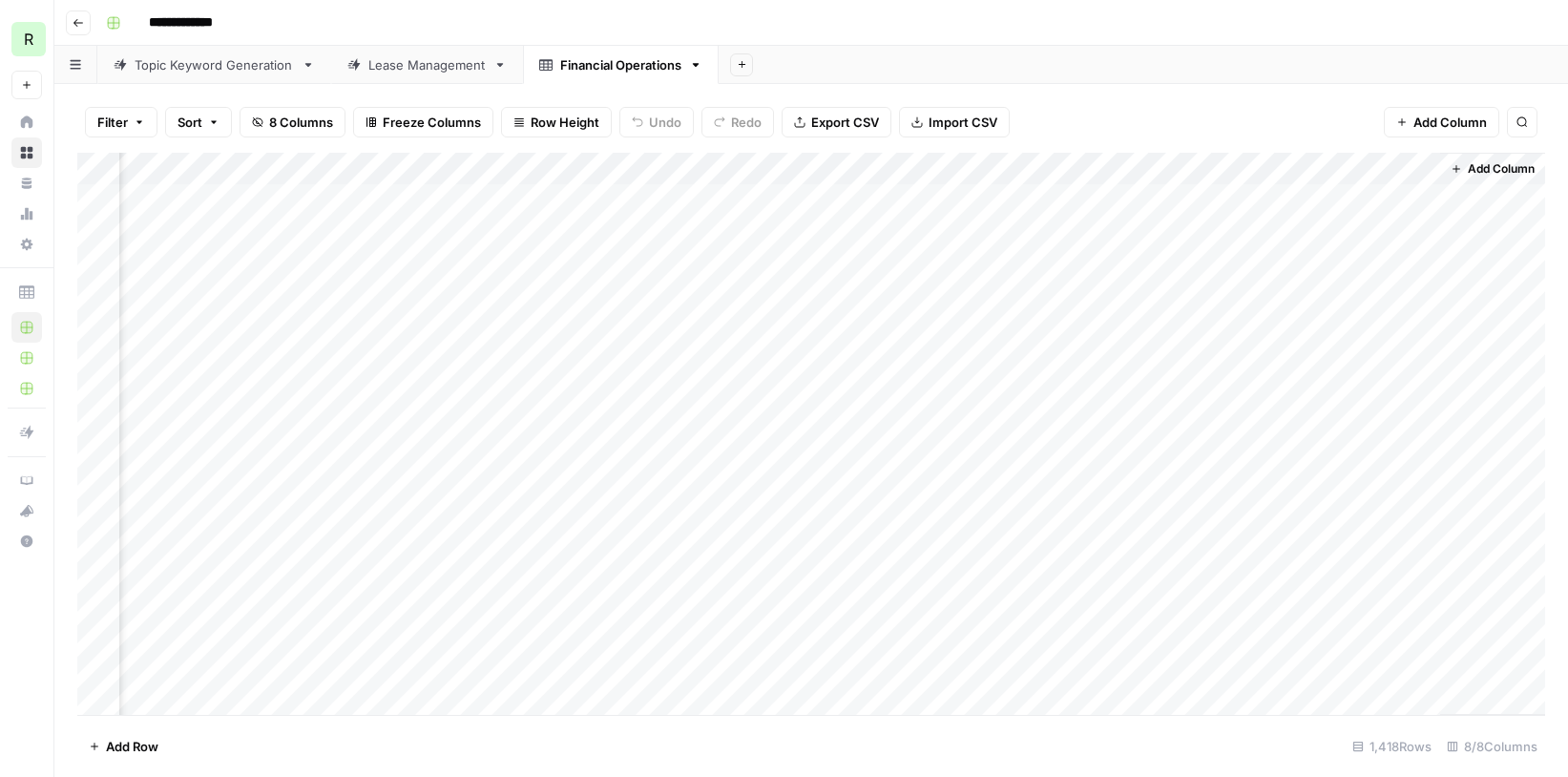 click on "Add Column" at bounding box center [1501, 169] 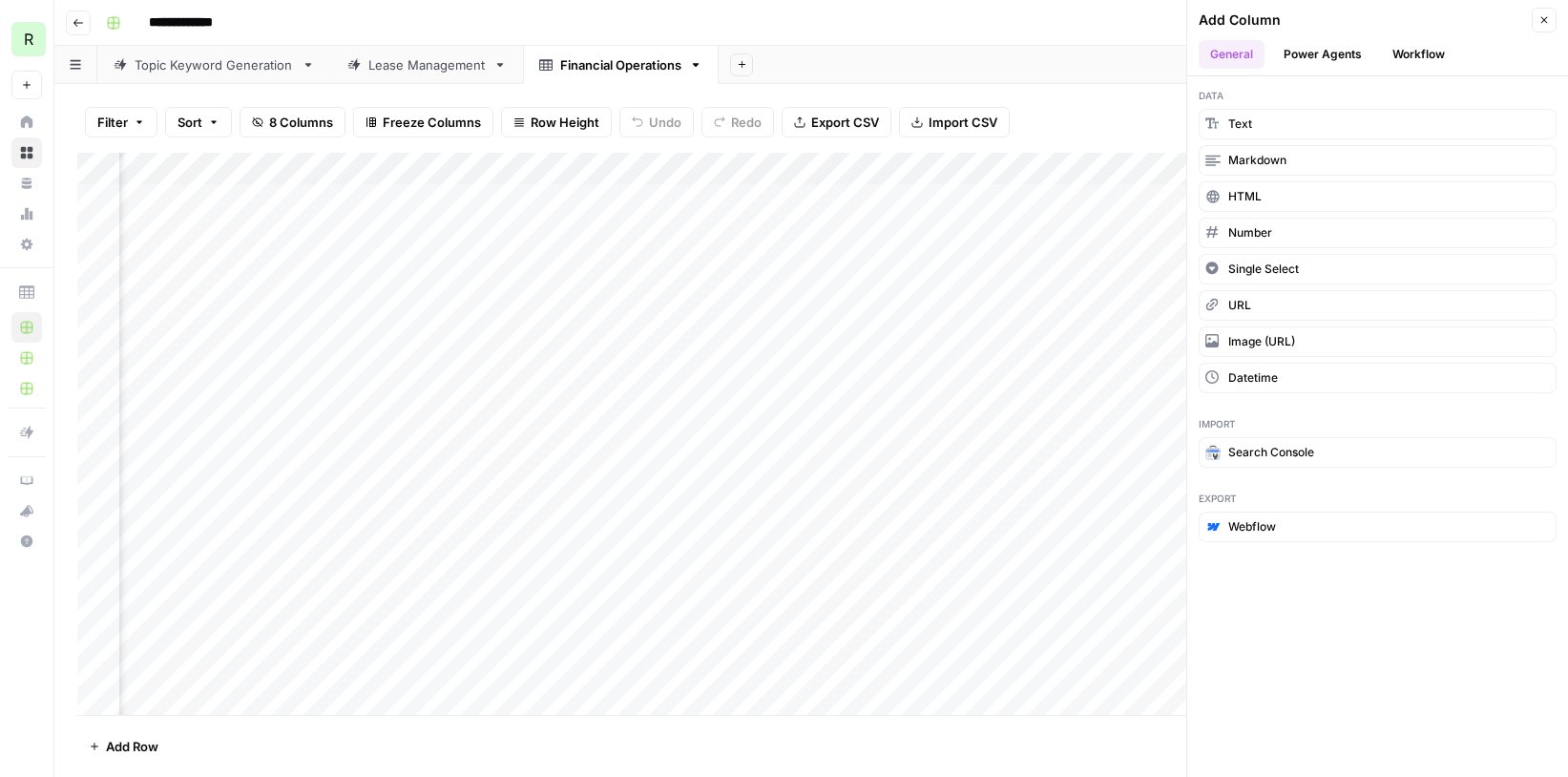 click on "Workflow" at bounding box center [1418, 54] 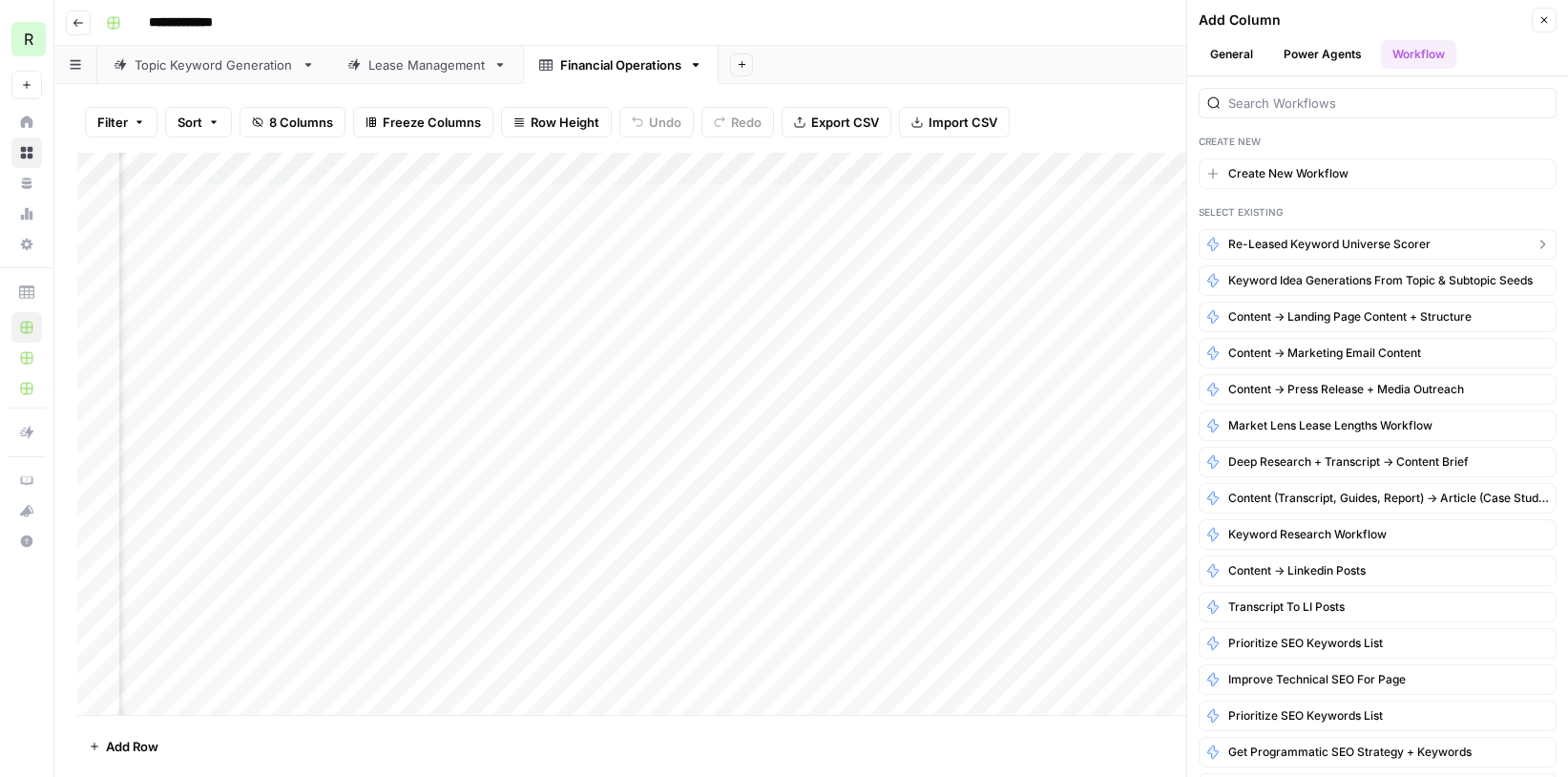 click on "Re-Leased Keyword Universe Scorer" at bounding box center [1329, 244] 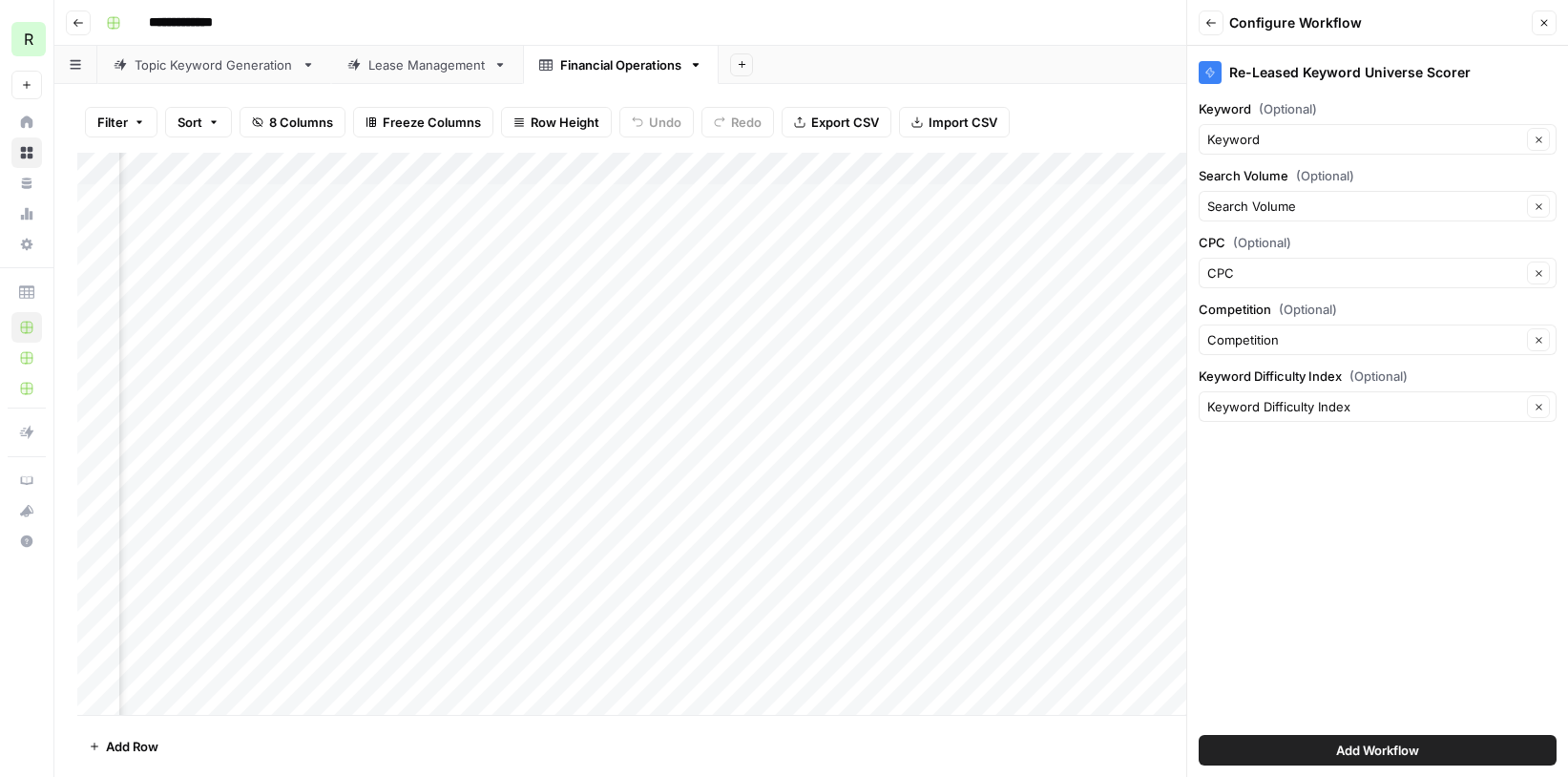 click on "Add Workflow" at bounding box center (1377, 750) 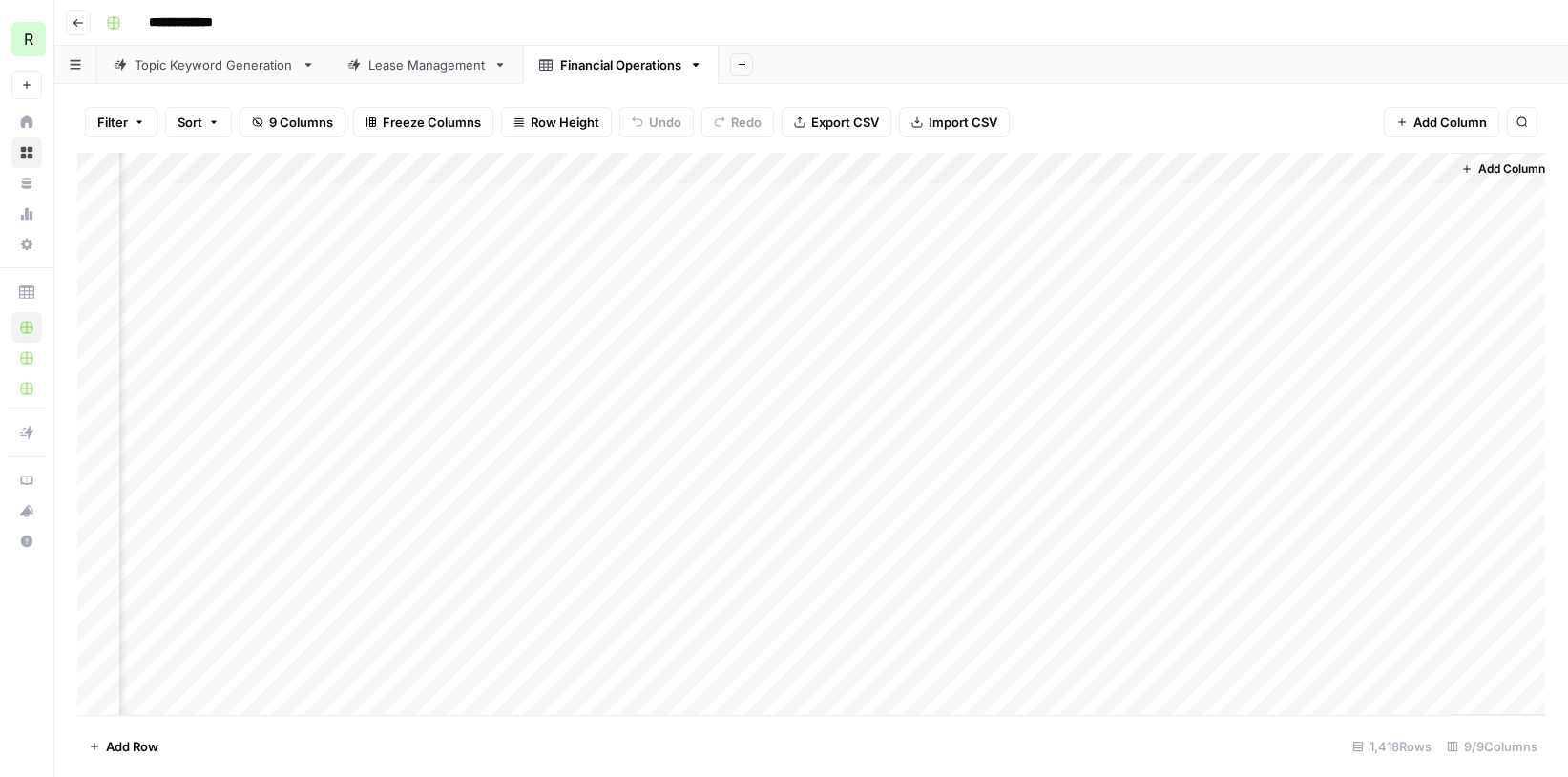 scroll, scrollTop: 0, scrollLeft: 318, axis: horizontal 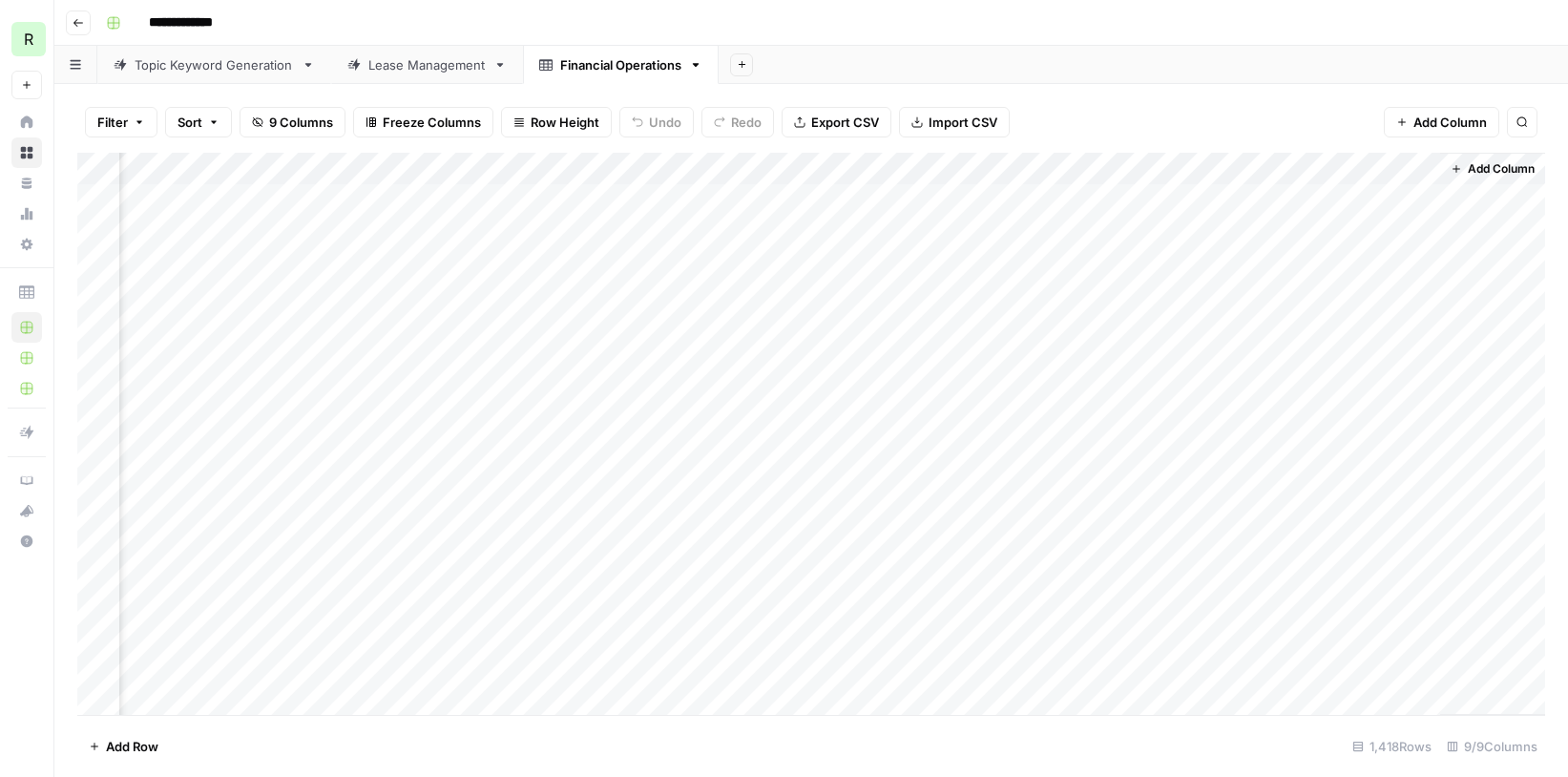 click on "Topic Keyword Generation" at bounding box center [214, 65] 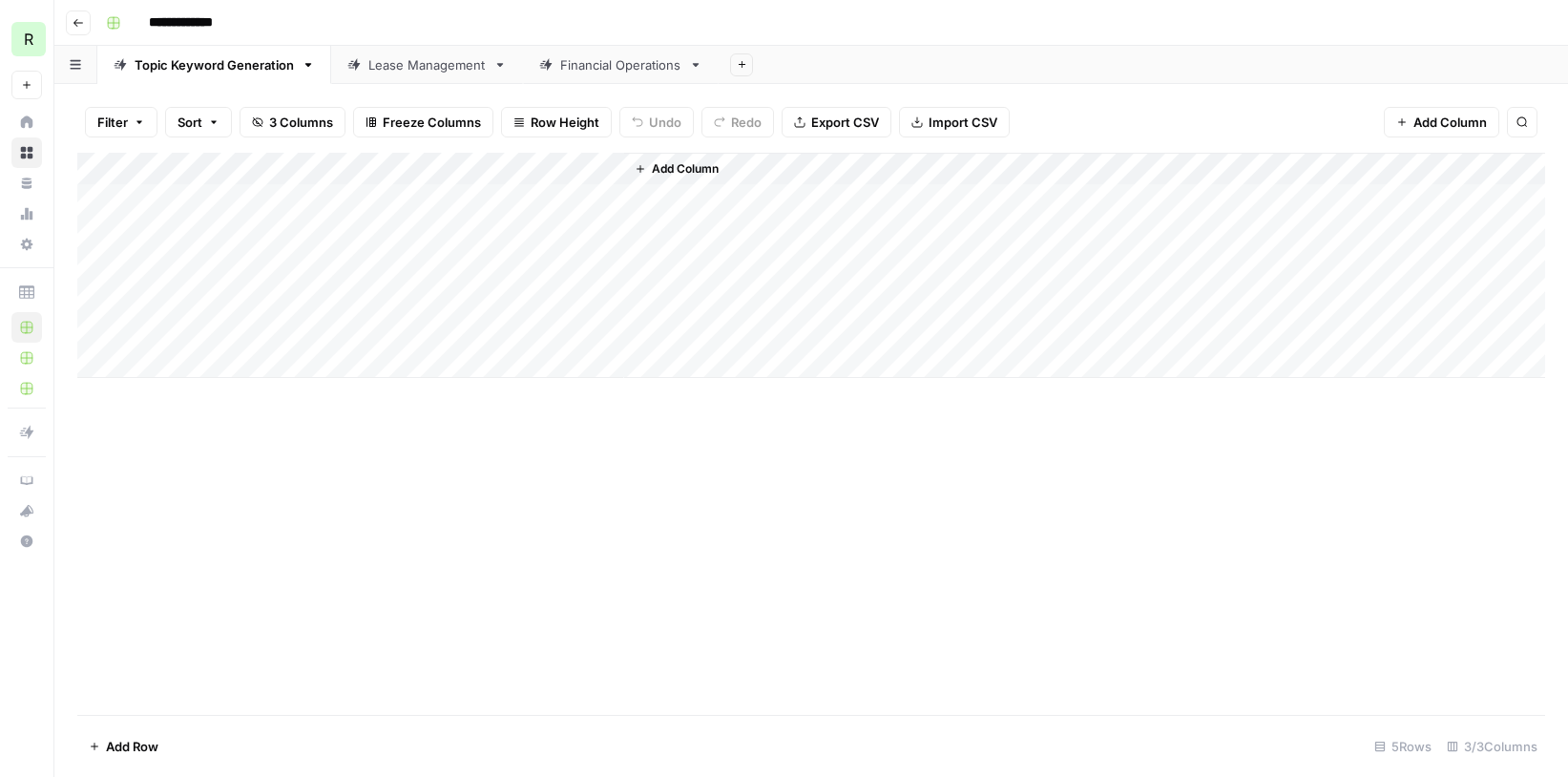 click on "**********" at bounding box center (194, 23) 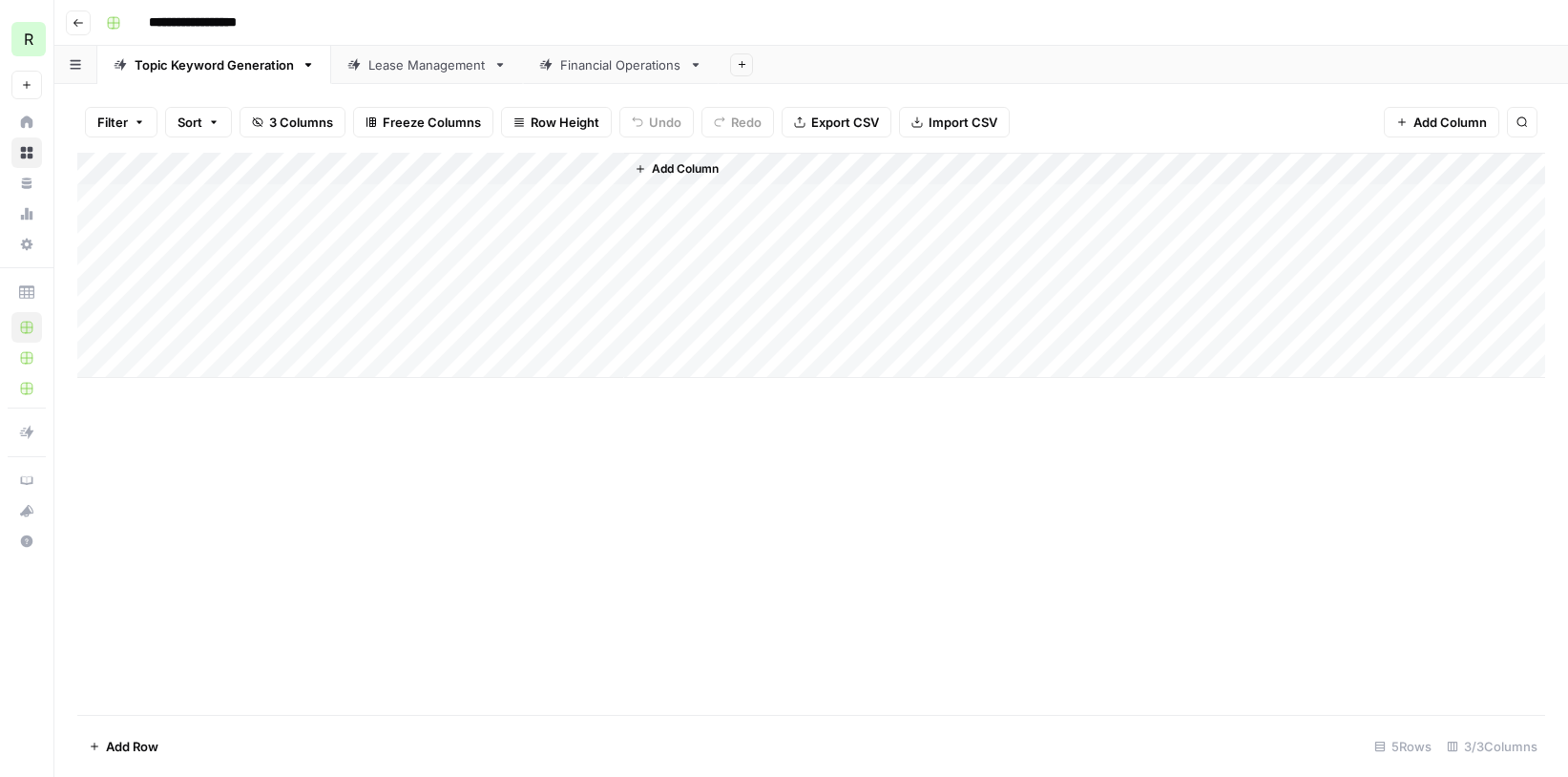 type on "**********" 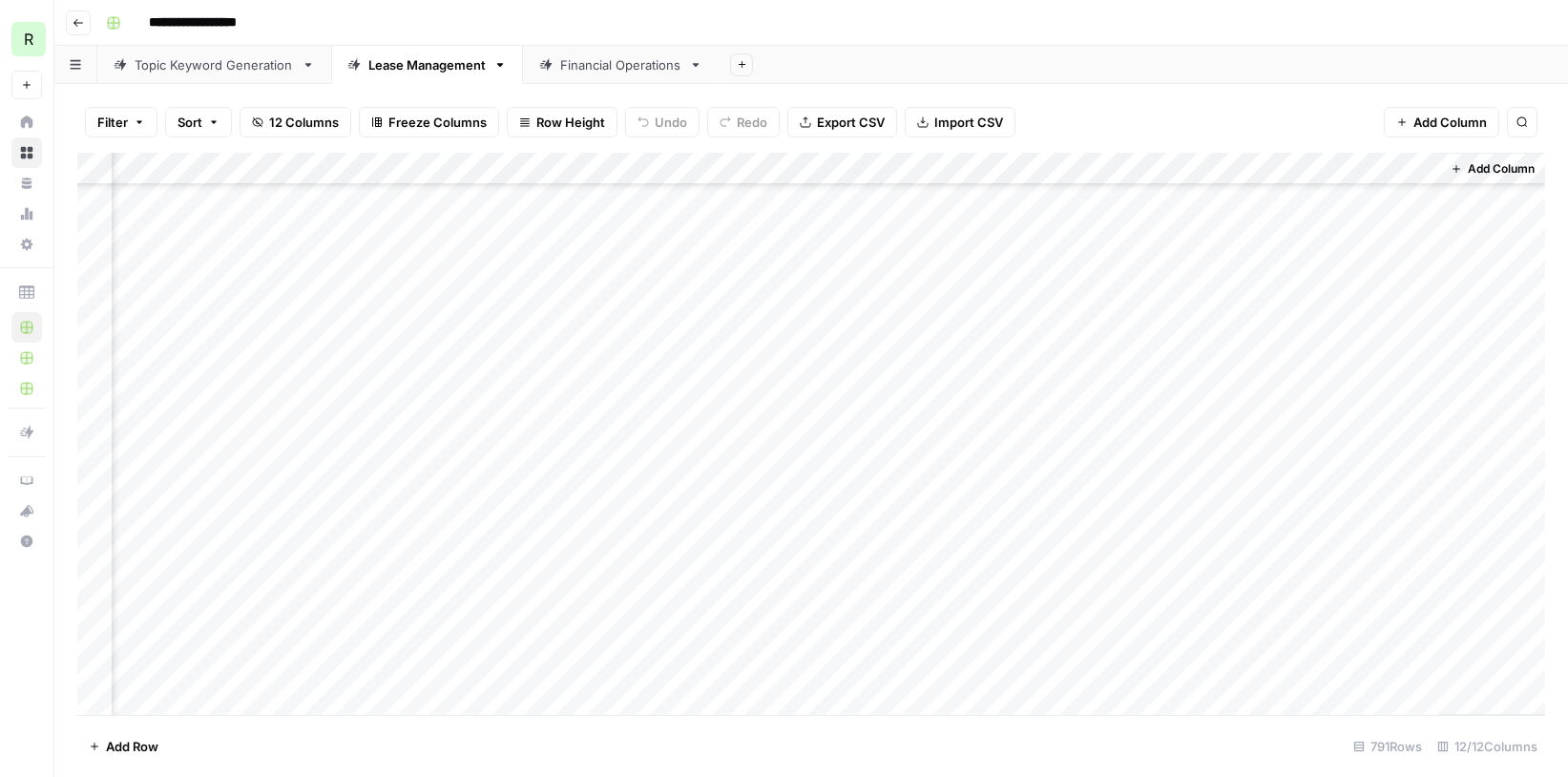 scroll, scrollTop: 2215, scrollLeft: 848, axis: both 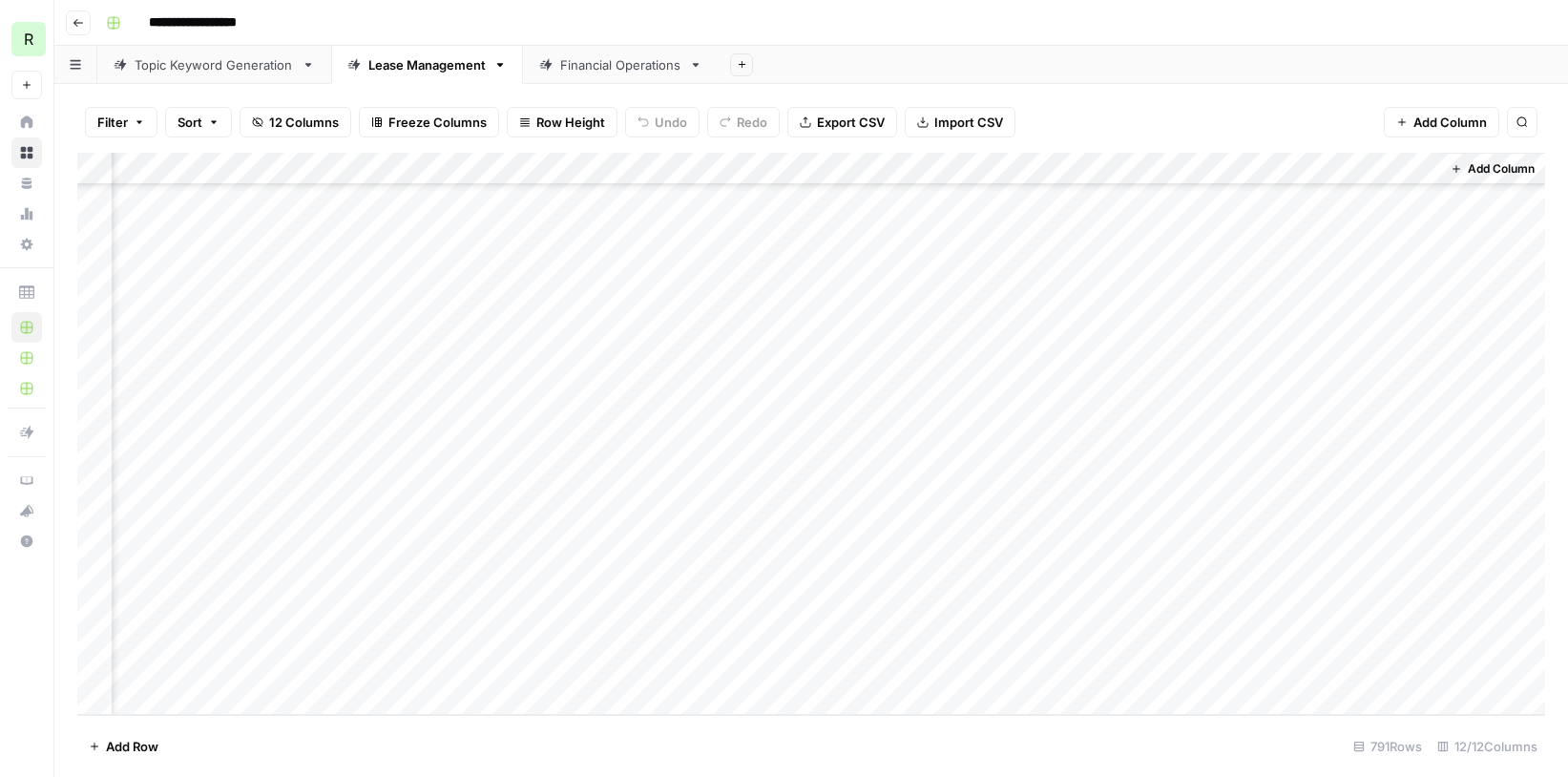 click on "Add Column" at bounding box center [811, 433] 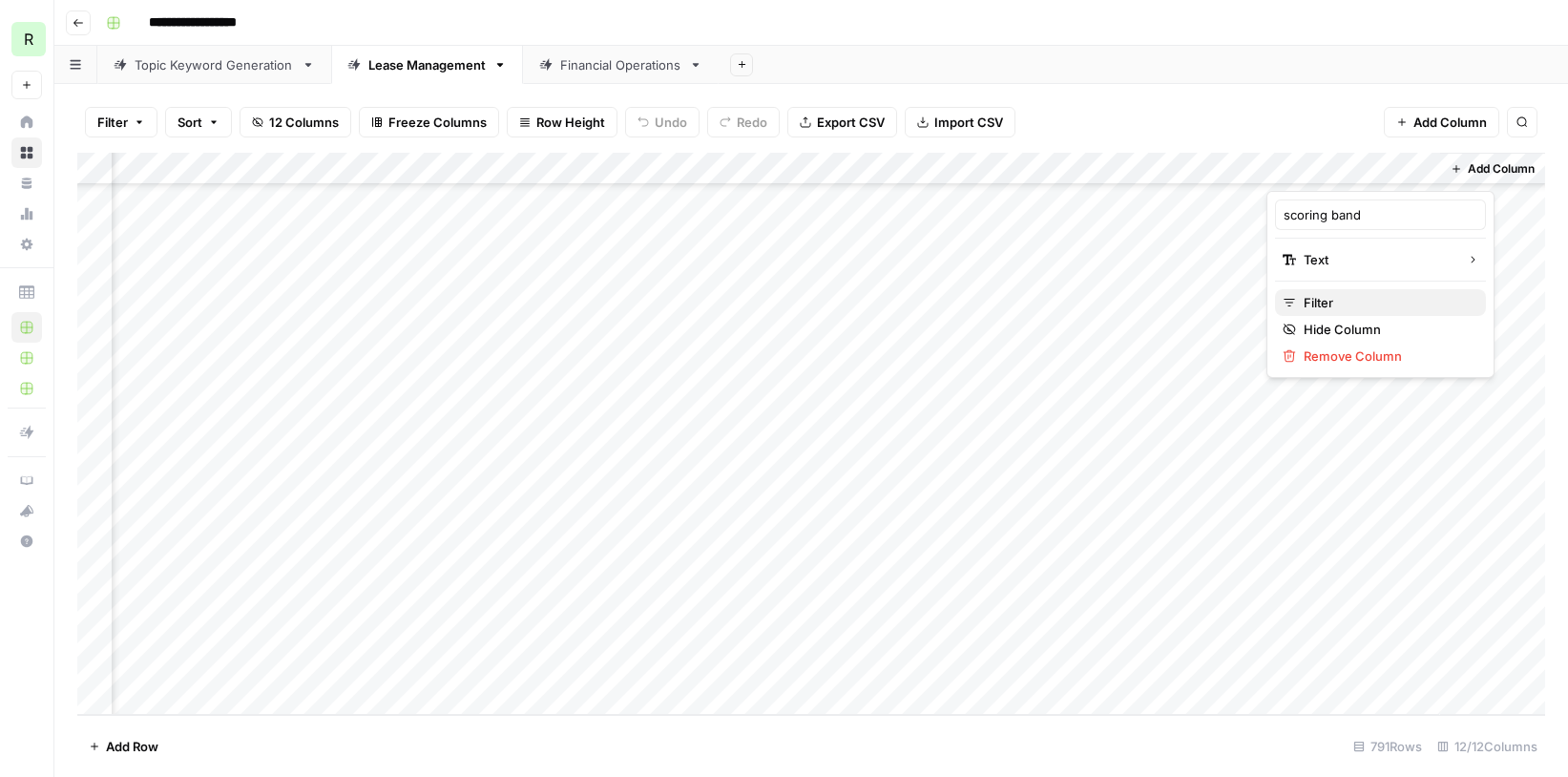 click on "Filter" at bounding box center (1387, 303) 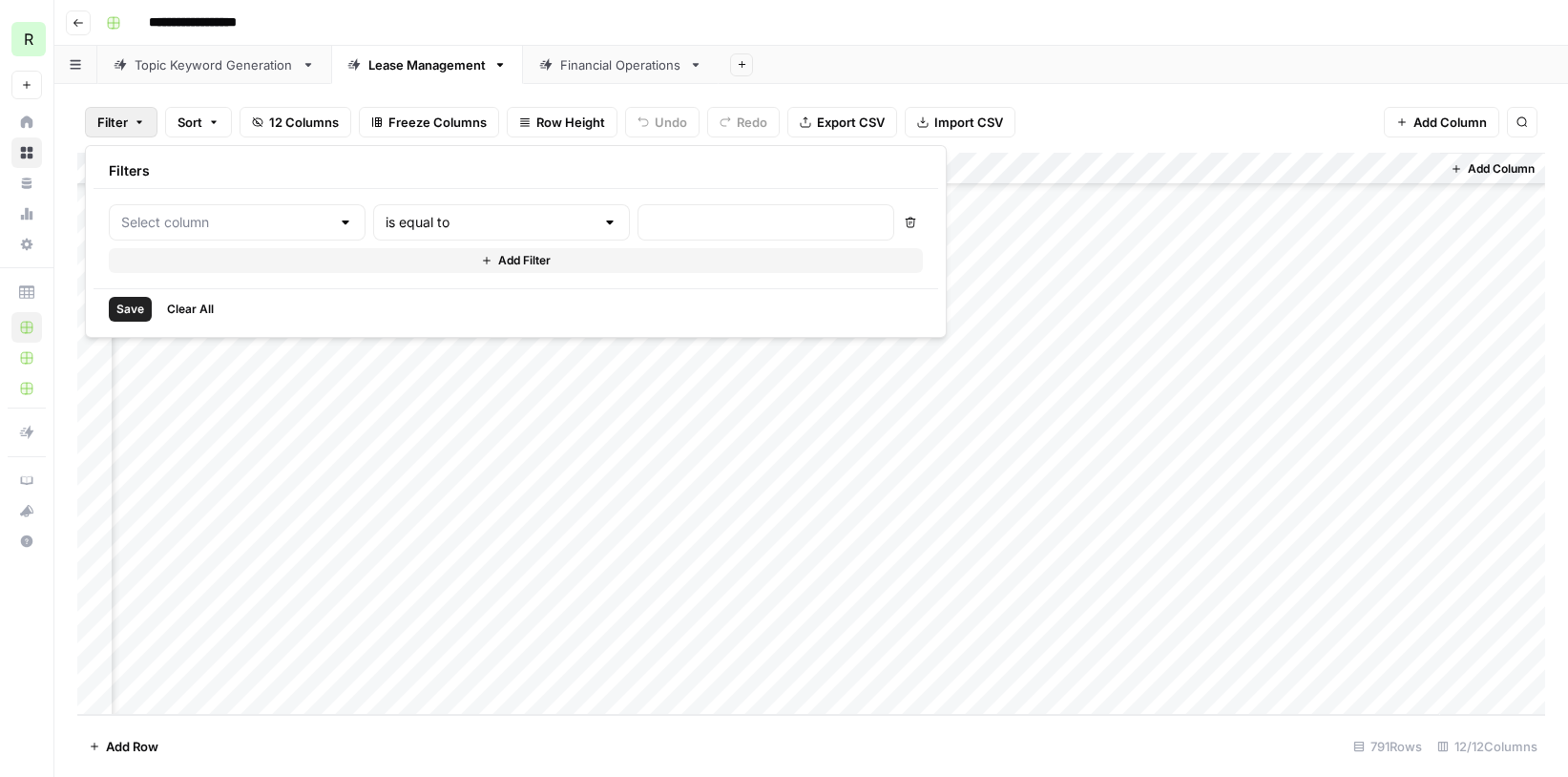 type on "scoring band" 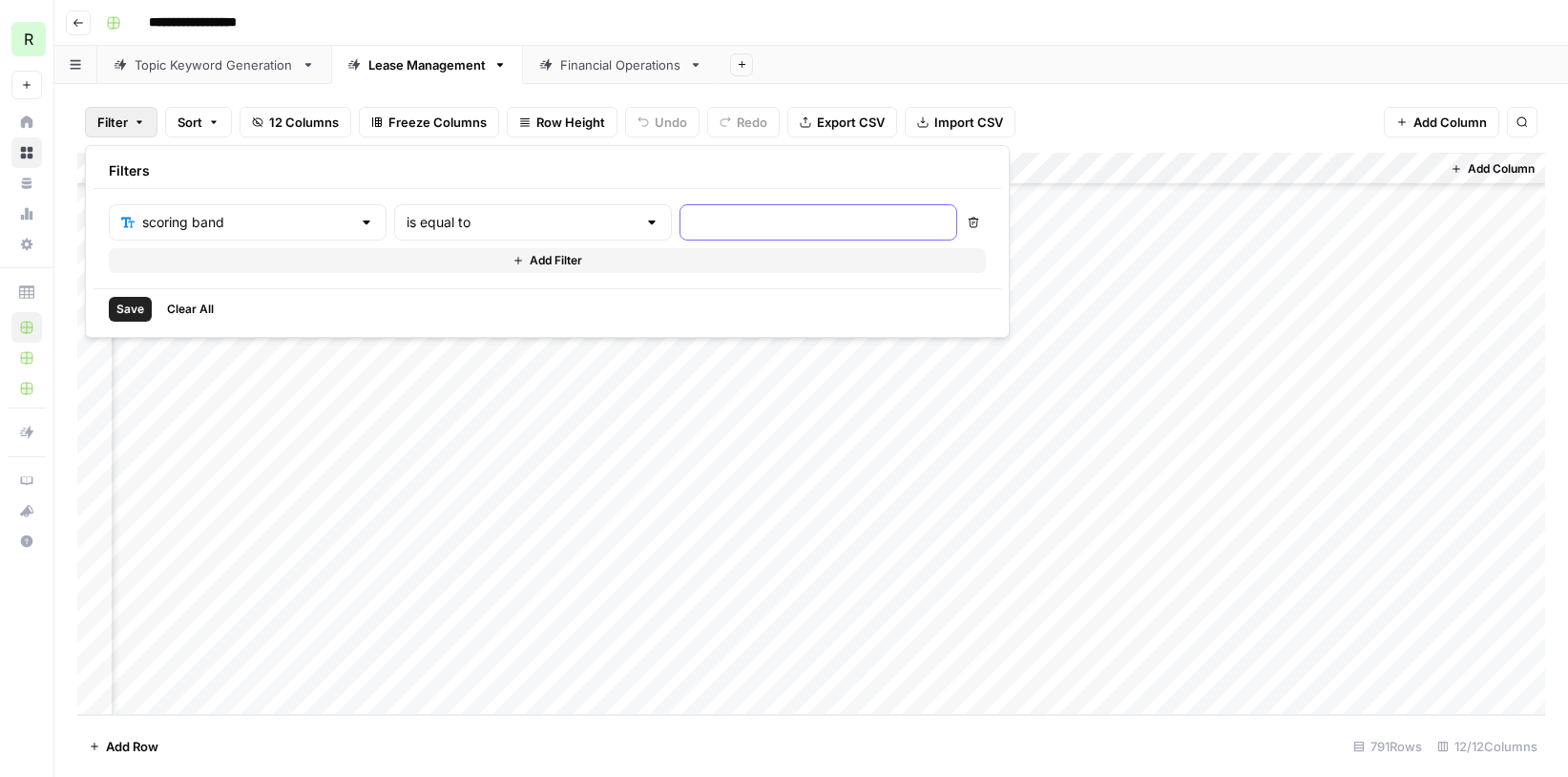 click at bounding box center [818, 222] 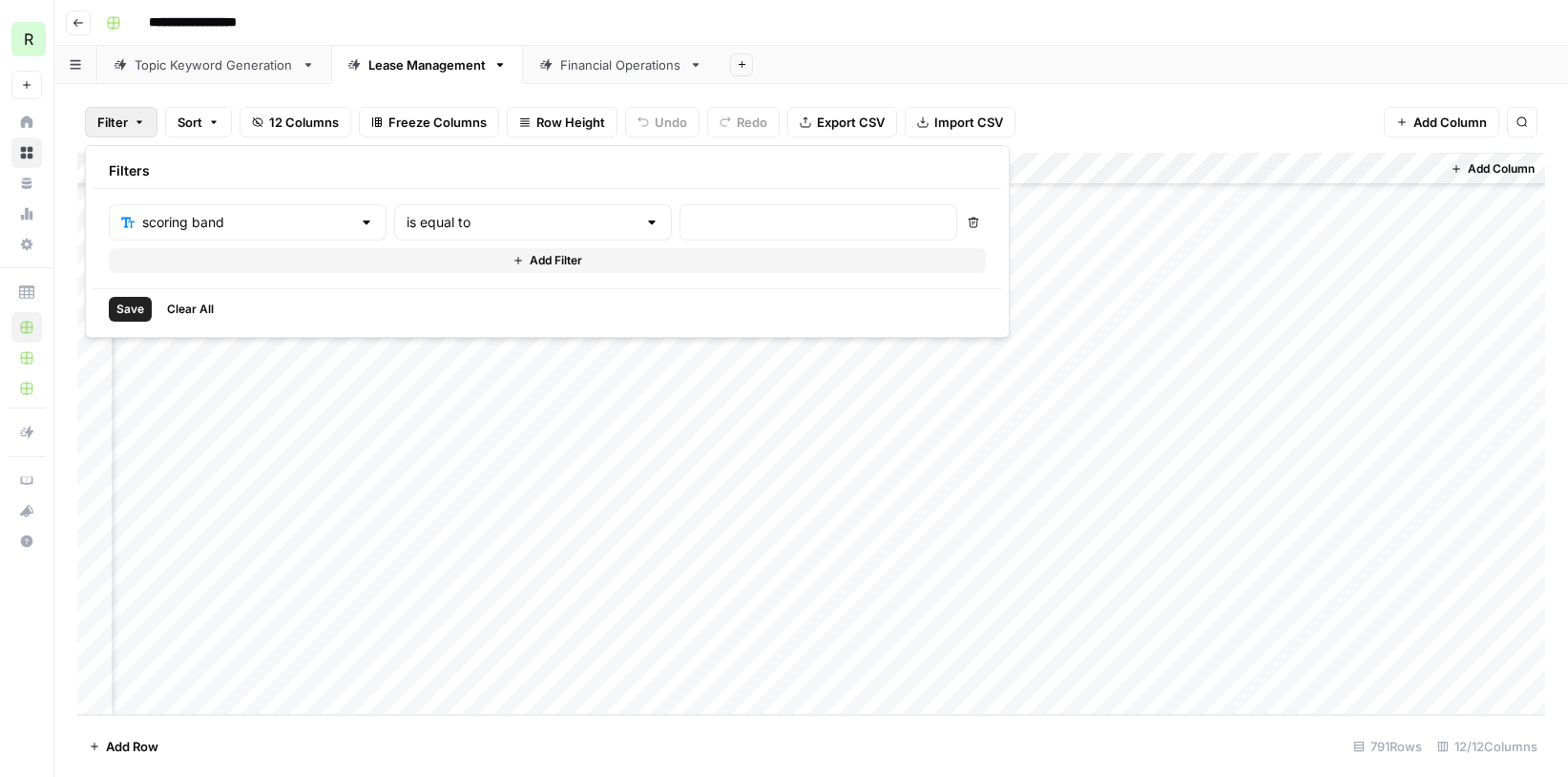 click at bounding box center (652, 222) 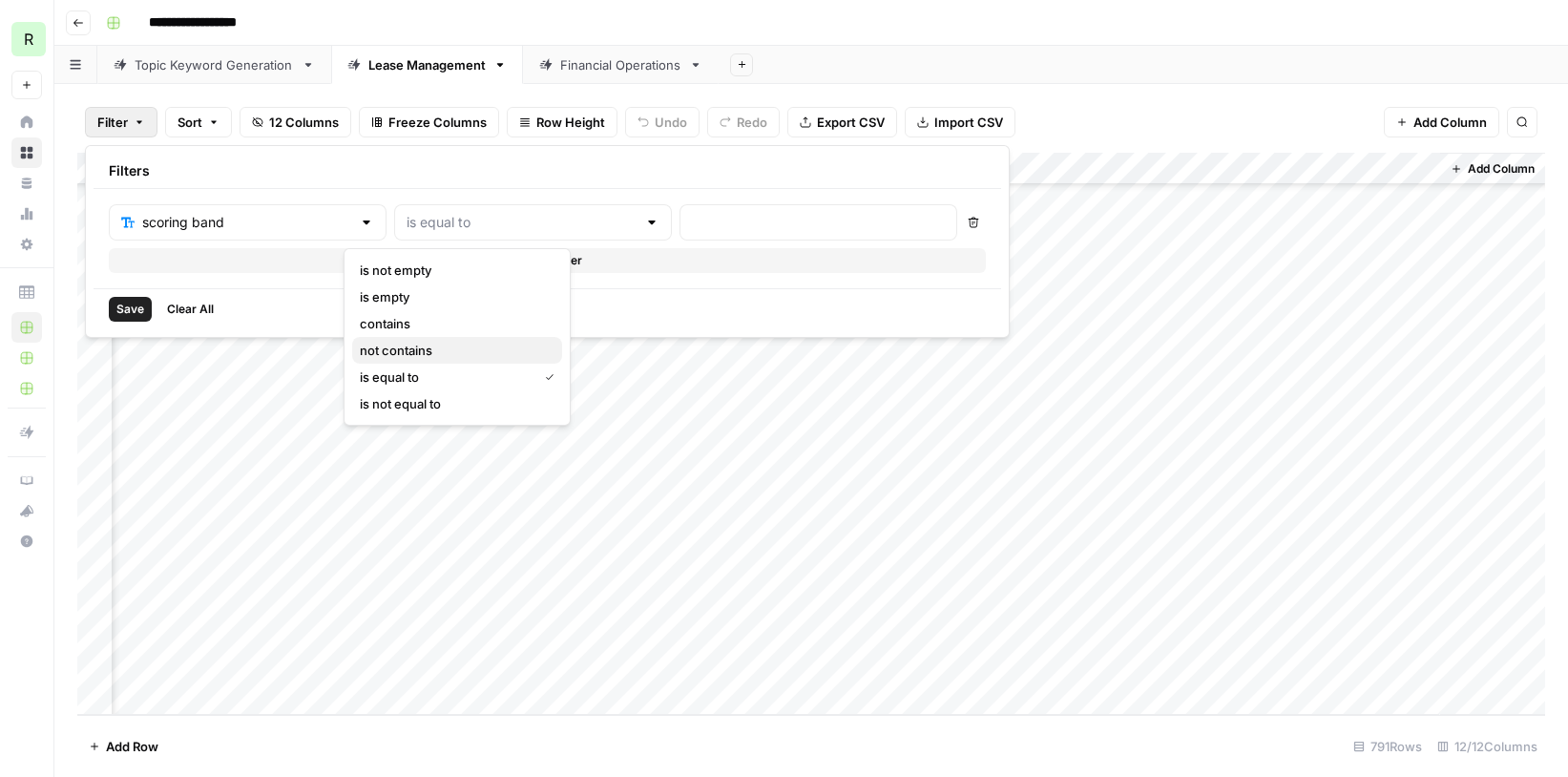 click on "not contains" at bounding box center [453, 350] 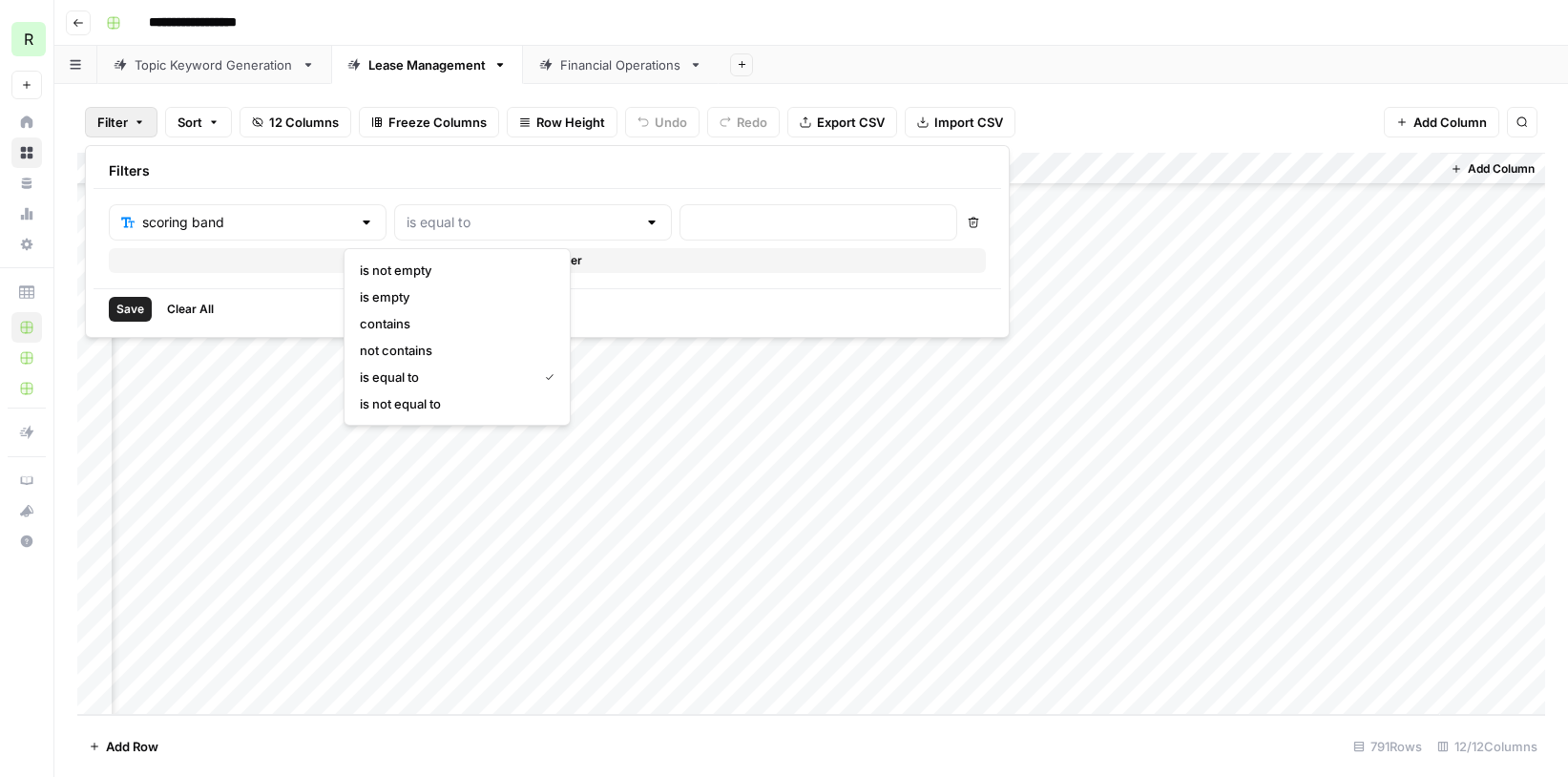 type on "not contains" 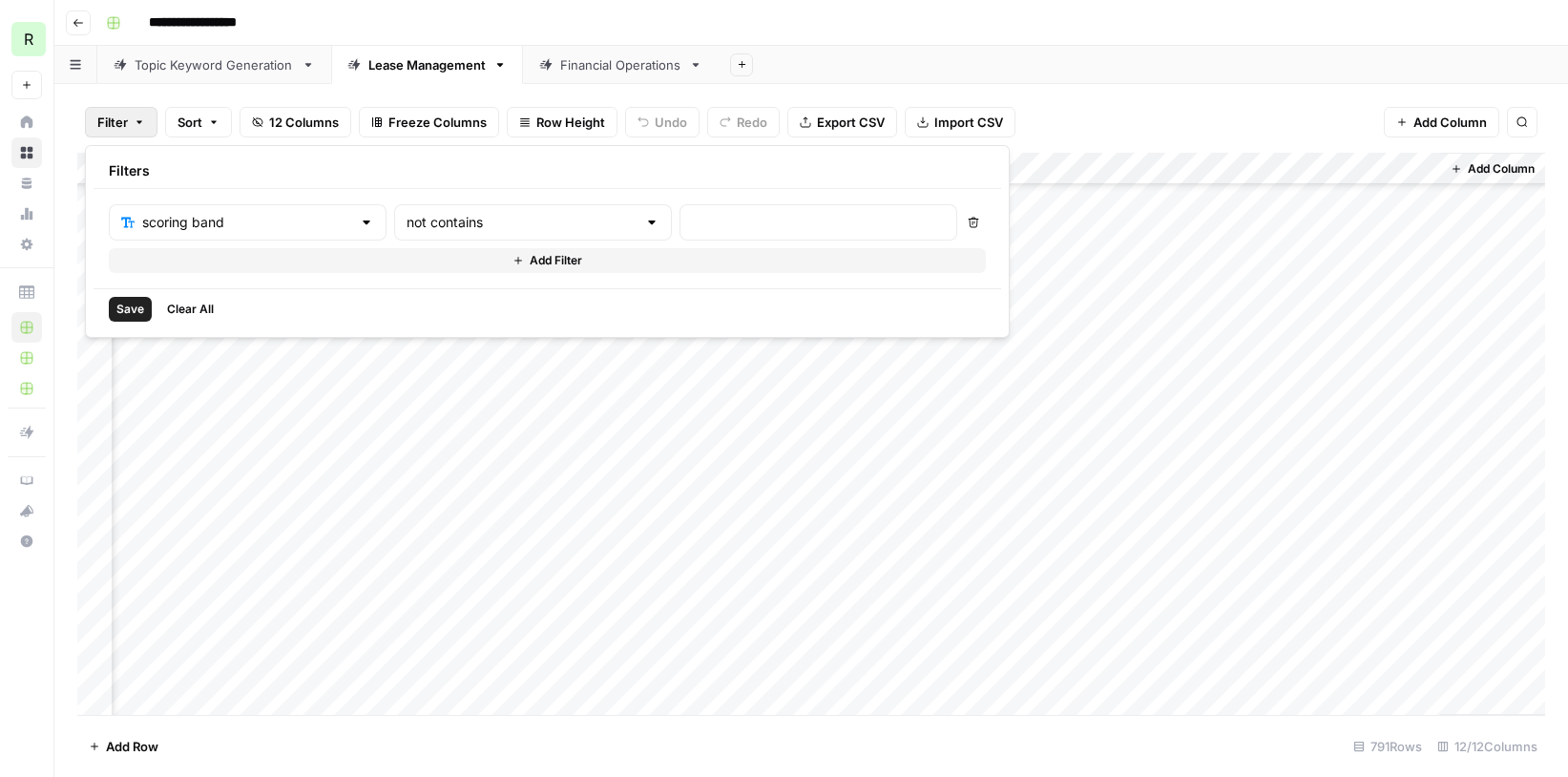scroll, scrollTop: 23925, scrollLeft: 848, axis: both 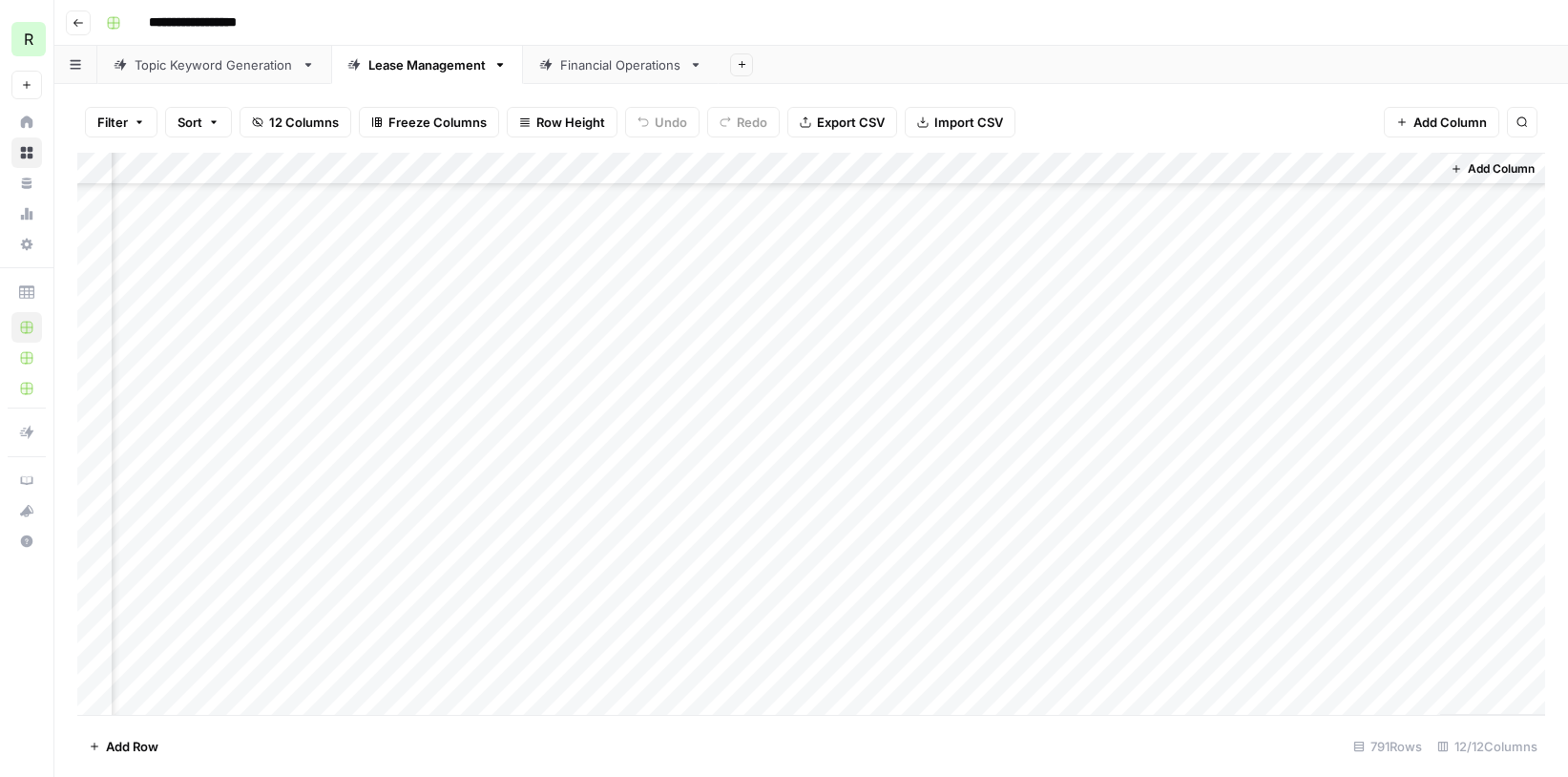 click on "Add Column" at bounding box center (811, 433) 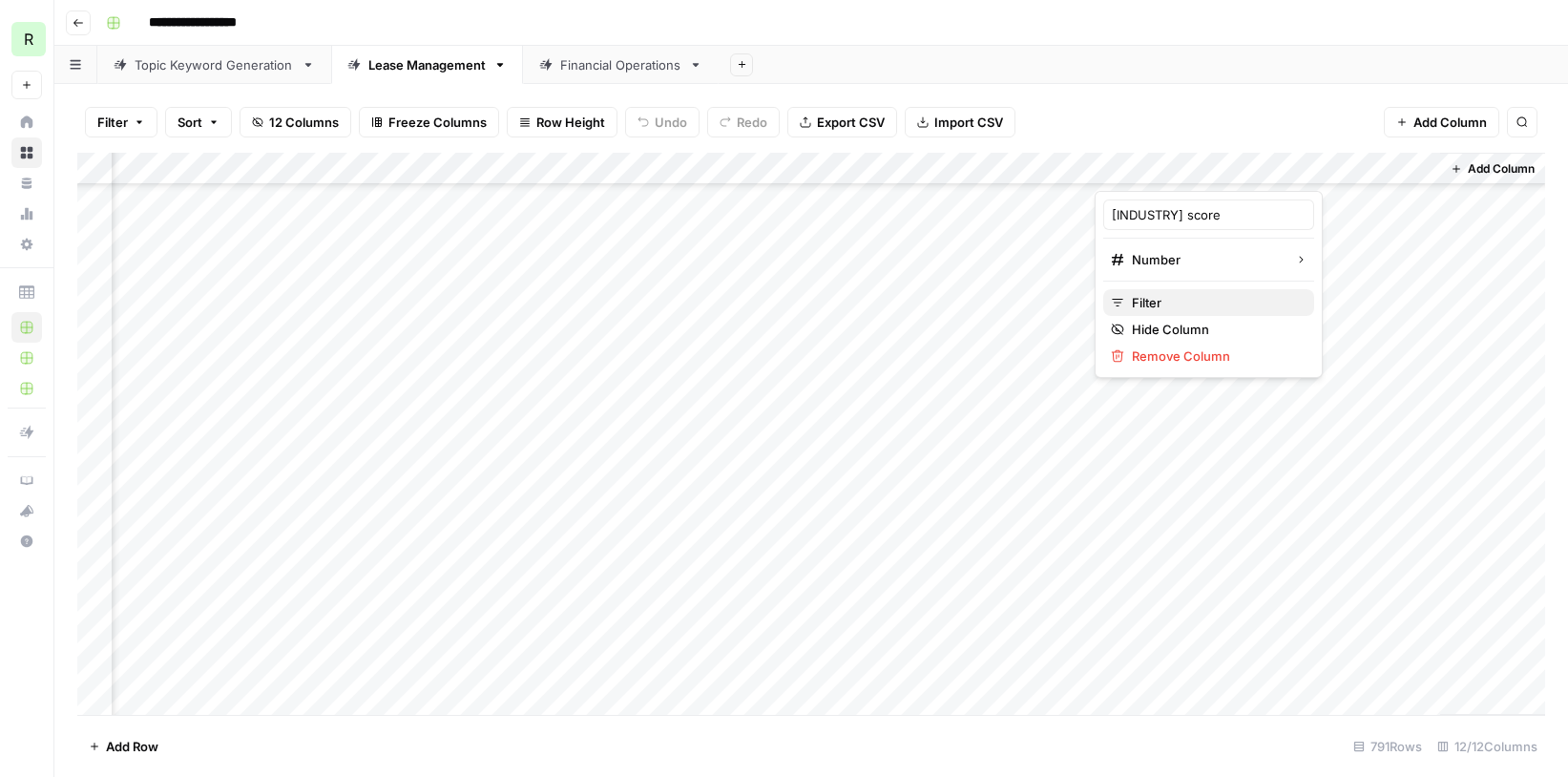 click on "Filter" at bounding box center [1215, 303] 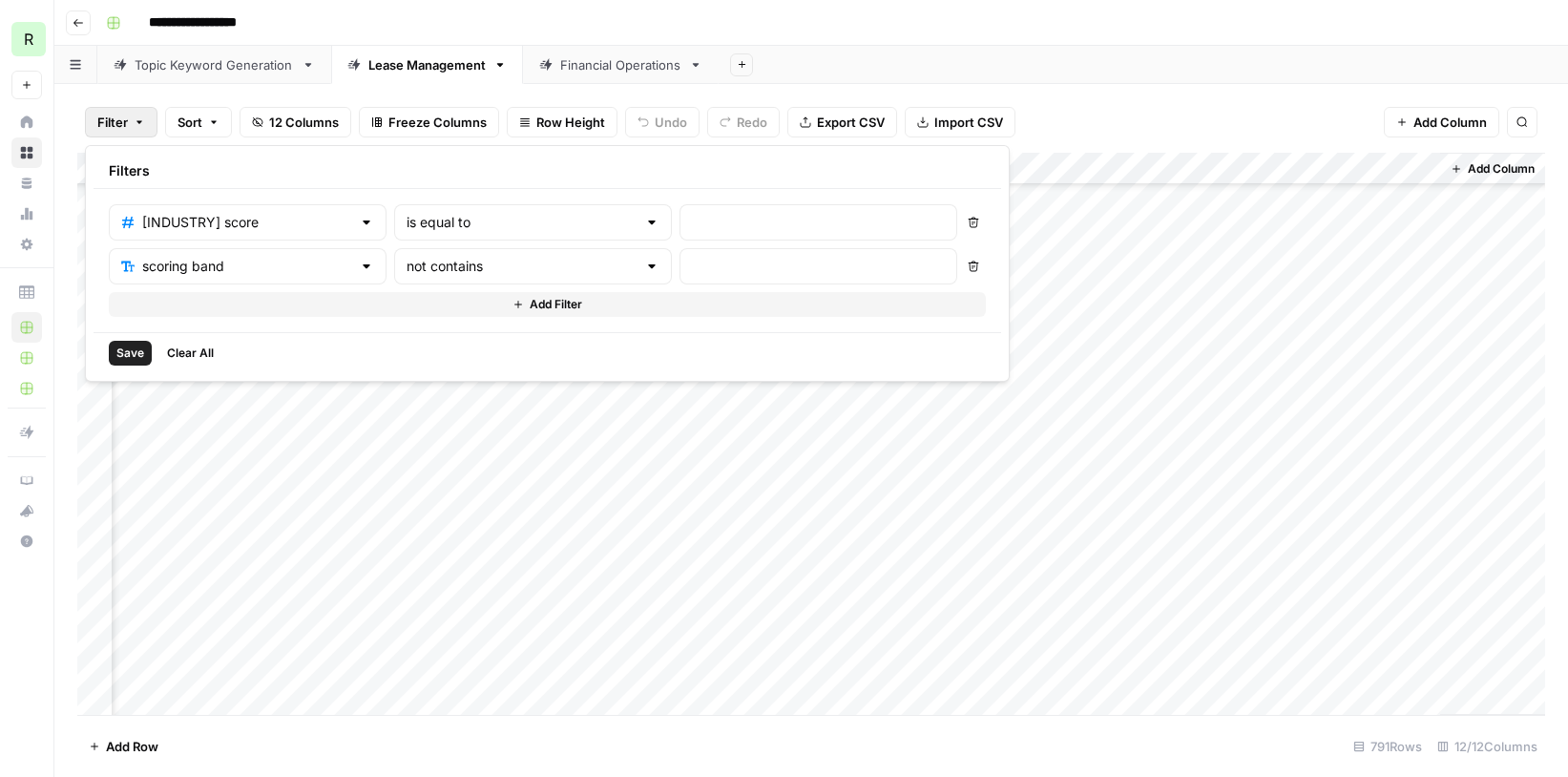 click 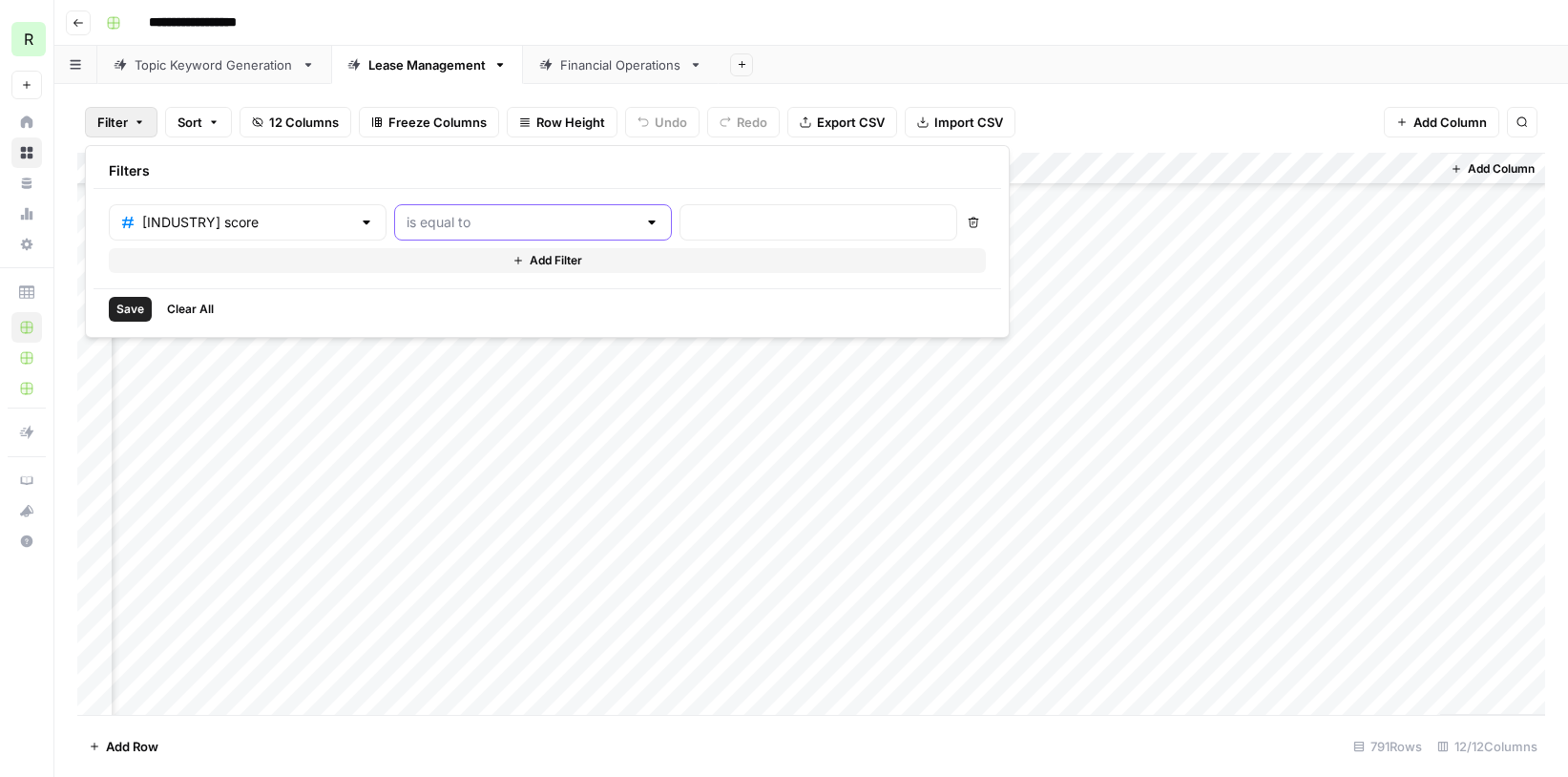 click at bounding box center (521, 222) 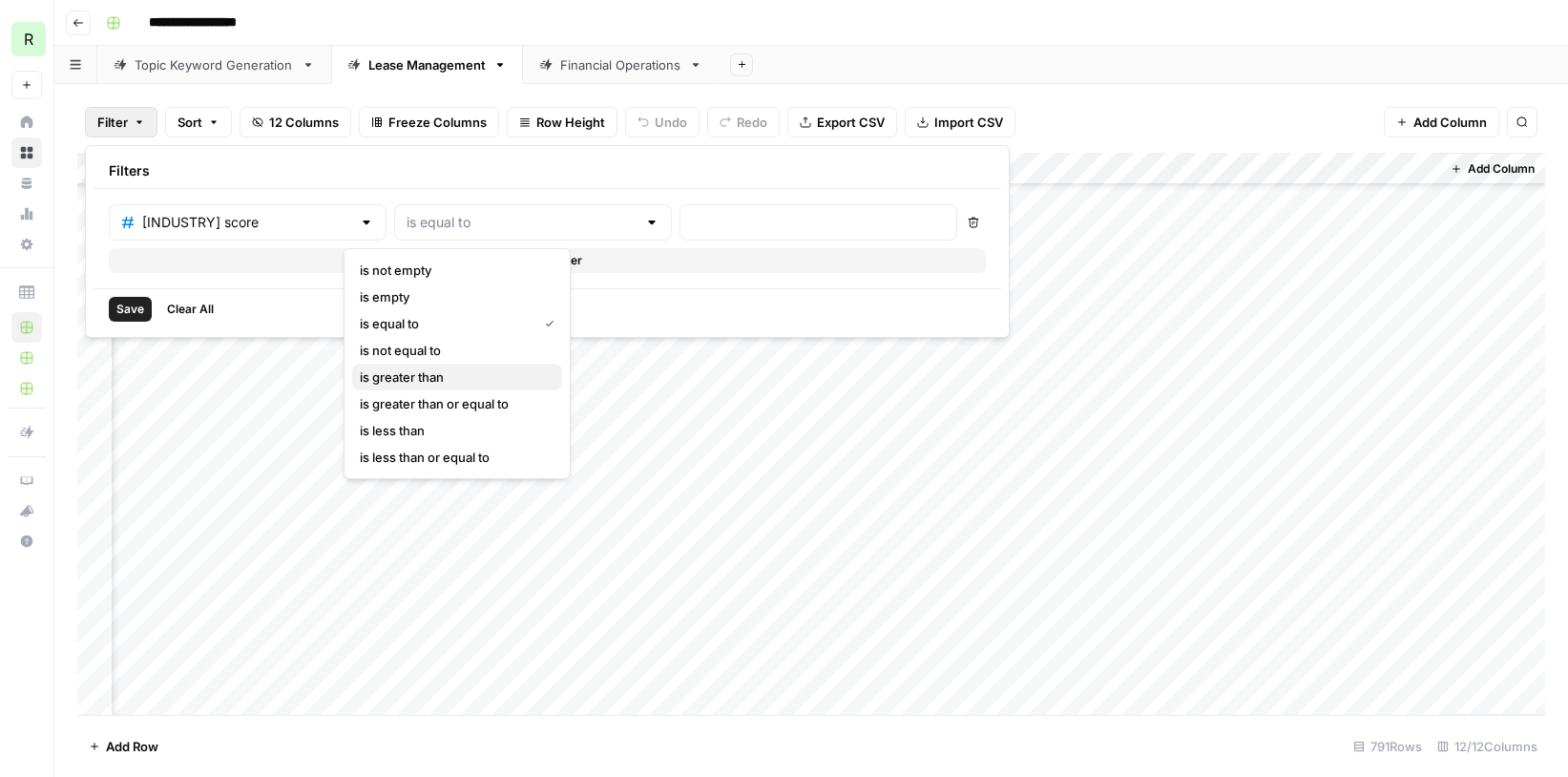 click on "is greater than" at bounding box center (453, 377) 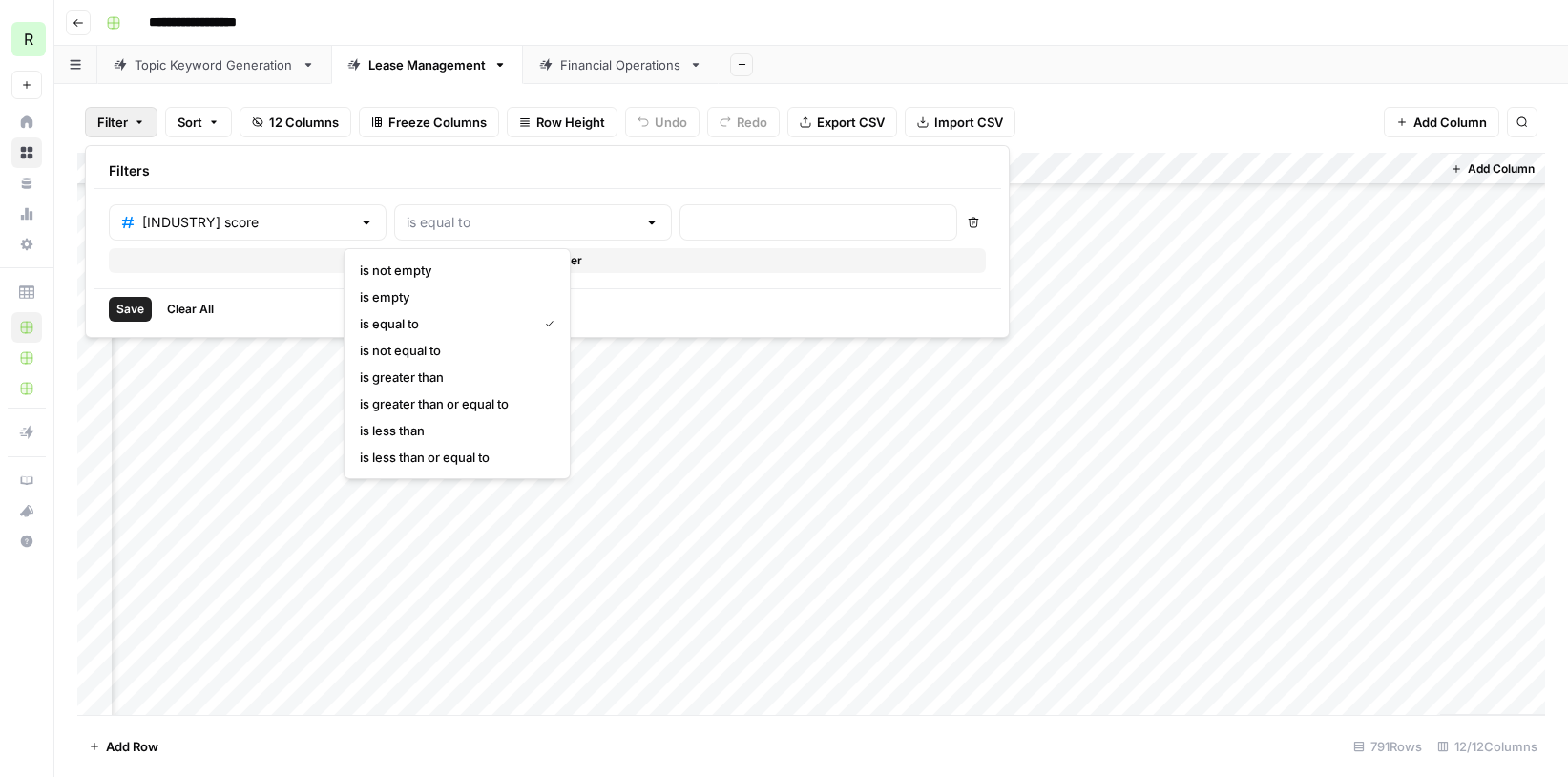 type on "is greater than" 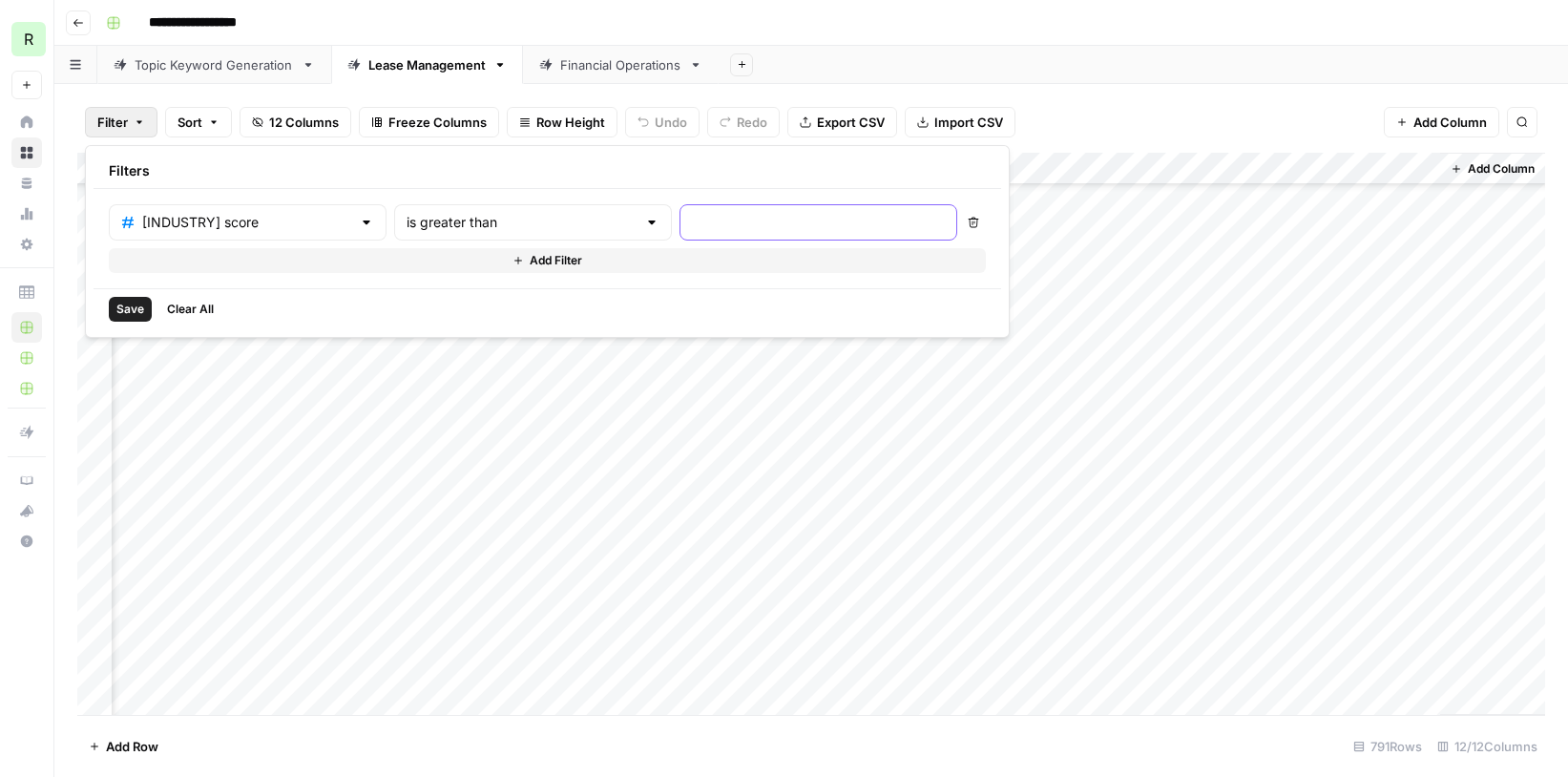 click at bounding box center [818, 222] 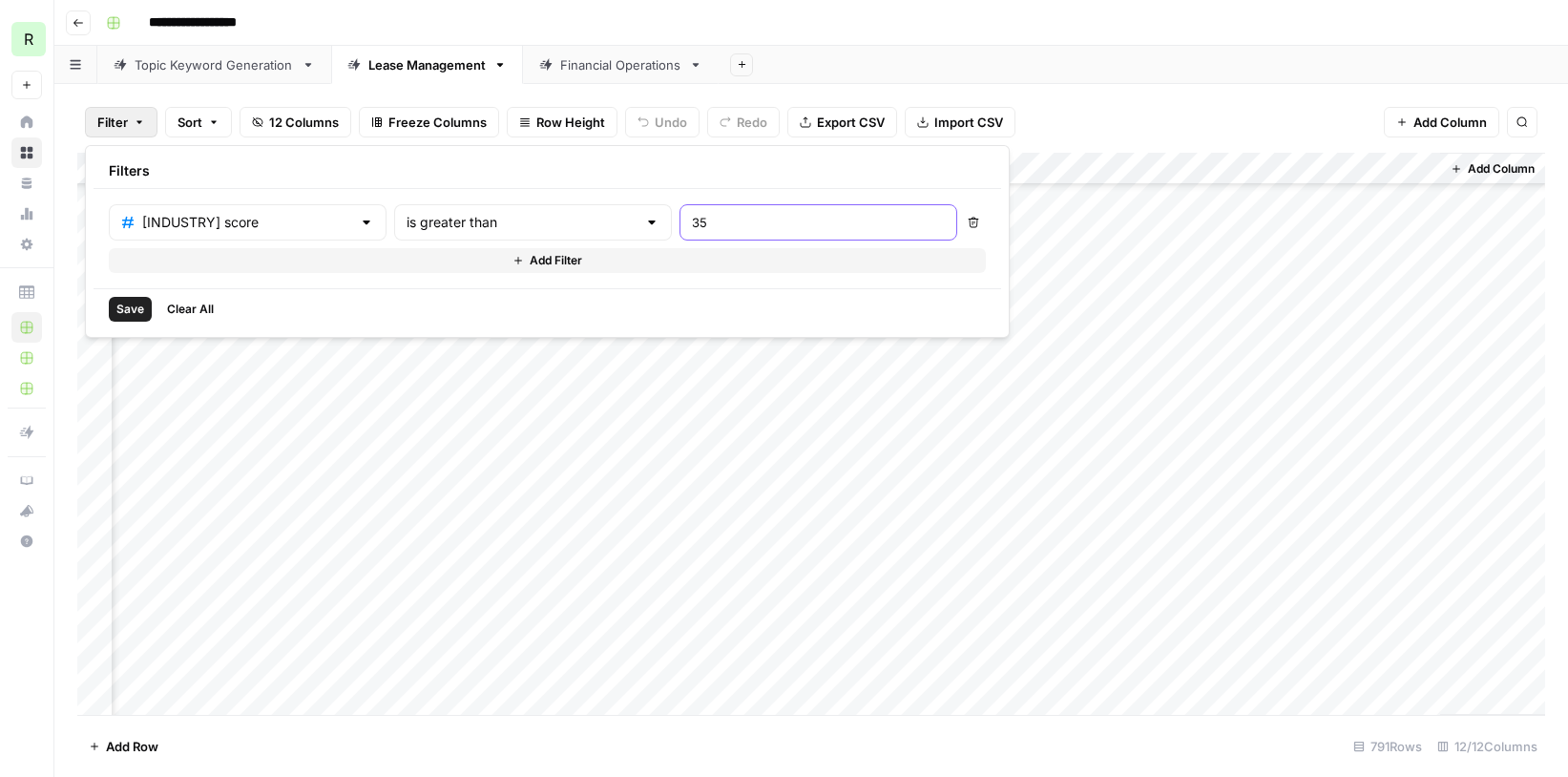 type on "35" 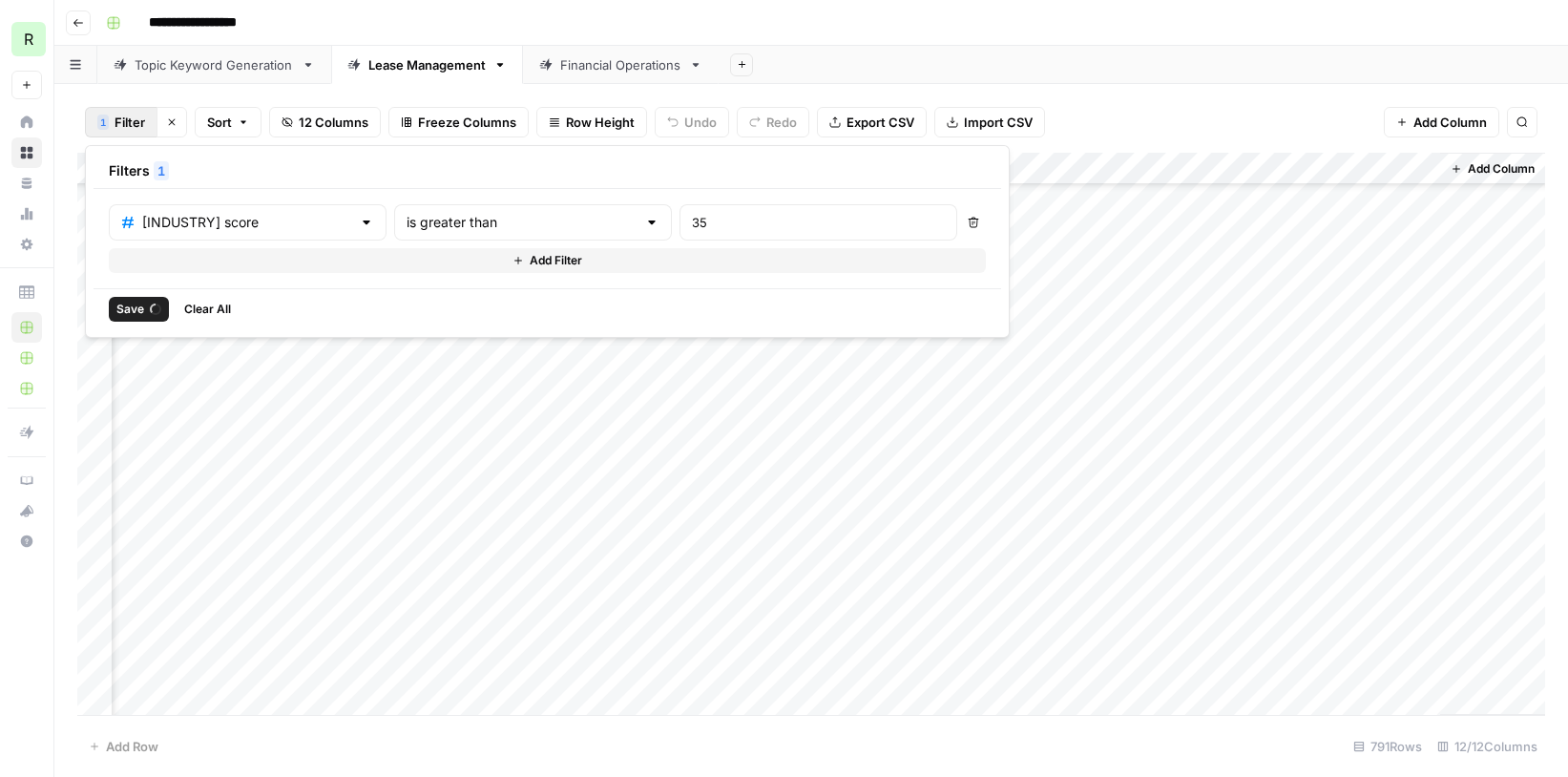 scroll, scrollTop: 19688, scrollLeft: 848, axis: both 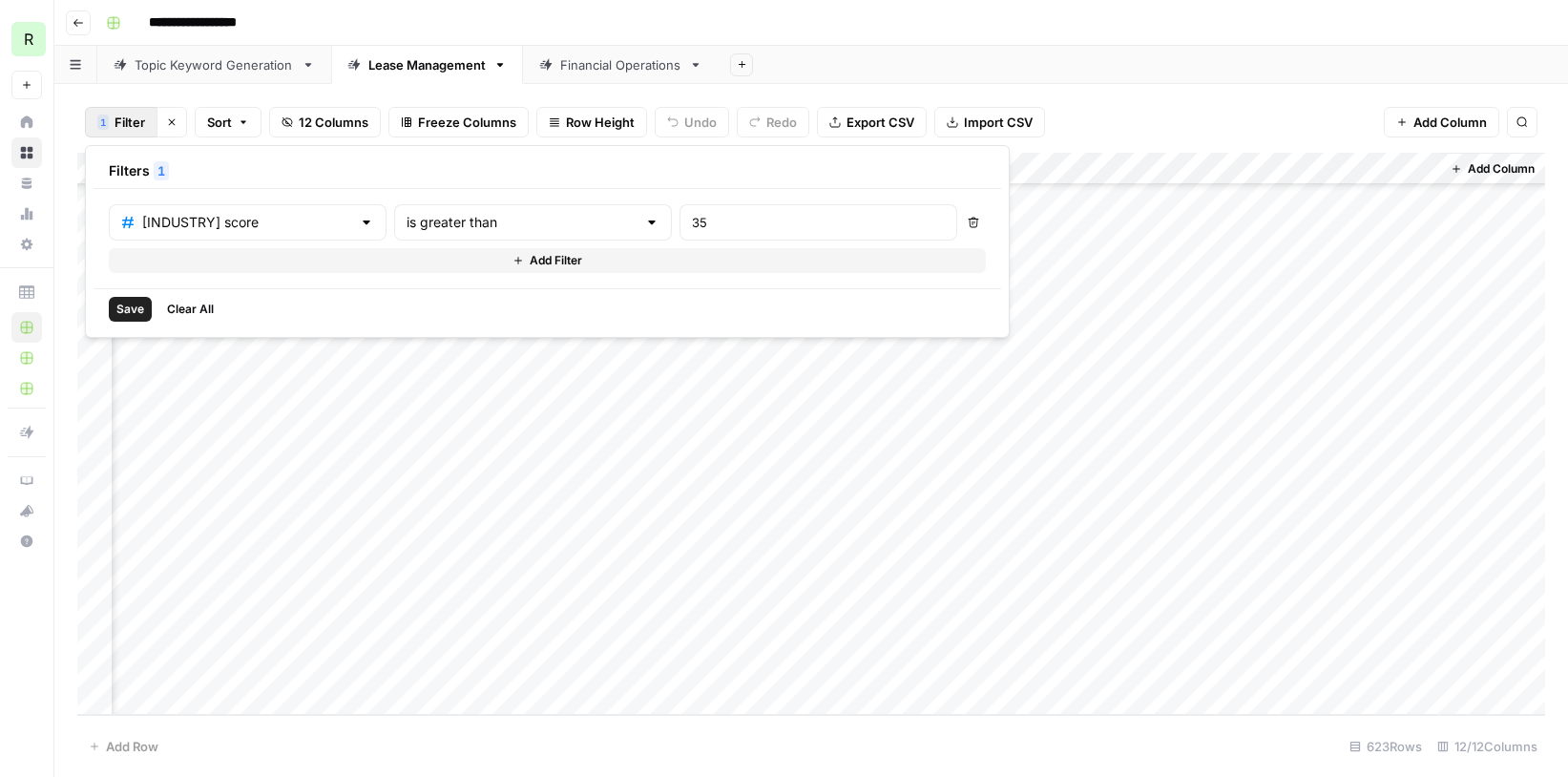 click on "Save" at bounding box center (130, 309) 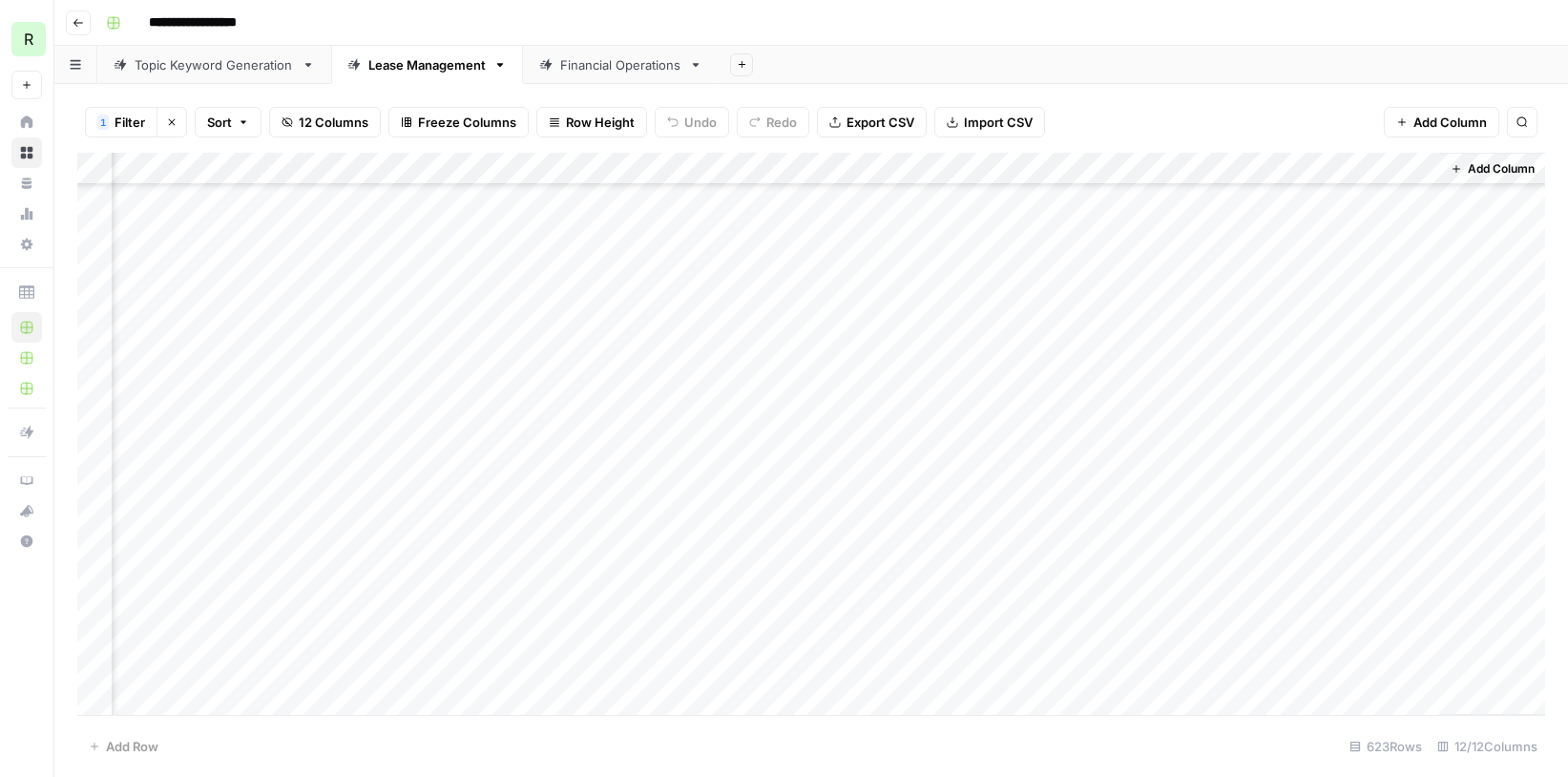 scroll, scrollTop: 808, scrollLeft: 848, axis: both 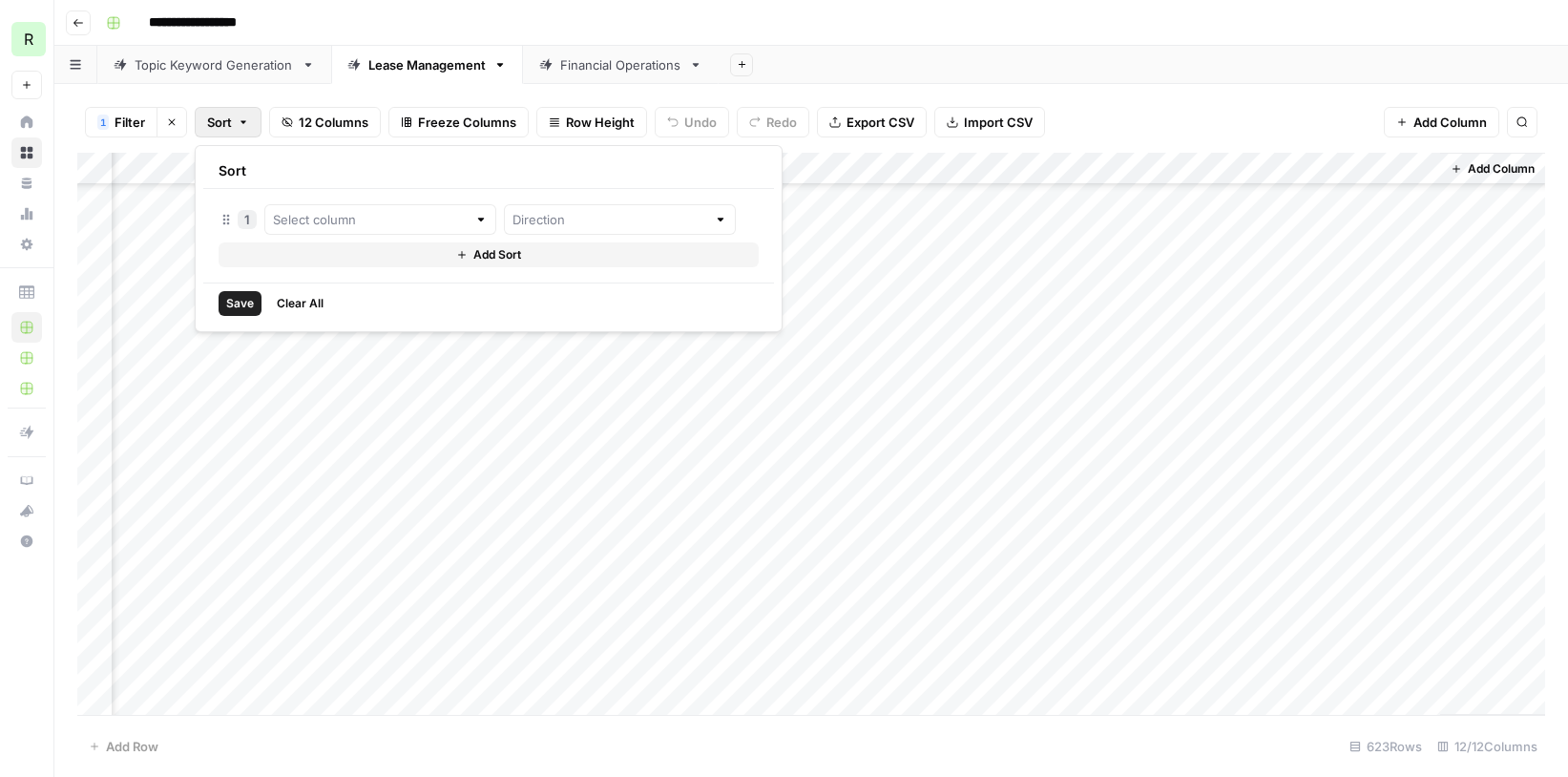click at bounding box center (380, 220) 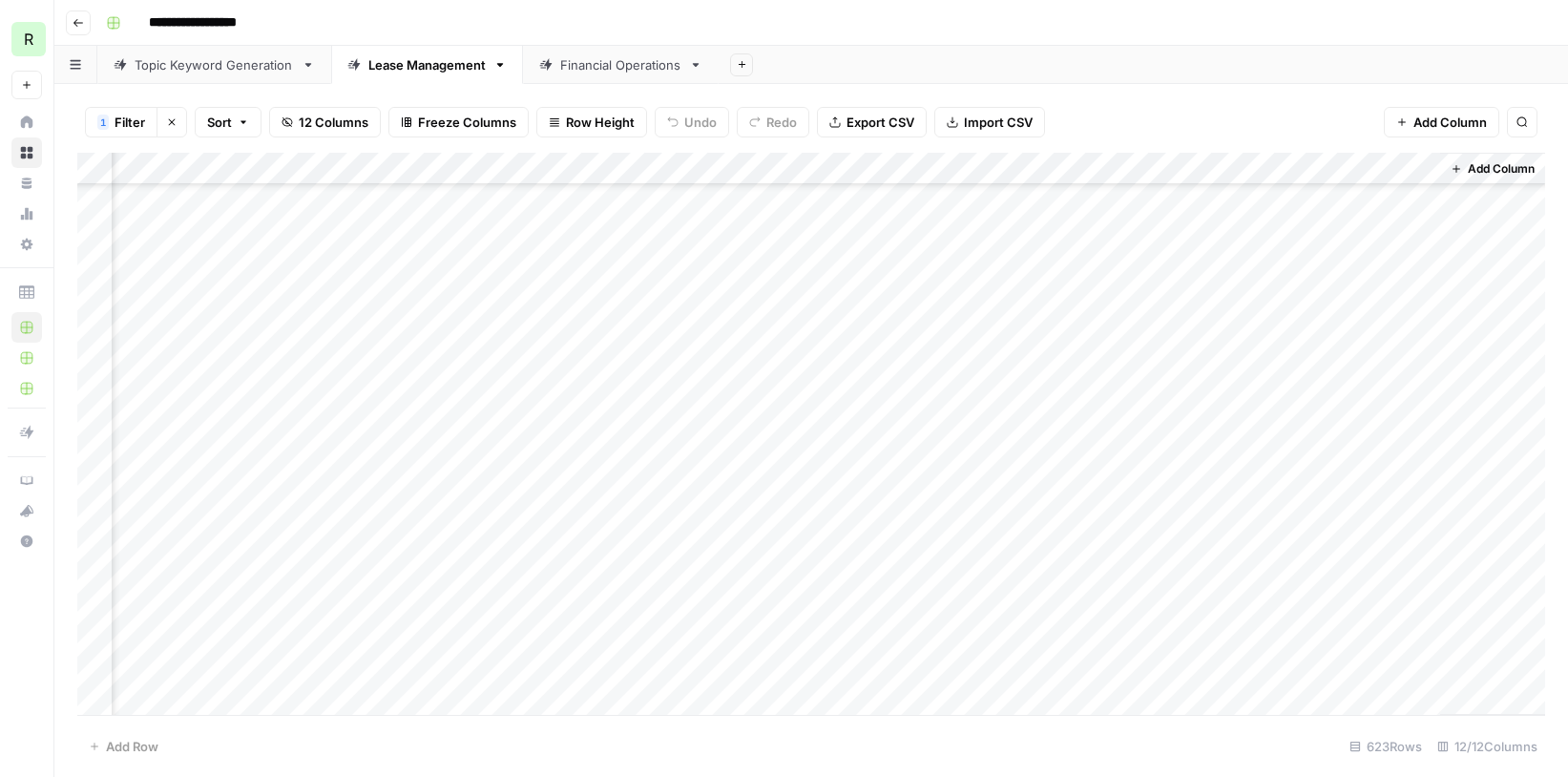 click on "Add Column" at bounding box center (811, 433) 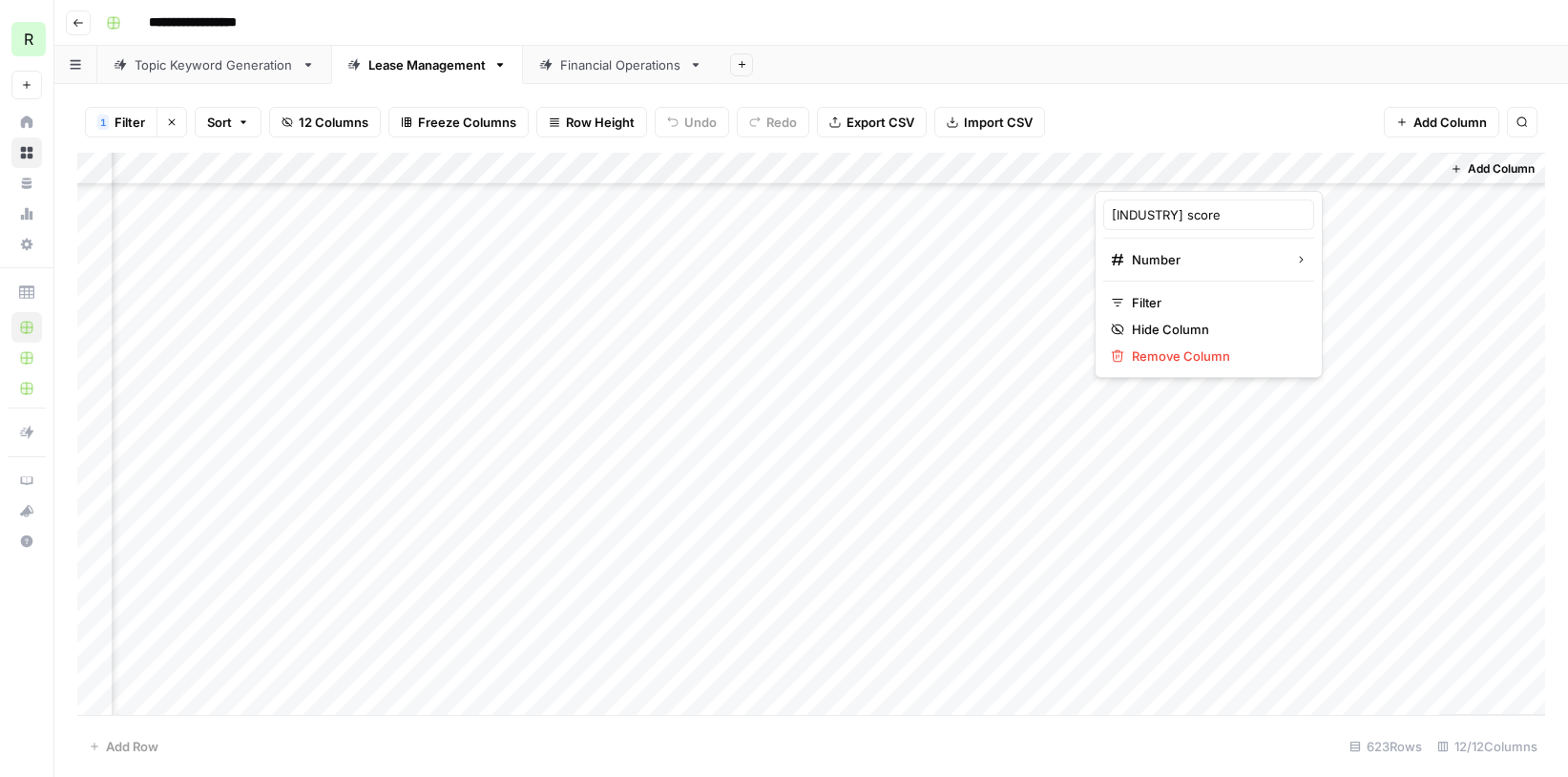 click on "Add Column" at bounding box center (811, 433) 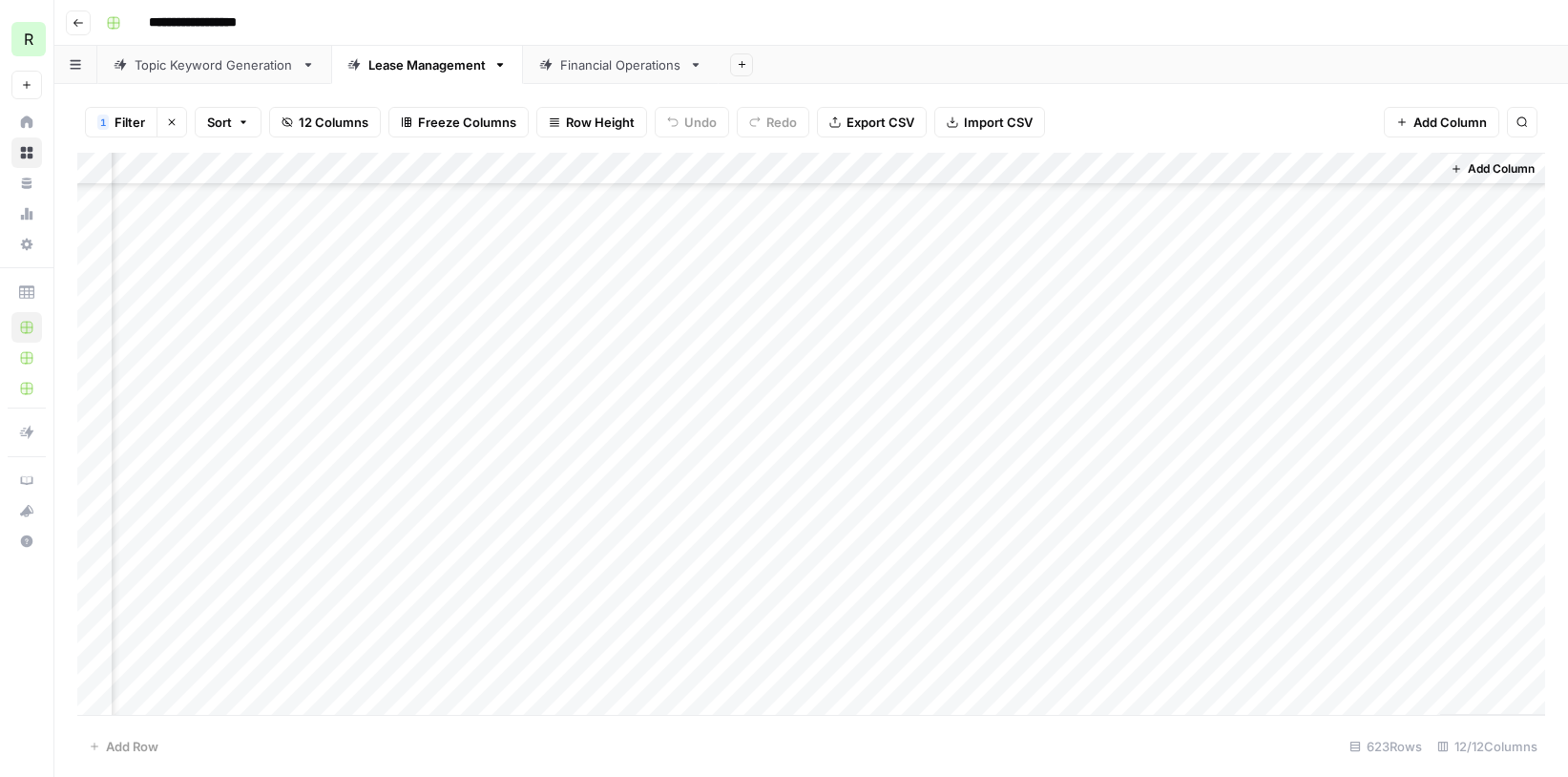 click on "Add Column" at bounding box center (811, 433) 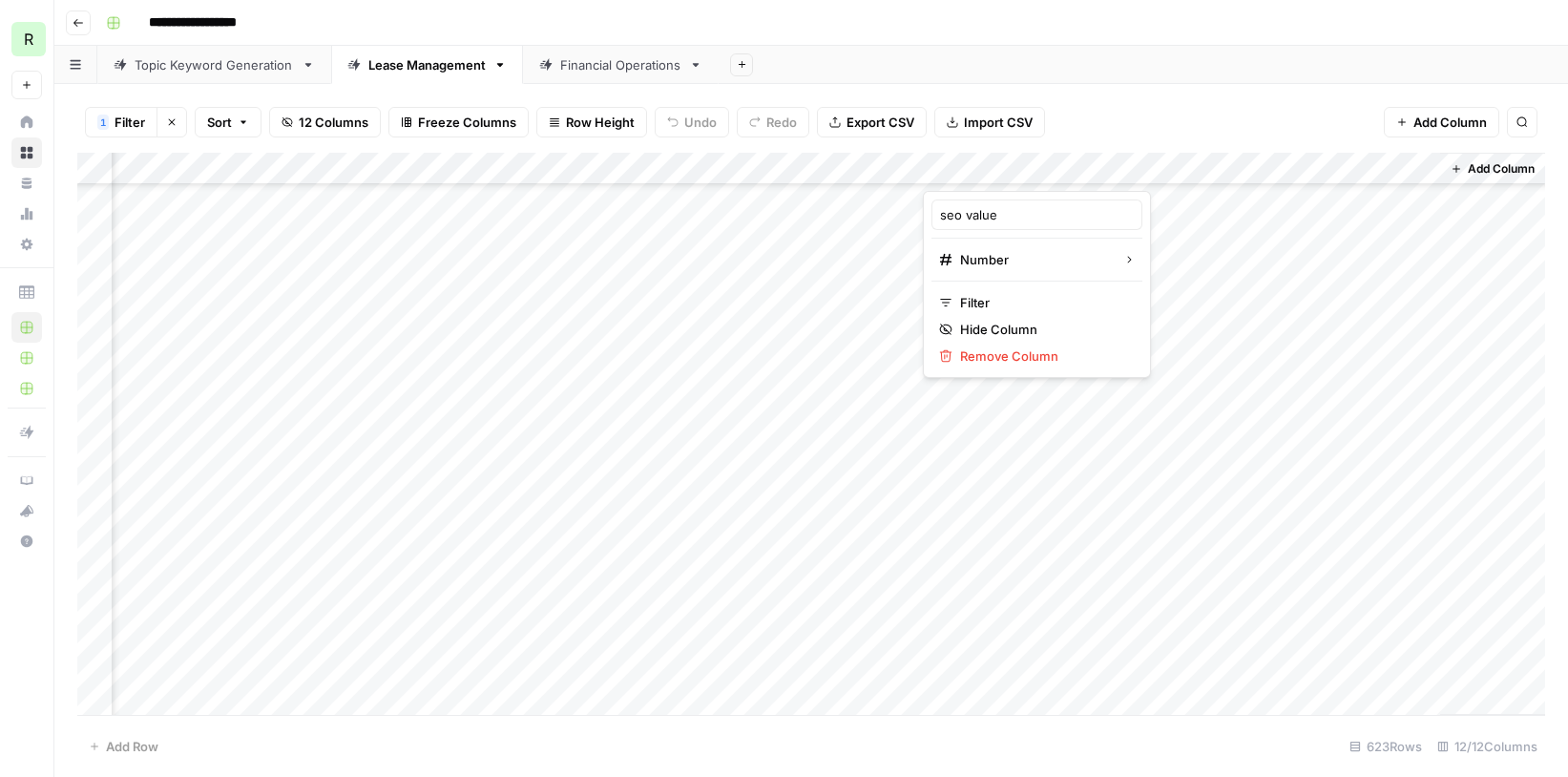 click on "1 Filter Clear filters Sort 12 Columns Freeze Columns Row Height Undo Redo Export CSV Import CSV Add Column Search" at bounding box center (811, 122) 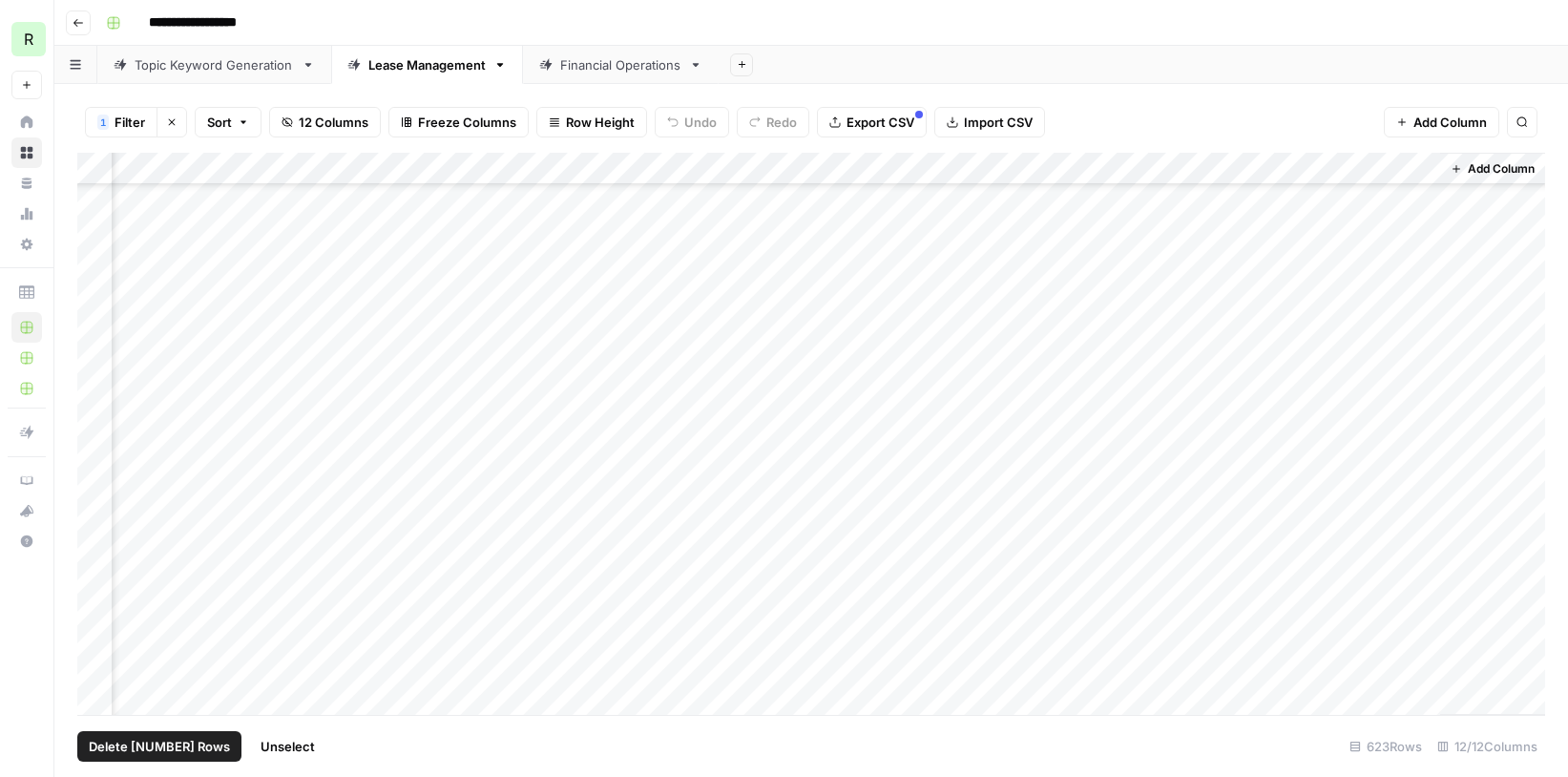 click on "Add Column" at bounding box center (811, 433) 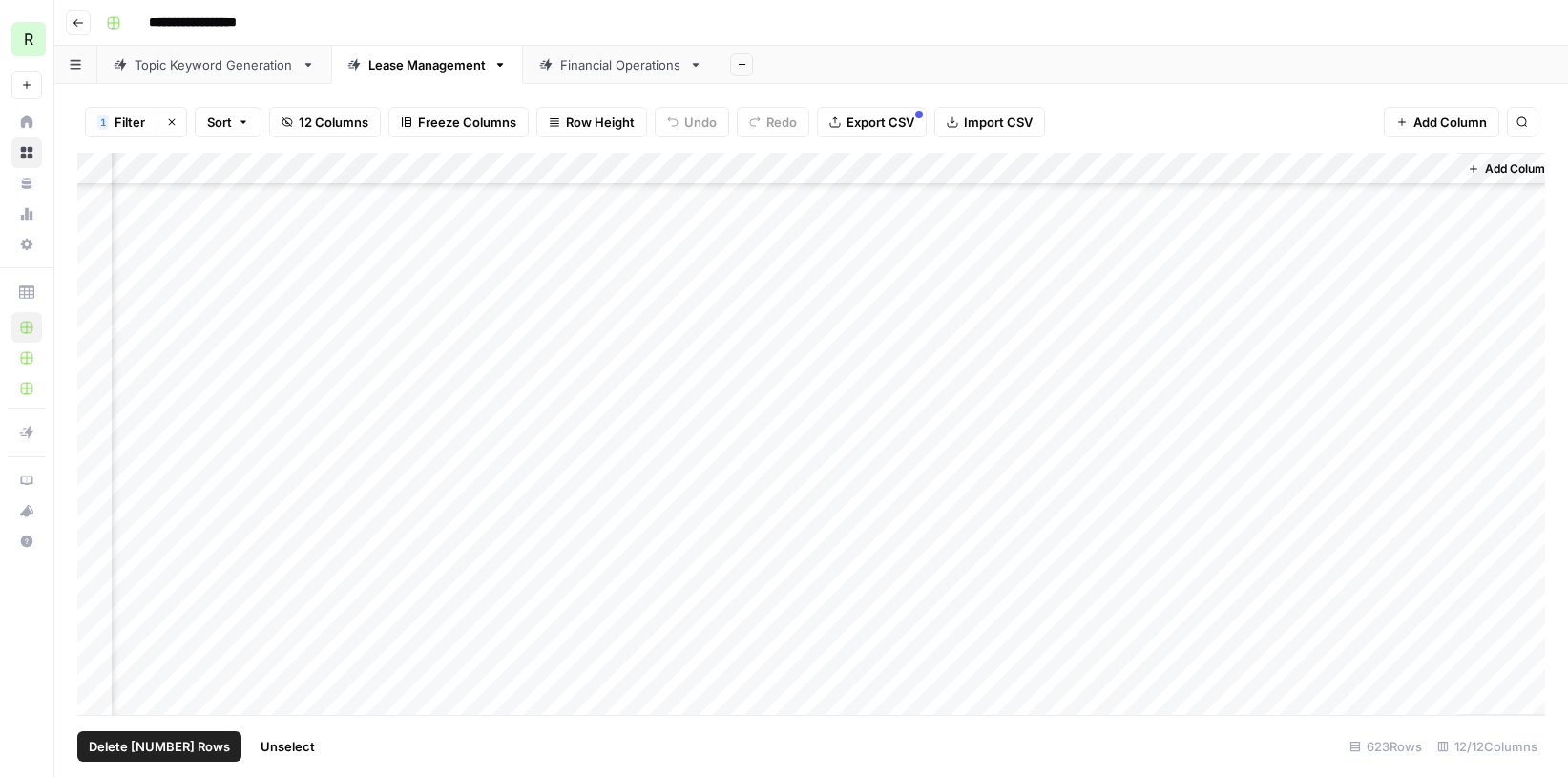 click on "Financial Operations" at bounding box center [620, 65] 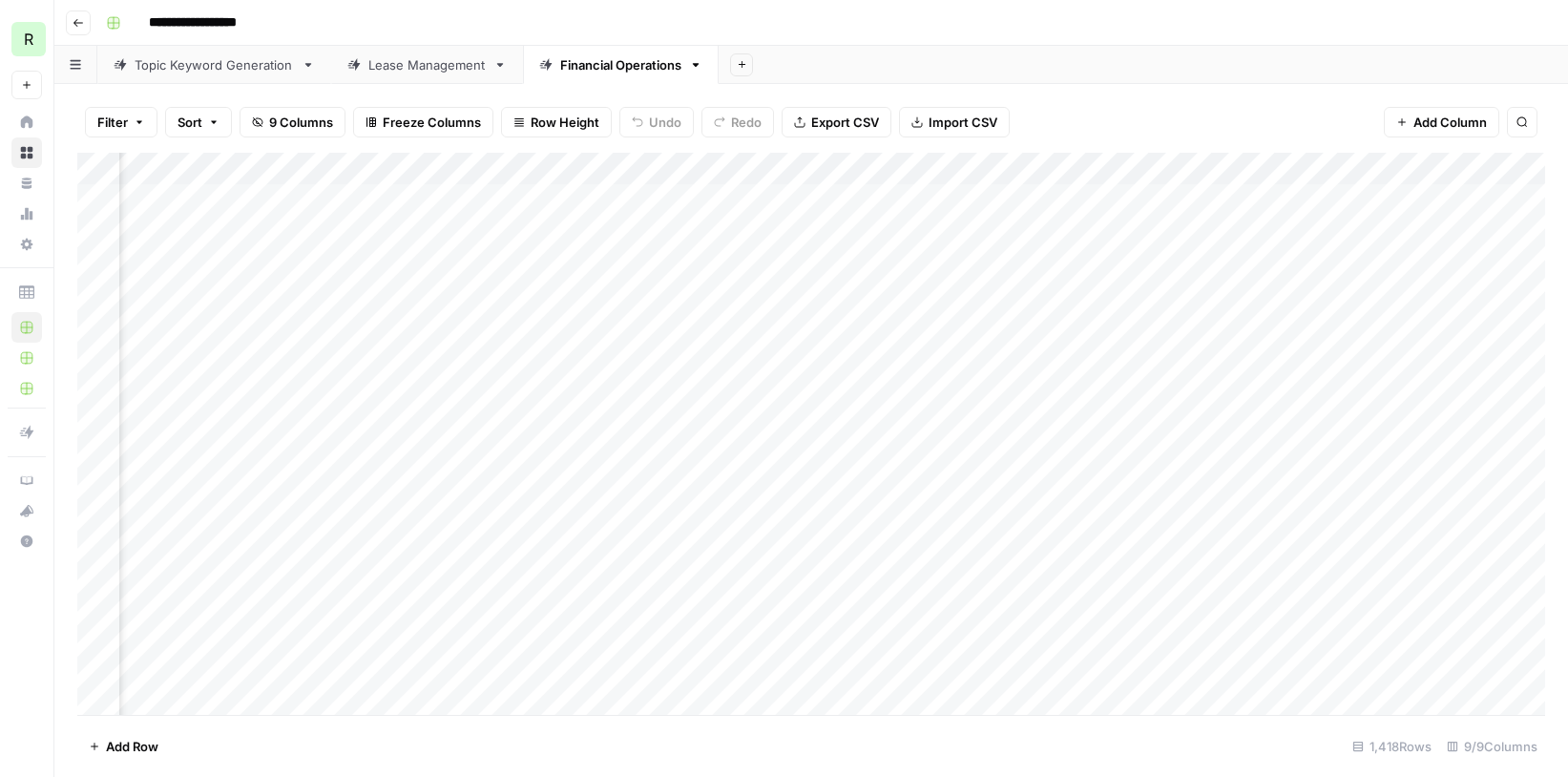 scroll, scrollTop: 0, scrollLeft: 318, axis: horizontal 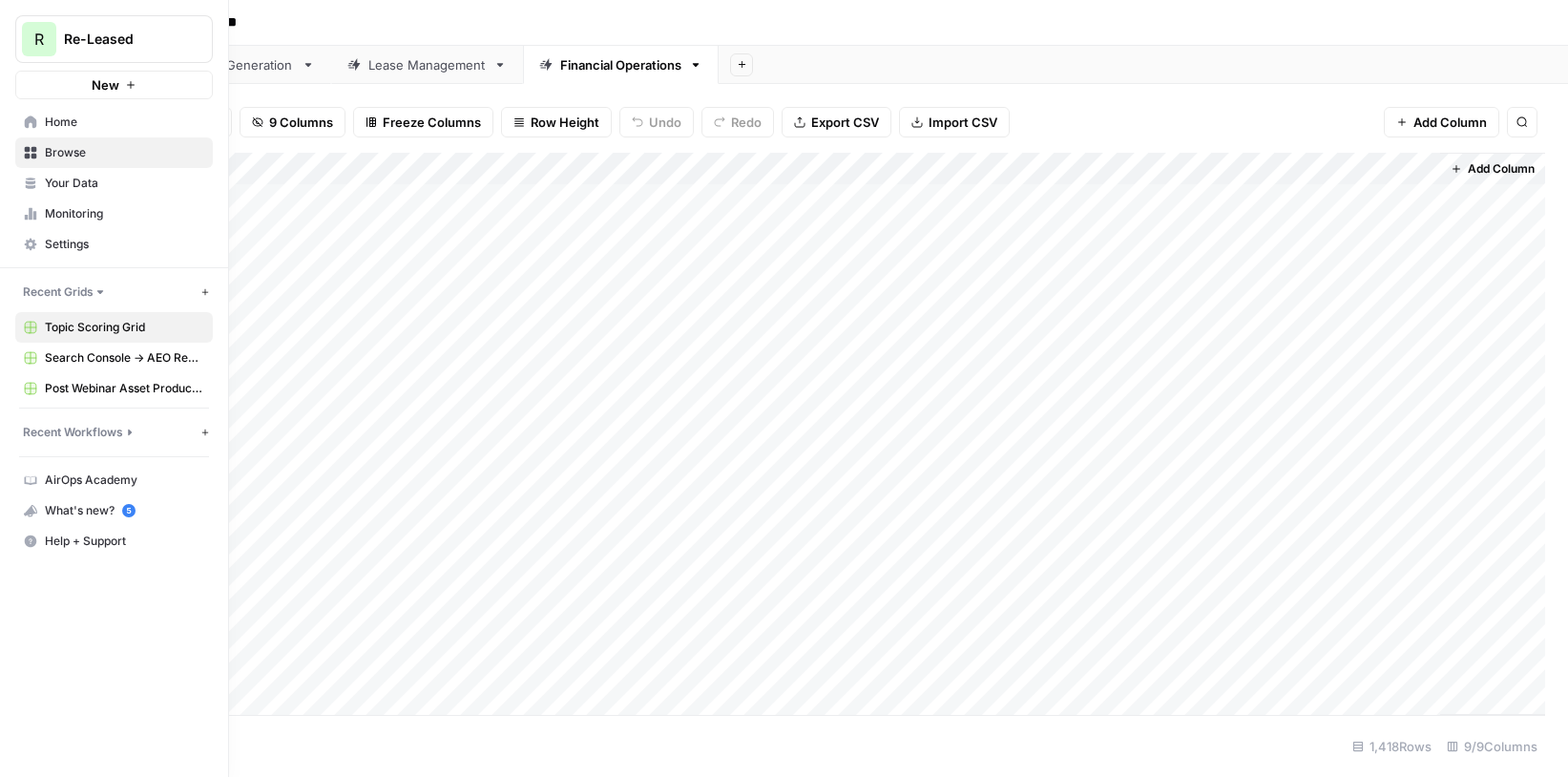 click on "Settings" at bounding box center [124, 244] 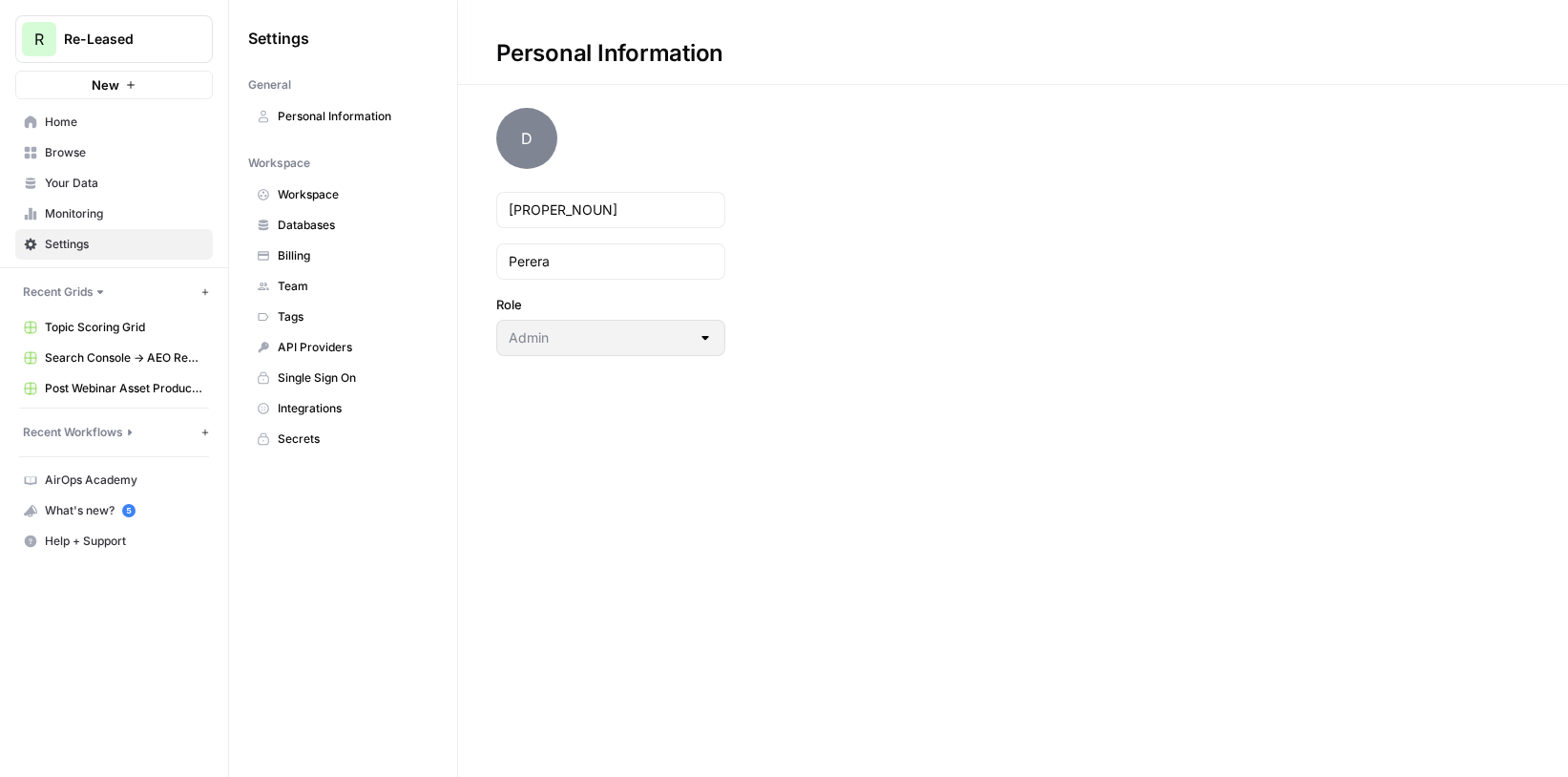 click on "Billing" at bounding box center [353, 256] 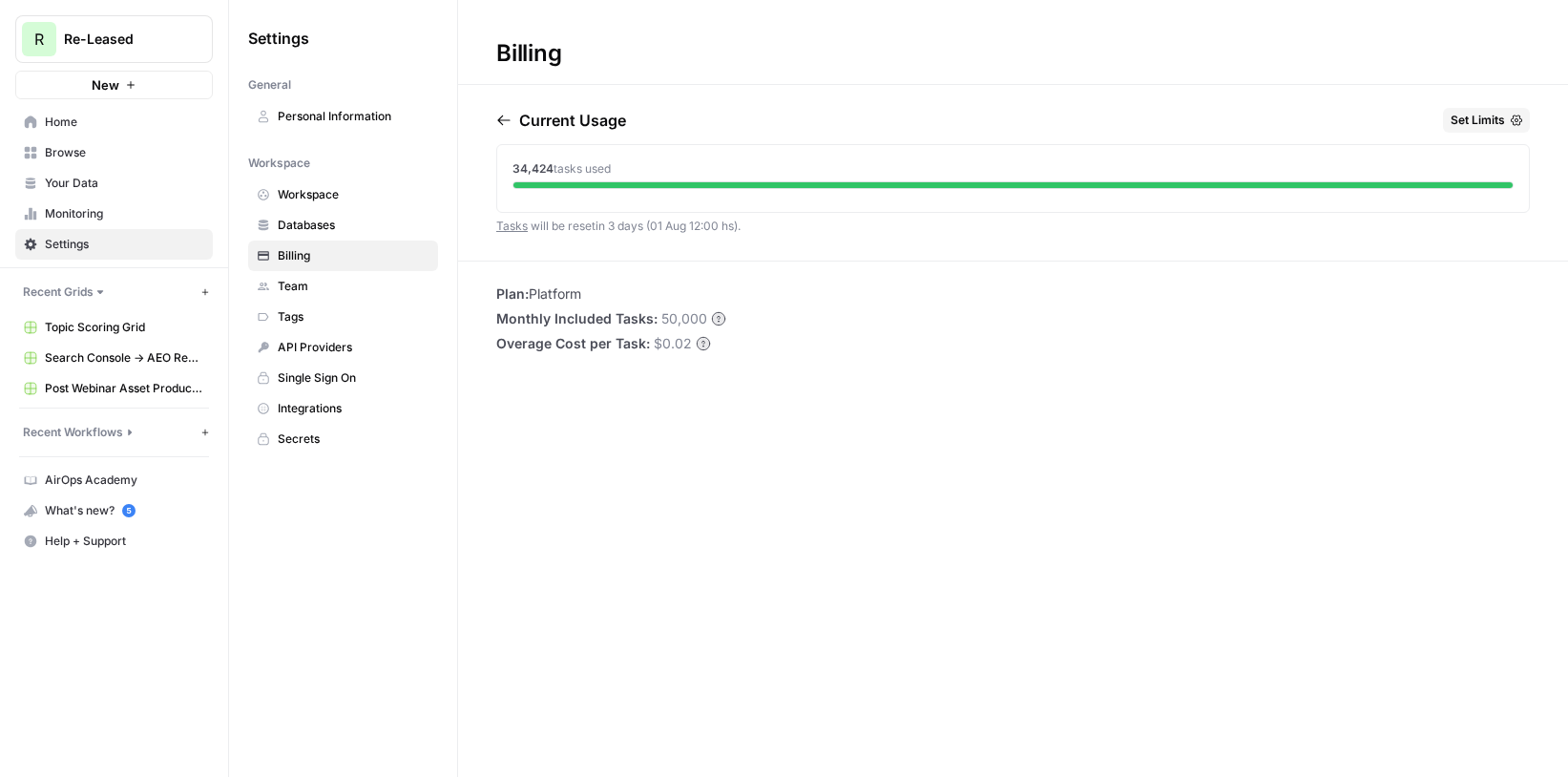 click on "Home" at bounding box center [124, 122] 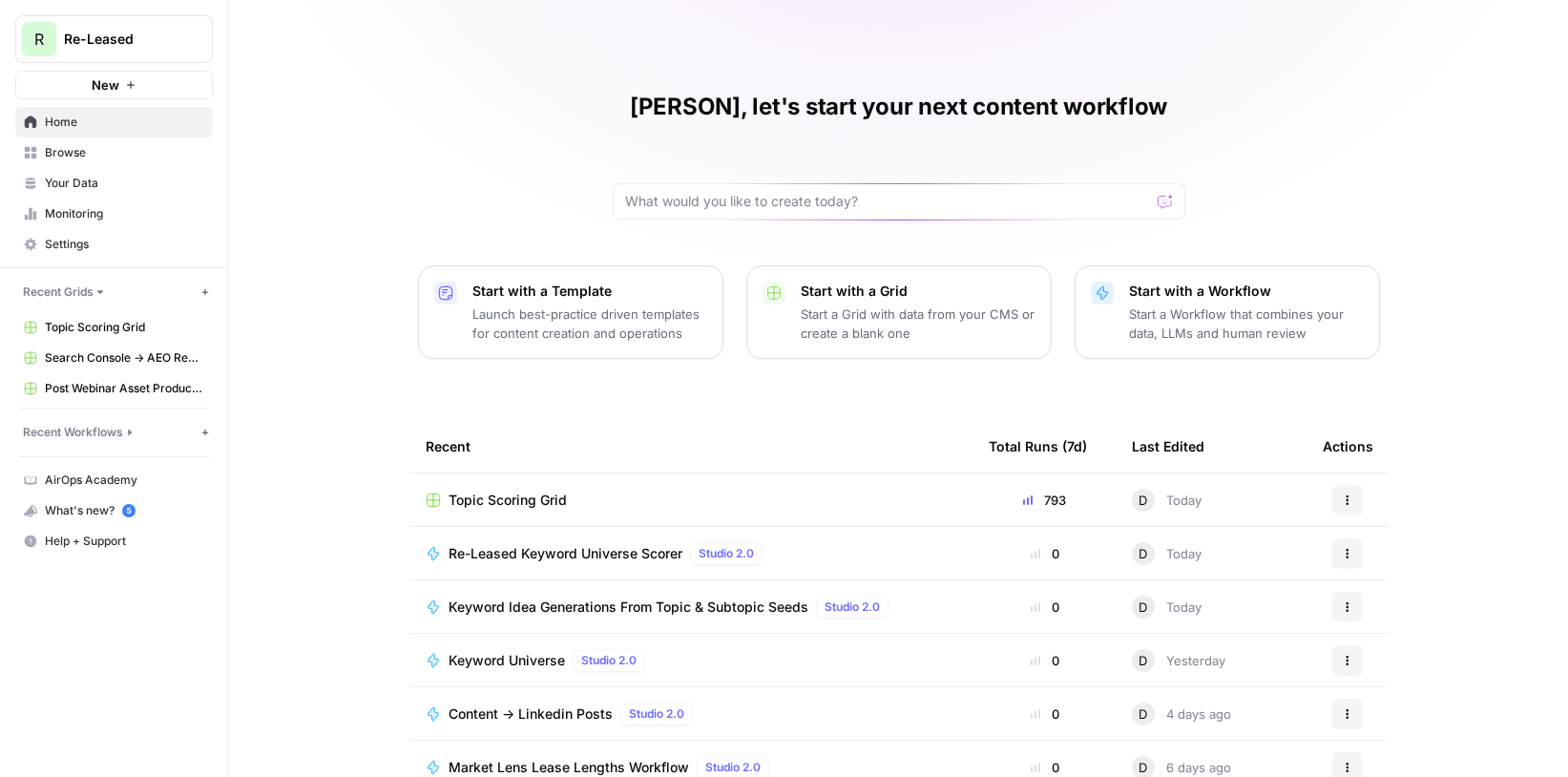 click on "Topic Scoring Grid" at bounding box center (692, 500) 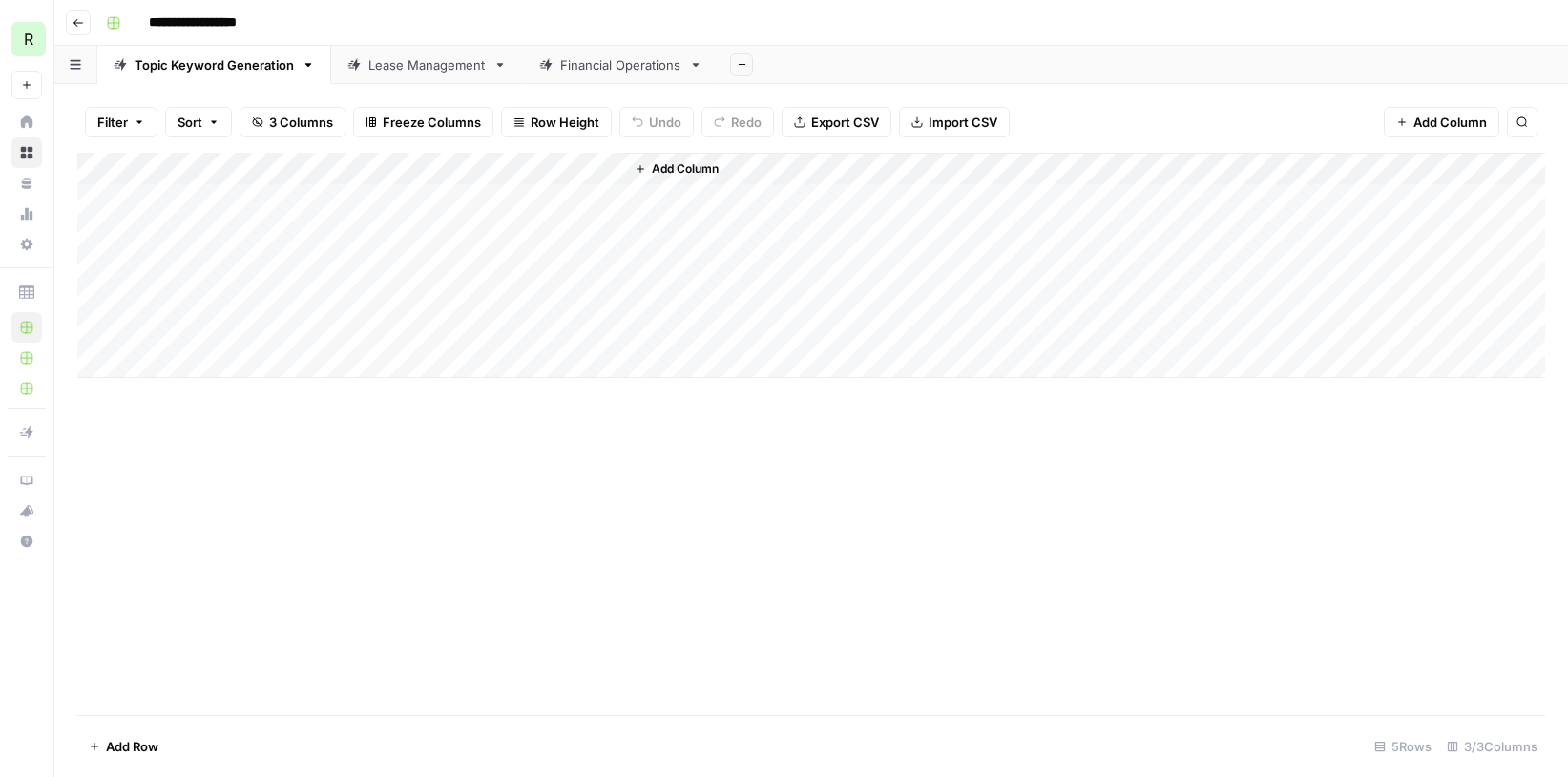 click on "Add Column" at bounding box center [811, 265] 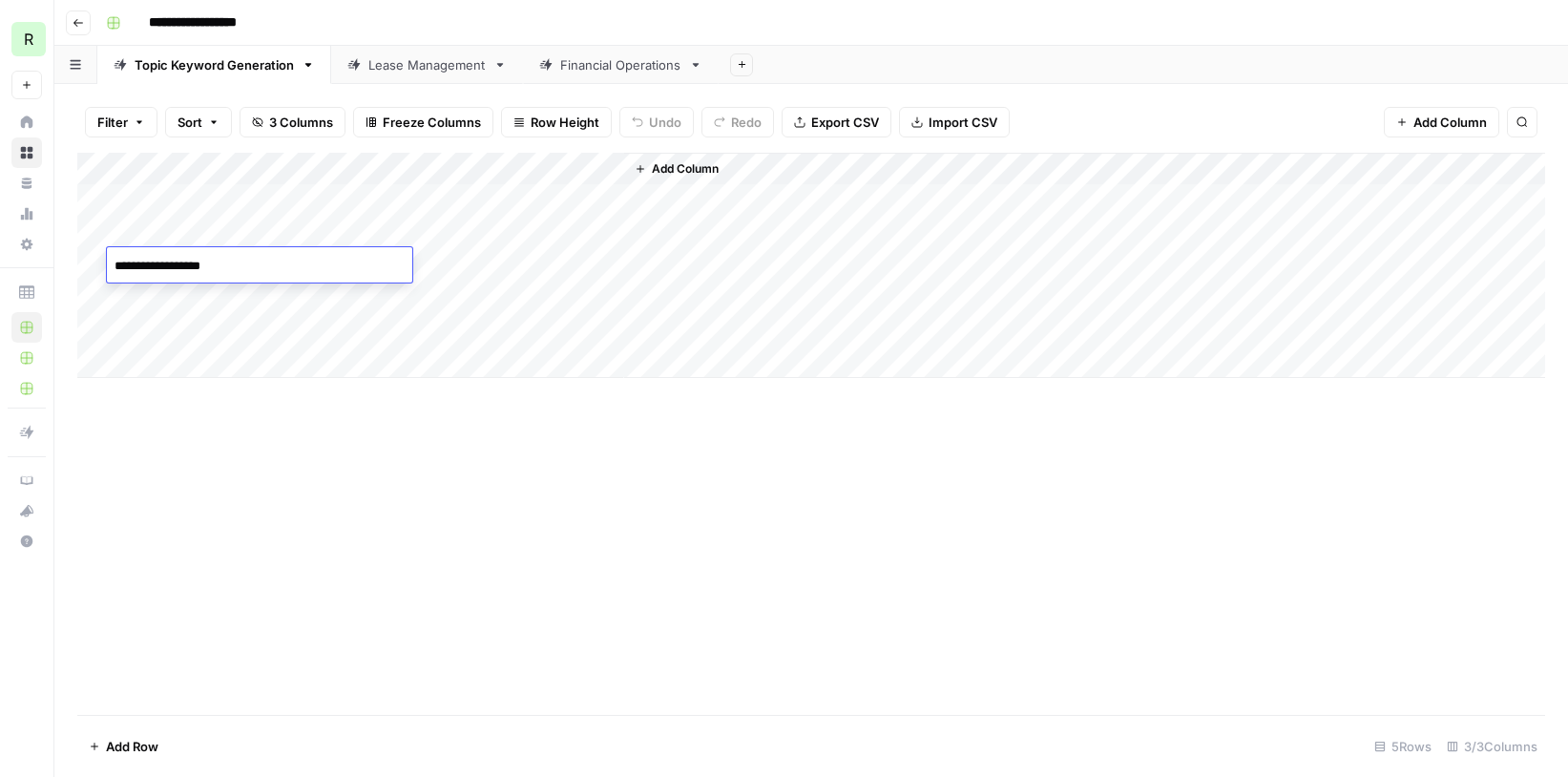 type on "**********" 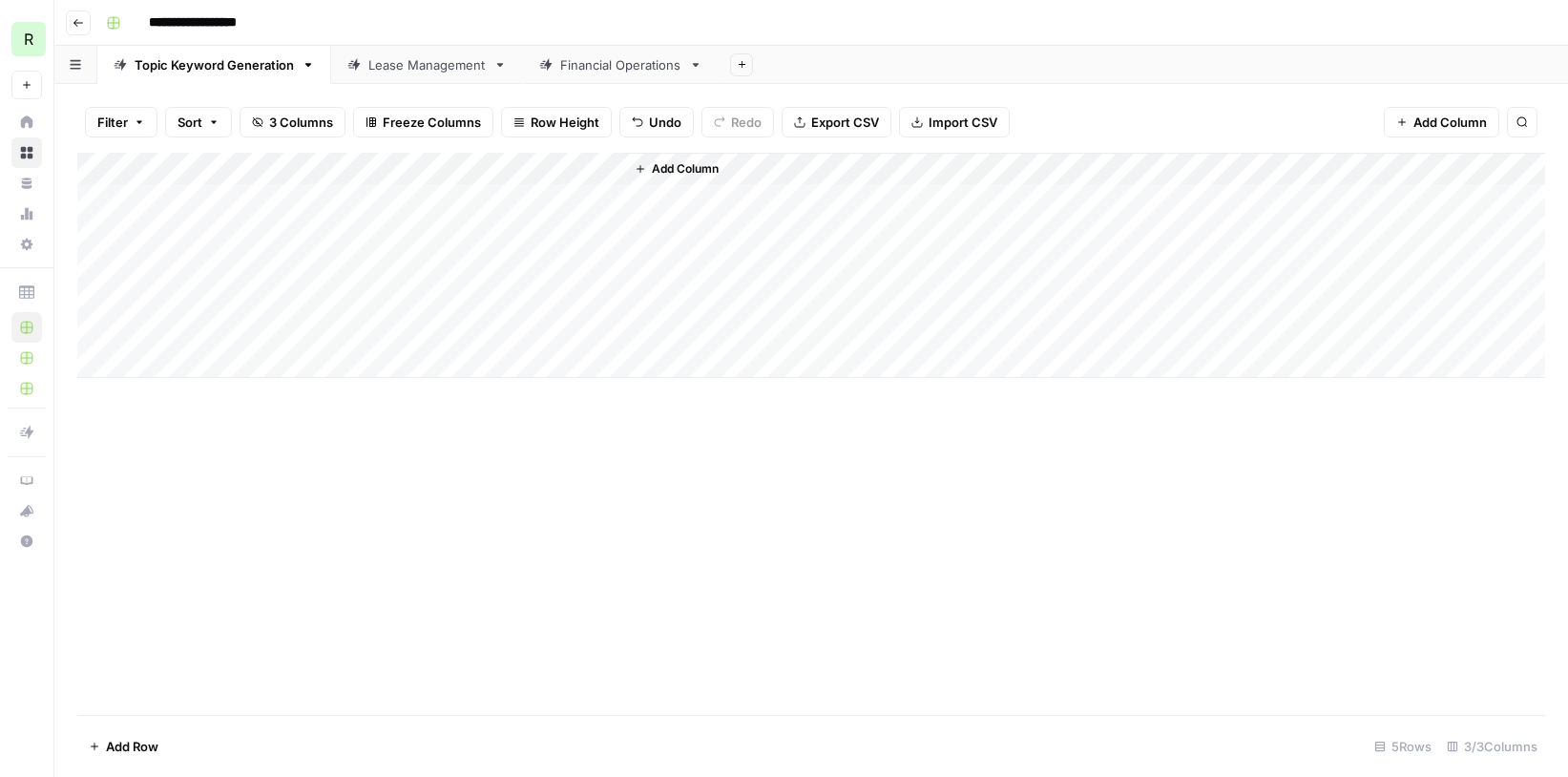 click on "Add Column" at bounding box center (811, 265) 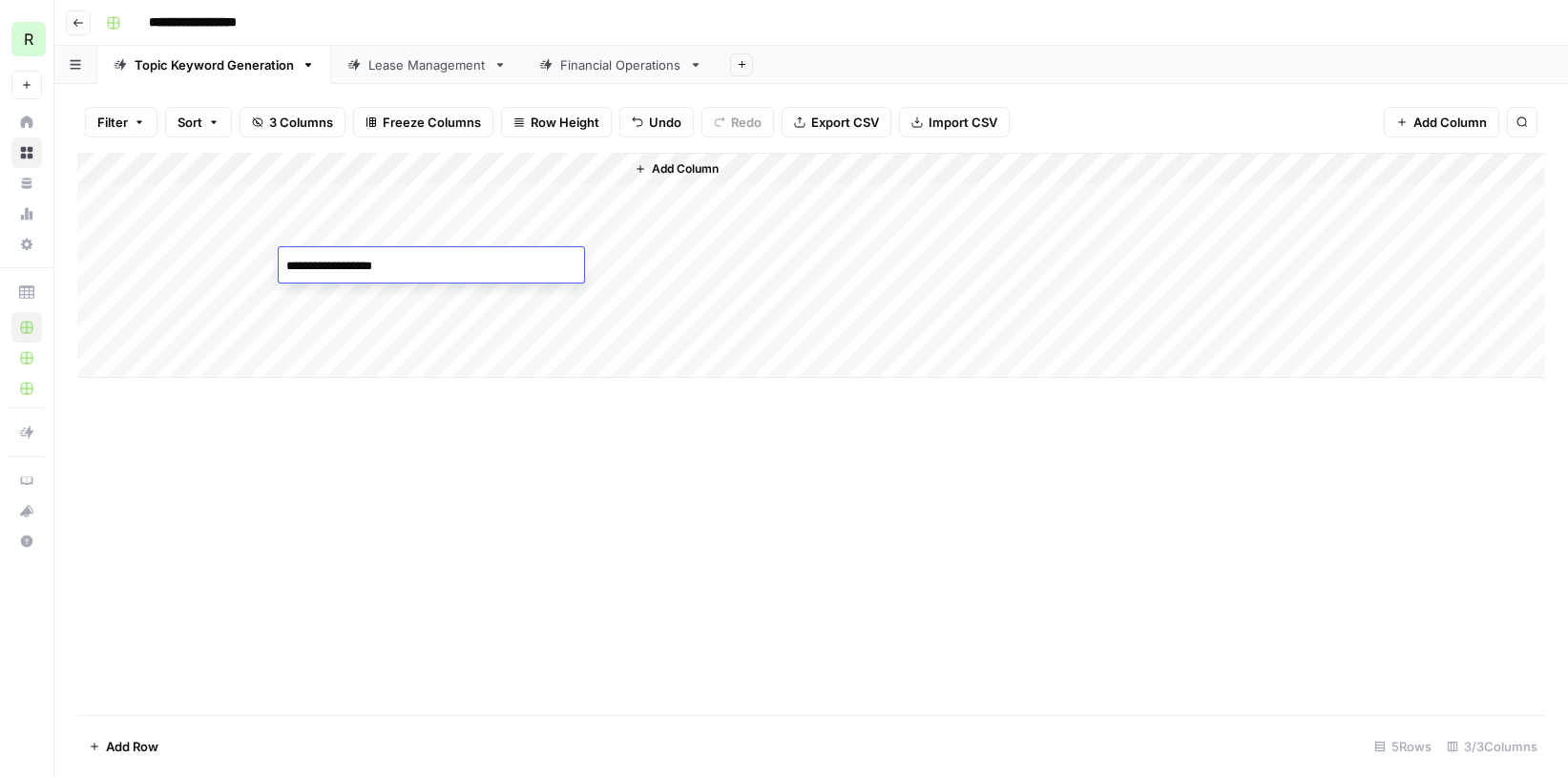 scroll, scrollTop: 60, scrollLeft: 0, axis: vertical 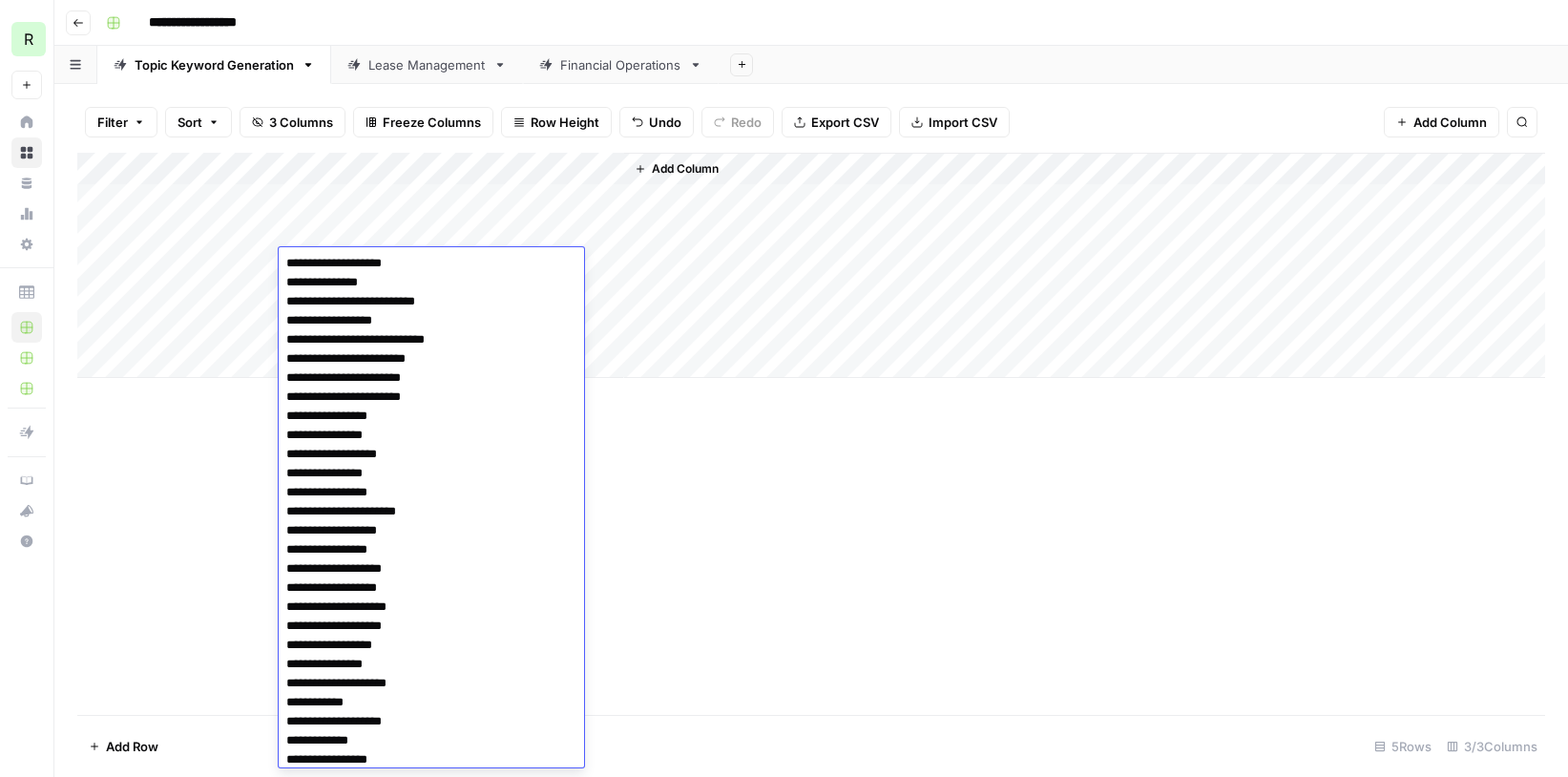 type on "**********" 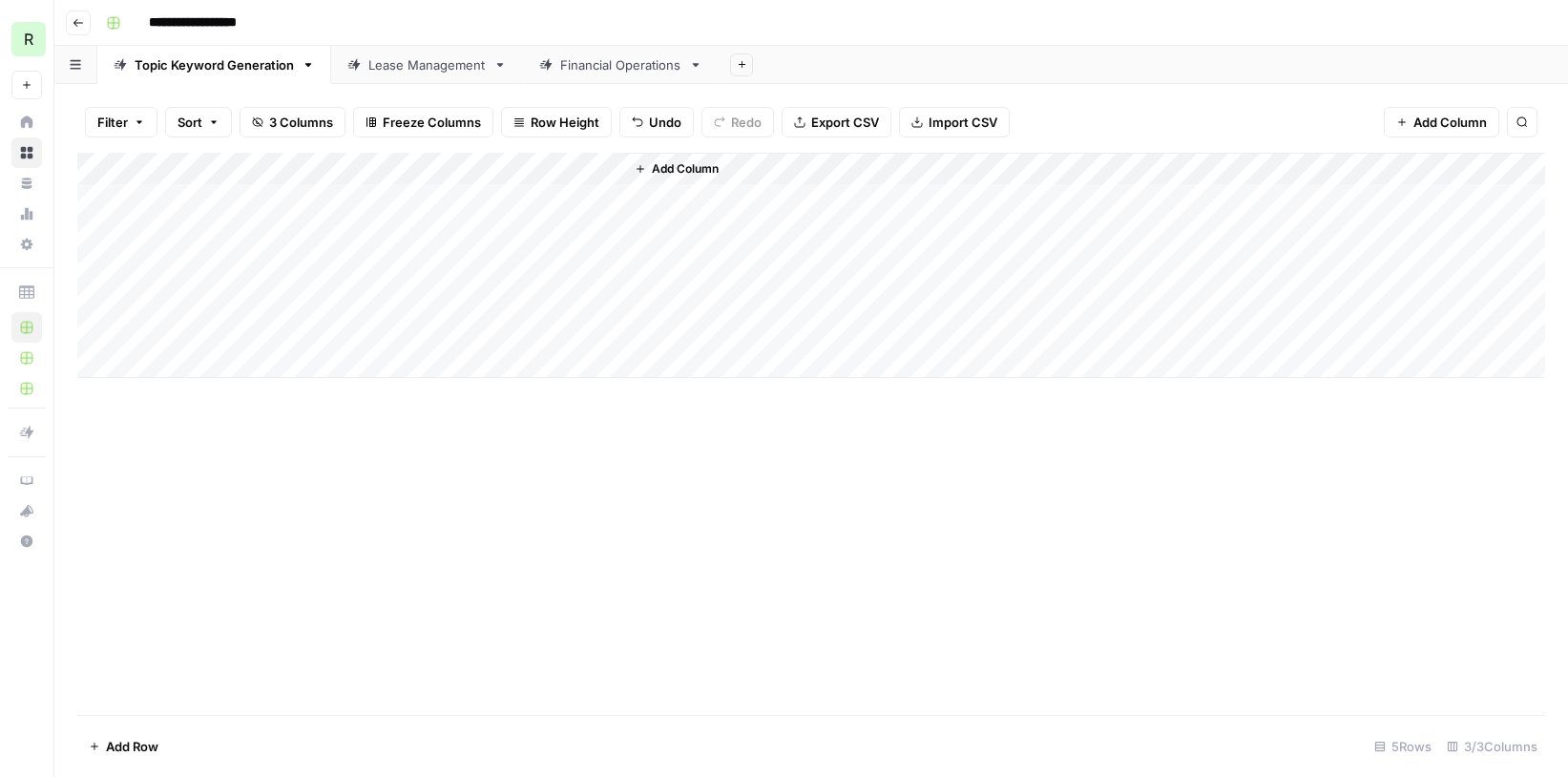 click on "Add Column" at bounding box center [811, 265] 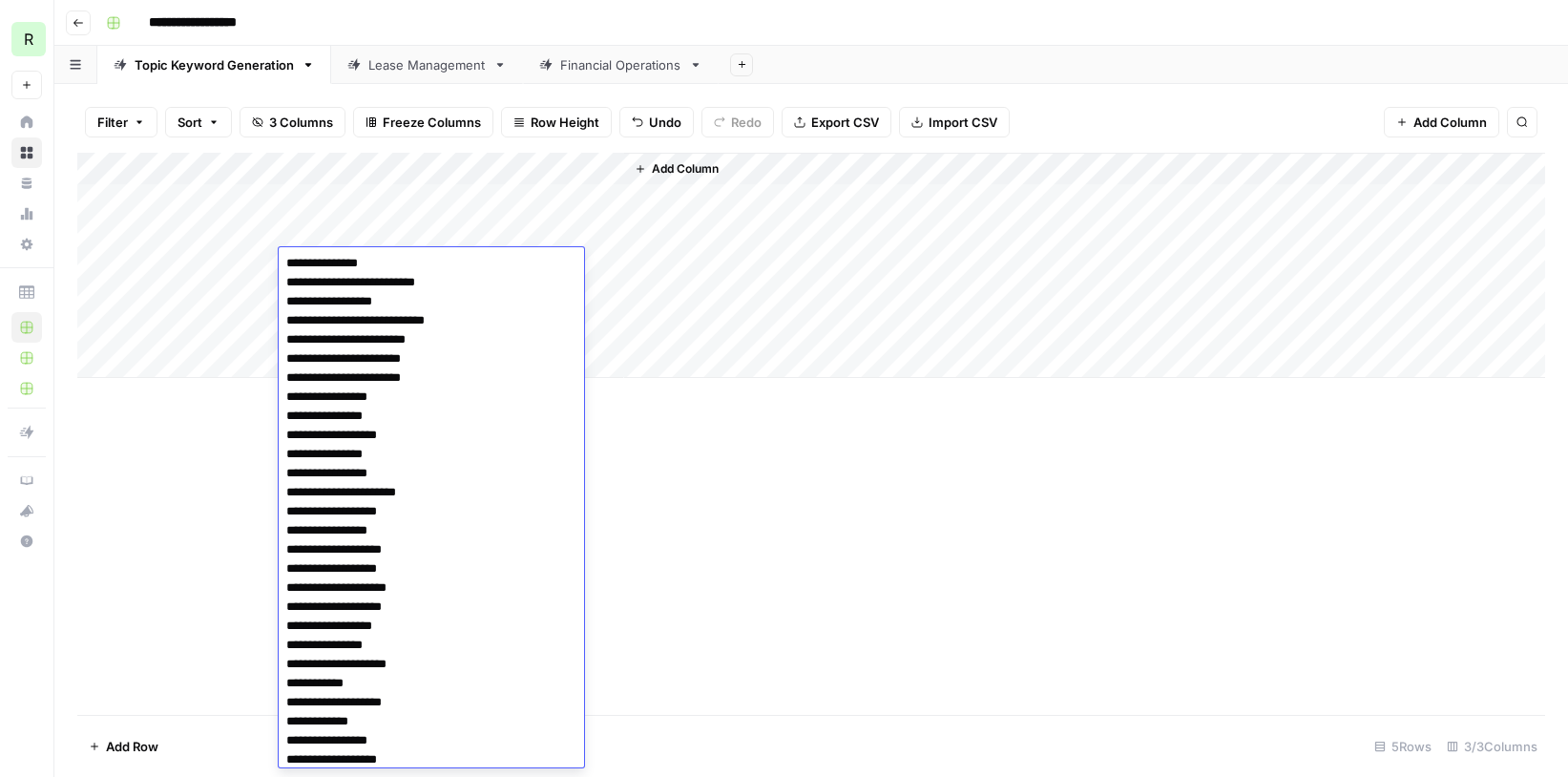 scroll, scrollTop: 136, scrollLeft: 0, axis: vertical 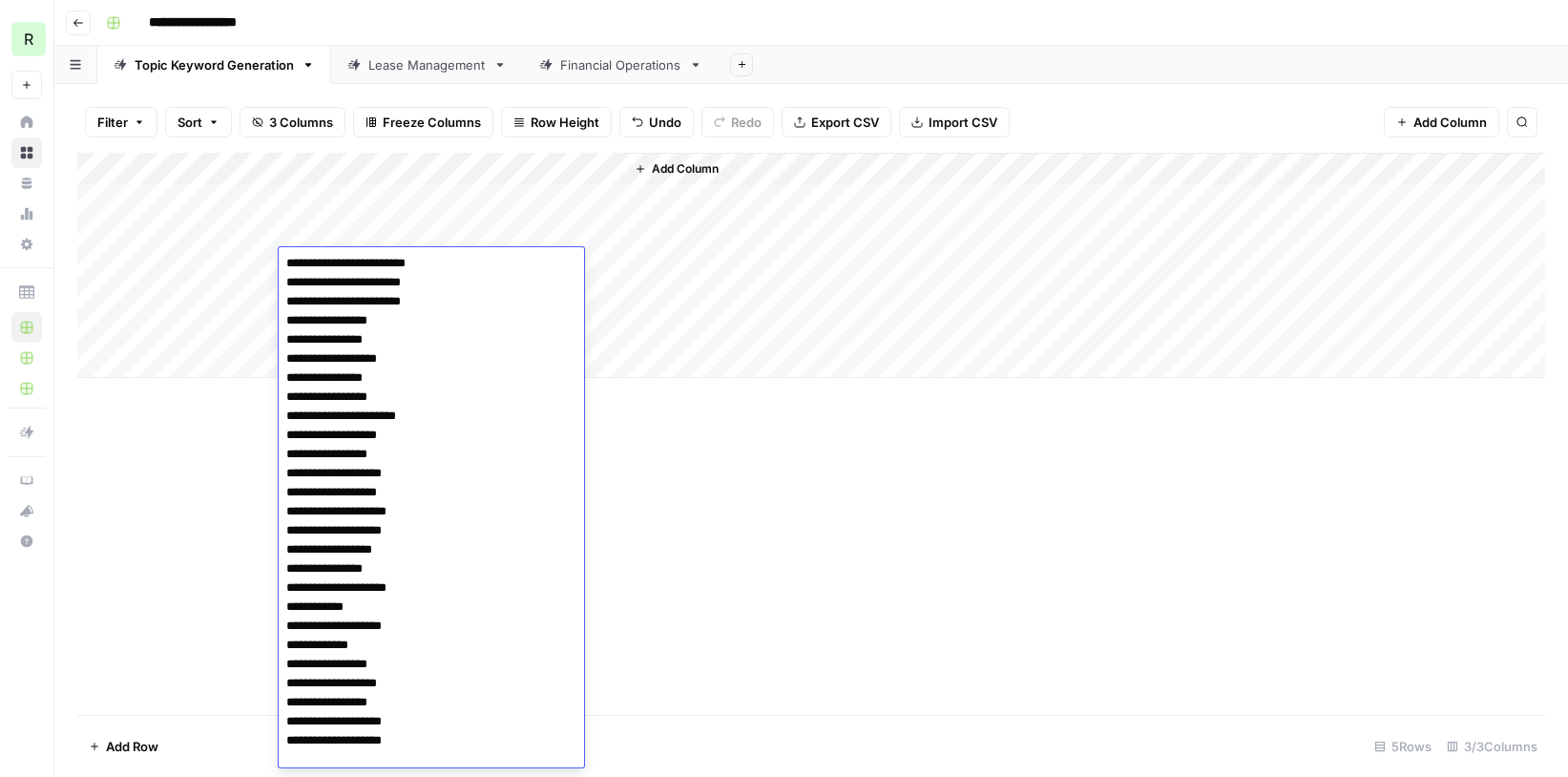 paste on "**********" 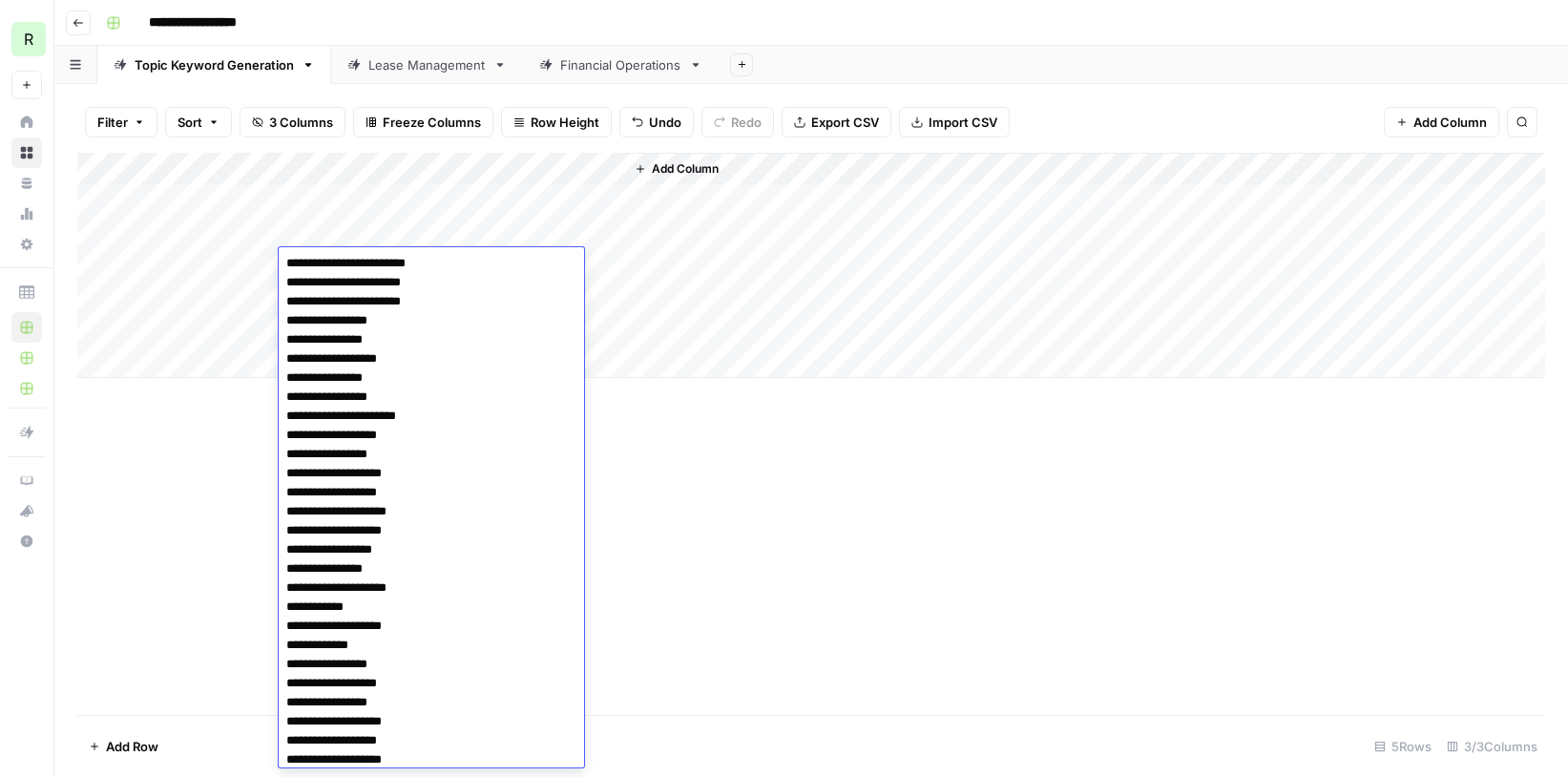 scroll, scrollTop: 404, scrollLeft: 0, axis: vertical 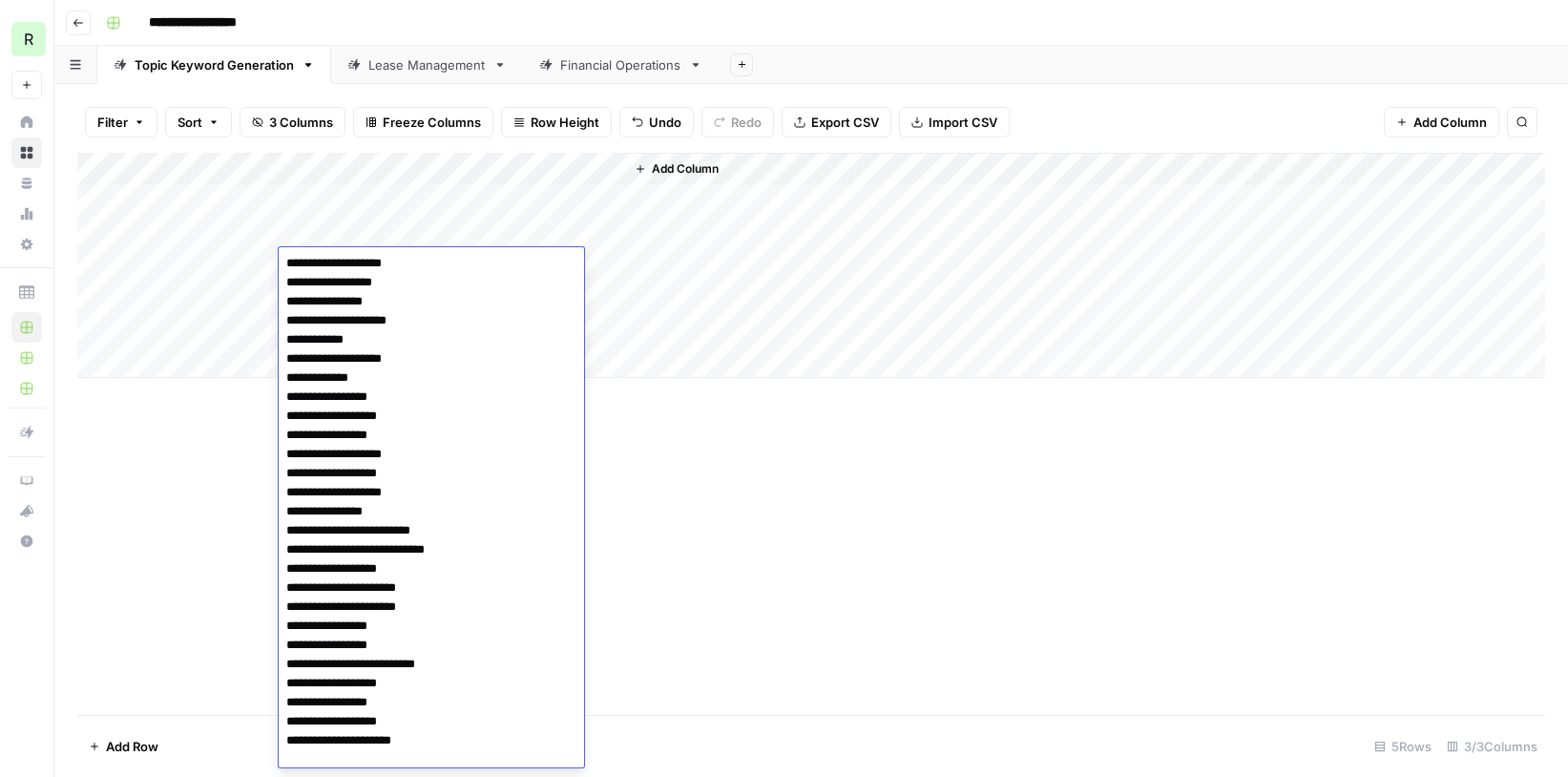 paste on "**********" 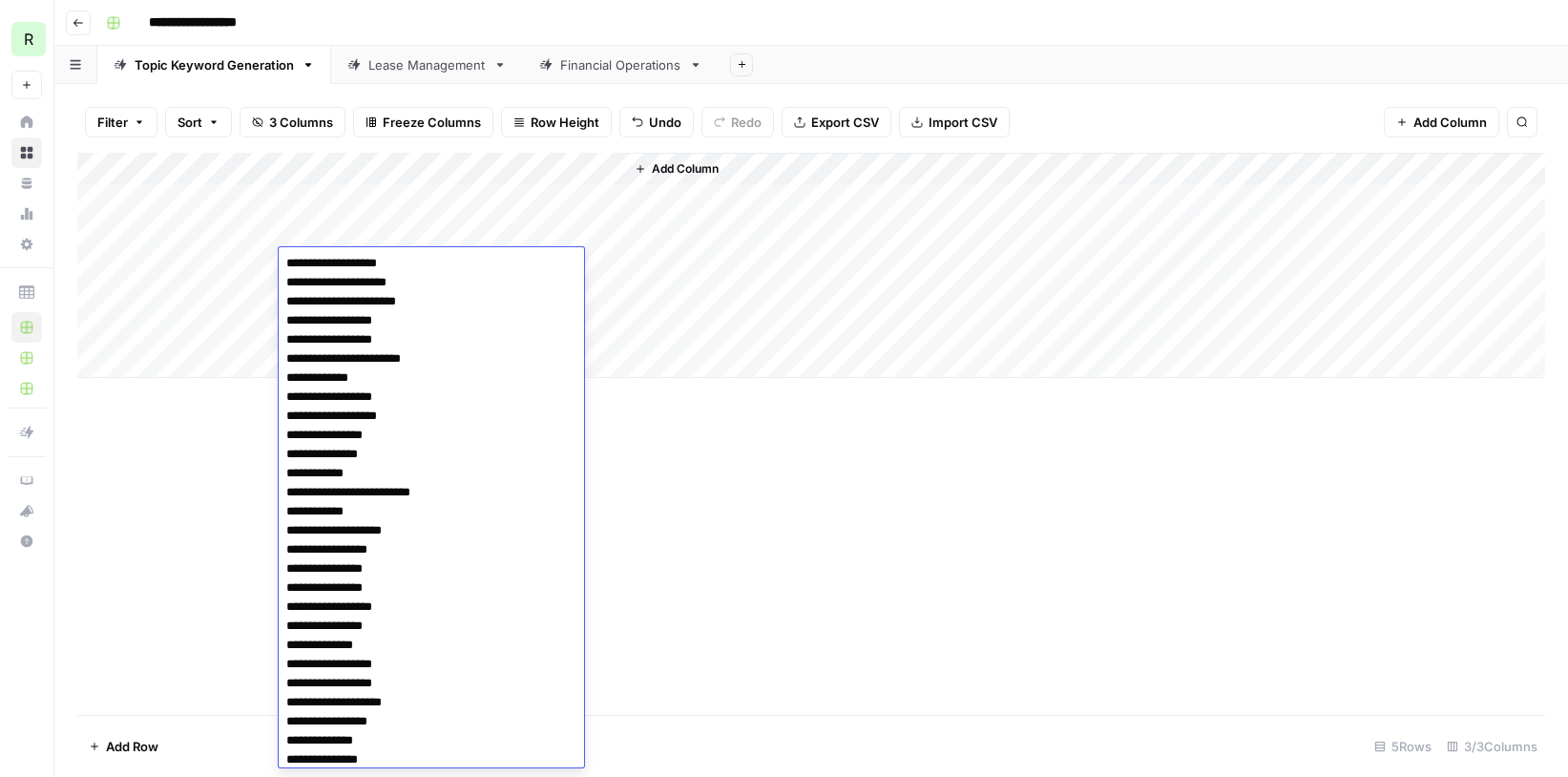 scroll, scrollTop: 887, scrollLeft: 0, axis: vertical 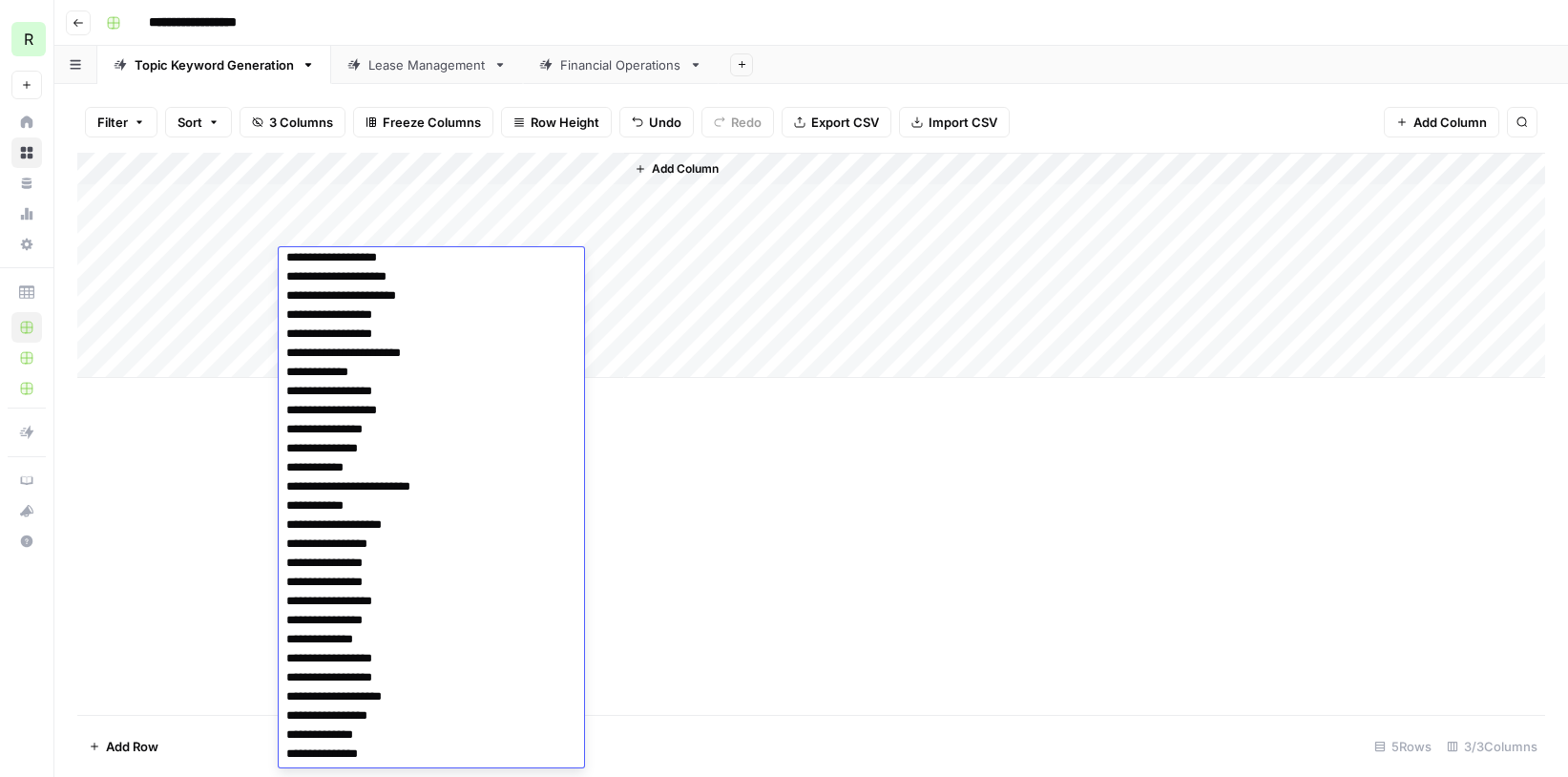 click at bounding box center (431, 67) 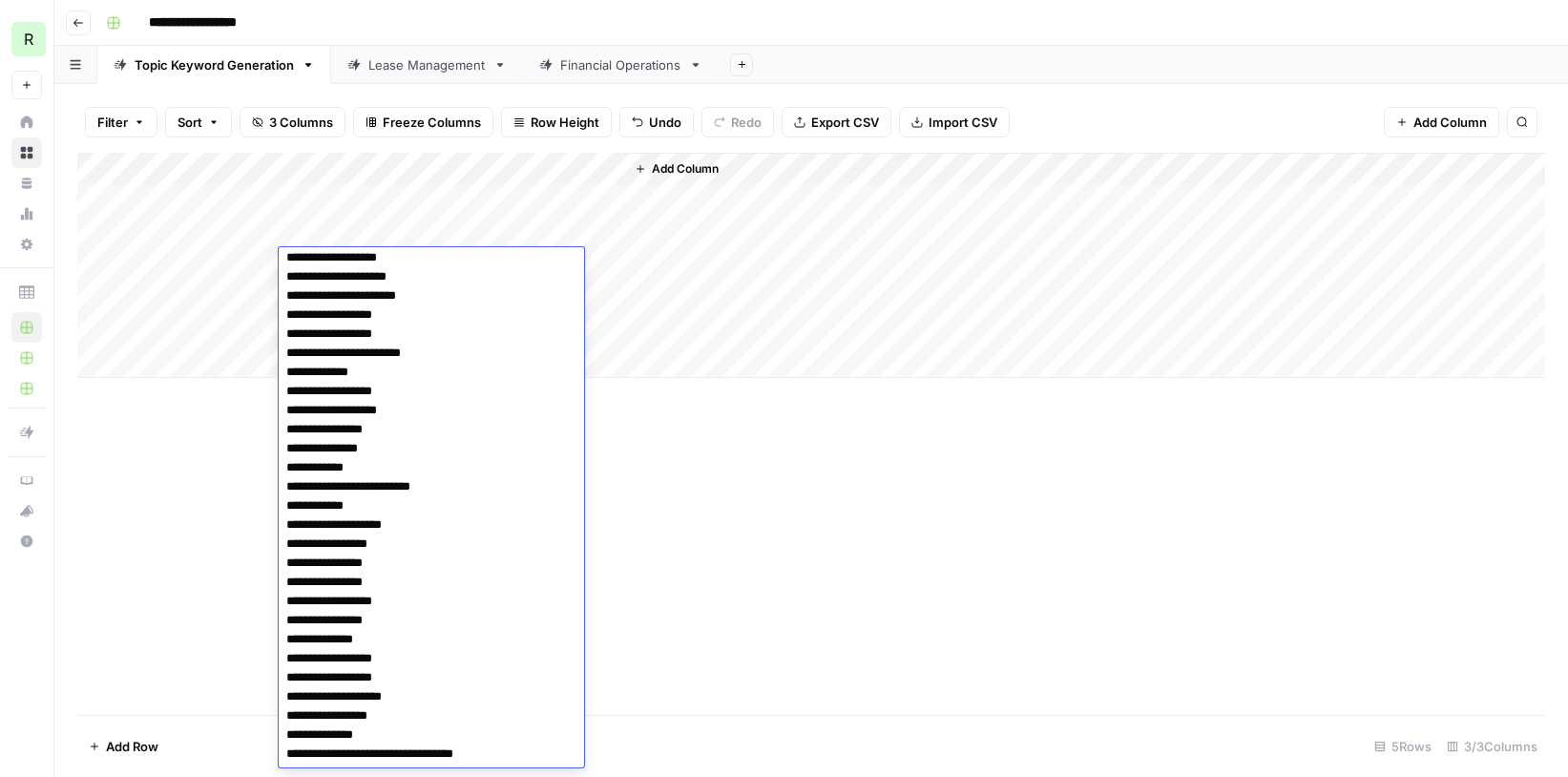 scroll, scrollTop: 996, scrollLeft: 0, axis: vertical 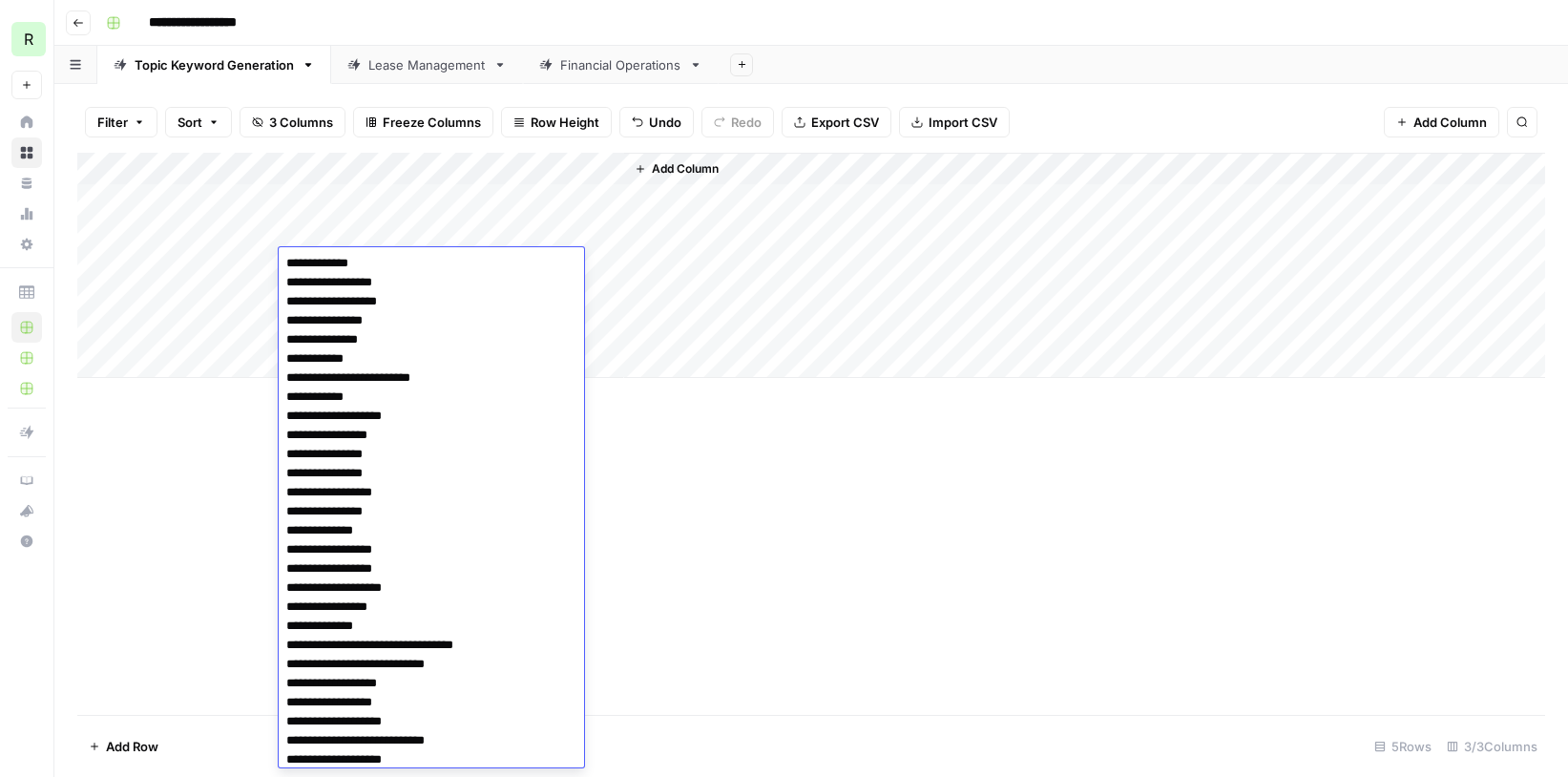 click on "Add Column" at bounding box center (811, 433) 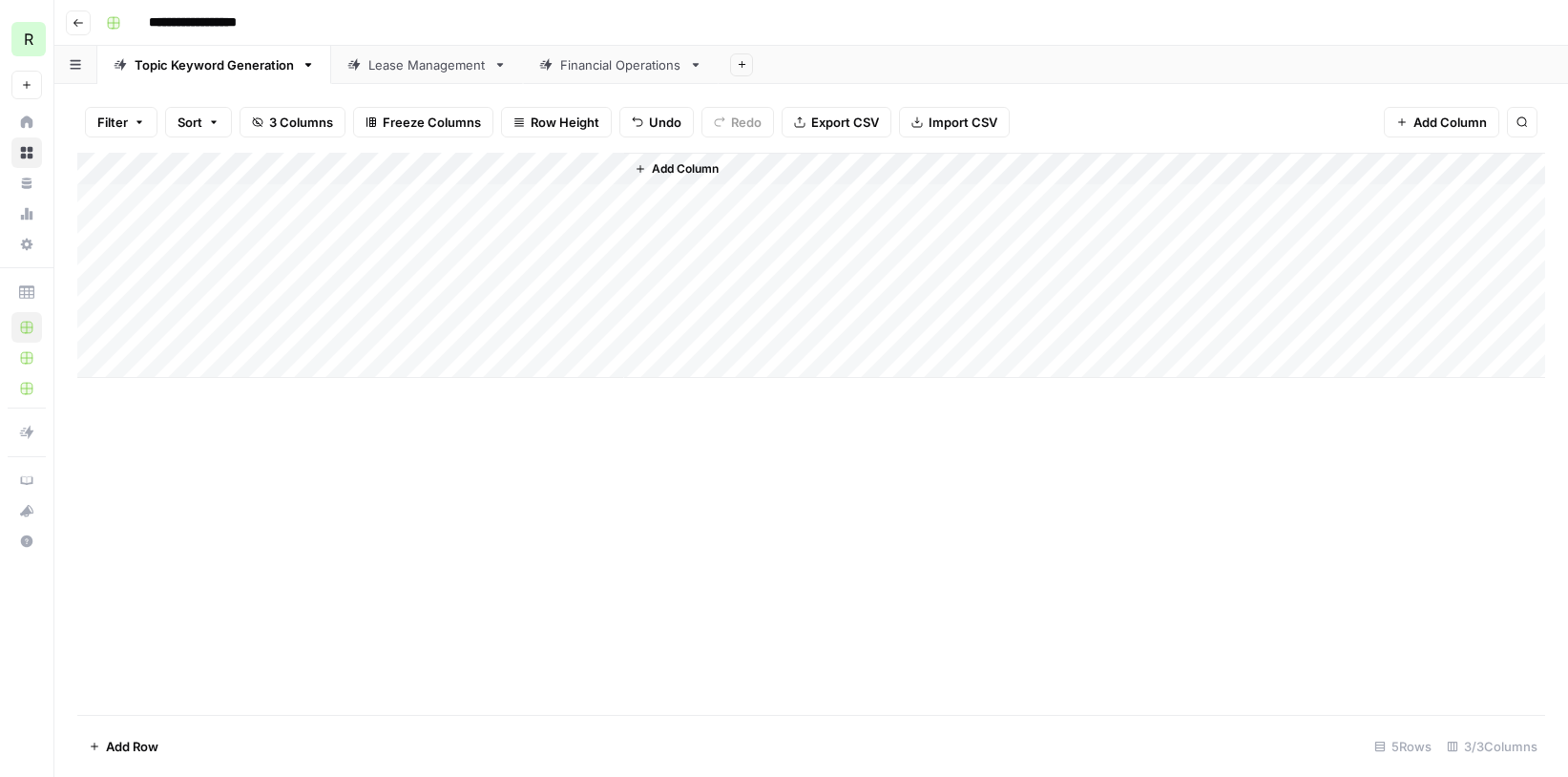 click on "Add Column" at bounding box center (811, 265) 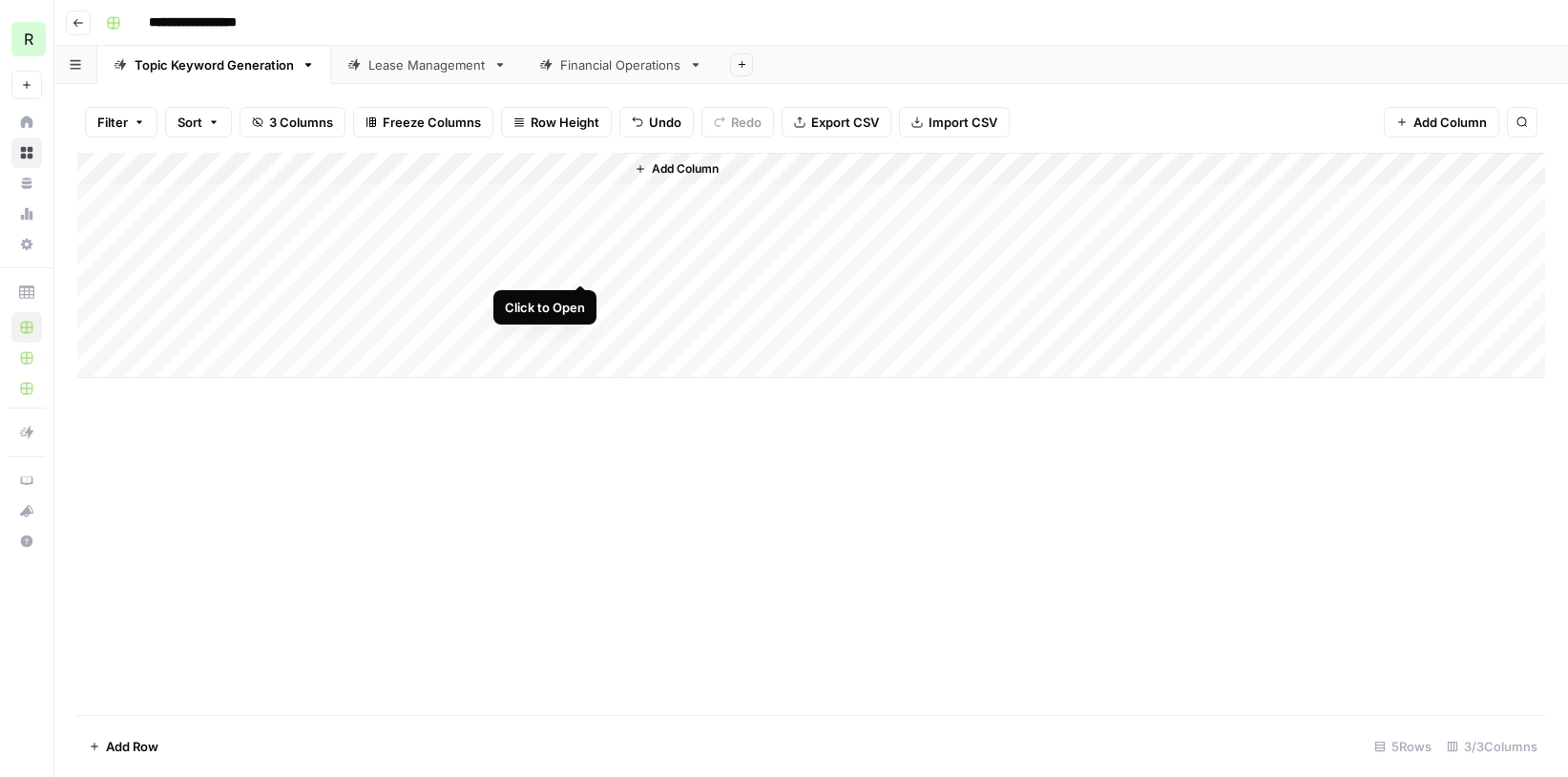 click on "Add Column" at bounding box center (811, 265) 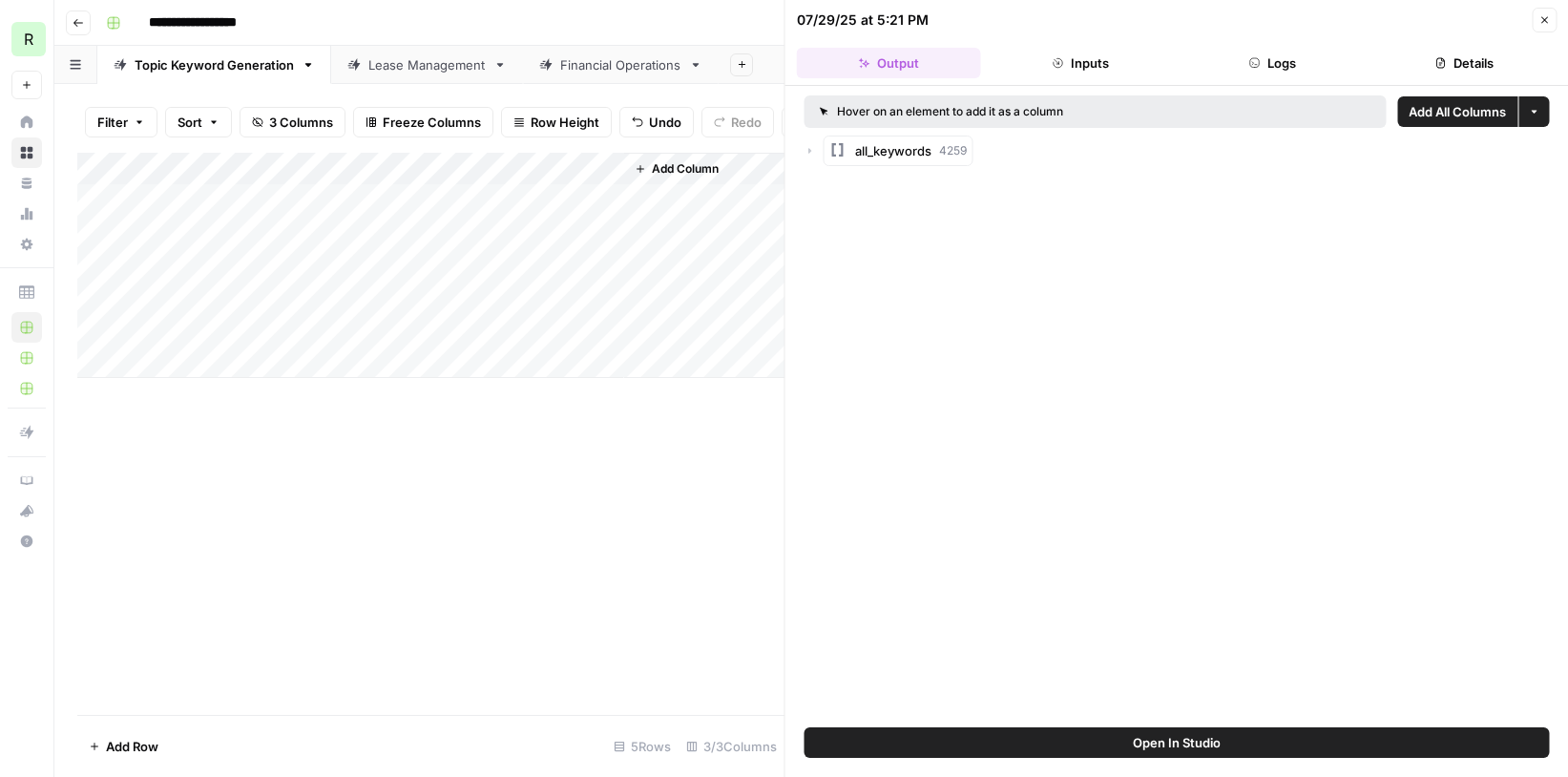 click 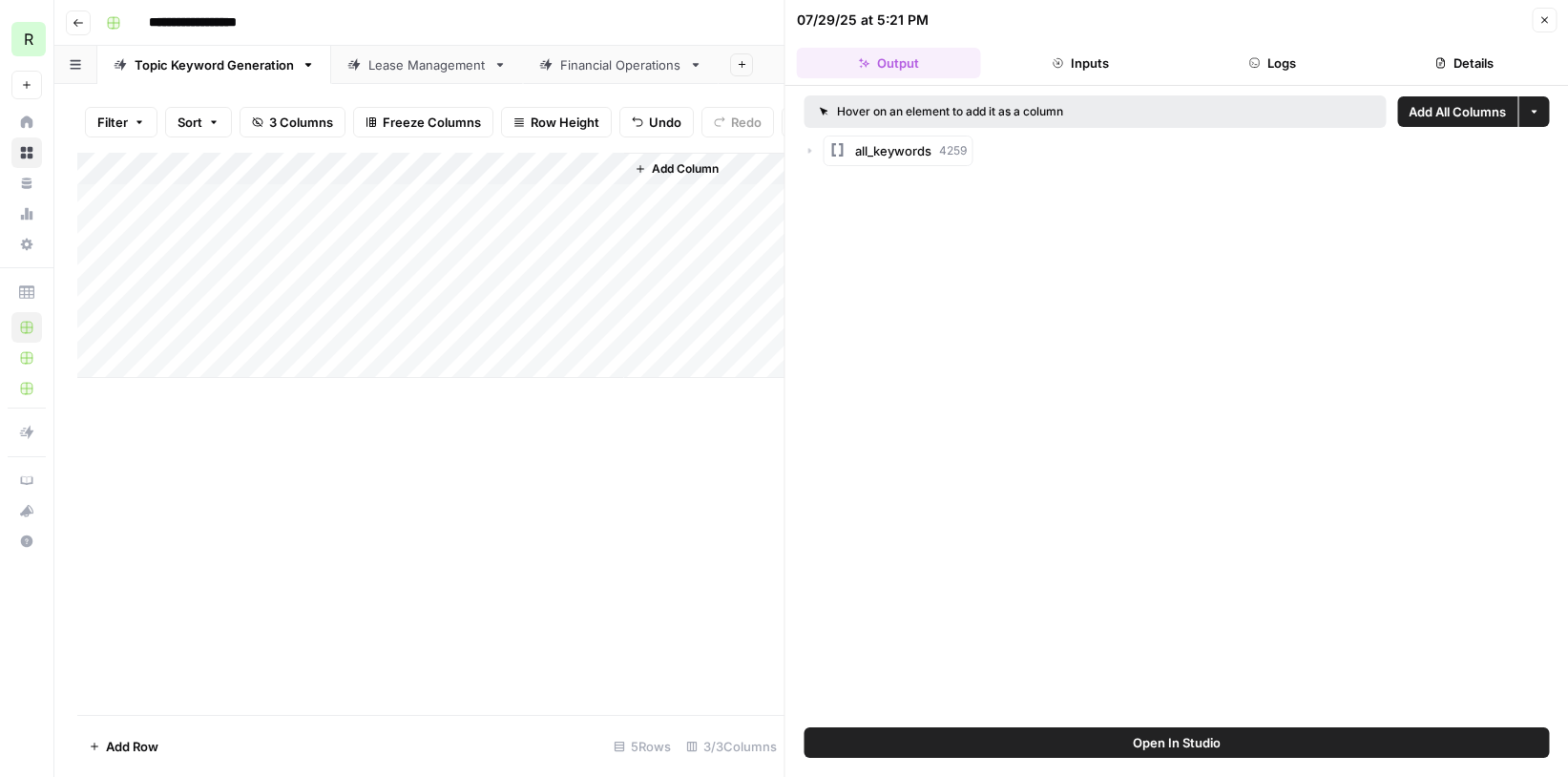 click on "all_keywords" at bounding box center (893, 151) 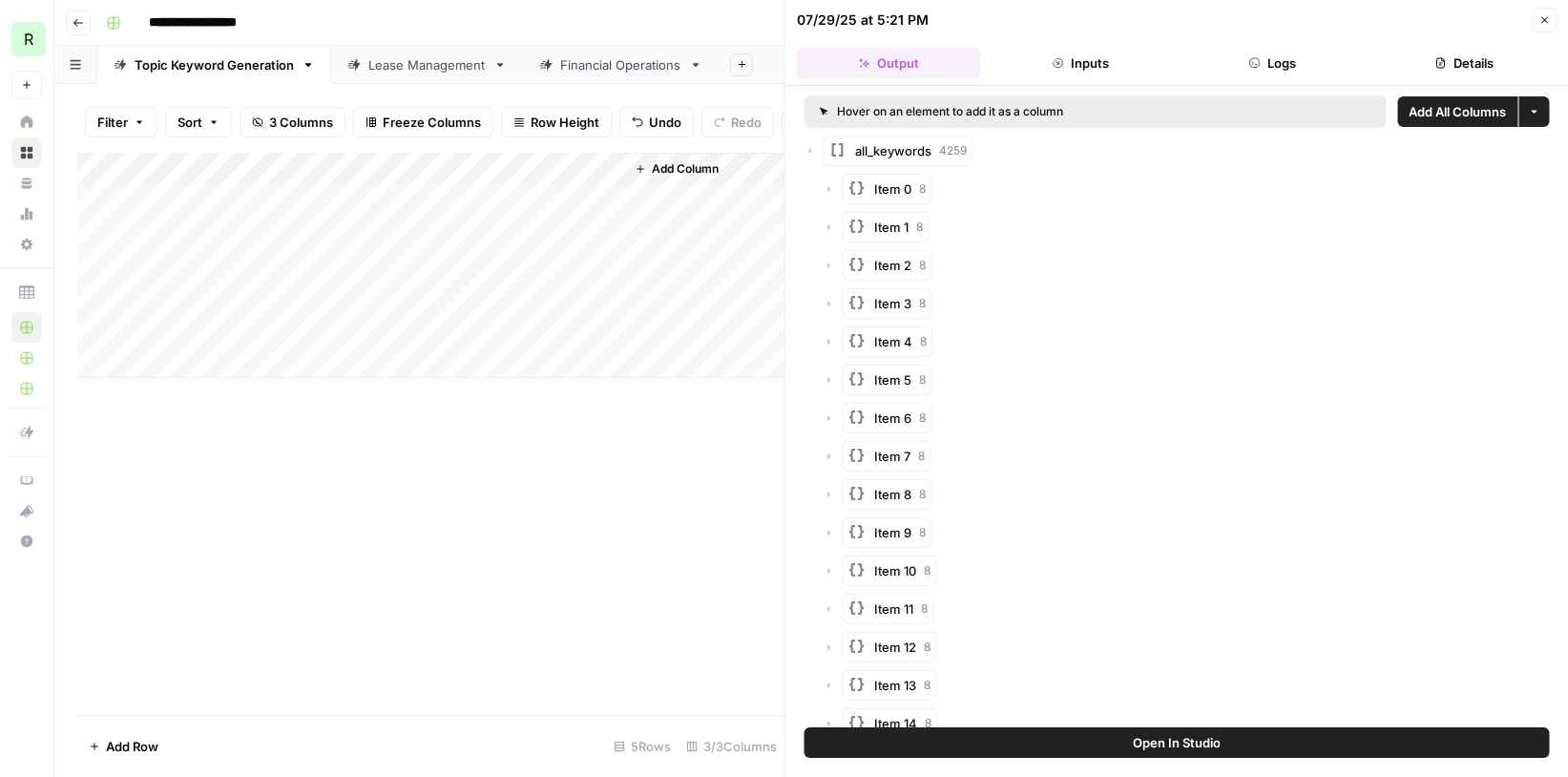 click on "Item [NUMBER] [NUMBER]" at bounding box center (1186, 304) 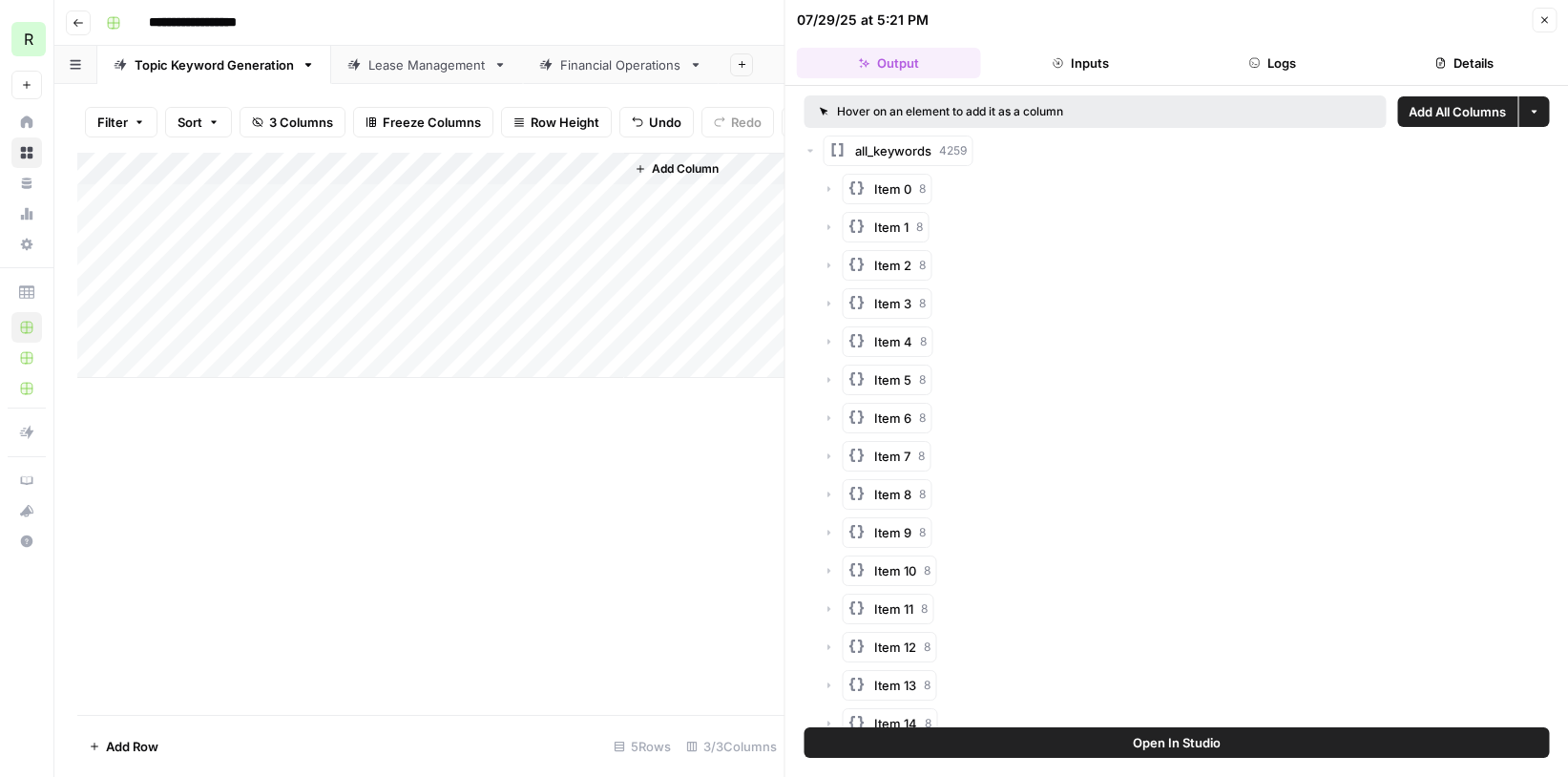 click 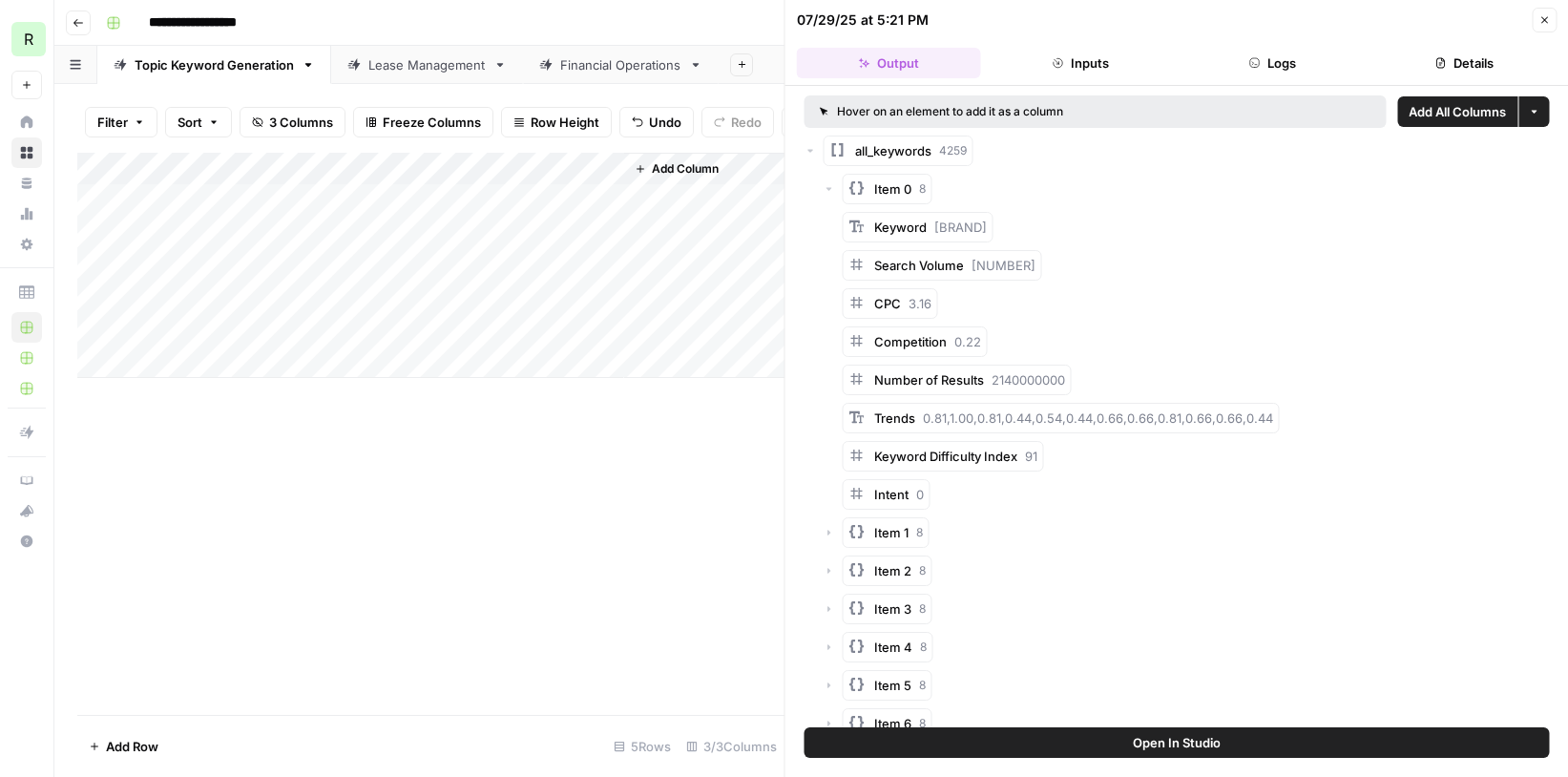 click 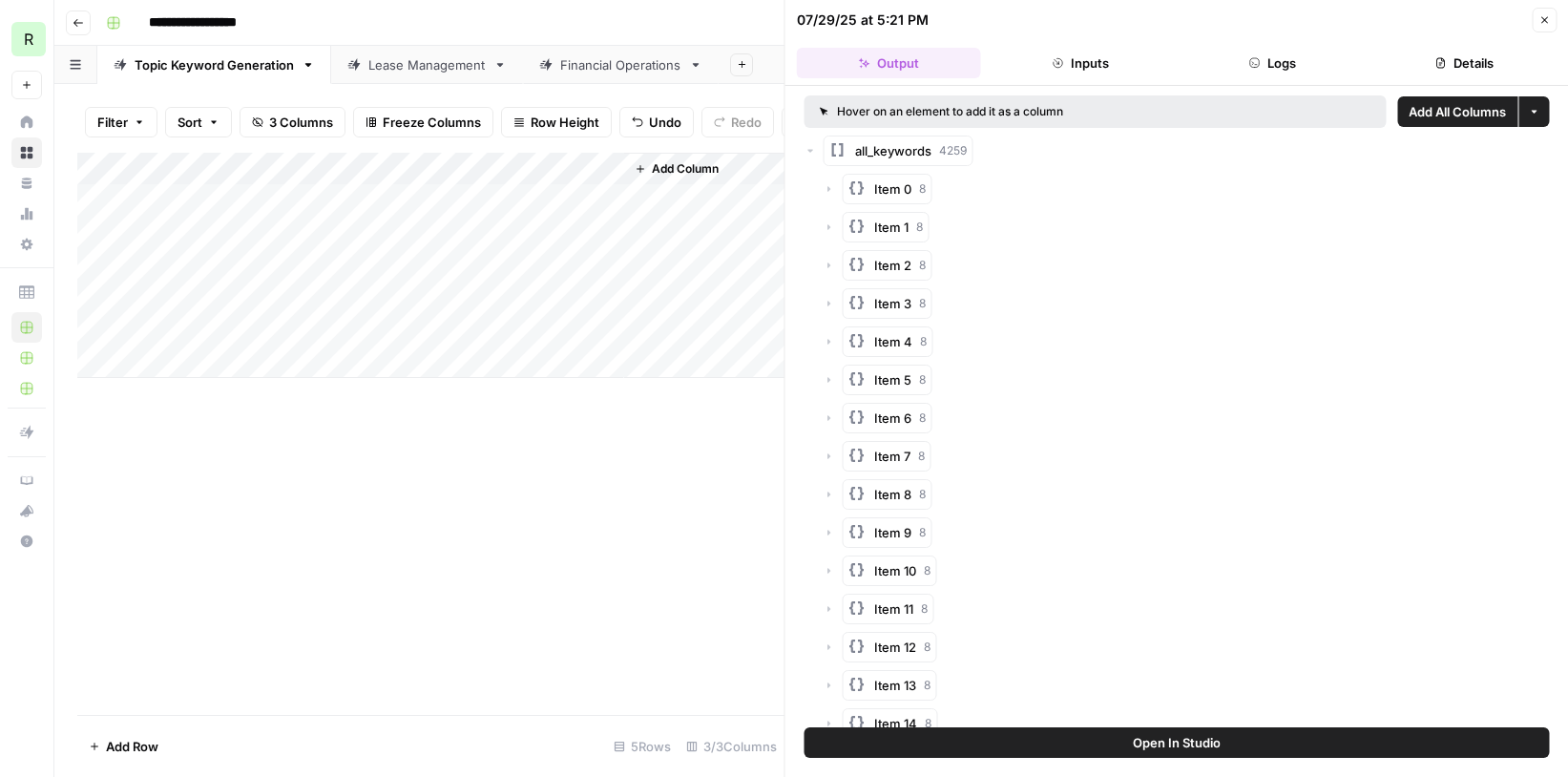 click 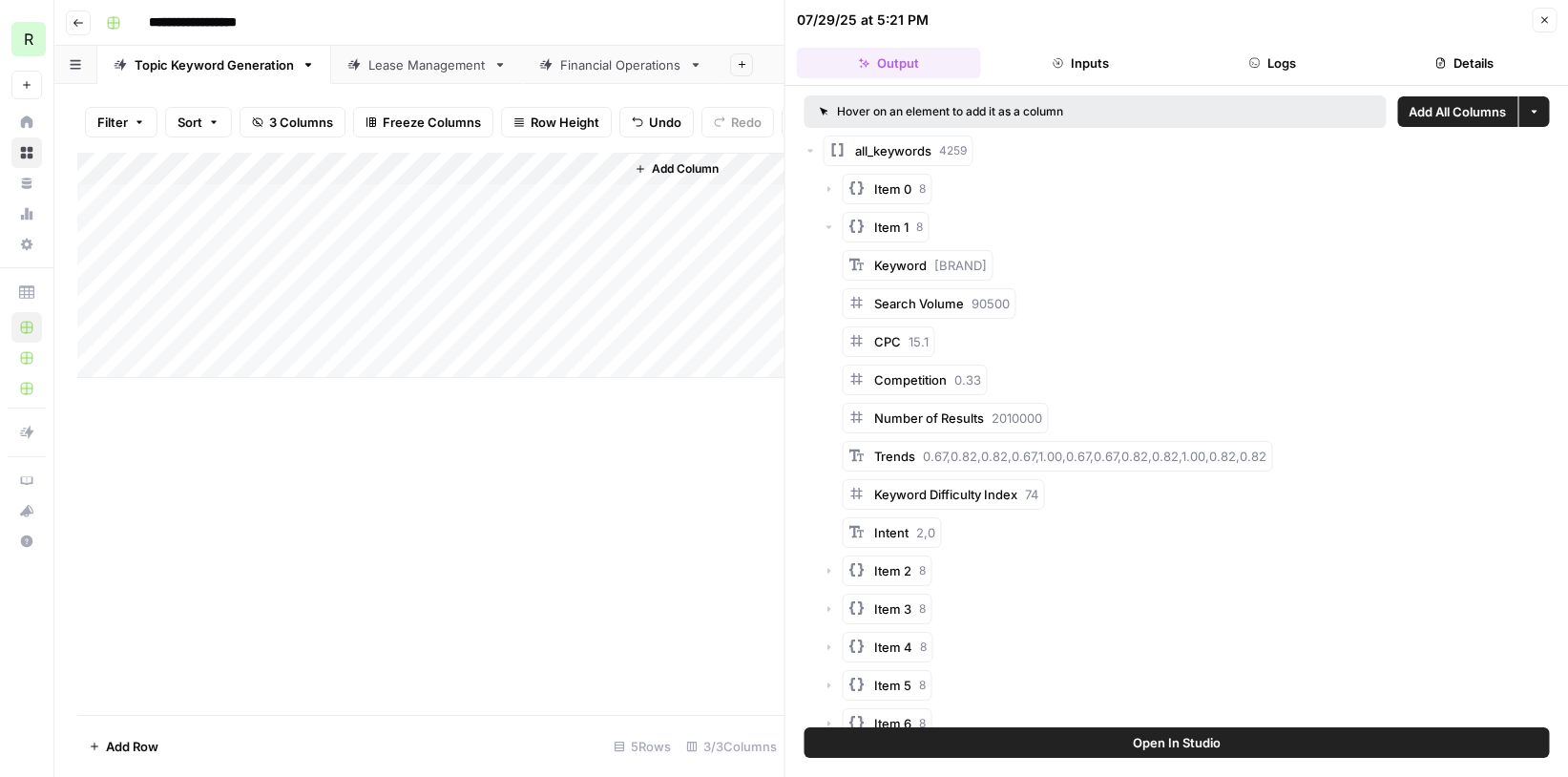 click 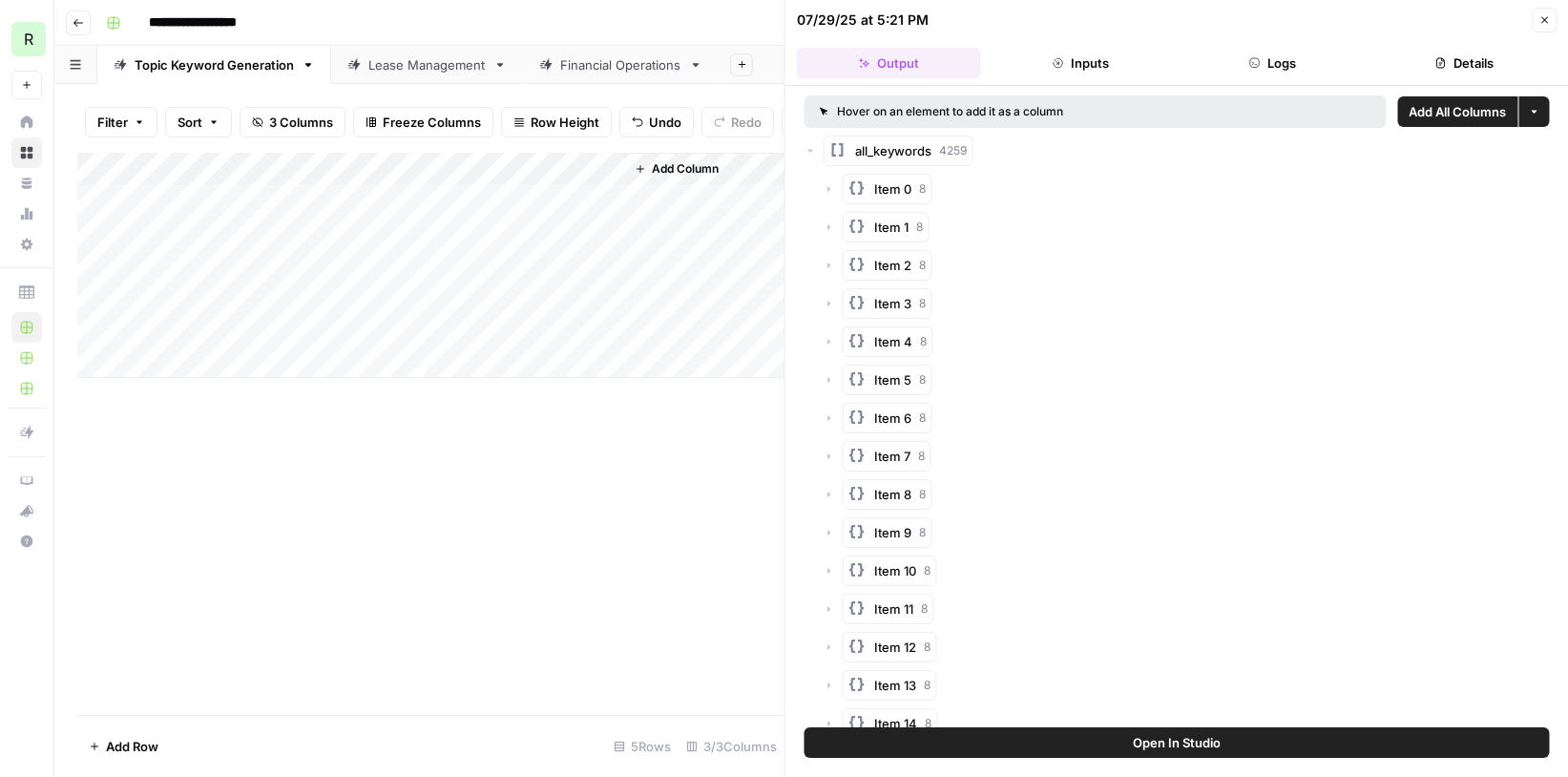 click 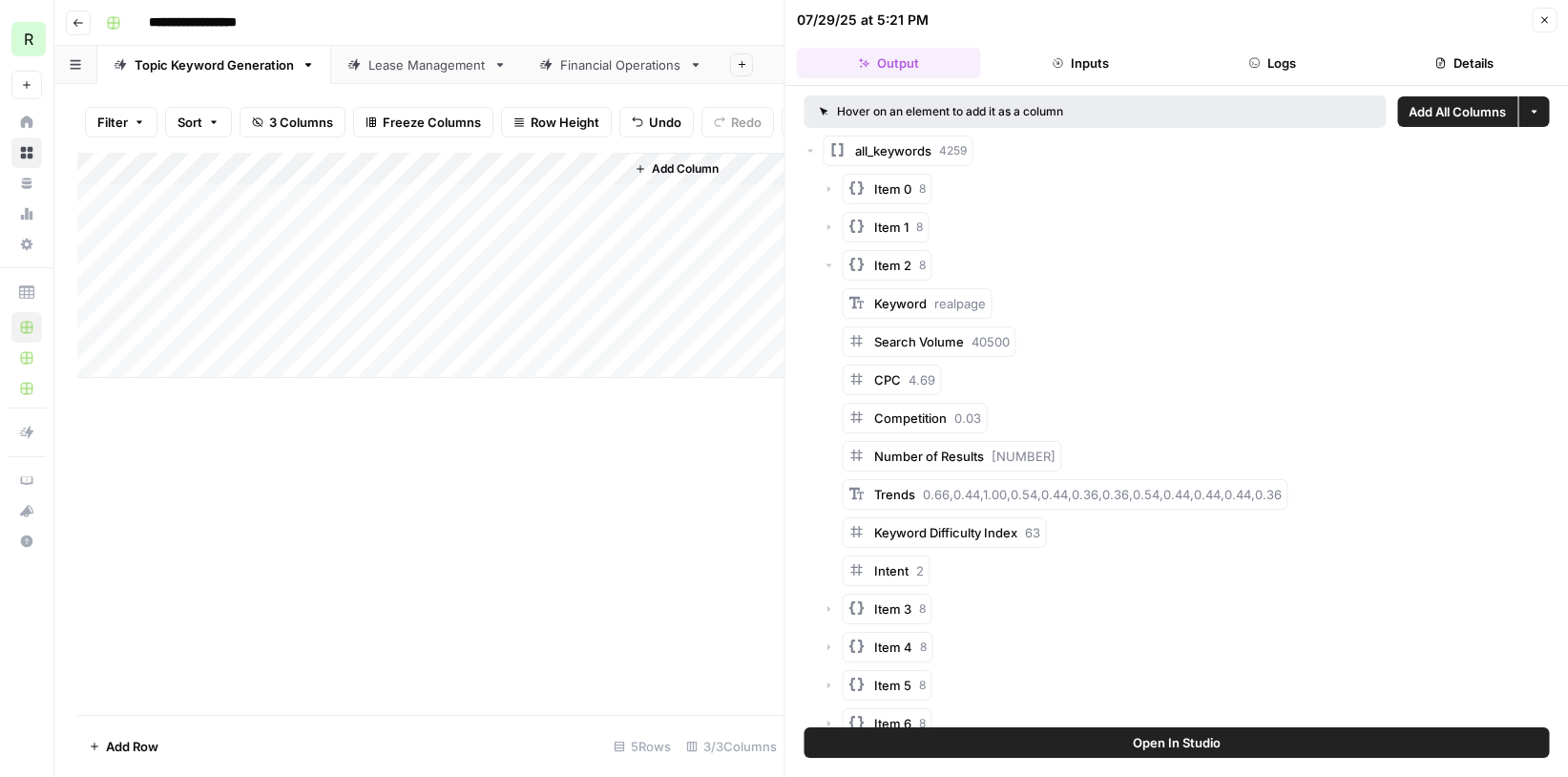 click on "Add Column" at bounding box center (430, 265) 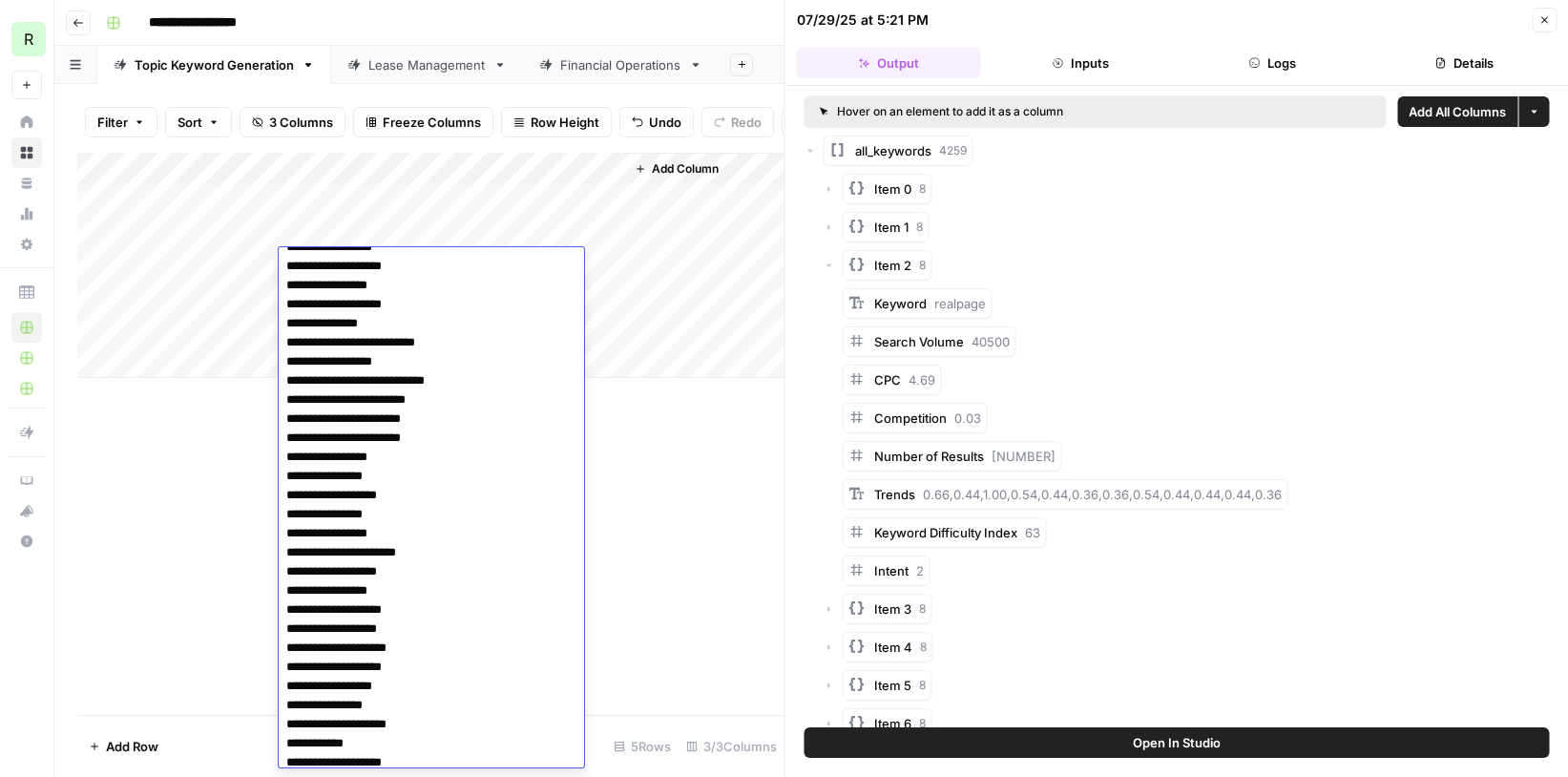 scroll, scrollTop: 0, scrollLeft: 0, axis: both 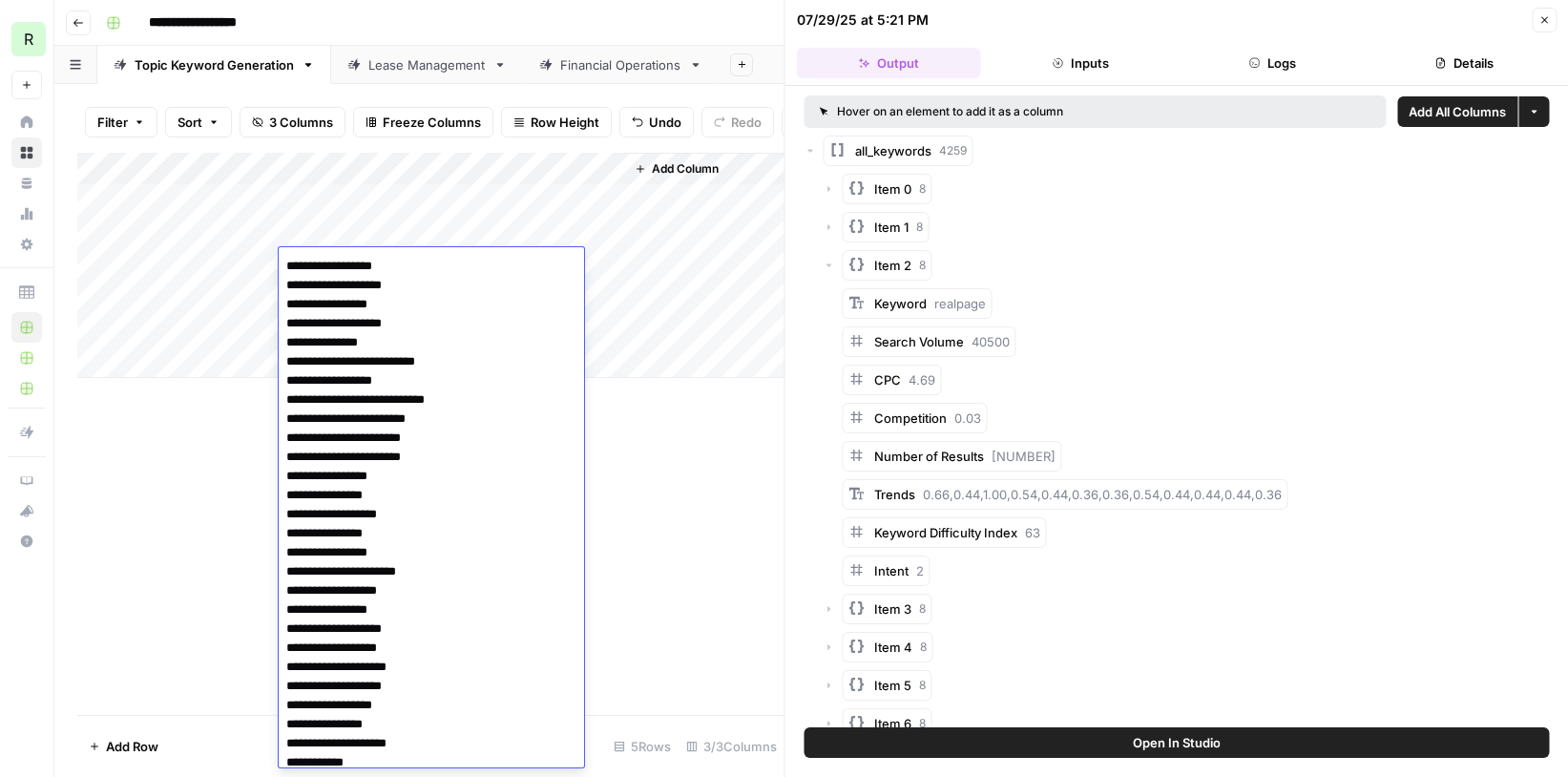 click 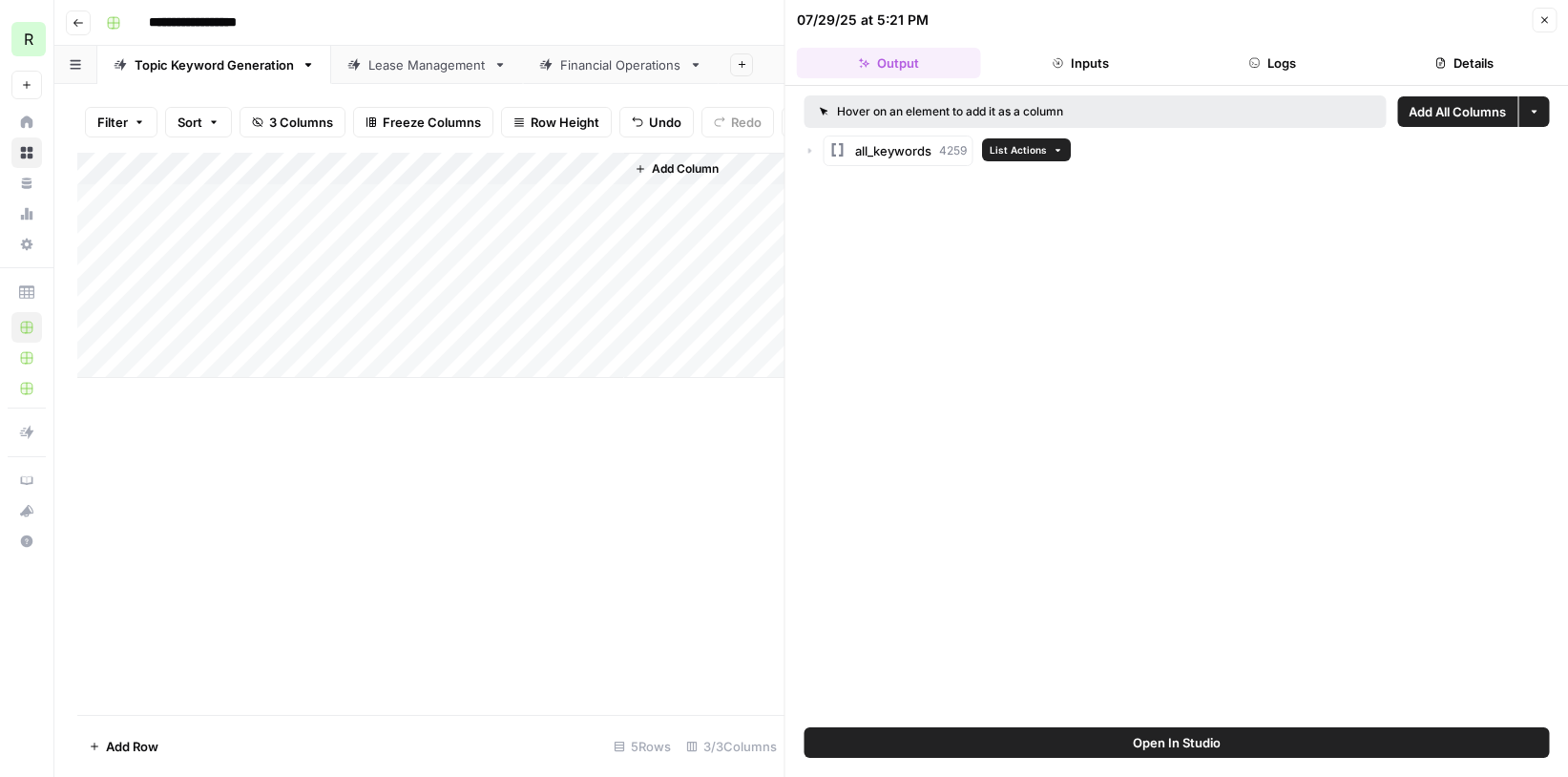 click on "List Actions" at bounding box center [1018, 150] 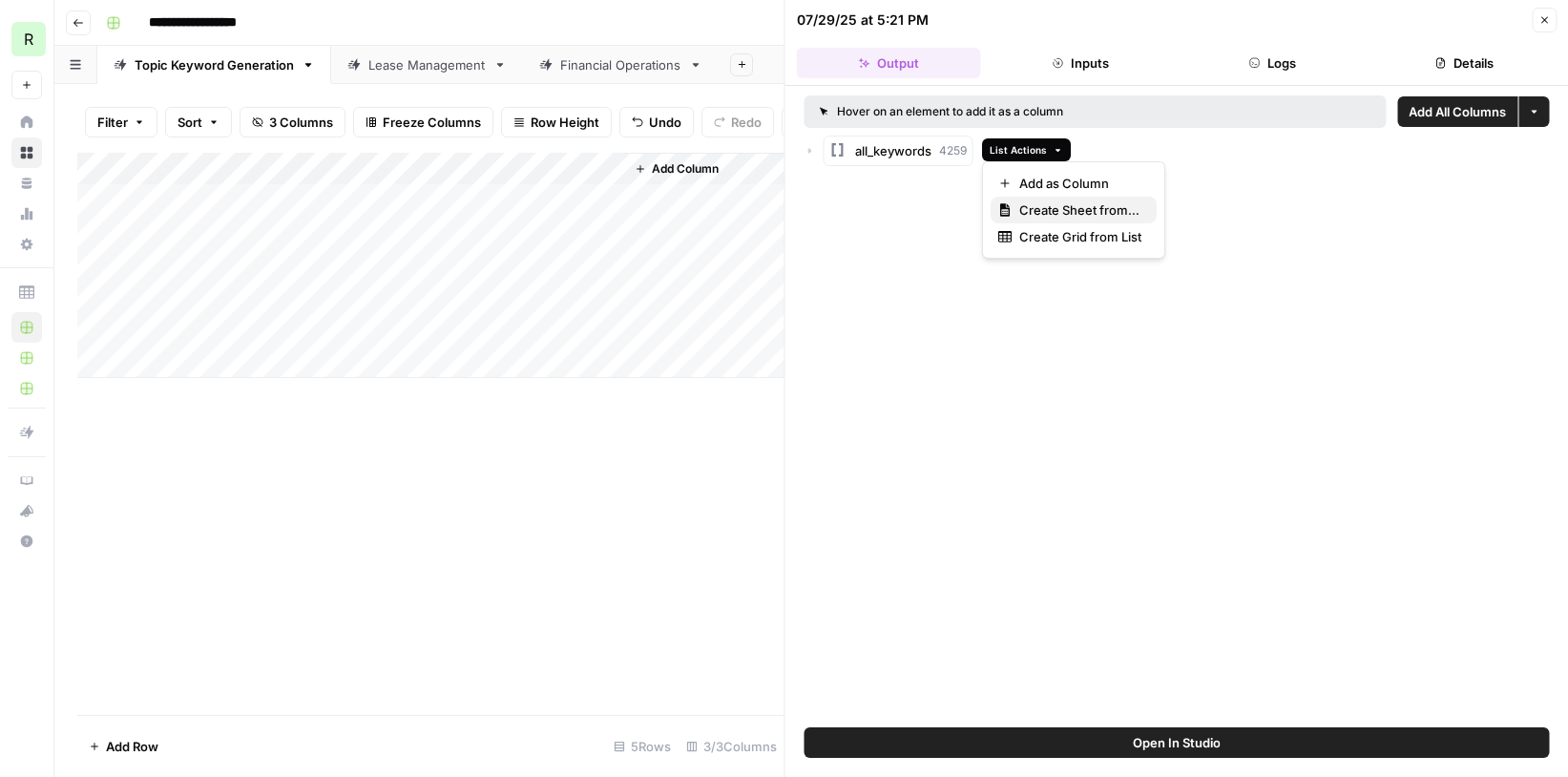 click on "Create Sheet from List" at bounding box center [1080, 210] 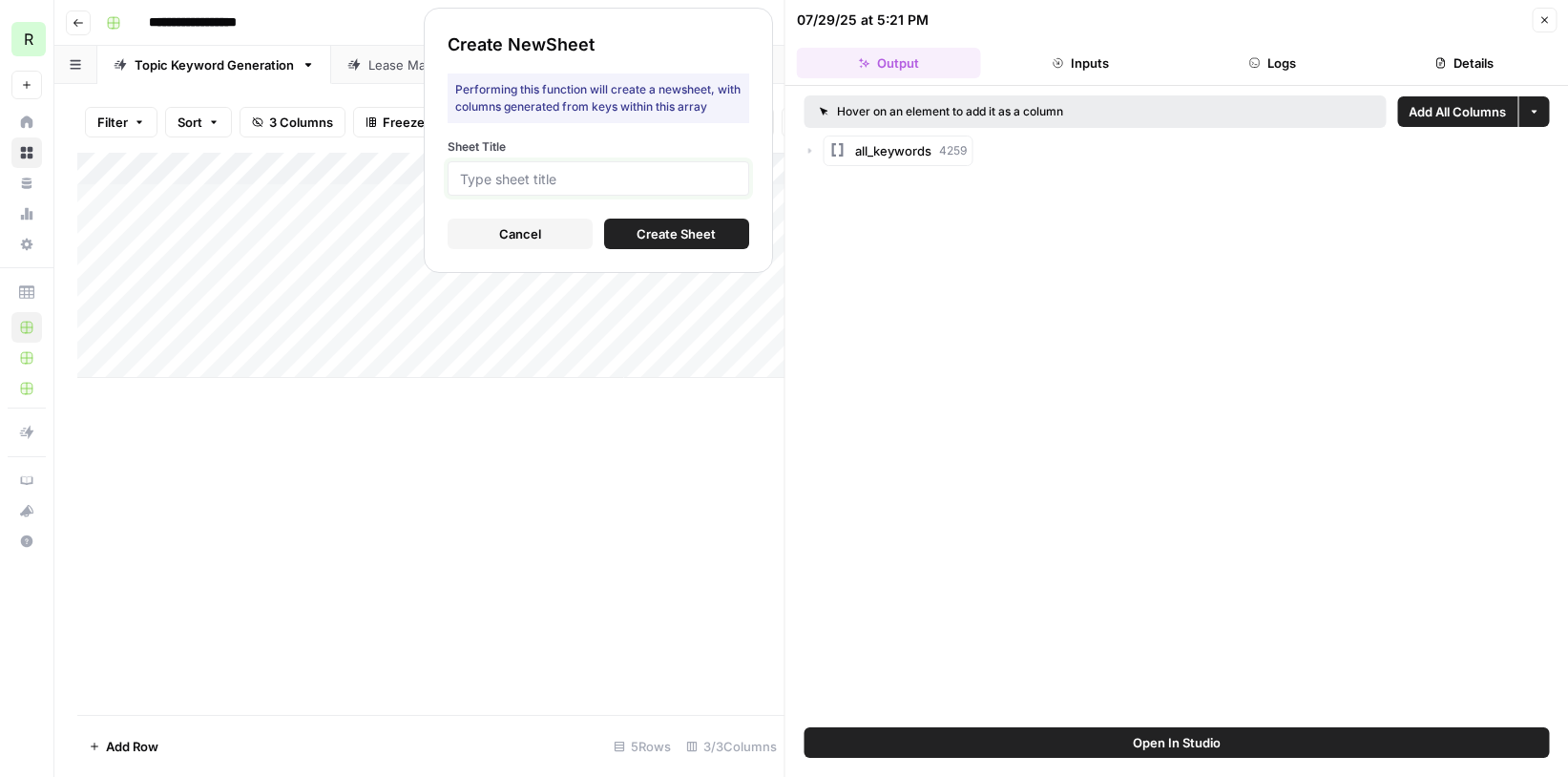 click on "Sheet Title" at bounding box center [598, 178] 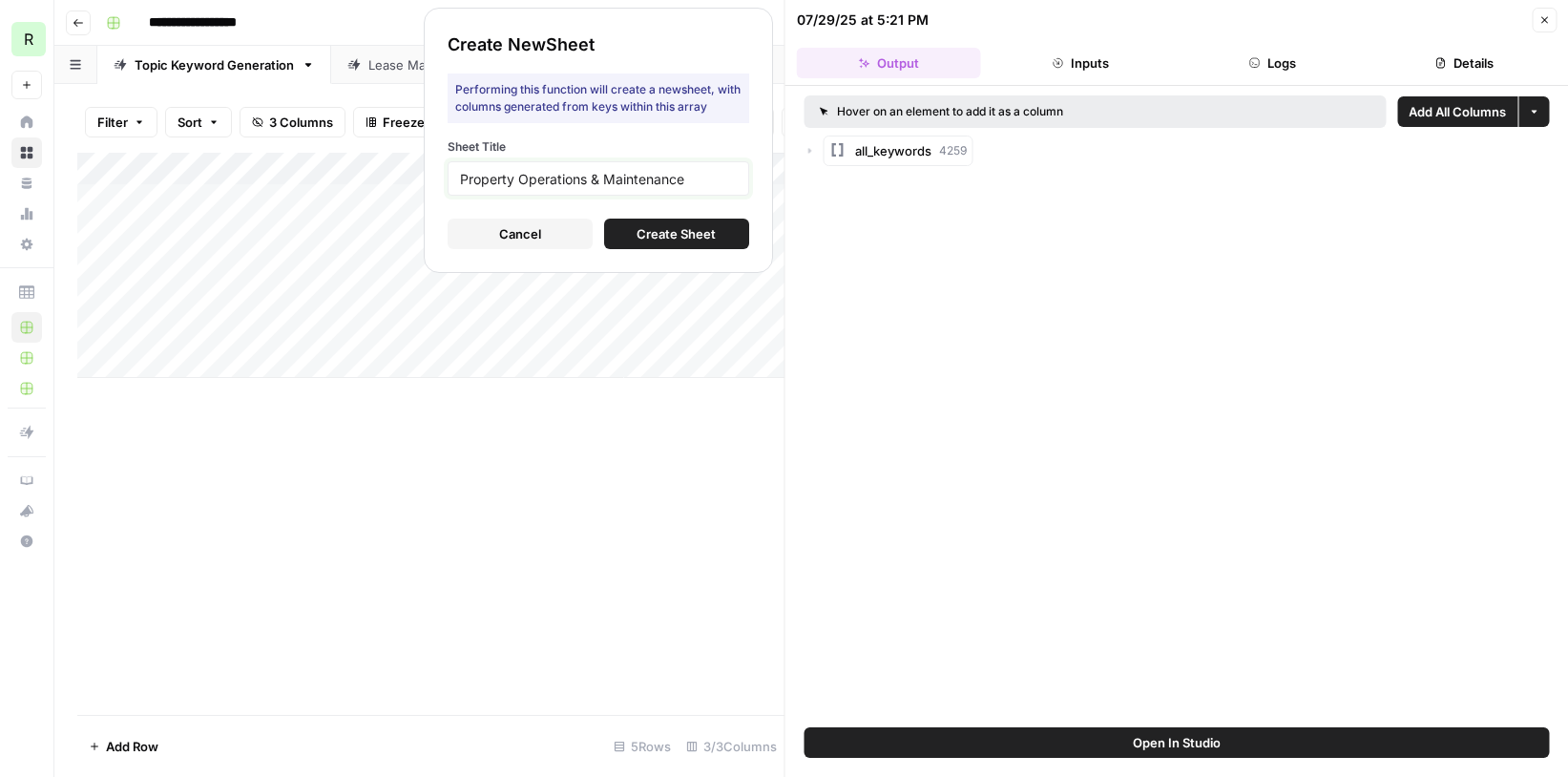type on "Property Operations & Maintenance" 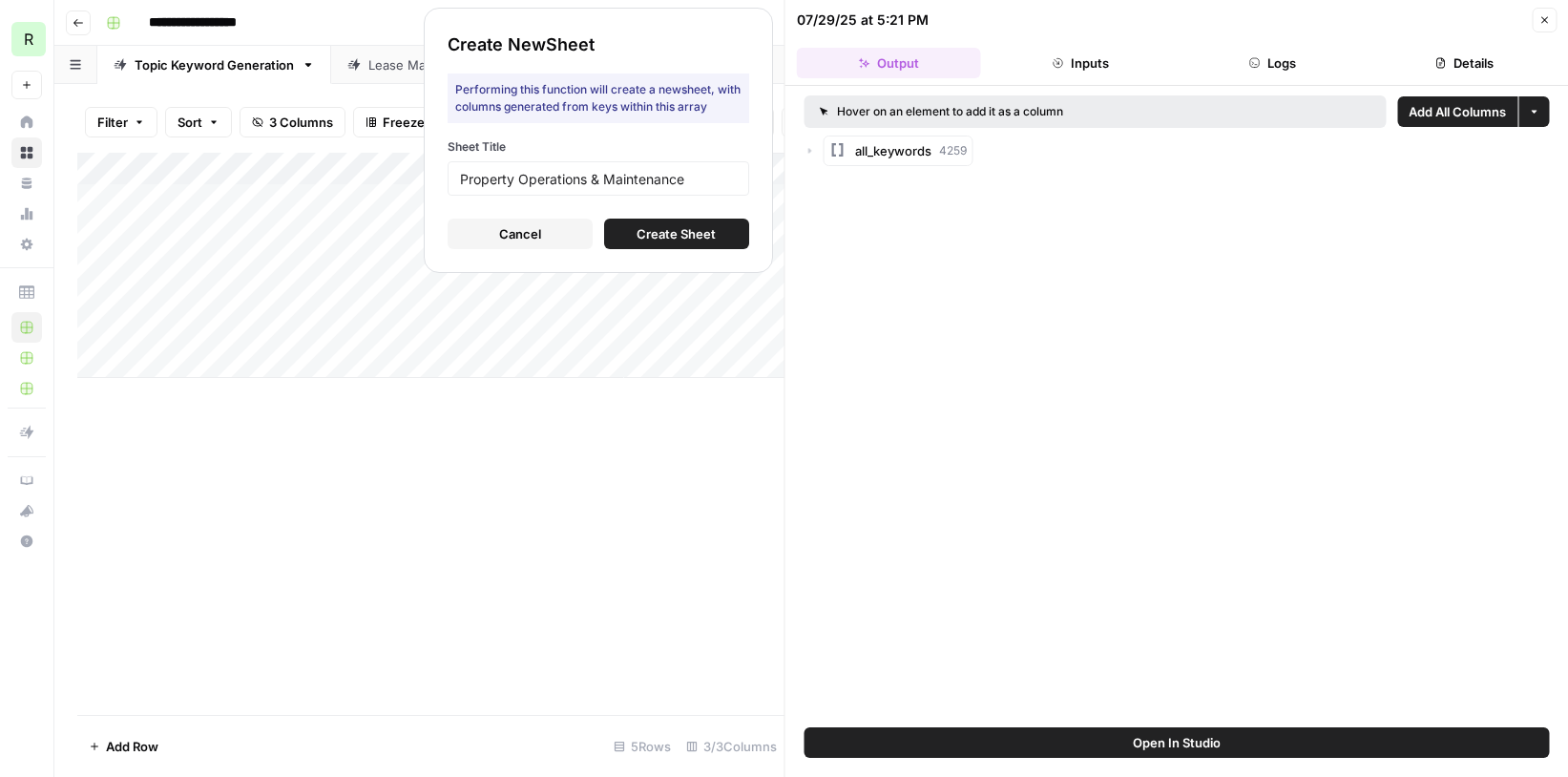 click on "Create Sheet" at bounding box center [676, 234] 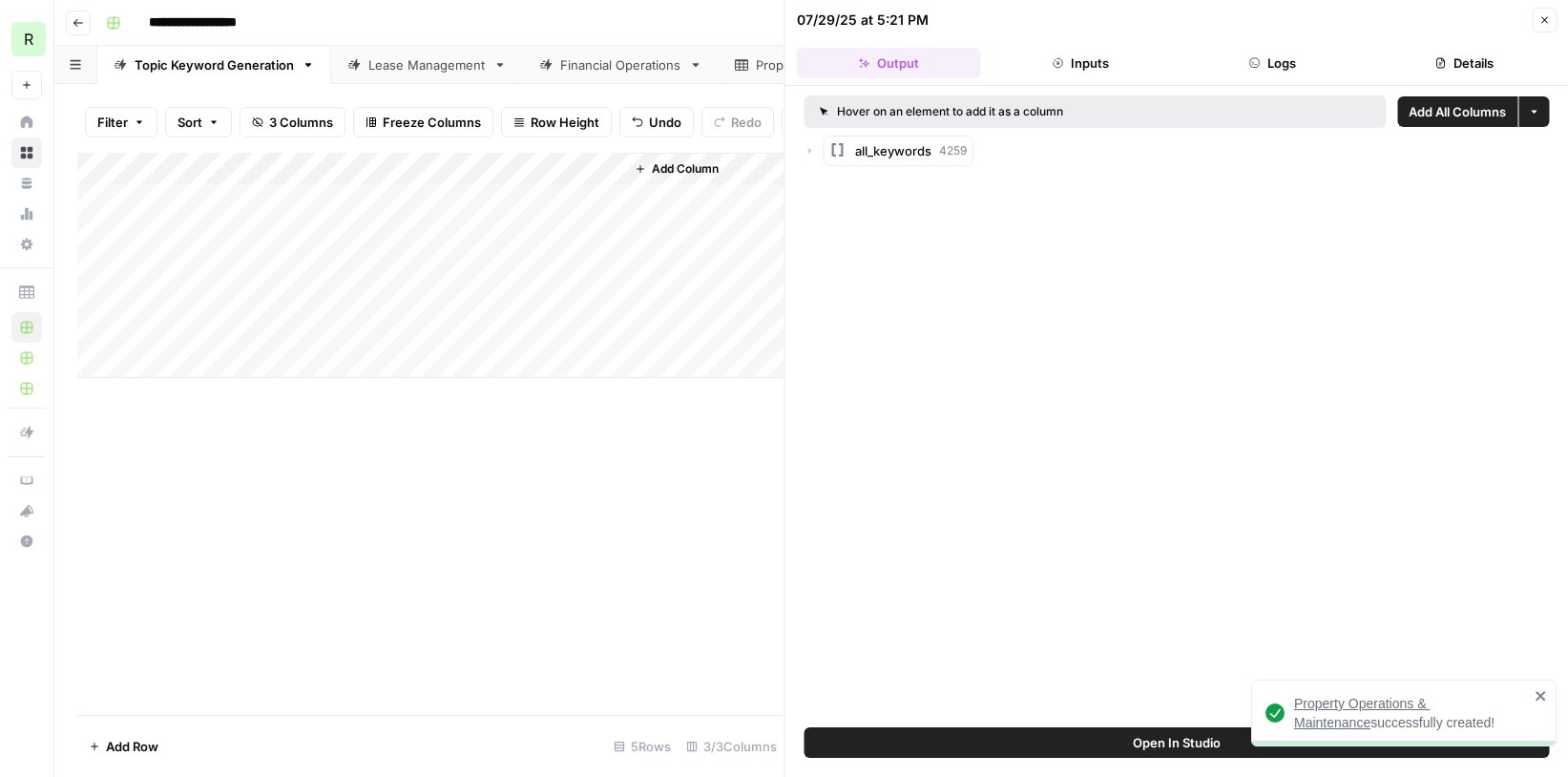 click 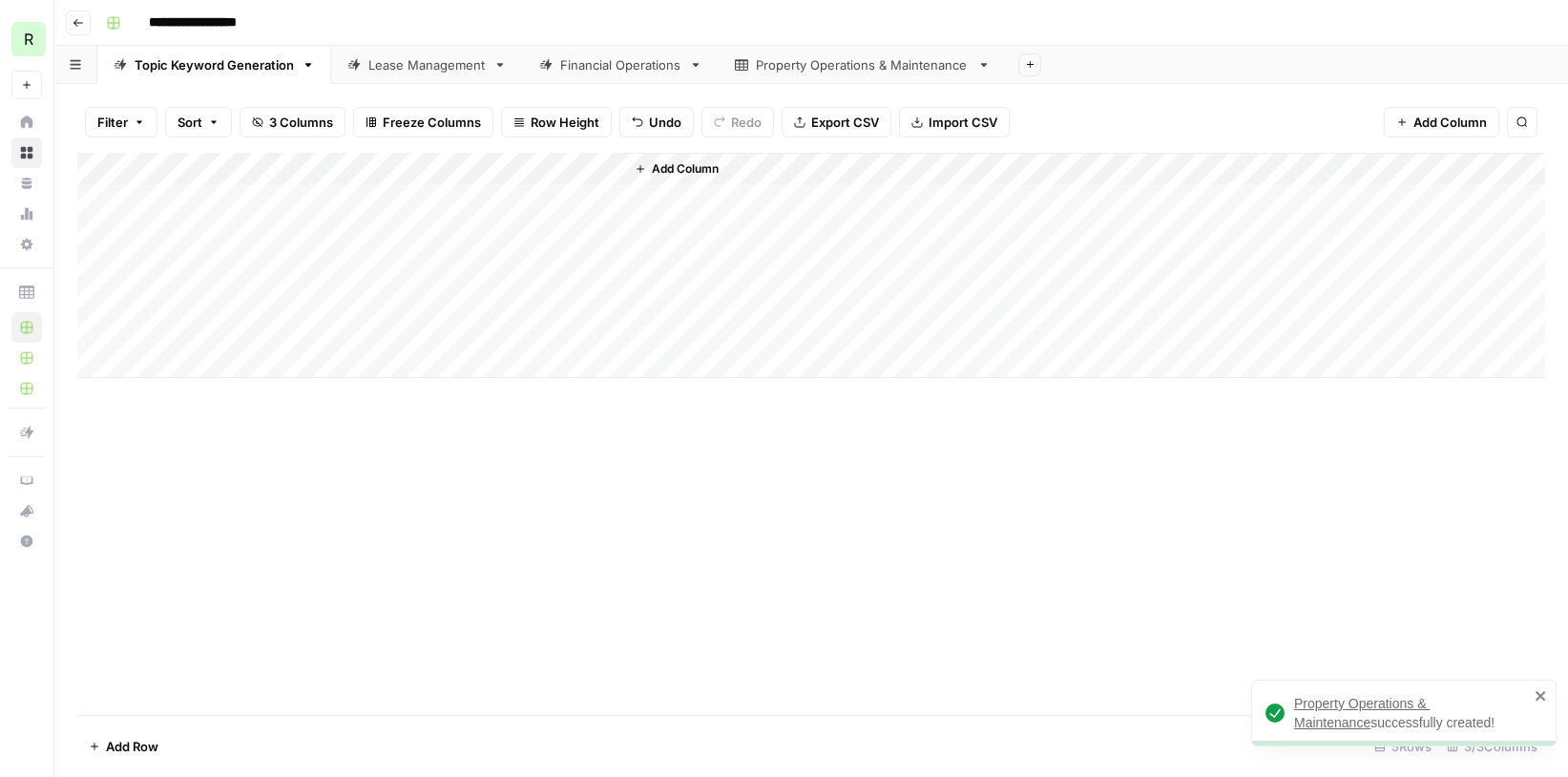 click on "Property Operations & Maintenance" at bounding box center [863, 65] 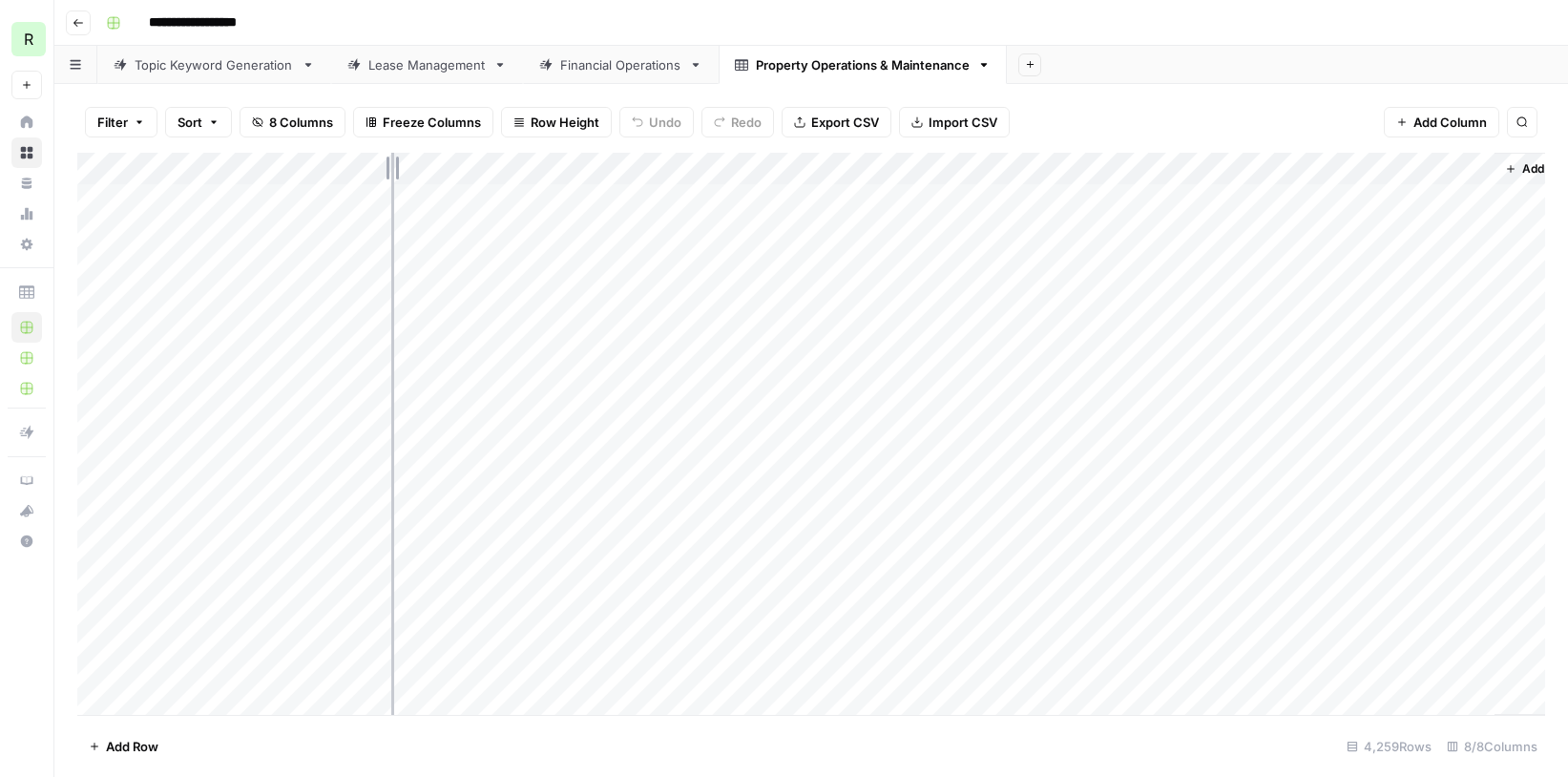 drag, startPoint x: 292, startPoint y: 174, endPoint x: 391, endPoint y: 173, distance: 99.00505 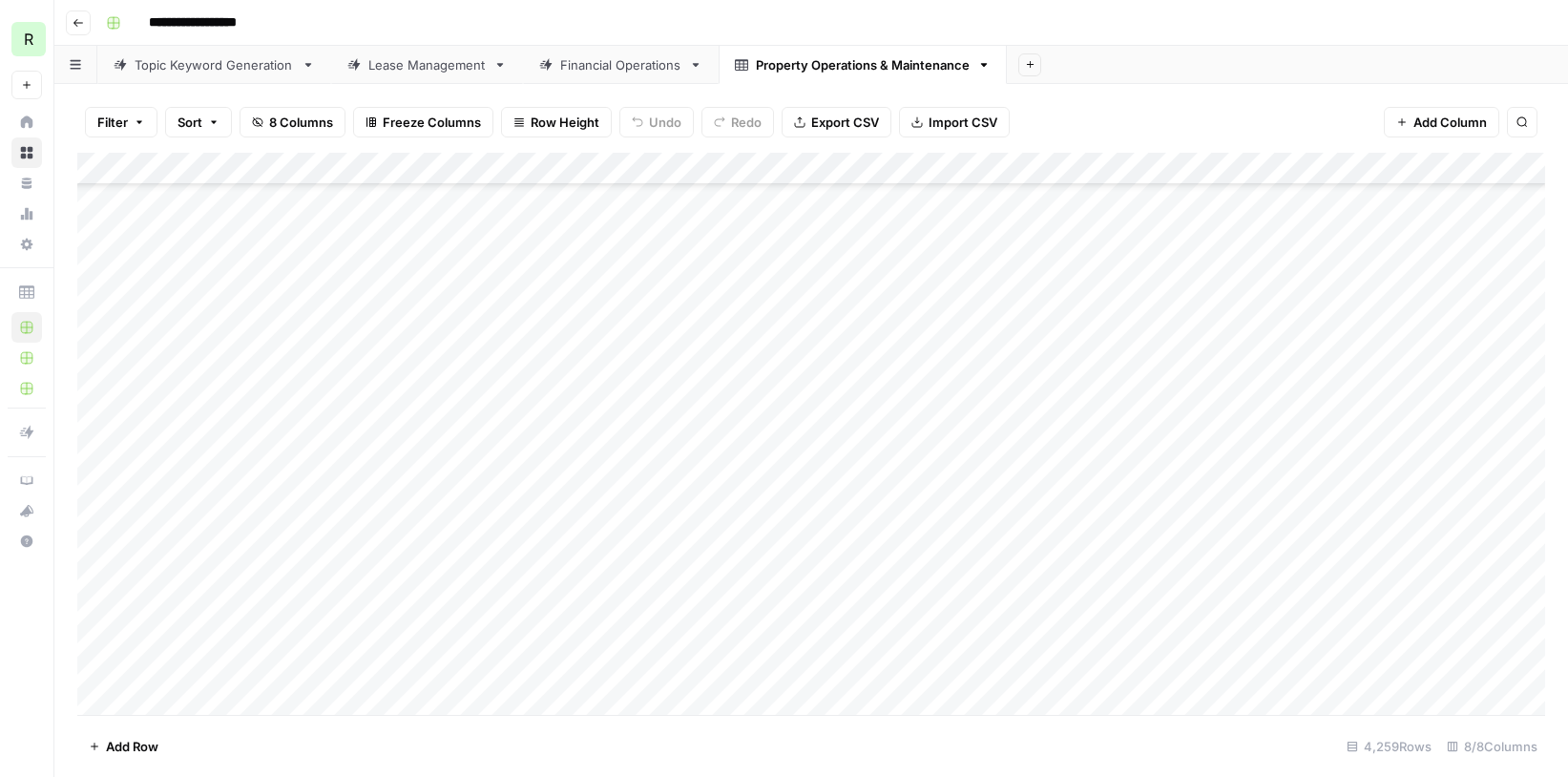 scroll, scrollTop: 15964, scrollLeft: 0, axis: vertical 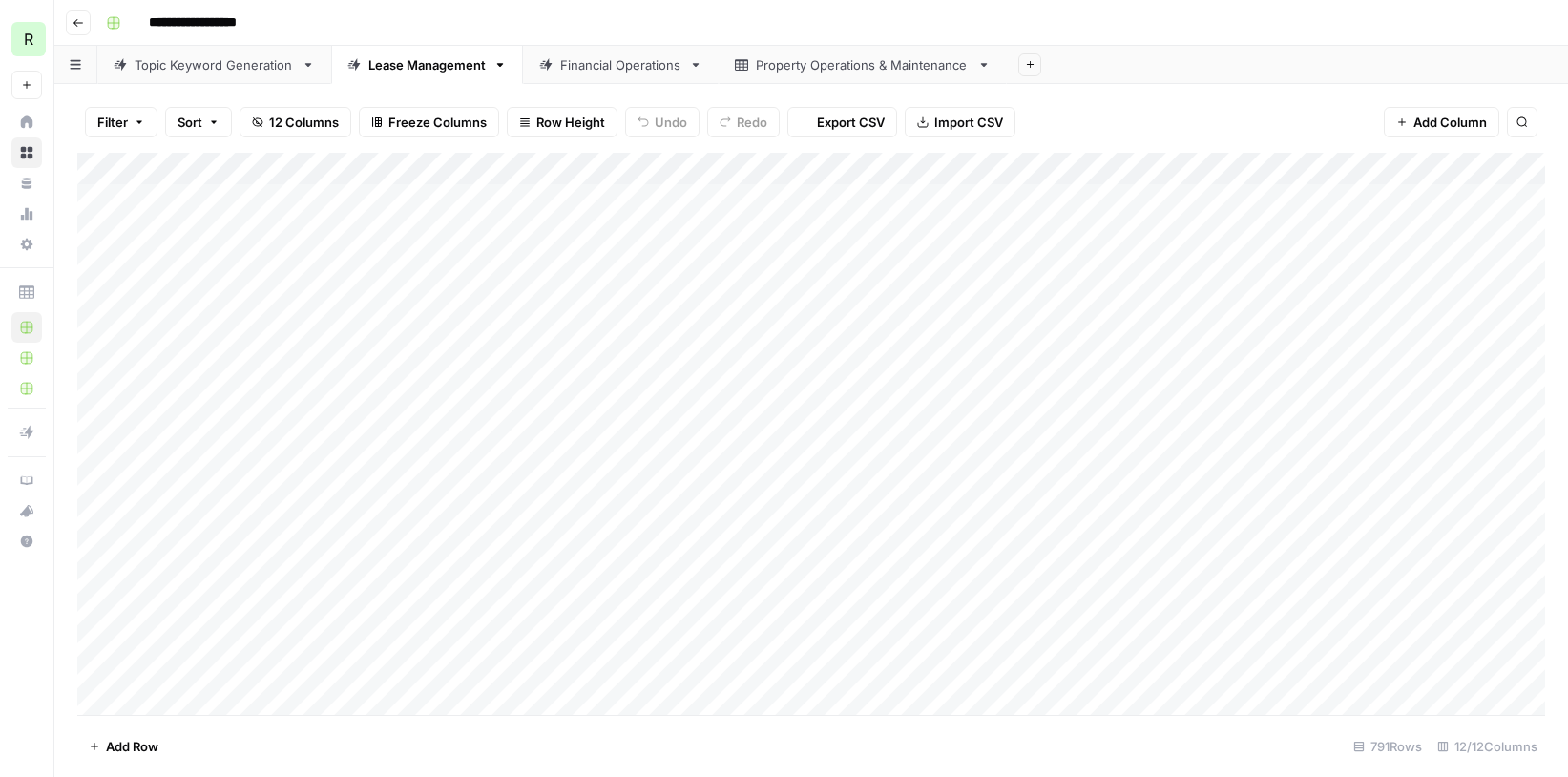 click on "Topic Keyword Generation" at bounding box center (214, 65) 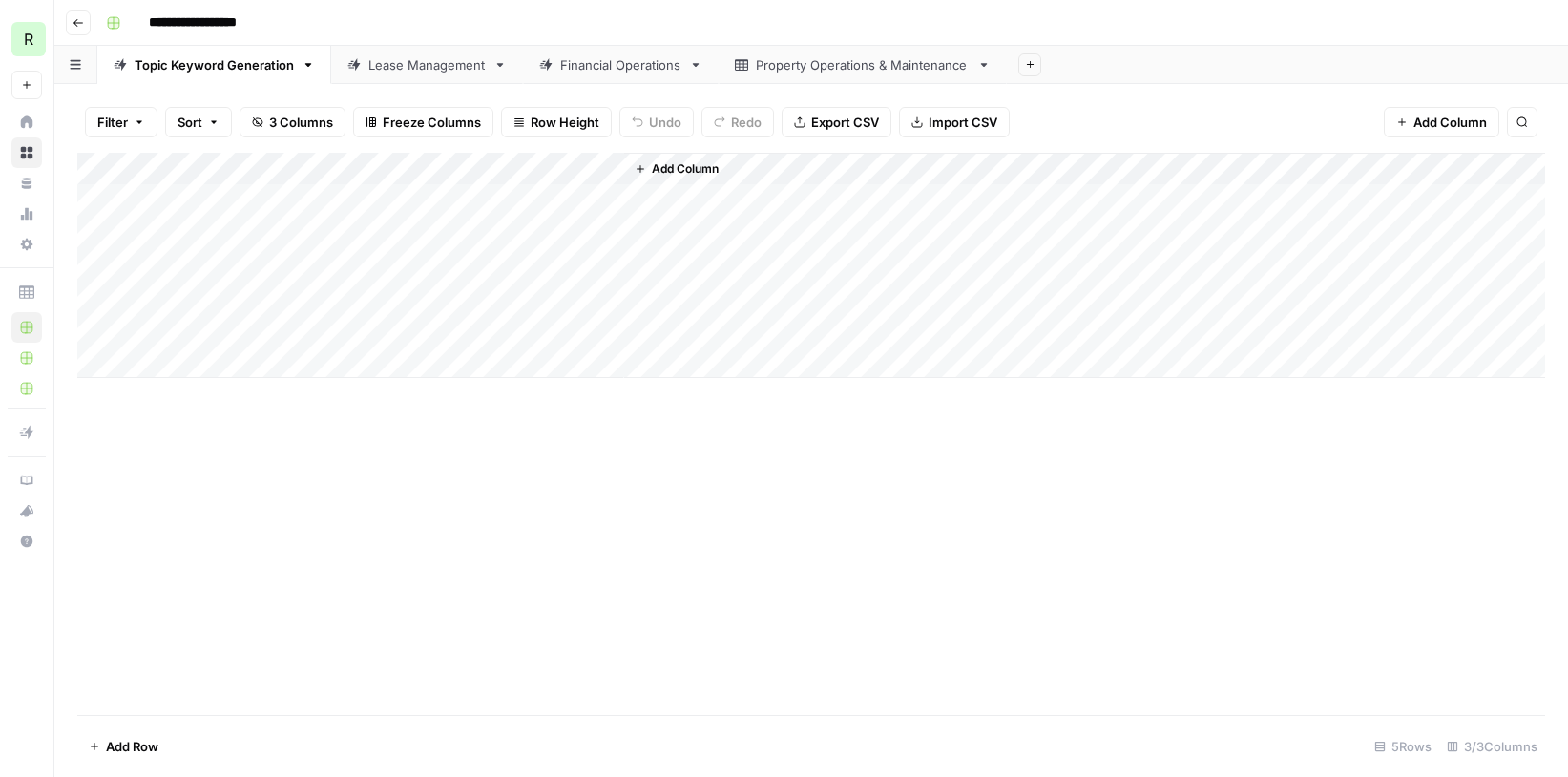 click on "Property Operations & Maintenance" at bounding box center [863, 65] 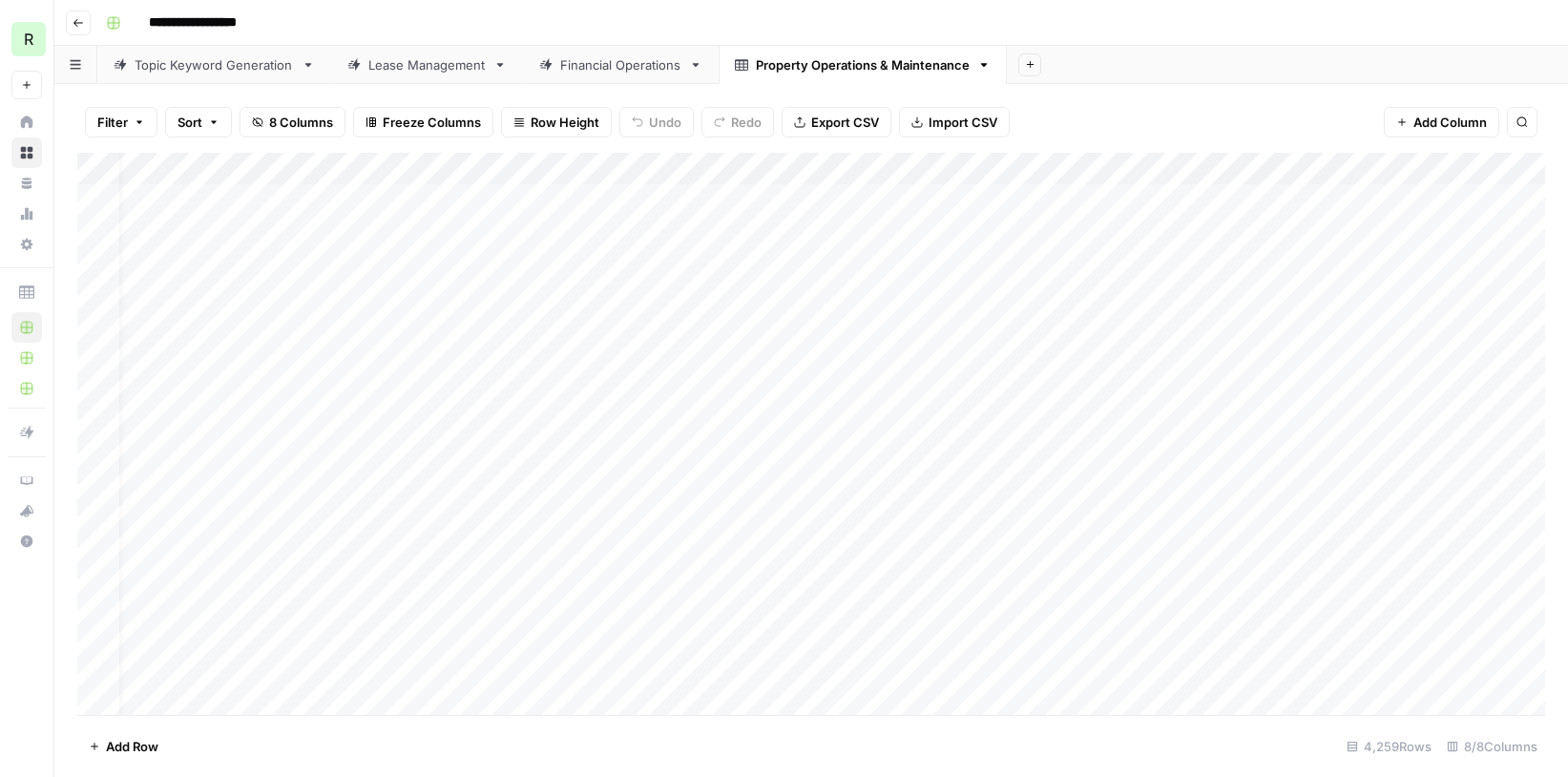 scroll, scrollTop: 0, scrollLeft: 32, axis: horizontal 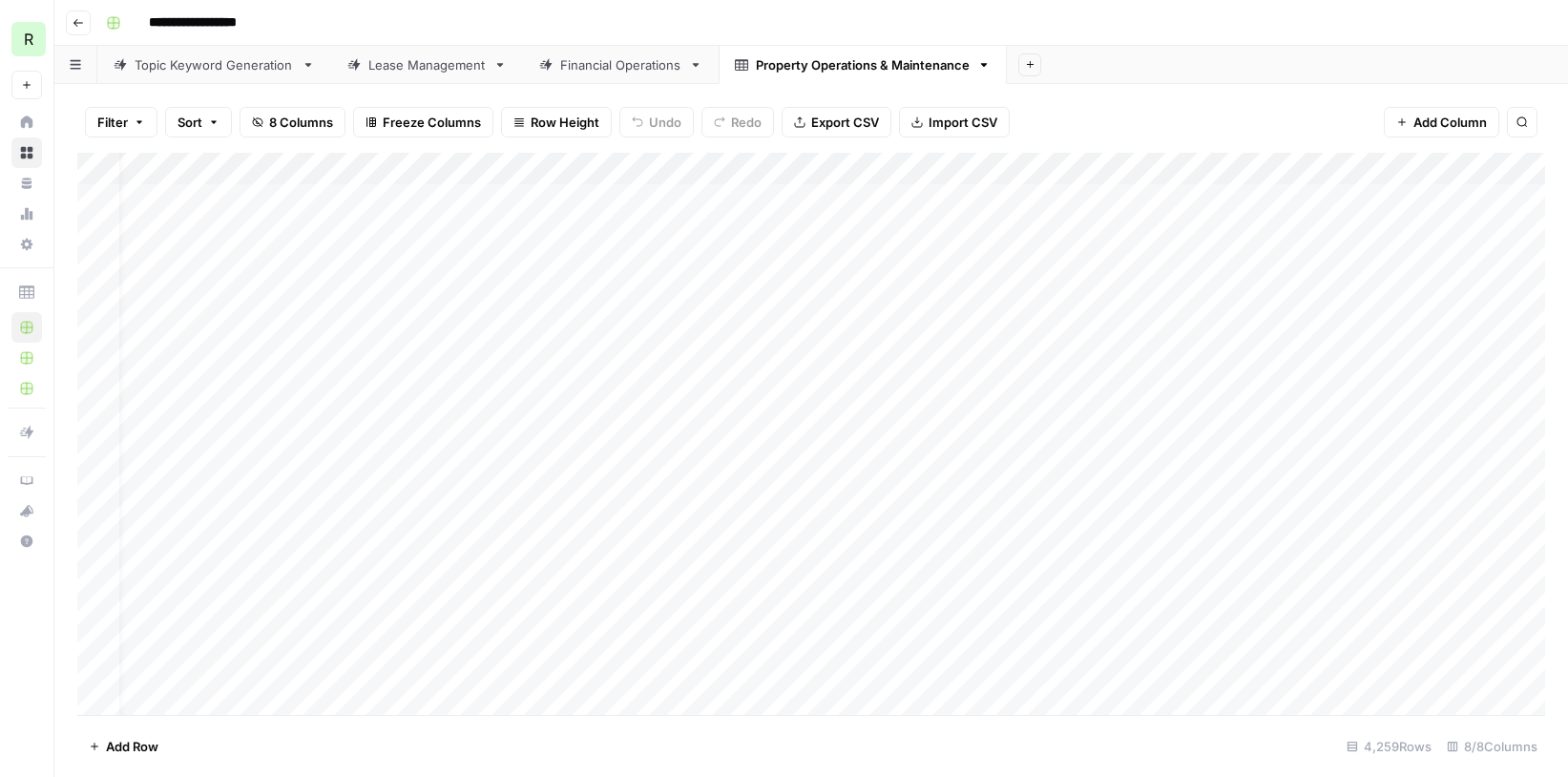 click on "Lease Management" at bounding box center (427, 65) 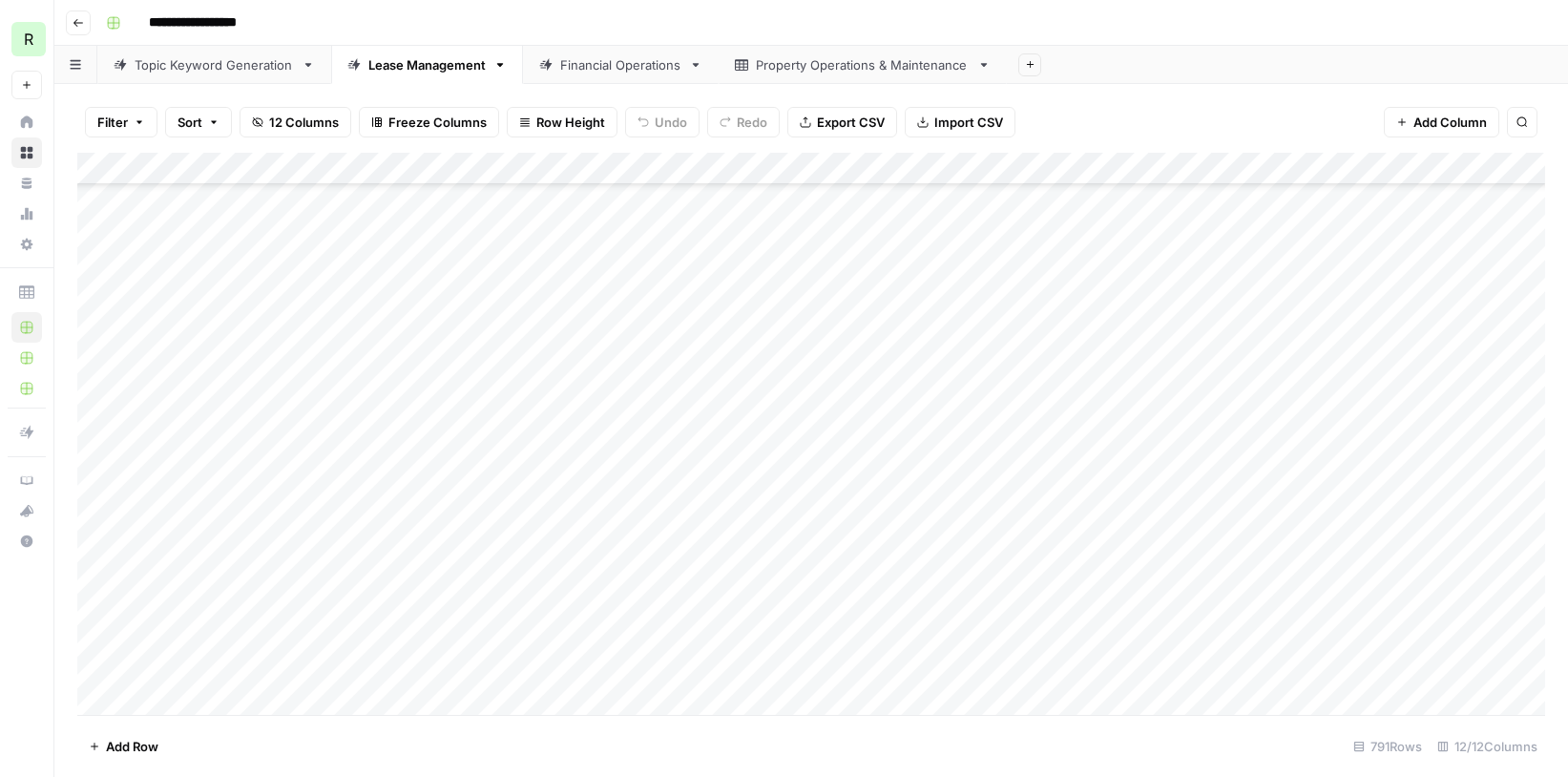 scroll, scrollTop: 1272, scrollLeft: 0, axis: vertical 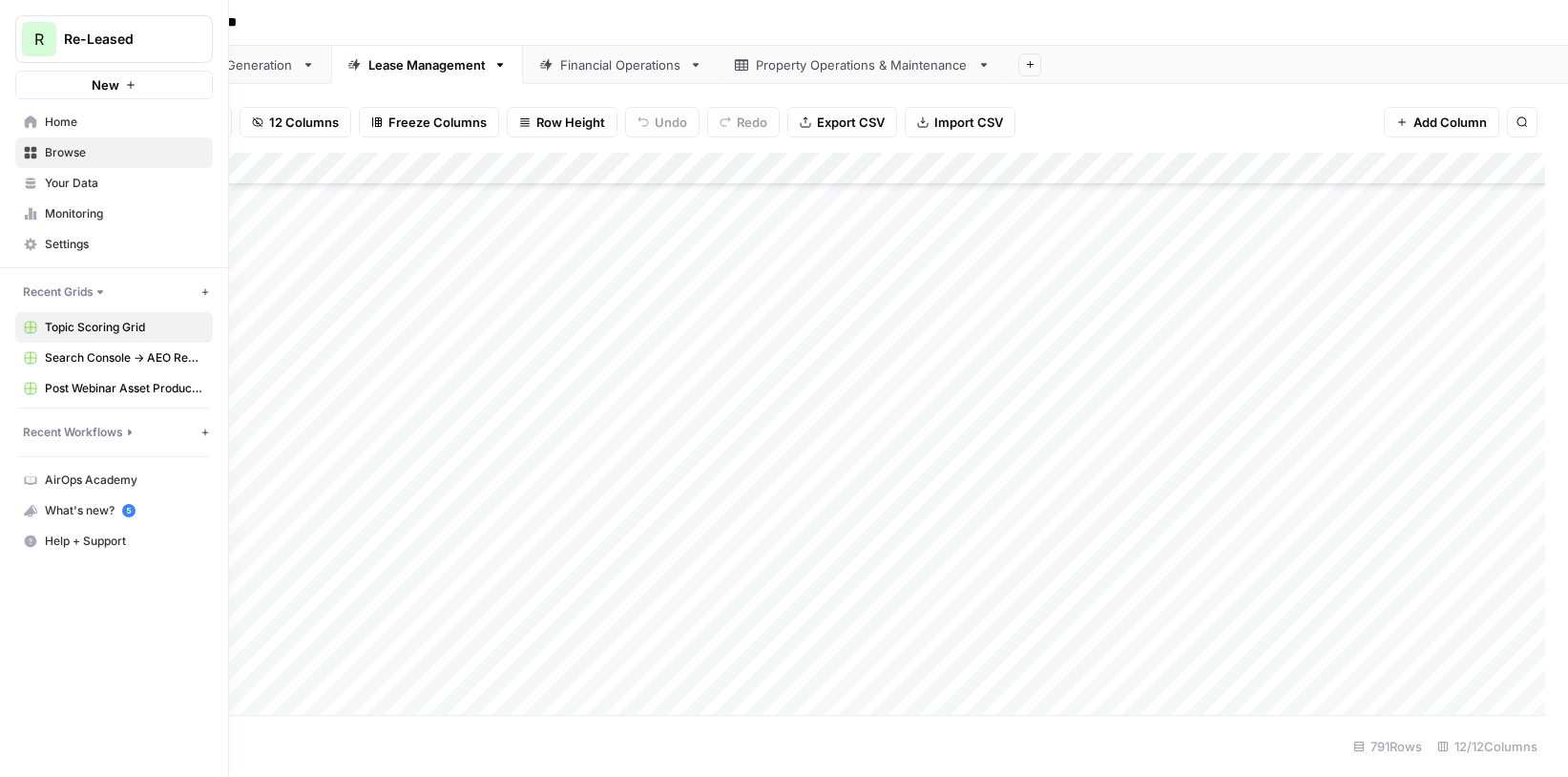 click on "Monitoring" at bounding box center (114, 214) 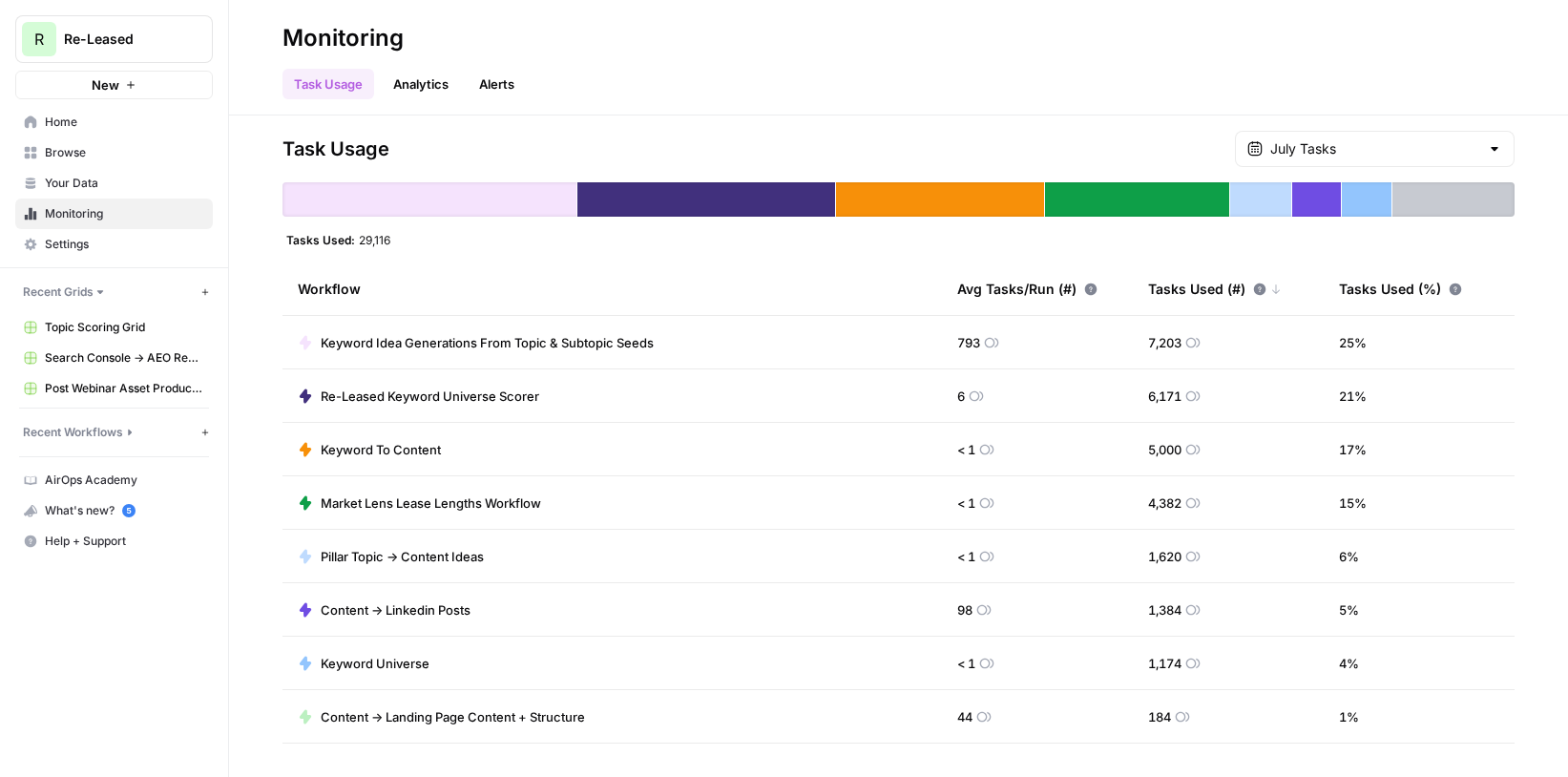 click on "Settings" at bounding box center [124, 244] 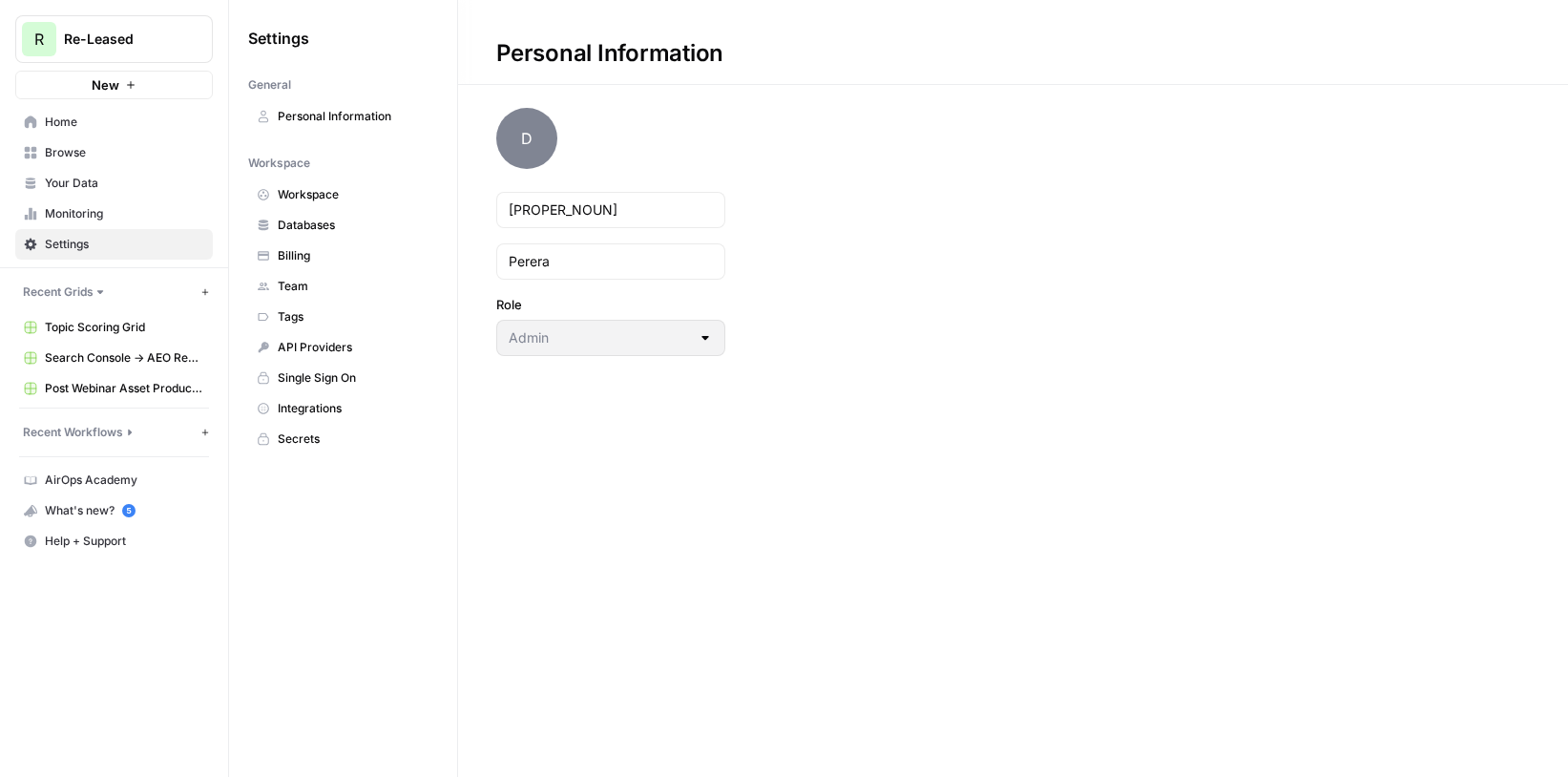 click on "Billing" at bounding box center (353, 256) 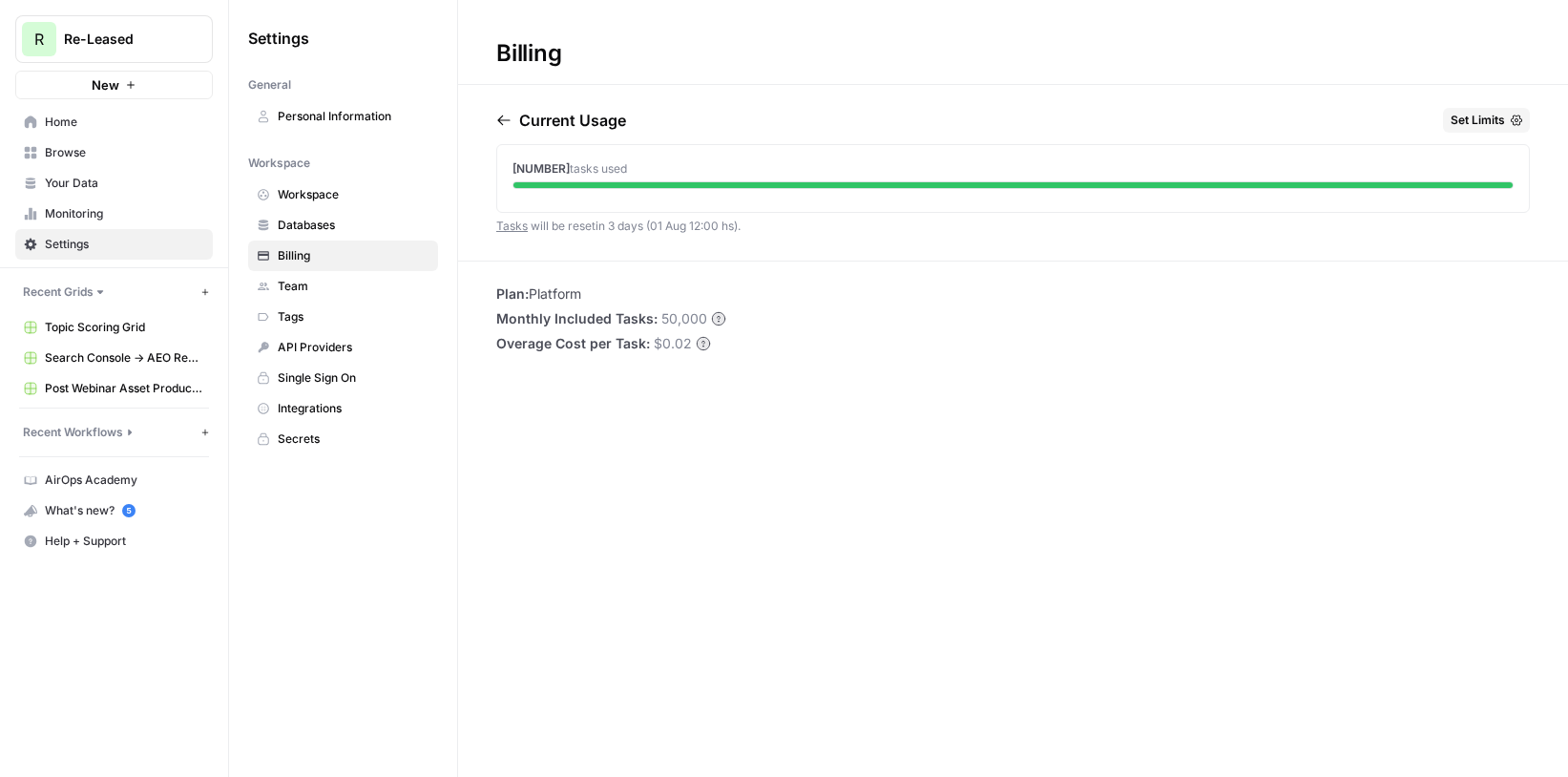 click on "Home" at bounding box center (124, 122) 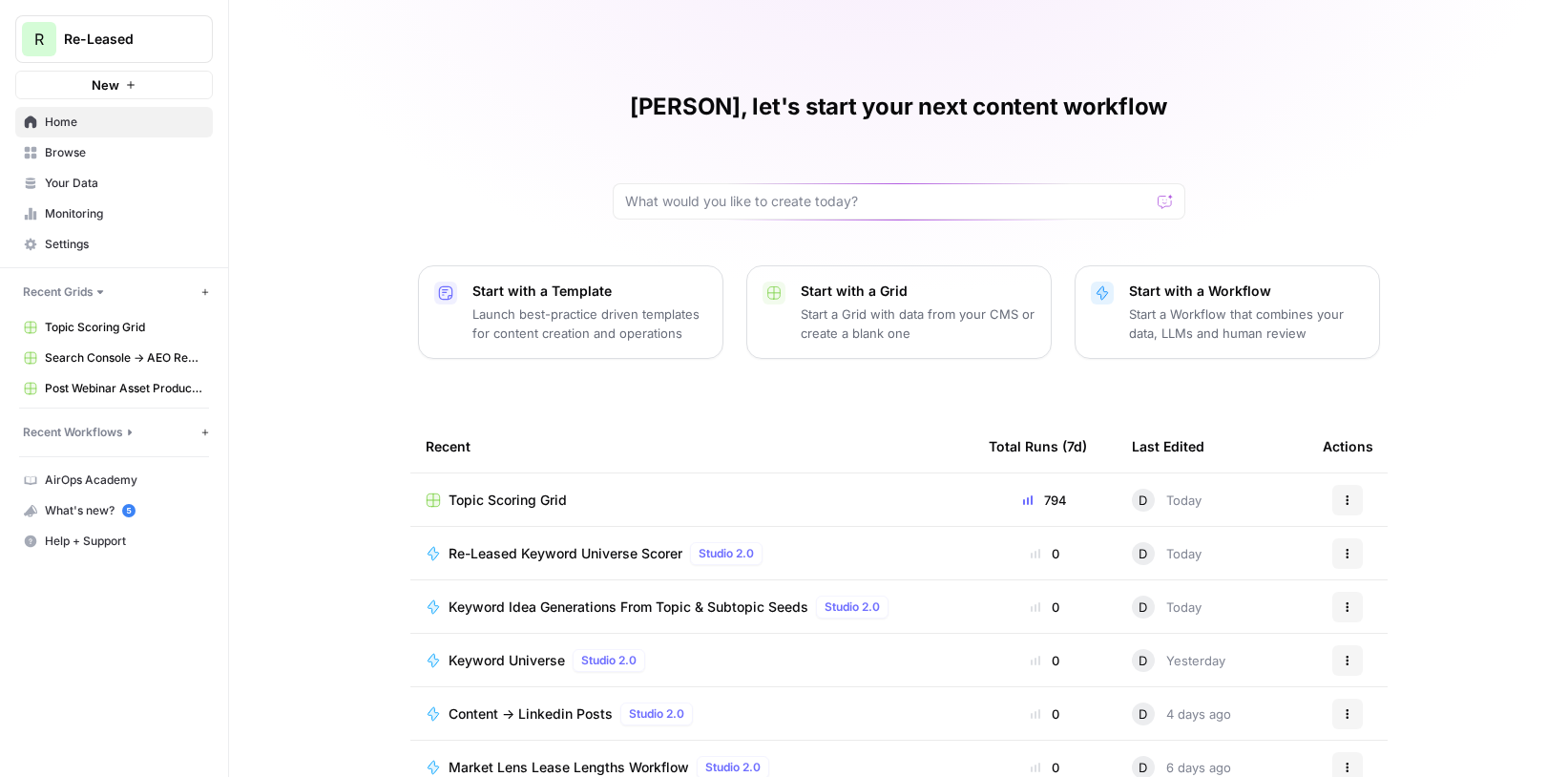 click on "Re-Leased Keyword Universe Scorer" at bounding box center (565, 554) 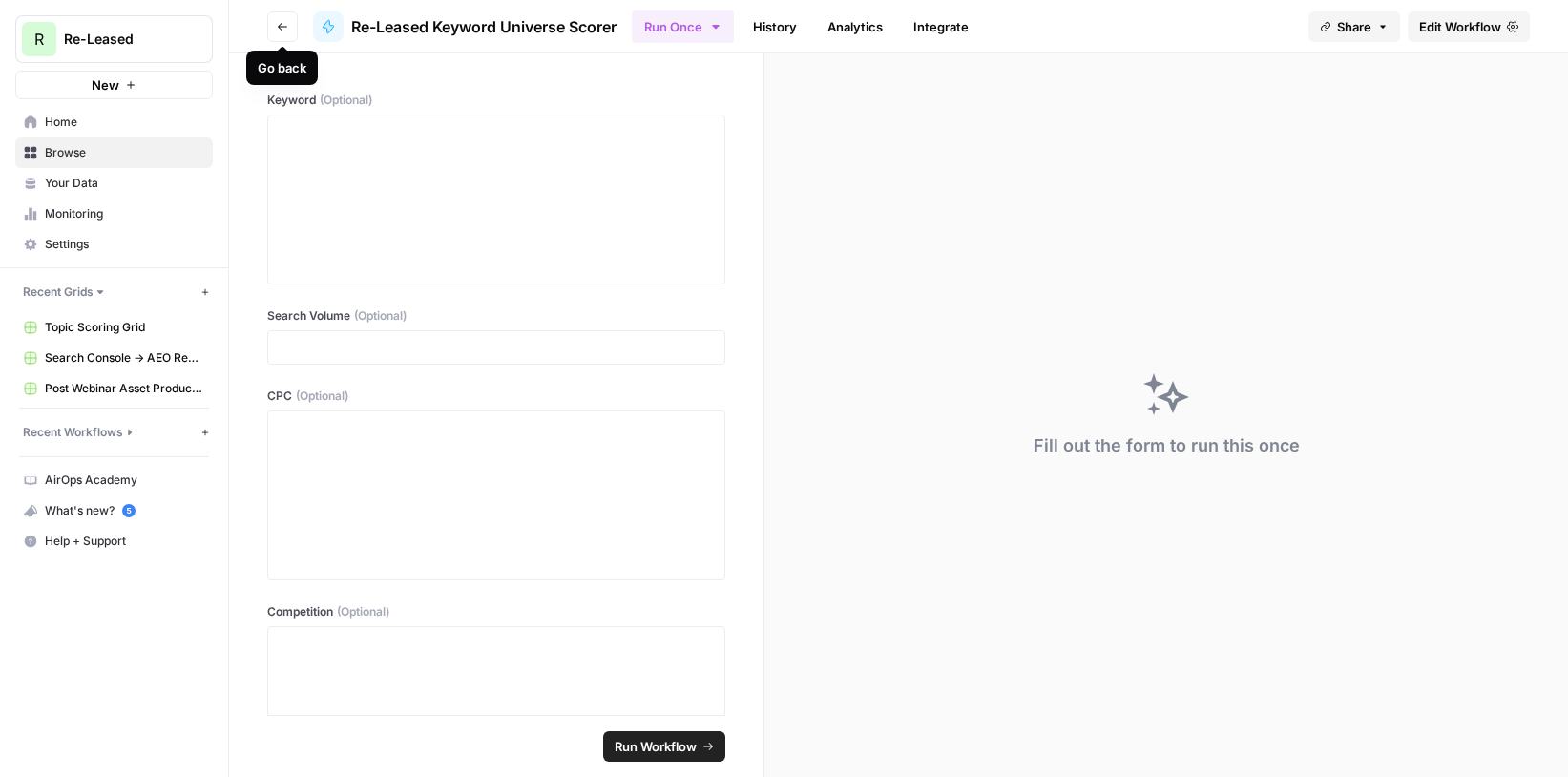 click on "Go back" at bounding box center (282, 27) 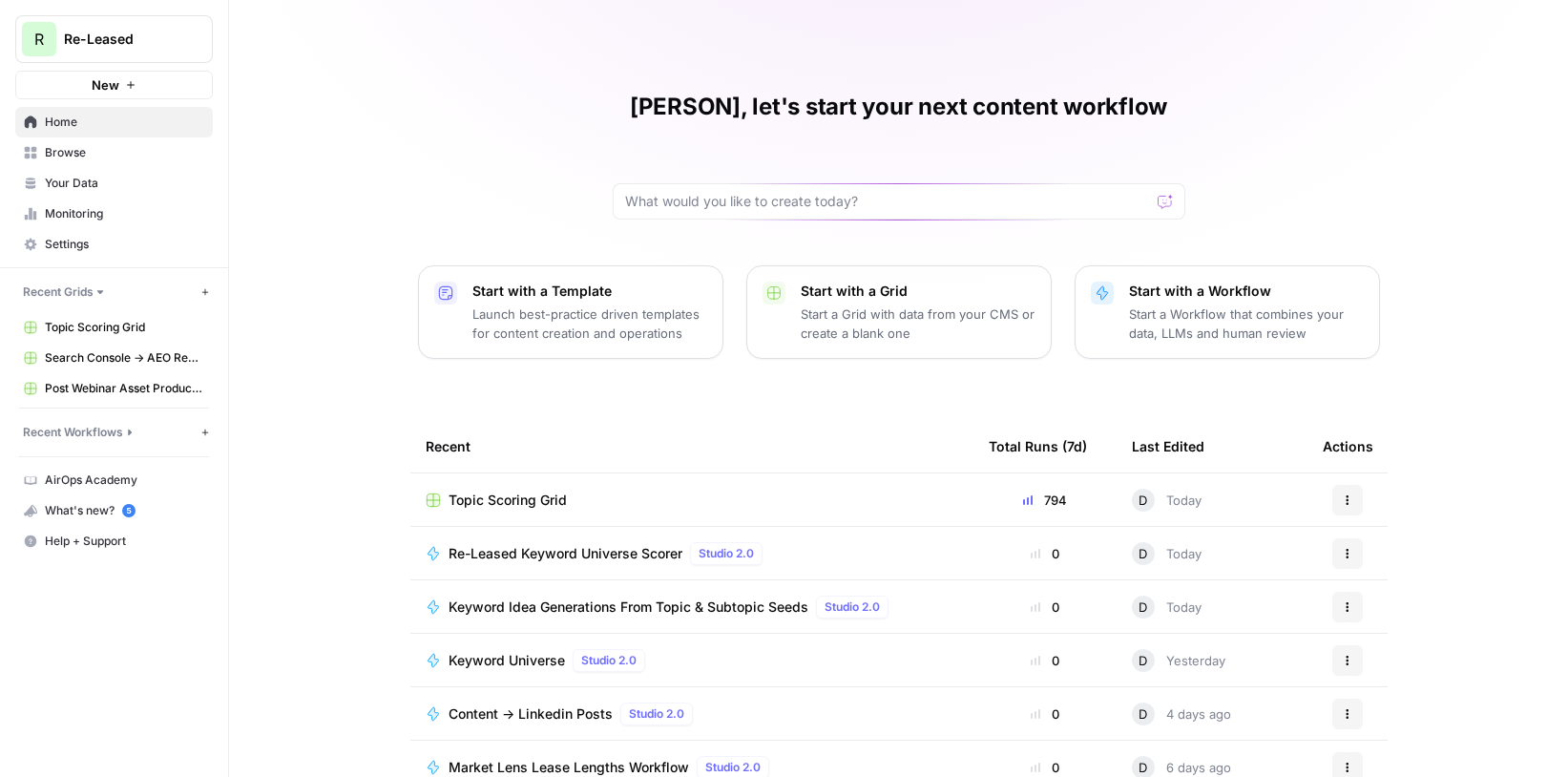 click on "Topic Scoring Grid" at bounding box center (692, 500) 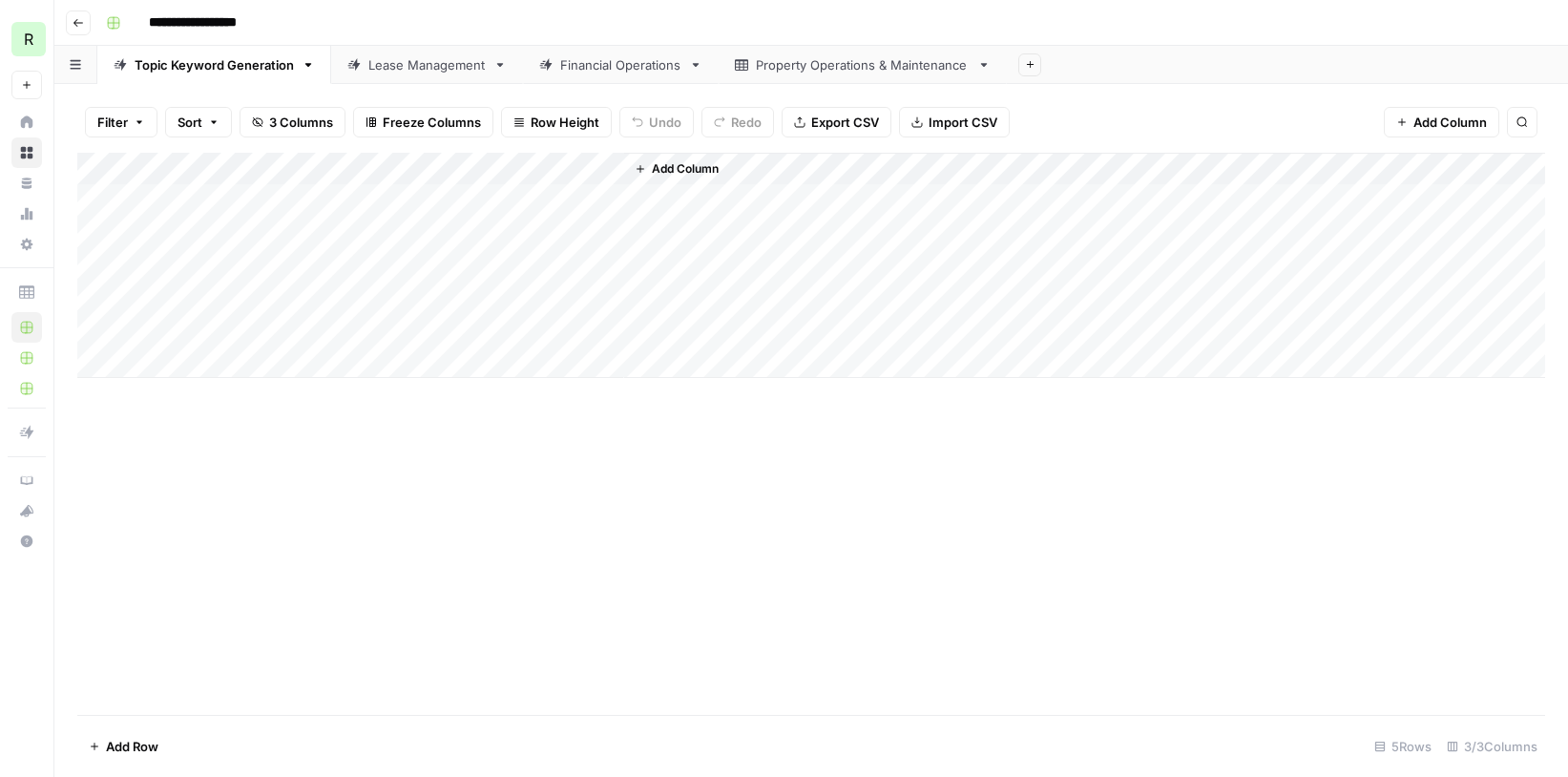 click on "Lease Management" at bounding box center [427, 65] 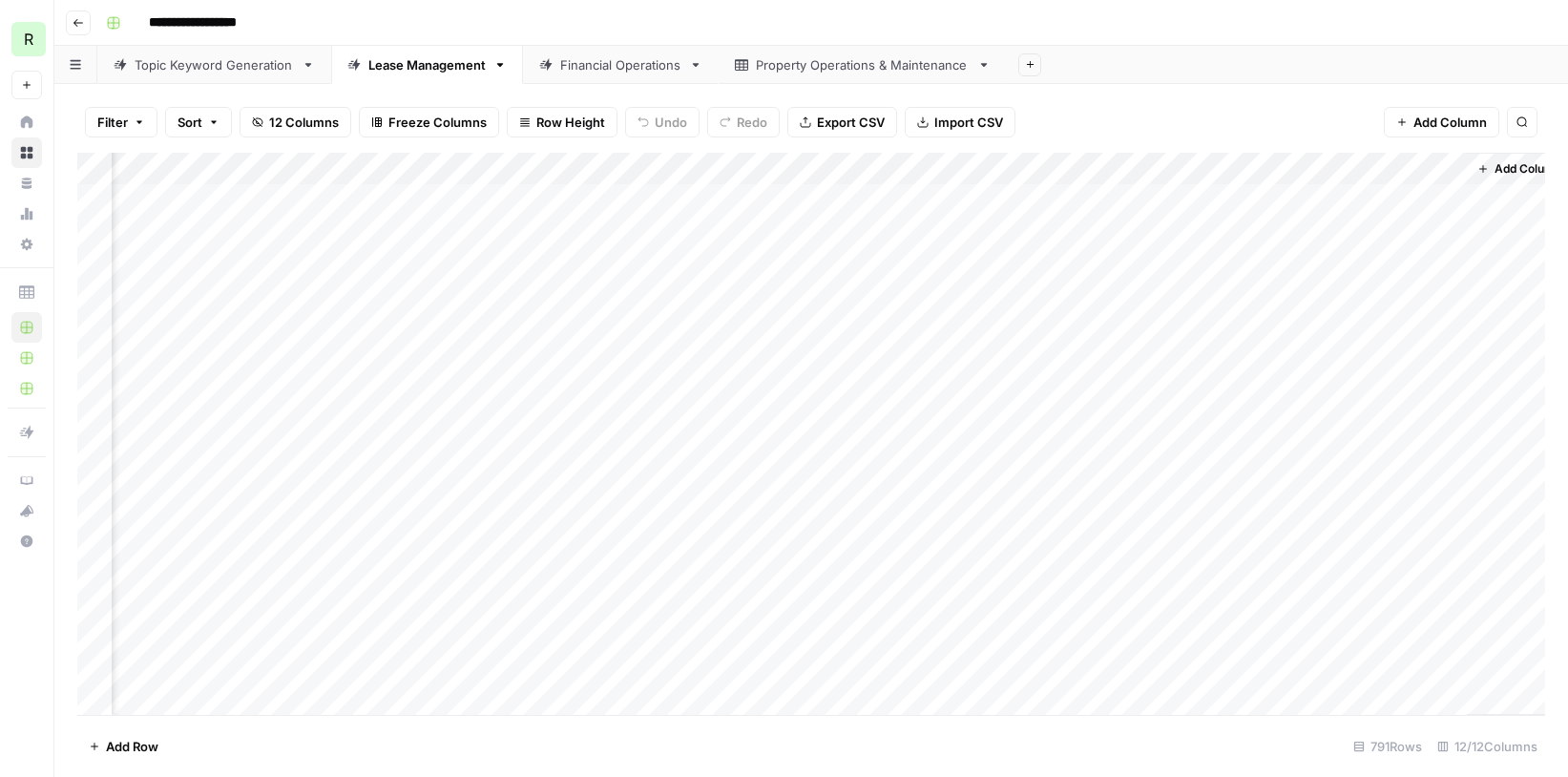 scroll, scrollTop: 0, scrollLeft: 848, axis: horizontal 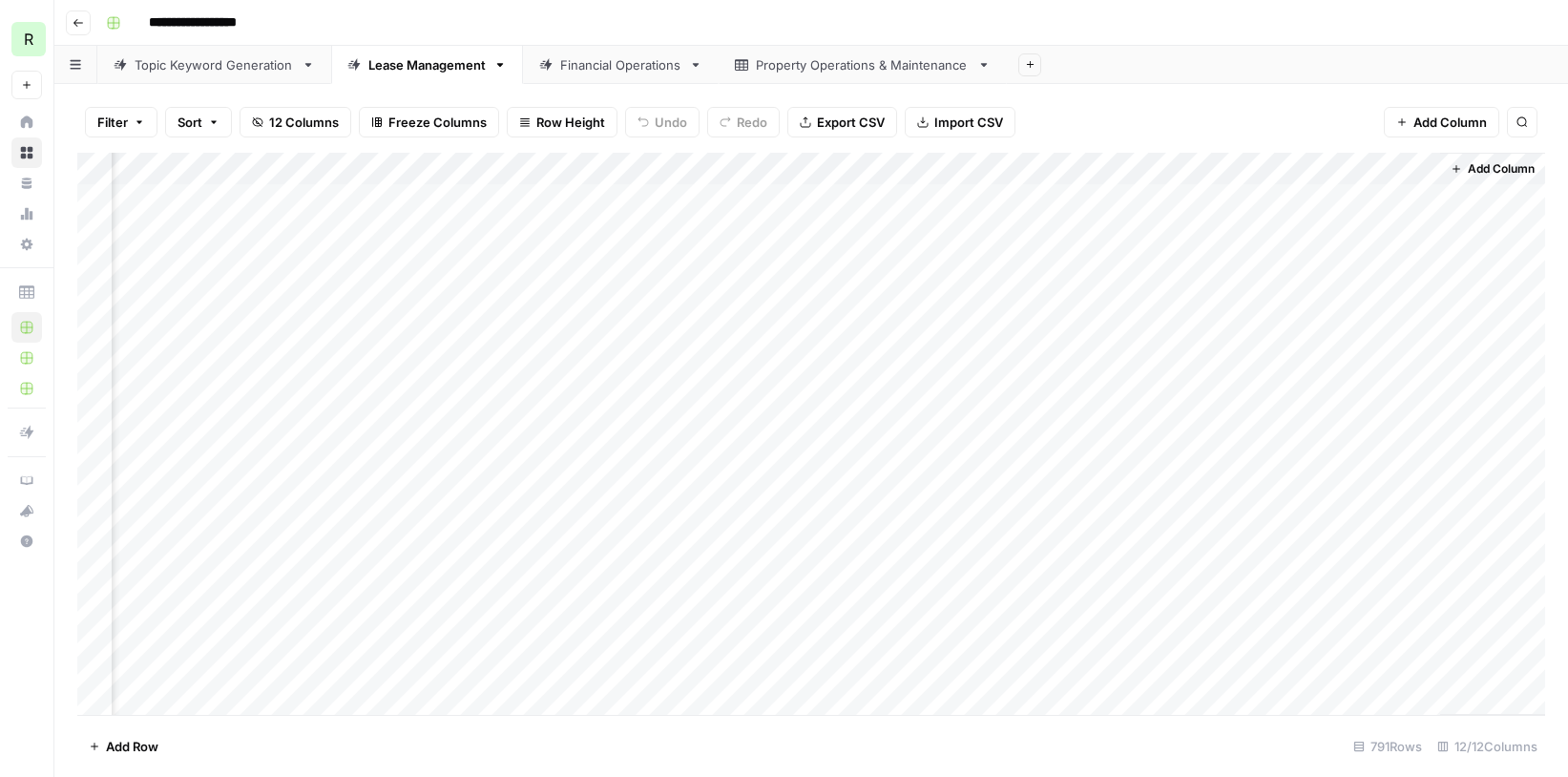 click on "Financial Operations" at bounding box center (620, 65) 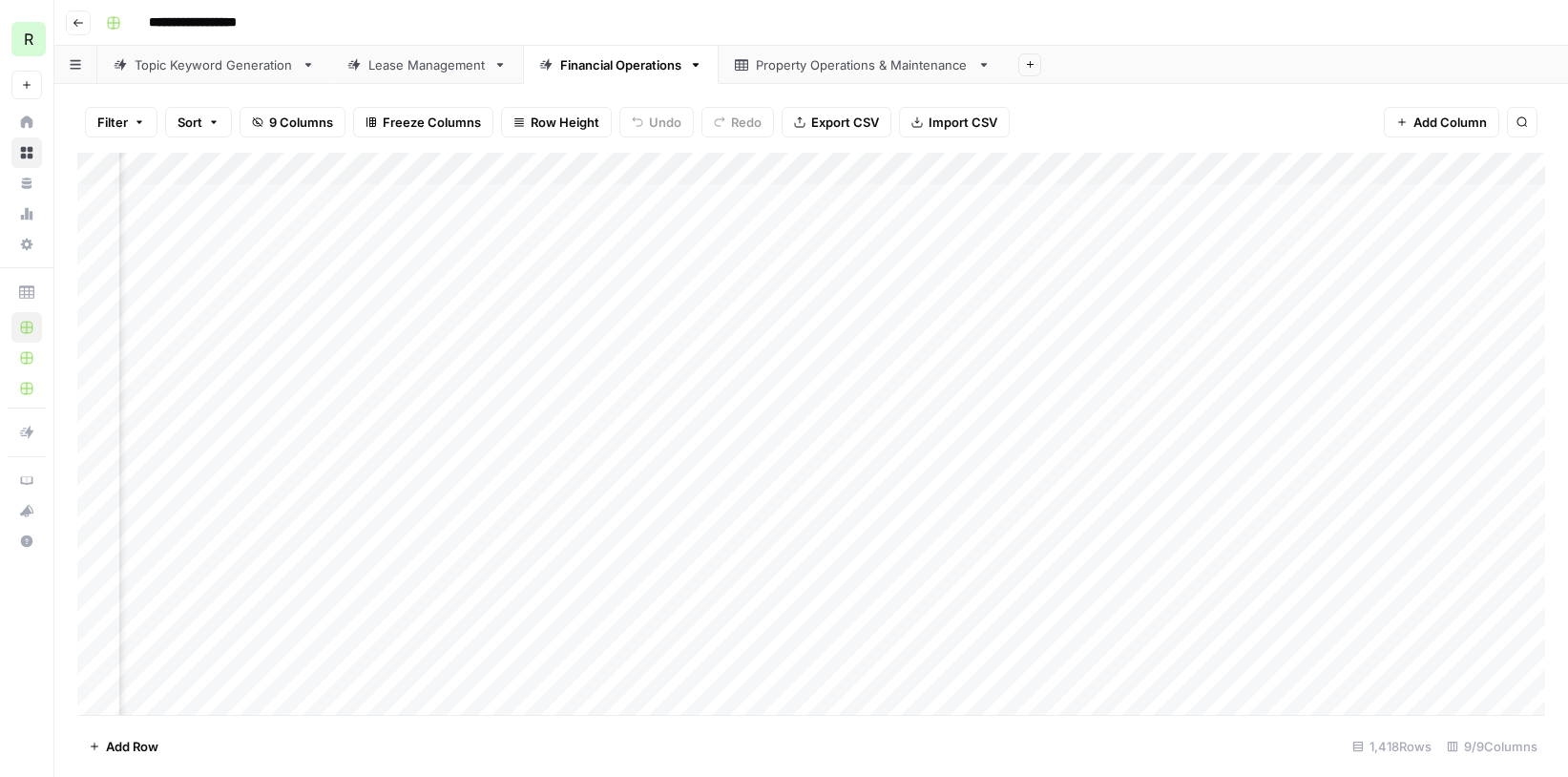 scroll, scrollTop: 0, scrollLeft: 318, axis: horizontal 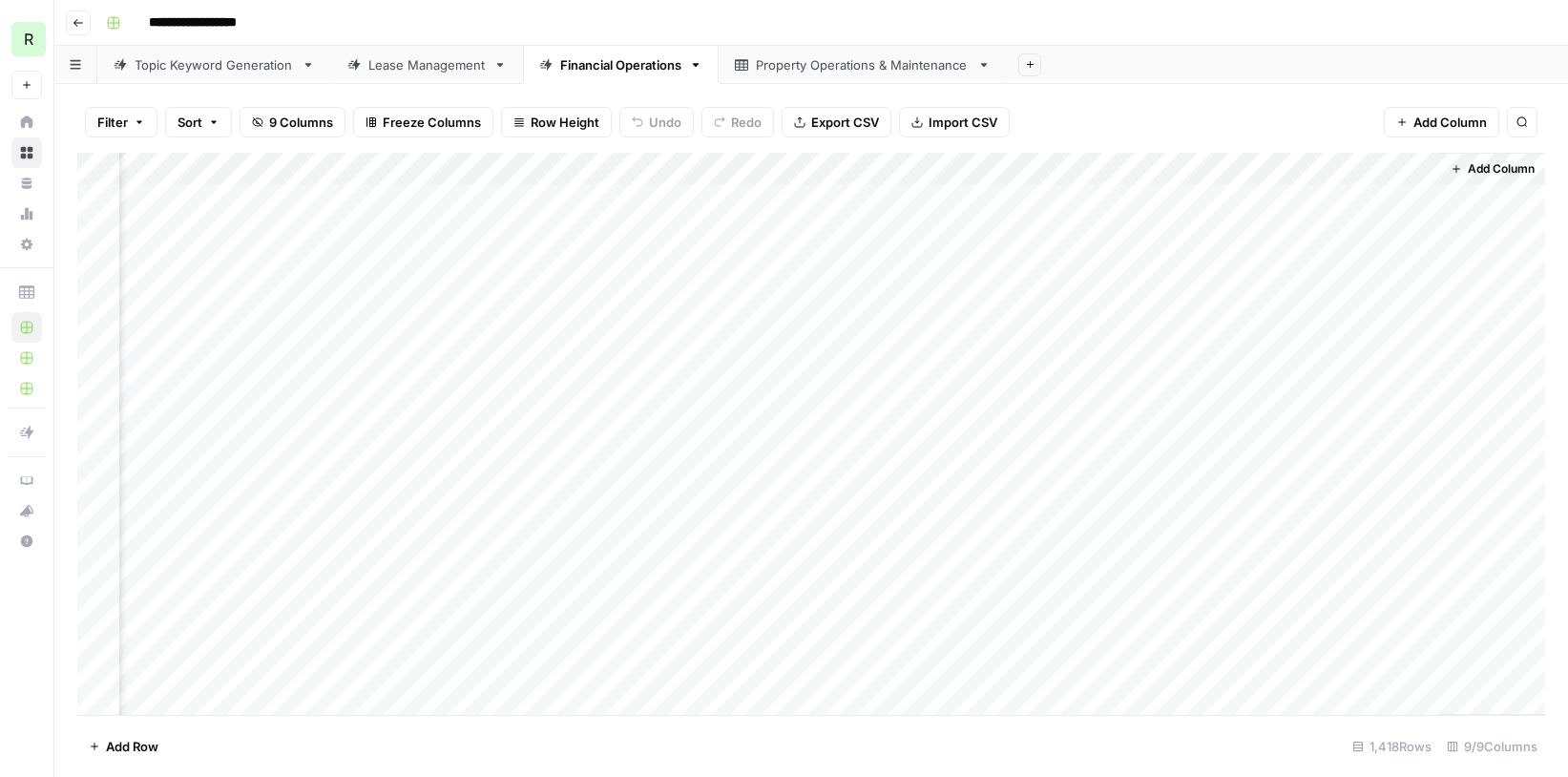 click on "Add Column" at bounding box center (1501, 169) 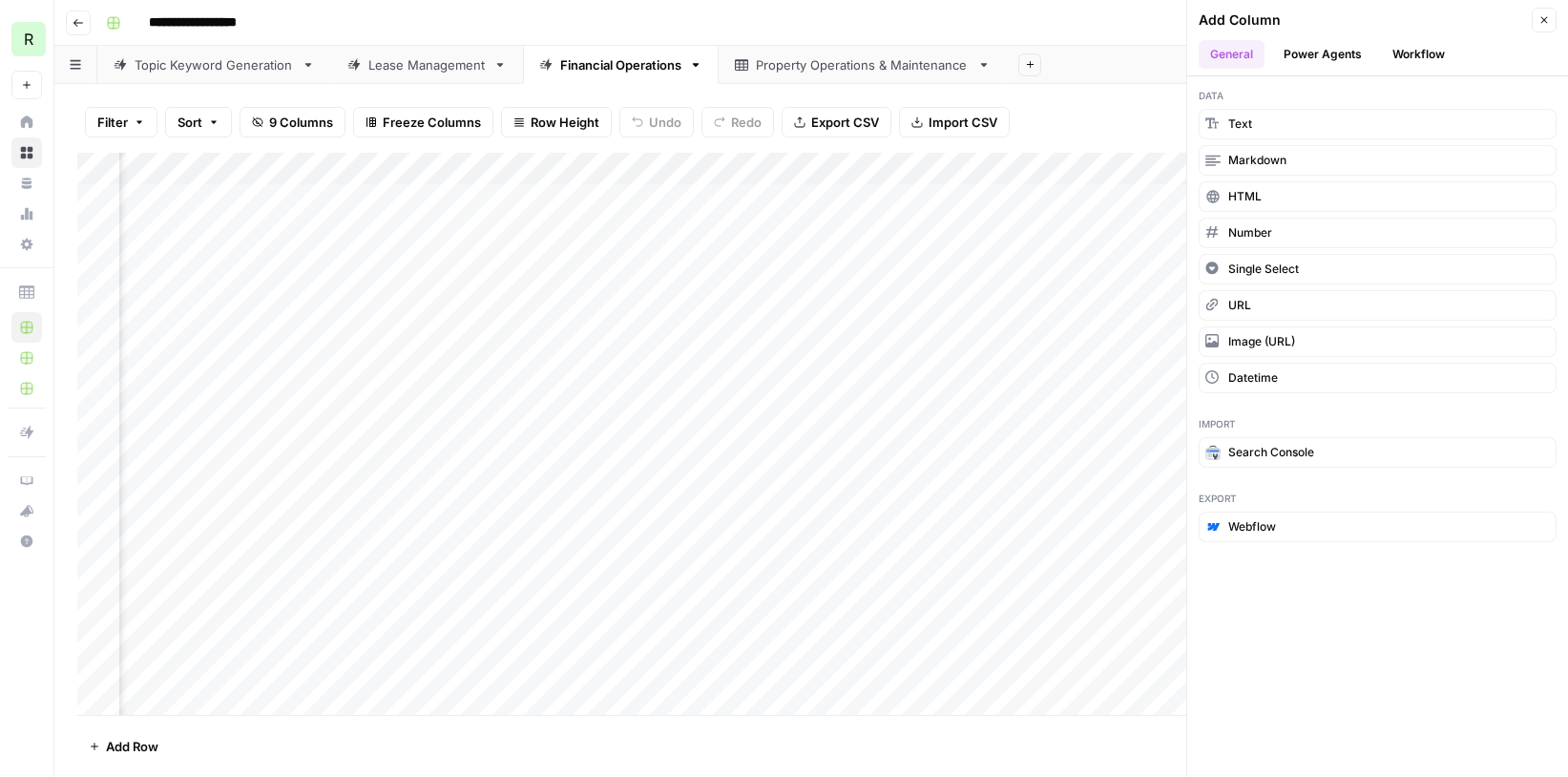 click on "Workflow" at bounding box center (1418, 54) 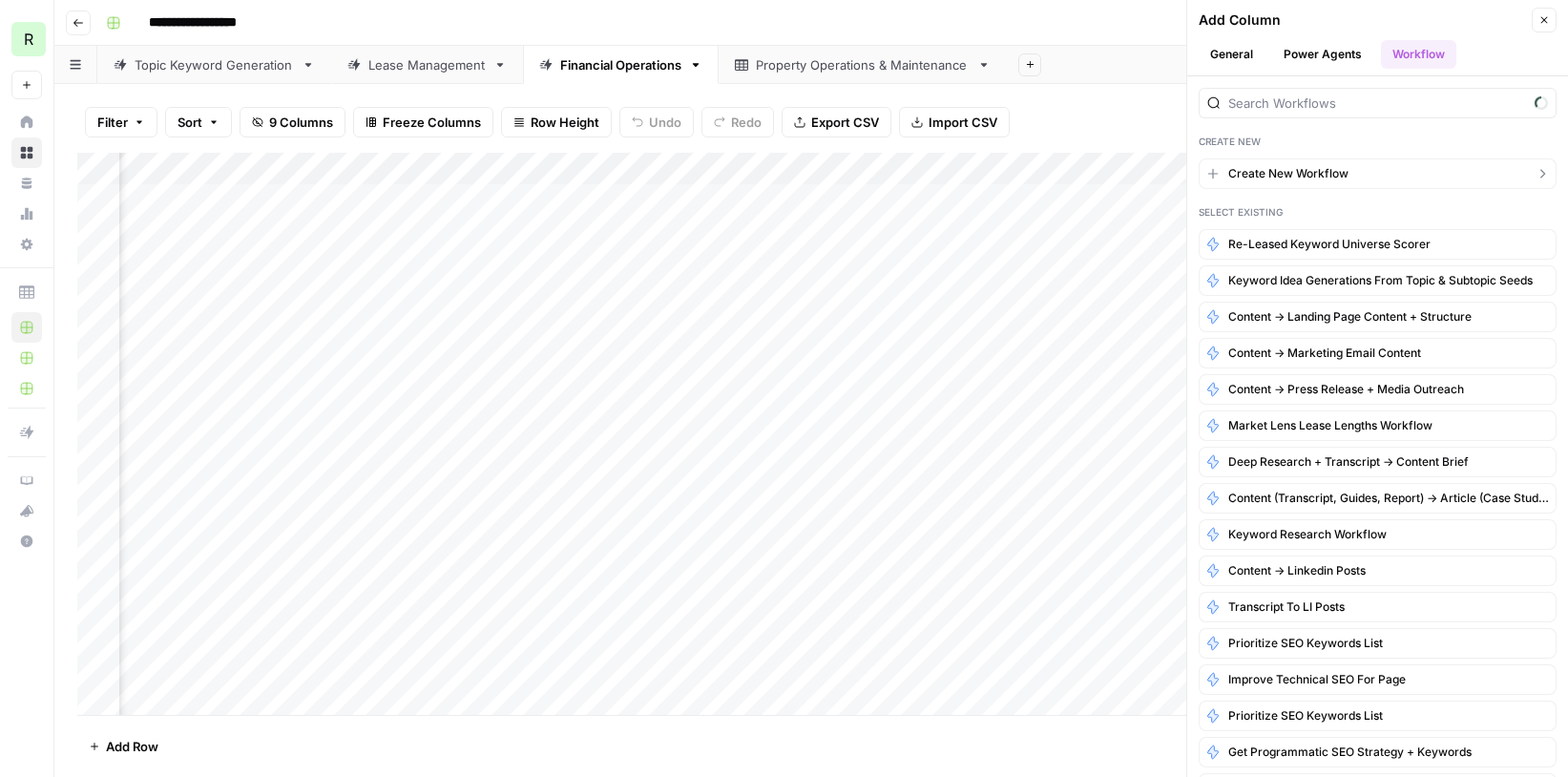 click on "Create New Workflow" at bounding box center (1288, 174) 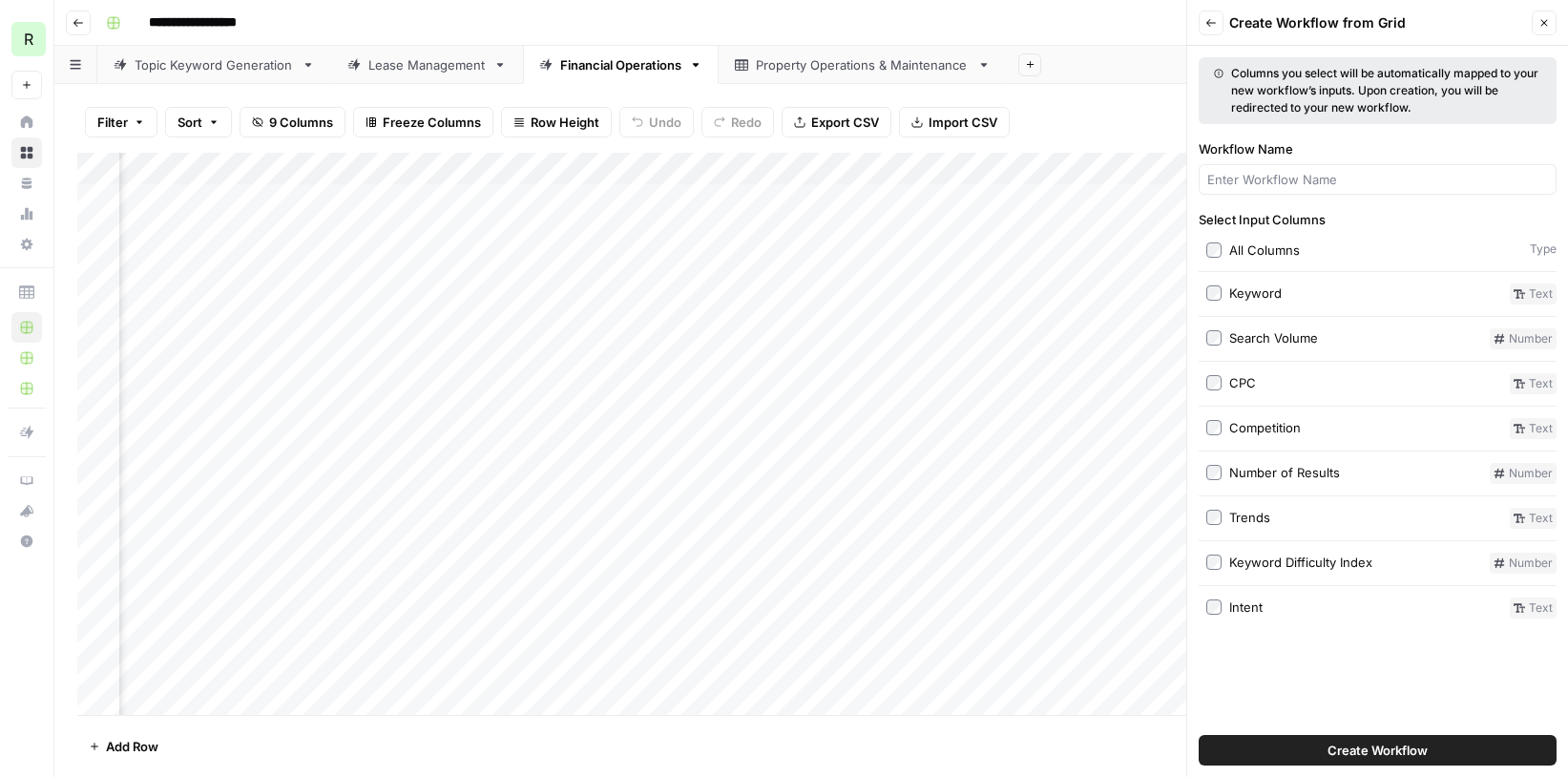 click on "Create Workflow" at bounding box center (1377, 750) 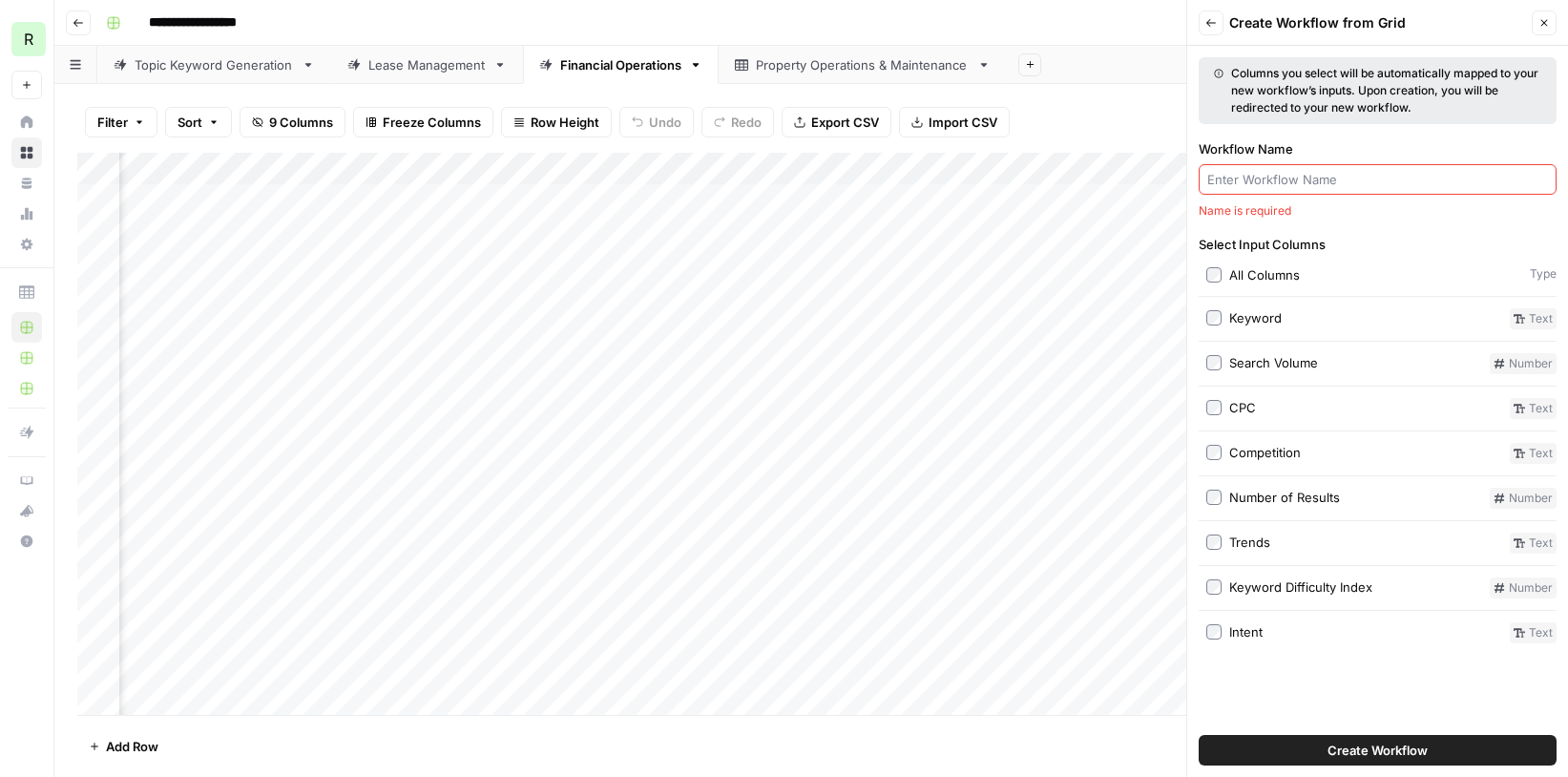 click on "Workflow Name" at bounding box center [1377, 179] 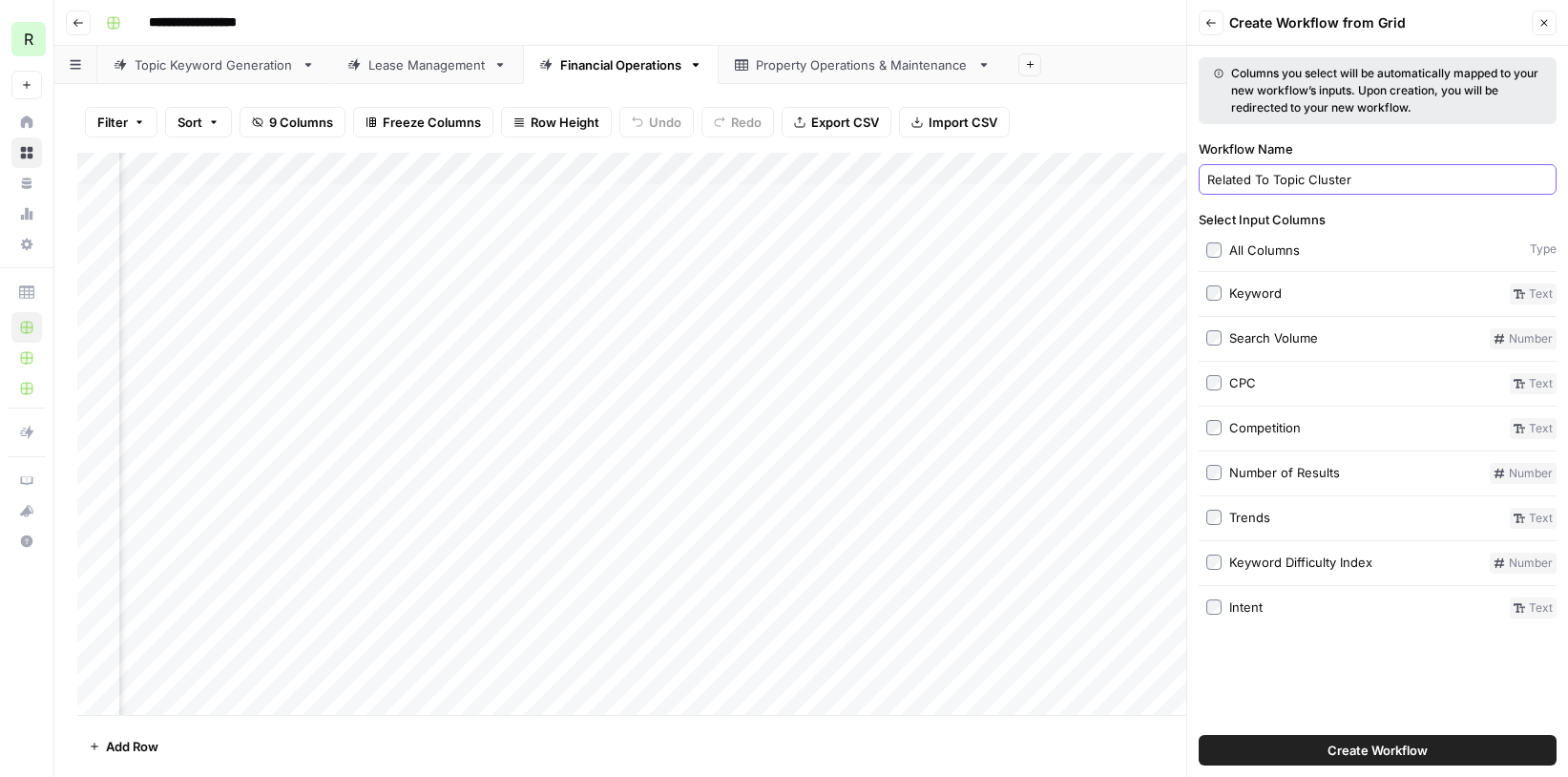 click on "Related To Topic Cluster" at bounding box center (1377, 179) 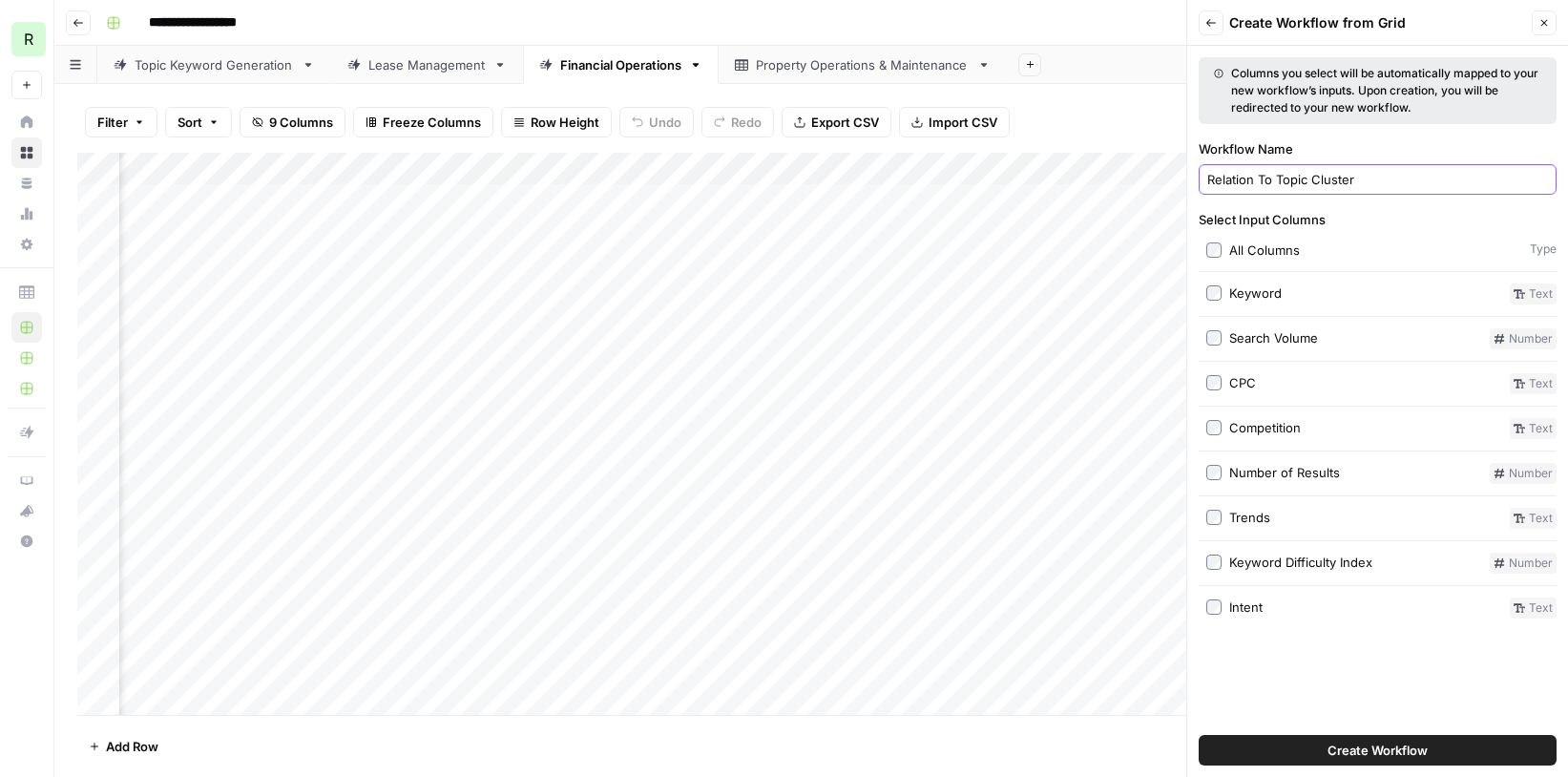 type on "Relation To Topic Cluster" 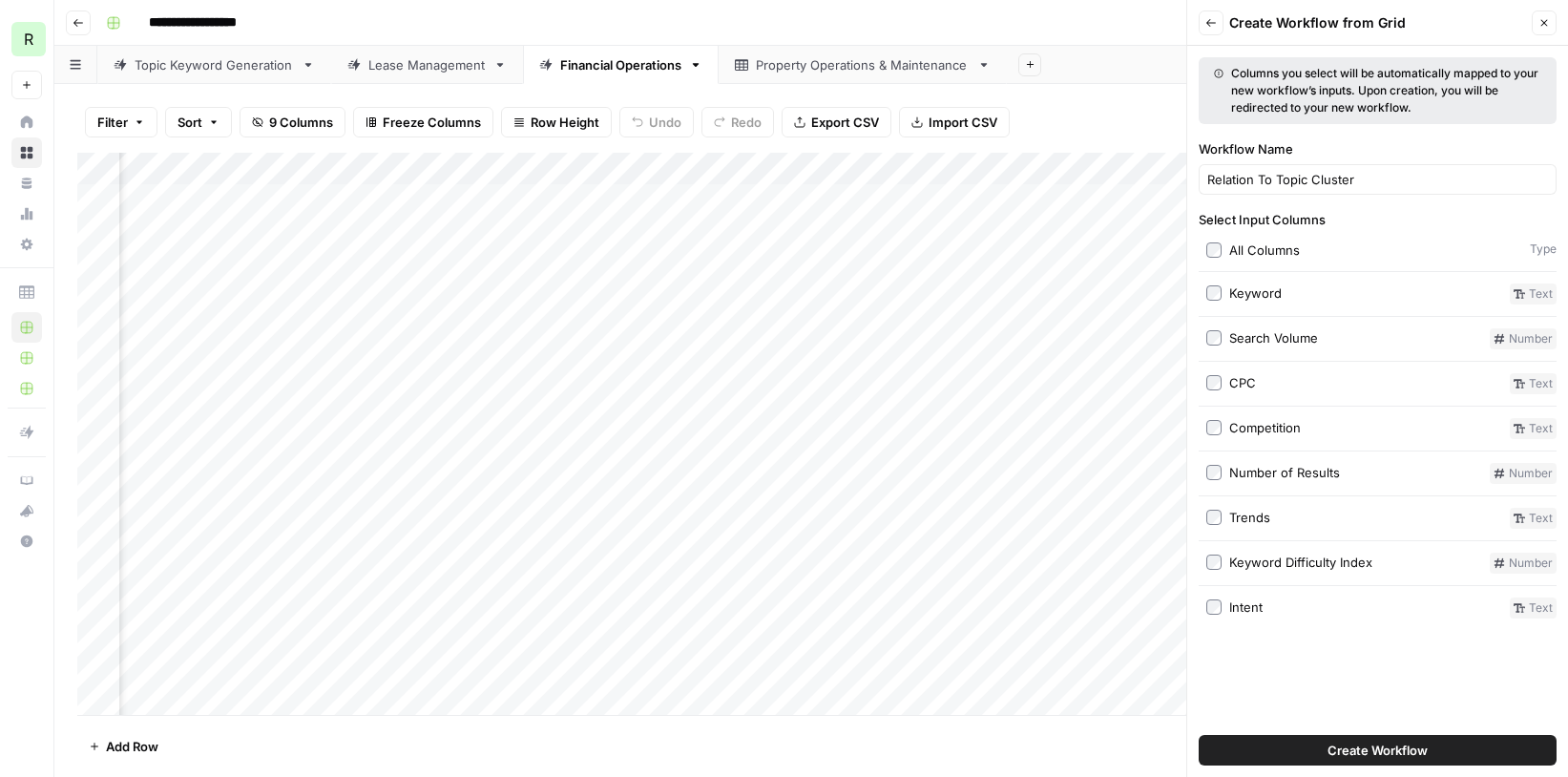 click on "Create Workflow" at bounding box center (1377, 750) 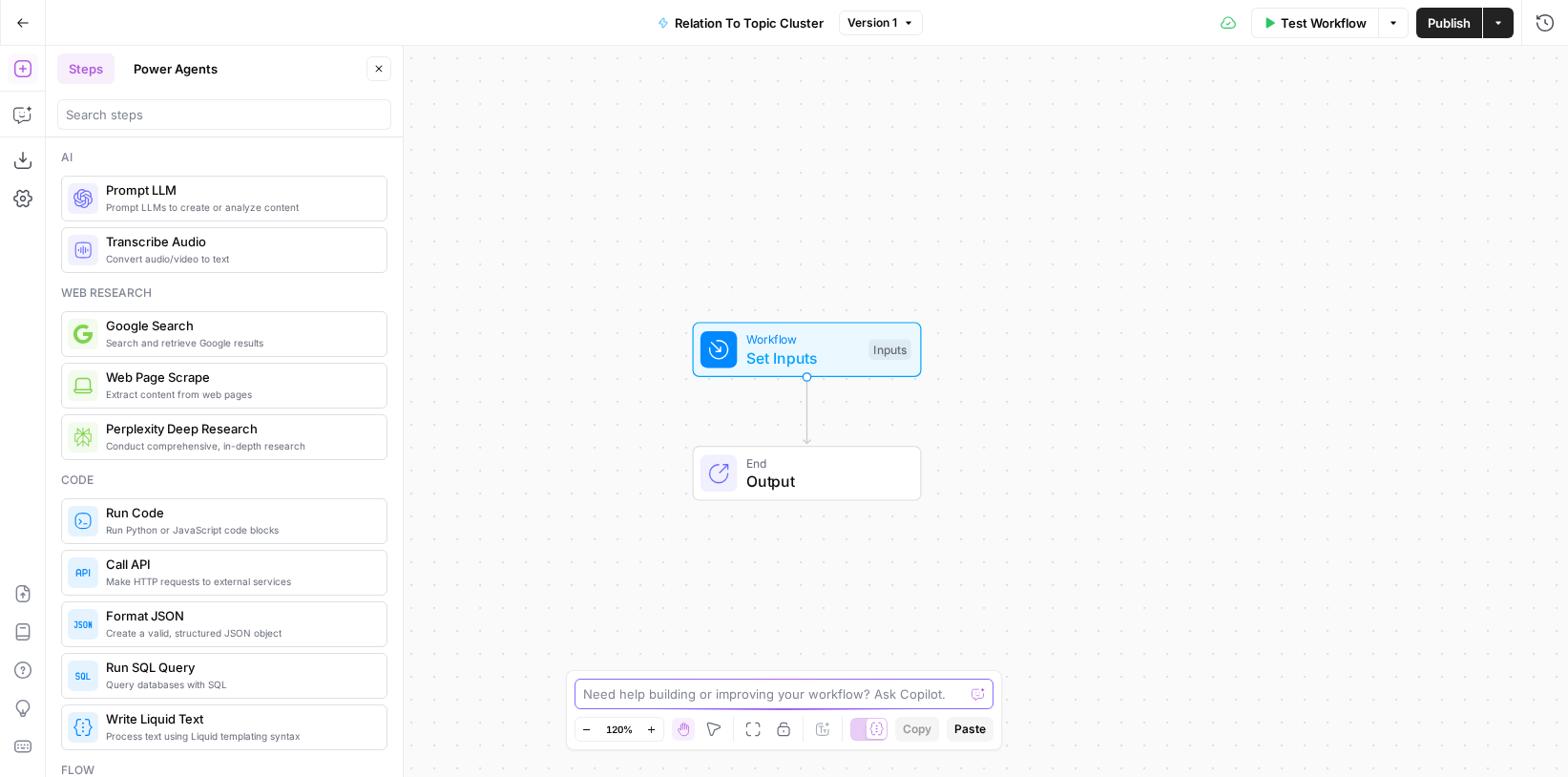click at bounding box center (774, 694) 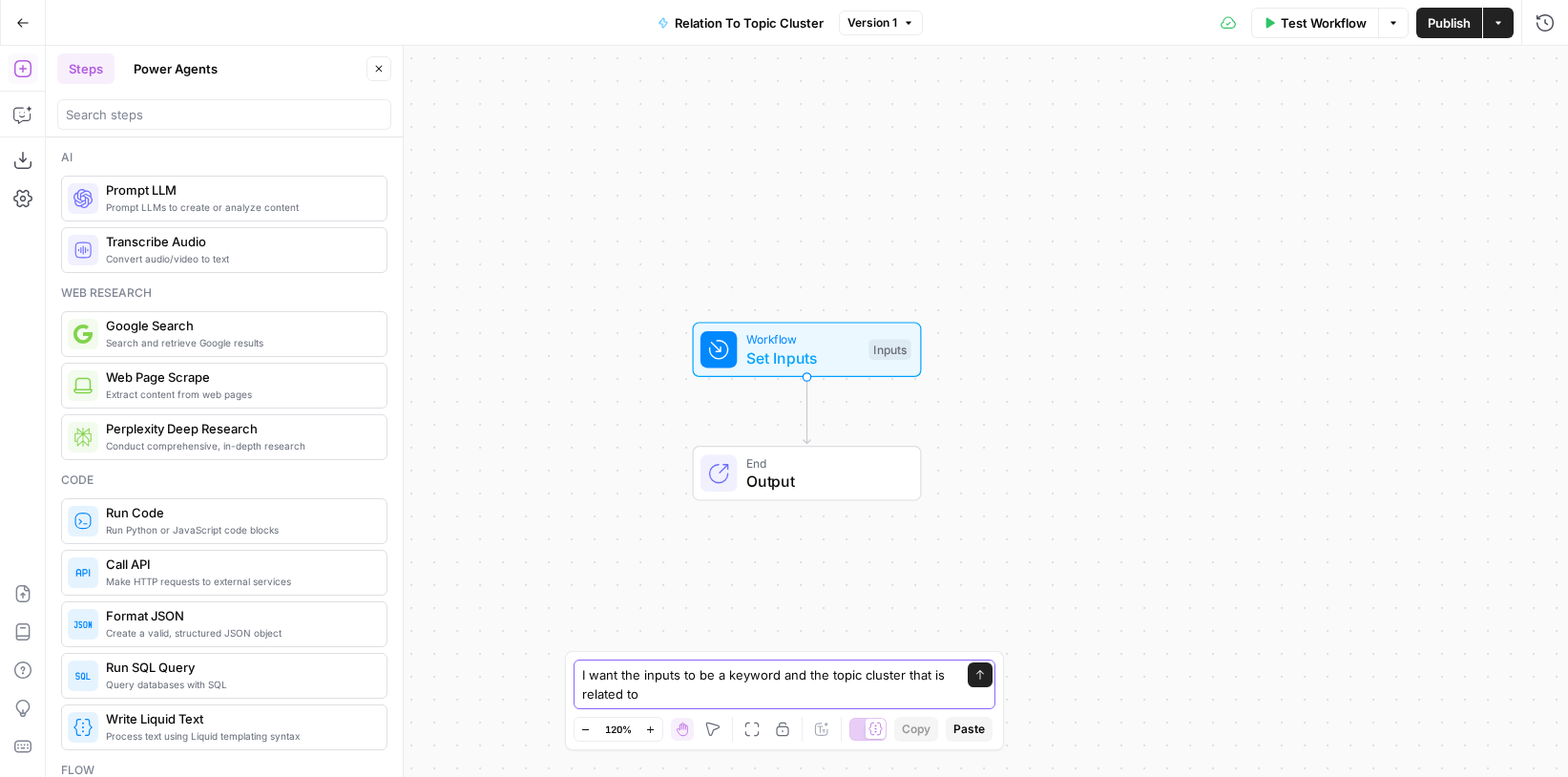 click on "I want the inputs to be a keyword and the topic cluster that is related to" at bounding box center [765, 684] 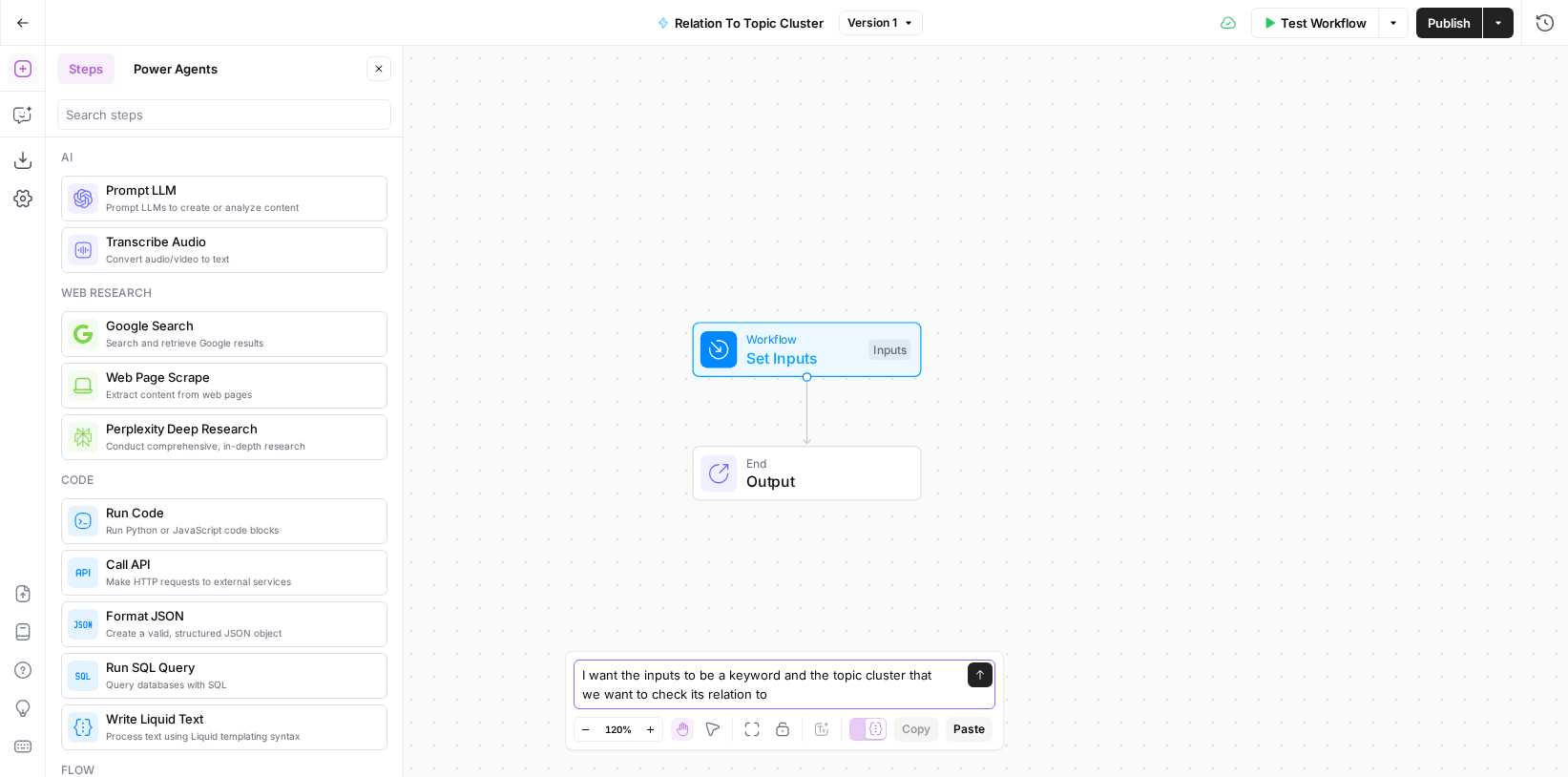click on "I want the inputs to be a keyword and the topic cluster that we want to check its relation to" at bounding box center [765, 684] 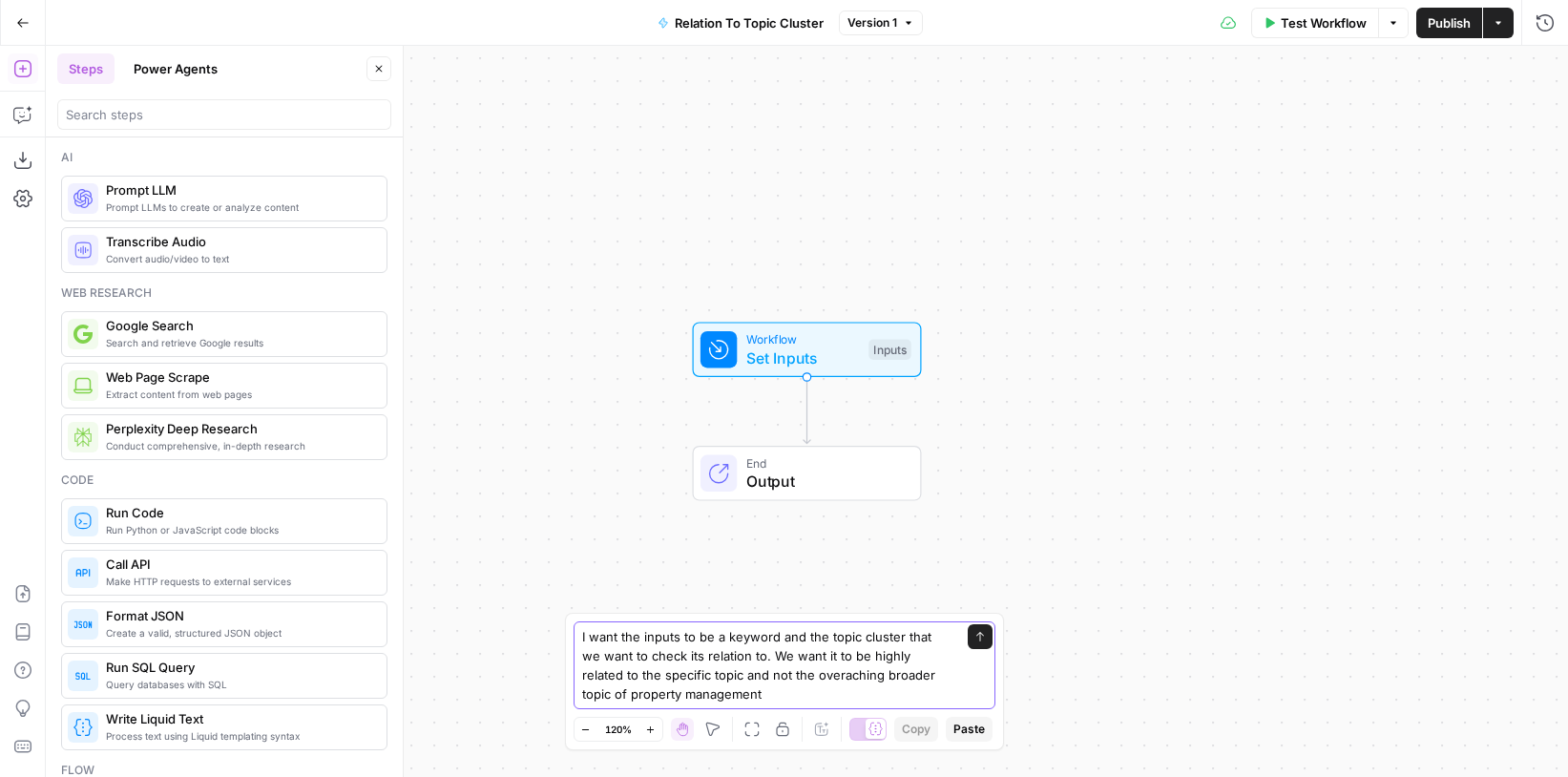 click on "I want the inputs to be a keyword and the topic cluster that we want to check its relation to. We want it to be highly related to the specific topic and not the overaching broader topic of property management" at bounding box center [765, 665] 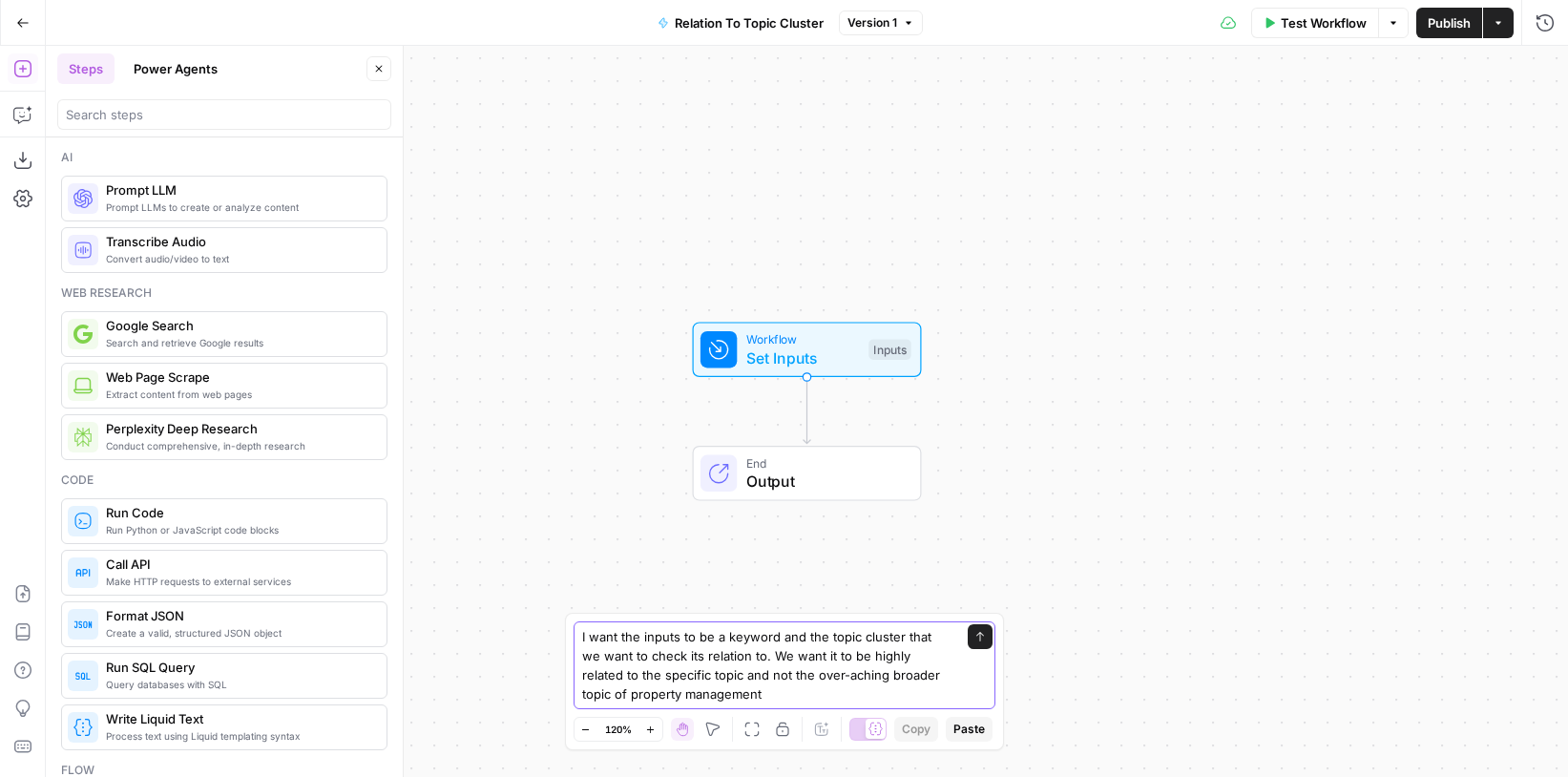 click on "I want the inputs to be a keyword and the topic cluster that we want to check its relation to. We want it to be highly related to the specific topic and not the over-aching broader topic of property management" at bounding box center [765, 665] 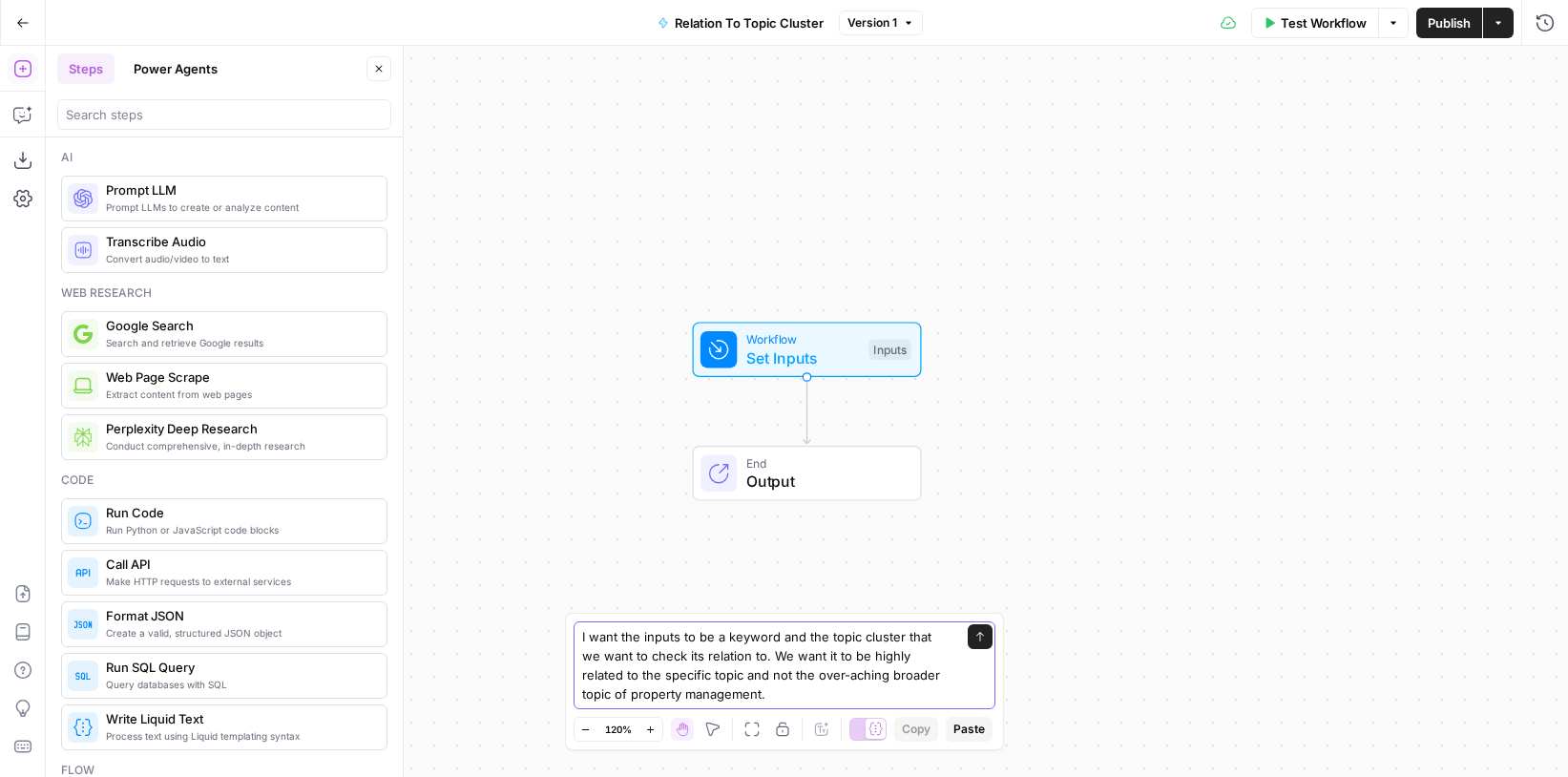click on "I want the inputs to be a keyword and the topic cluster that we want to check its relation to. We want it to be highly related to the specific topic and not the over-aching broader topic of property management." at bounding box center (765, 665) 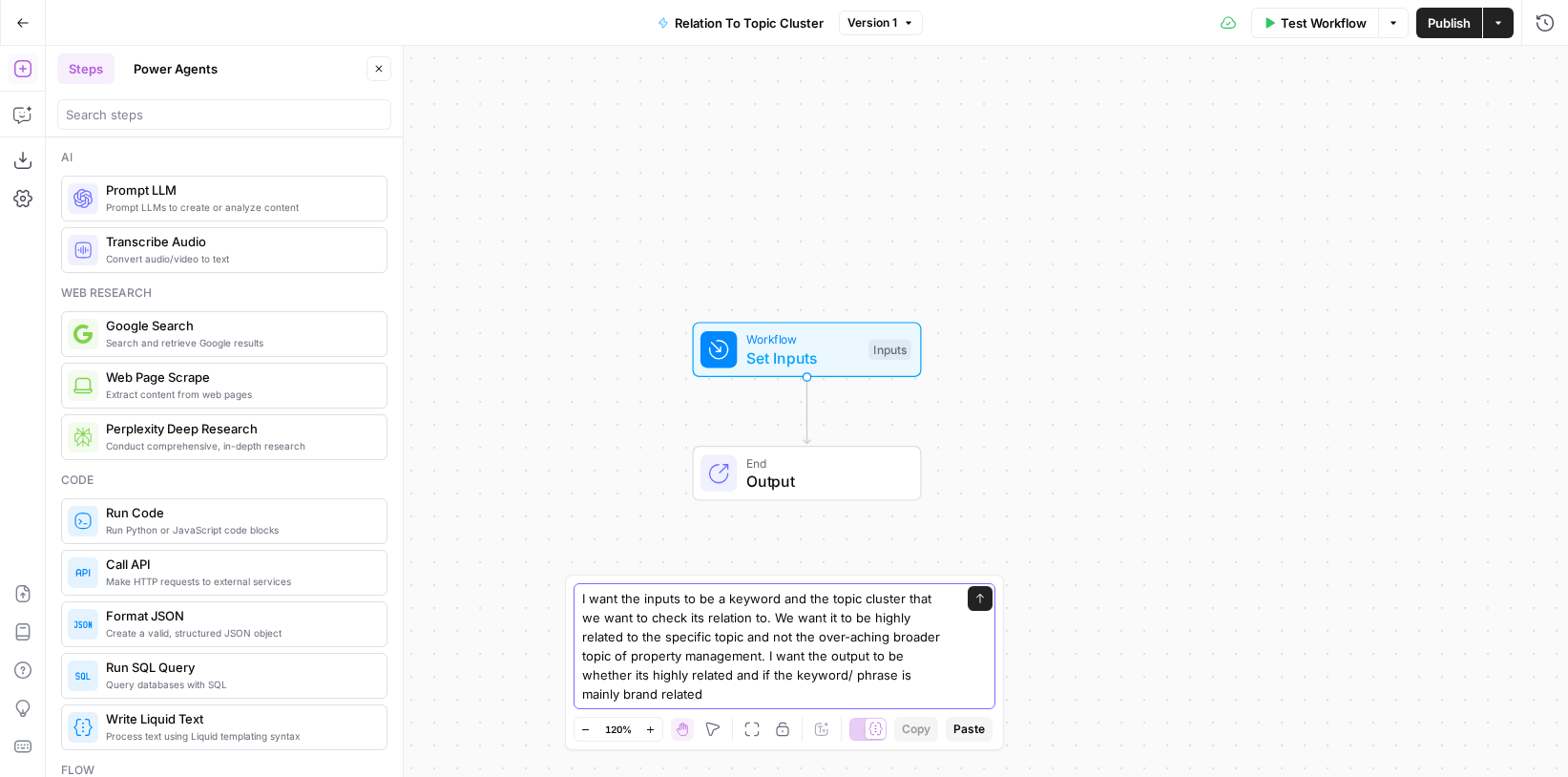 click on "I want the inputs to be a keyword and the topic cluster that we want to check its relation to. We want it to be highly related to the specific topic and not the over-aching broader topic of property management. I want the output to be whether its highly related and if the keyword/ phrase is mainly brand related" at bounding box center [765, 646] 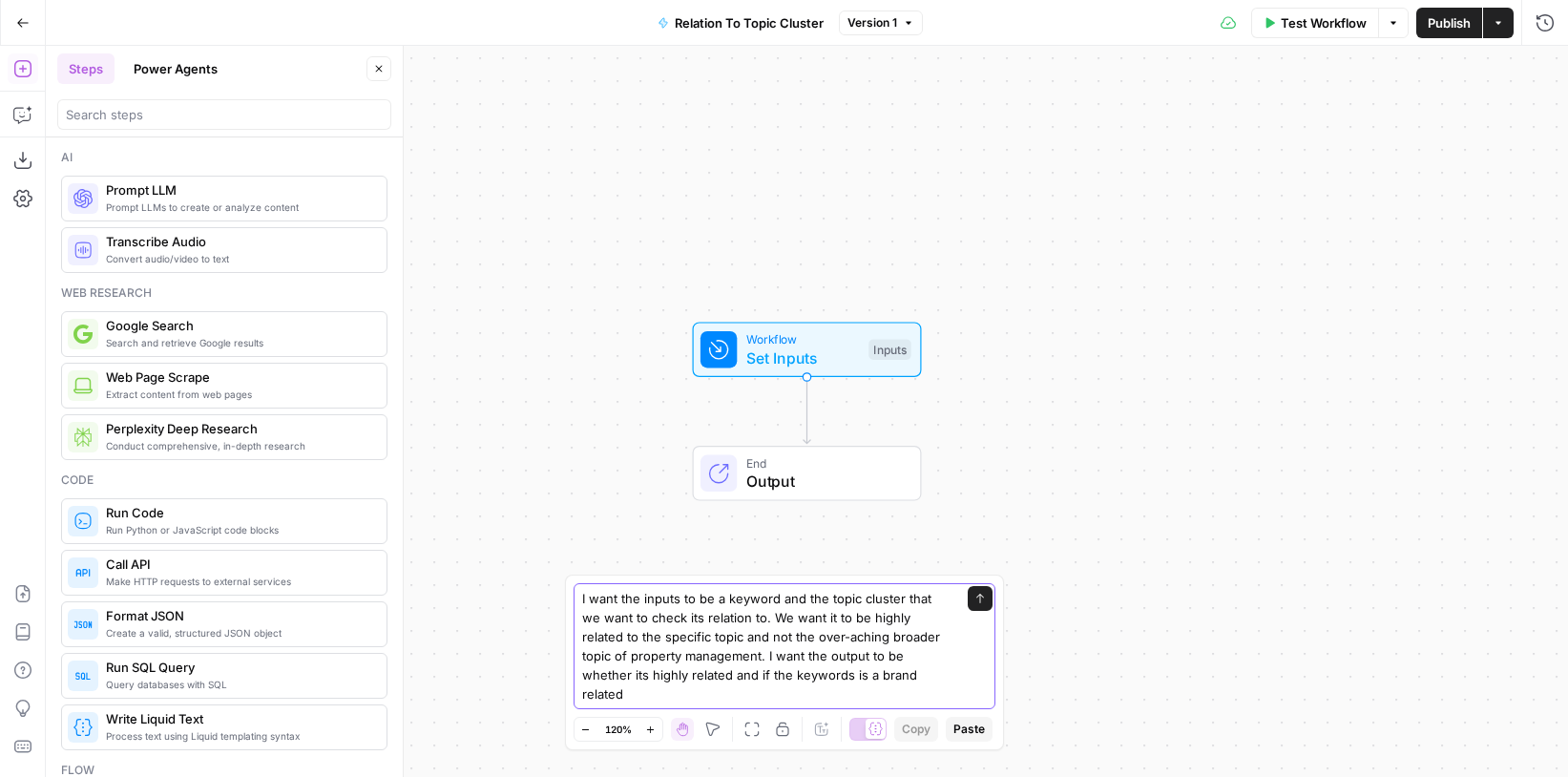 click on "I want the inputs to be a keyword and the topic cluster that we want to check its relation to. We want it to be highly related to the specific topic and not the over-aching broader topic of property management. I want the output to be whether its highly related and if the keywords is a brand related" at bounding box center [765, 646] 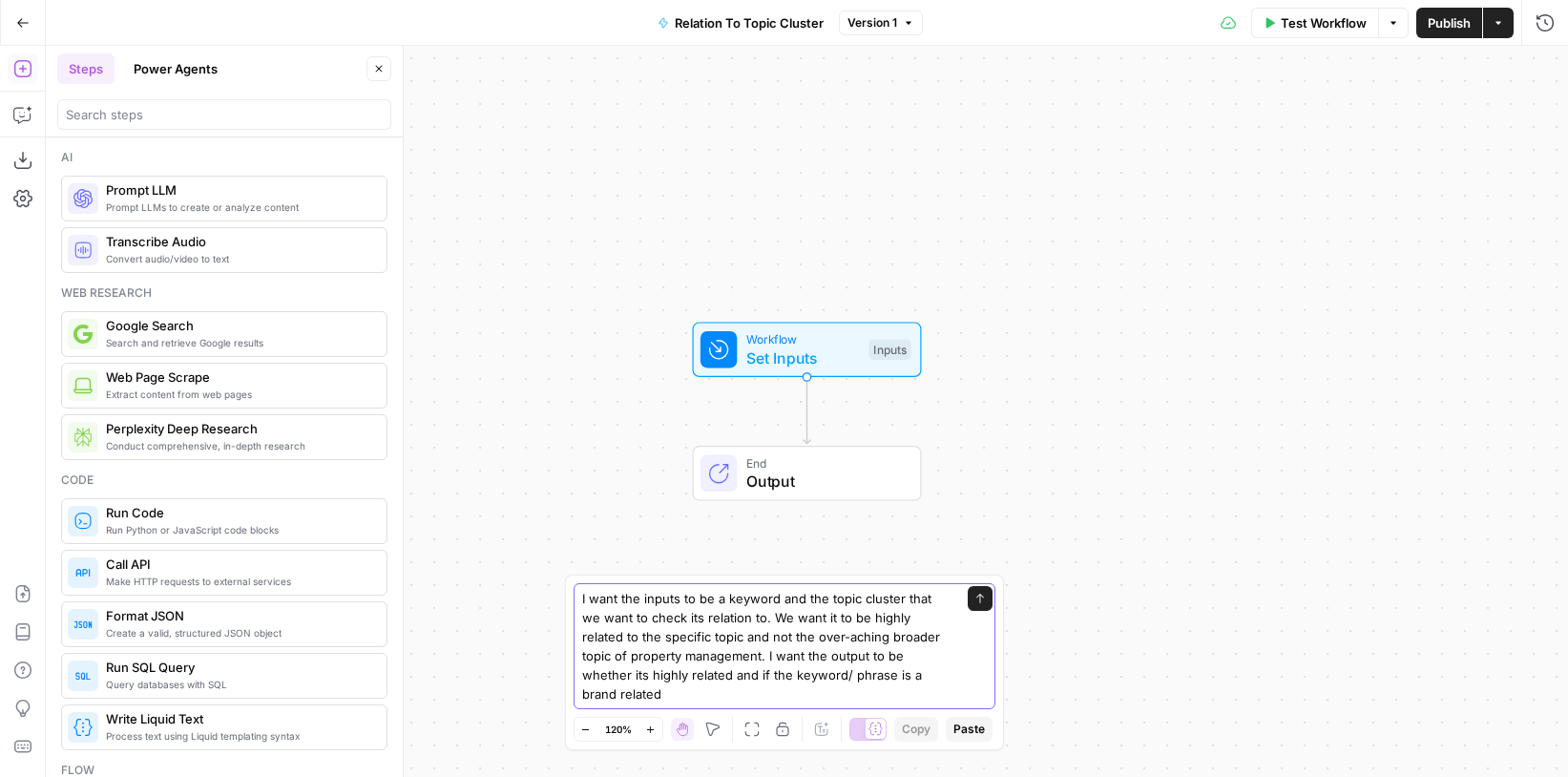 click on "I want the inputs to be a keyword and the topic cluster that we want to check its relation to. We want it to be highly related to the specific topic and not the over-aching broader topic of property management. I want the output to be whether its highly related and if the keyword/ phrase is a brand related" at bounding box center [765, 646] 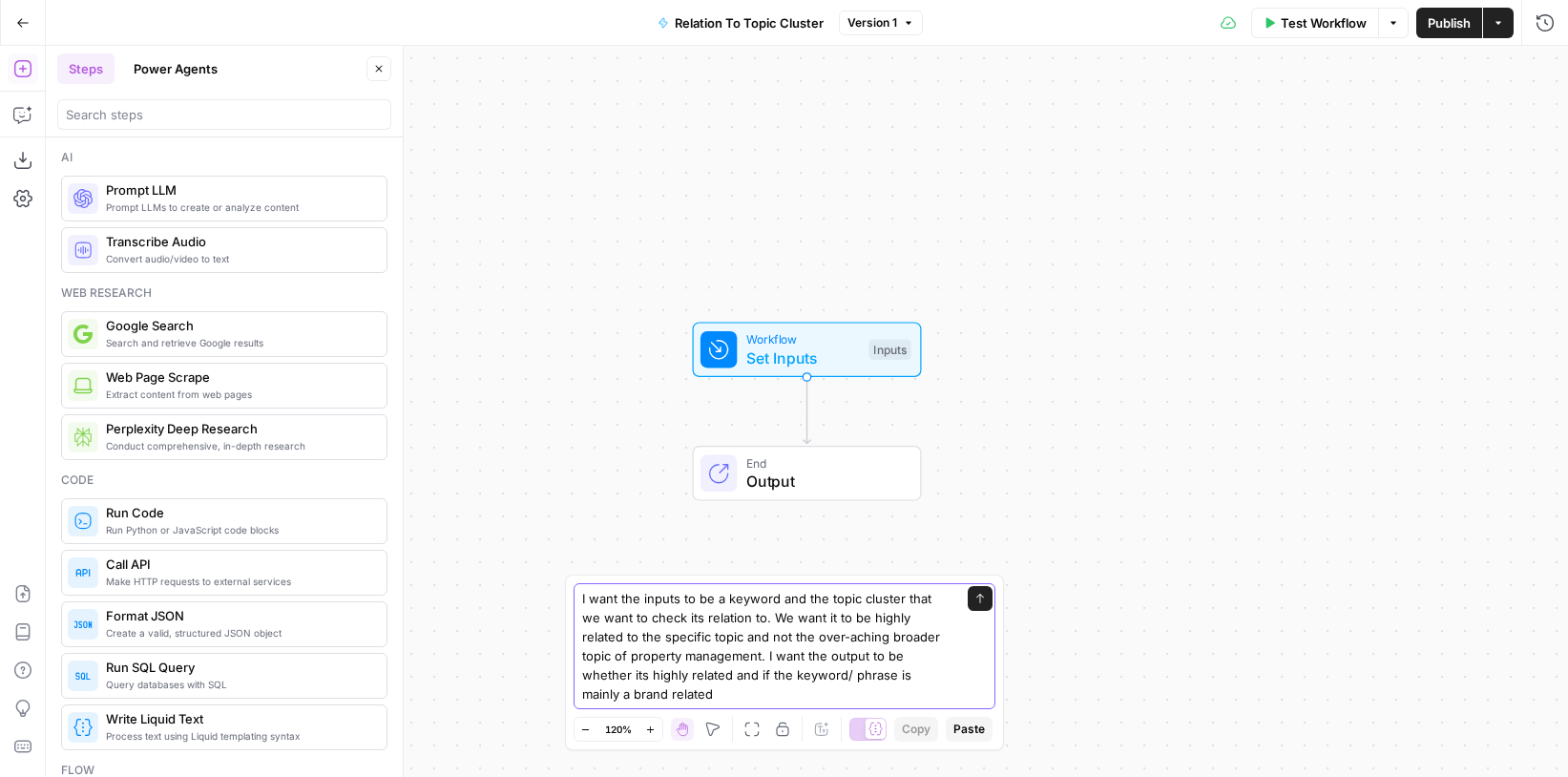 click on "I want the inputs to be a keyword and the topic cluster that we want to check its relation to. We want it to be highly related to the specific topic and not the over-aching broader topic of property management. I want the output to be whether its highly related and if the keyword/ phrase is mainly a brand related" at bounding box center [765, 646] 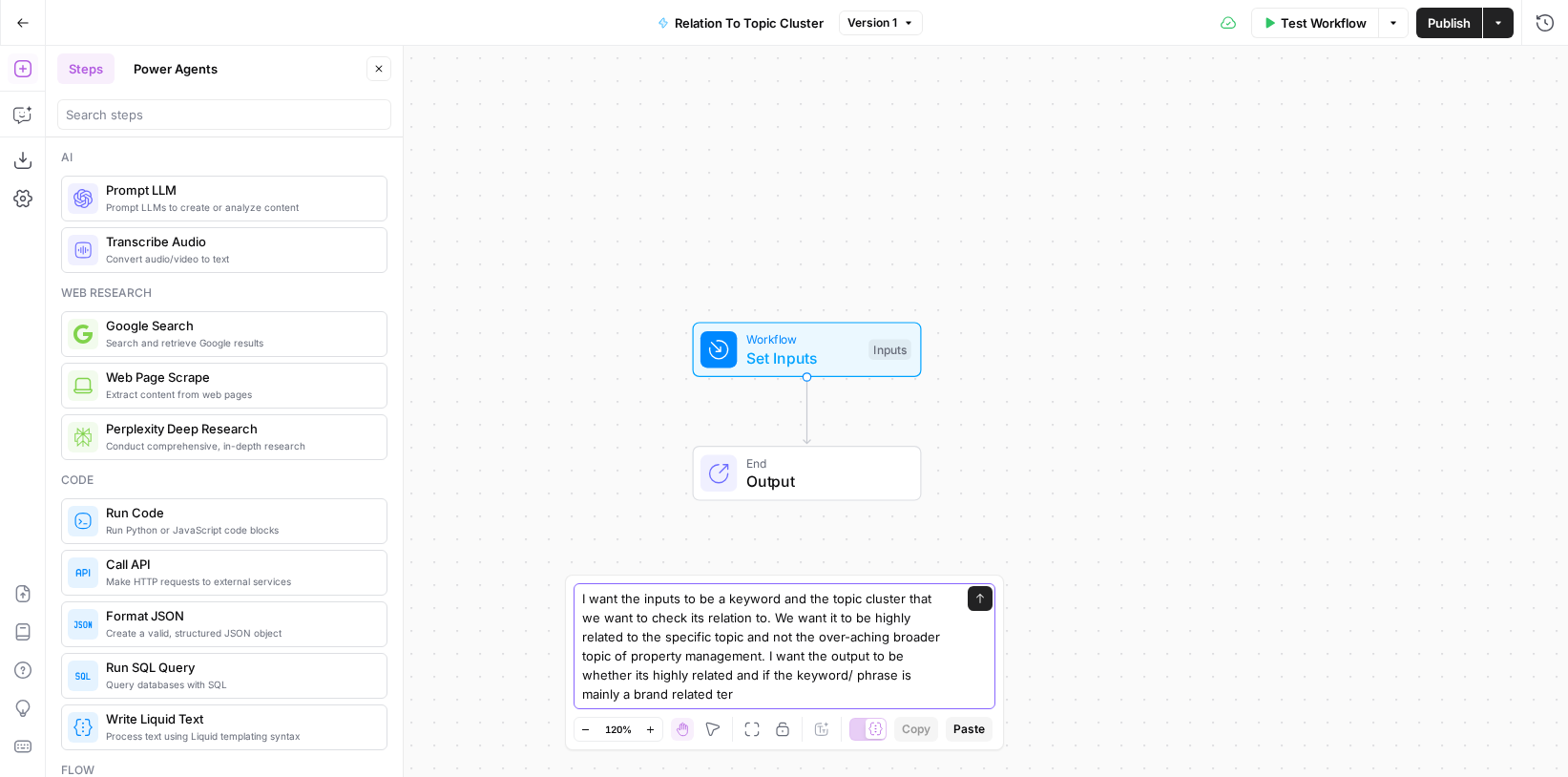 type on "I want the inputs to be a keyword and the topic cluster that we want to check its relation to. We want it to be highly related to the specific topic and not the over-aching broader topic of property management. I want the output to be whether its highly related and if the keyword/ phrase is mainly a brand related term" 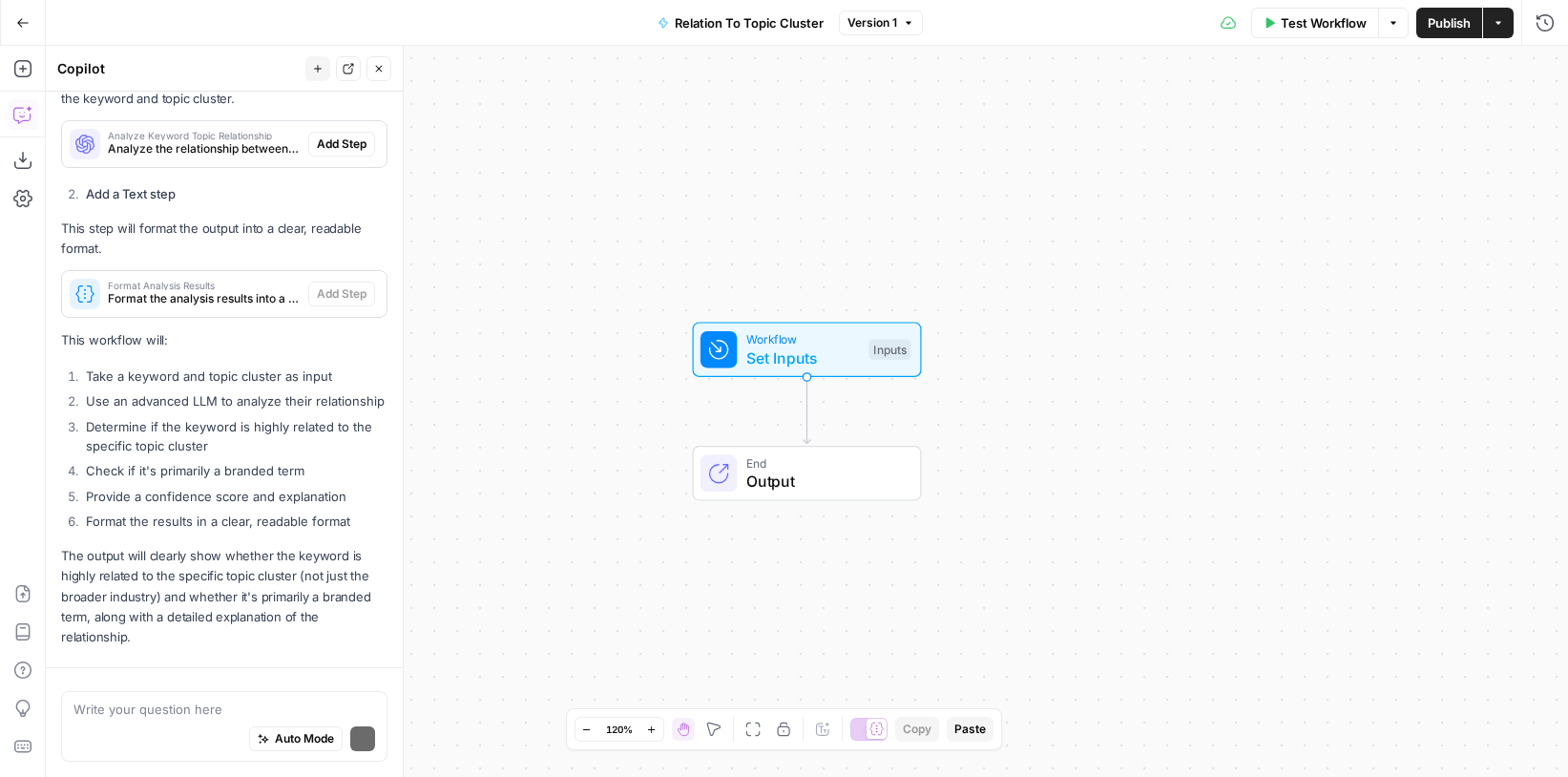 scroll, scrollTop: 871, scrollLeft: 0, axis: vertical 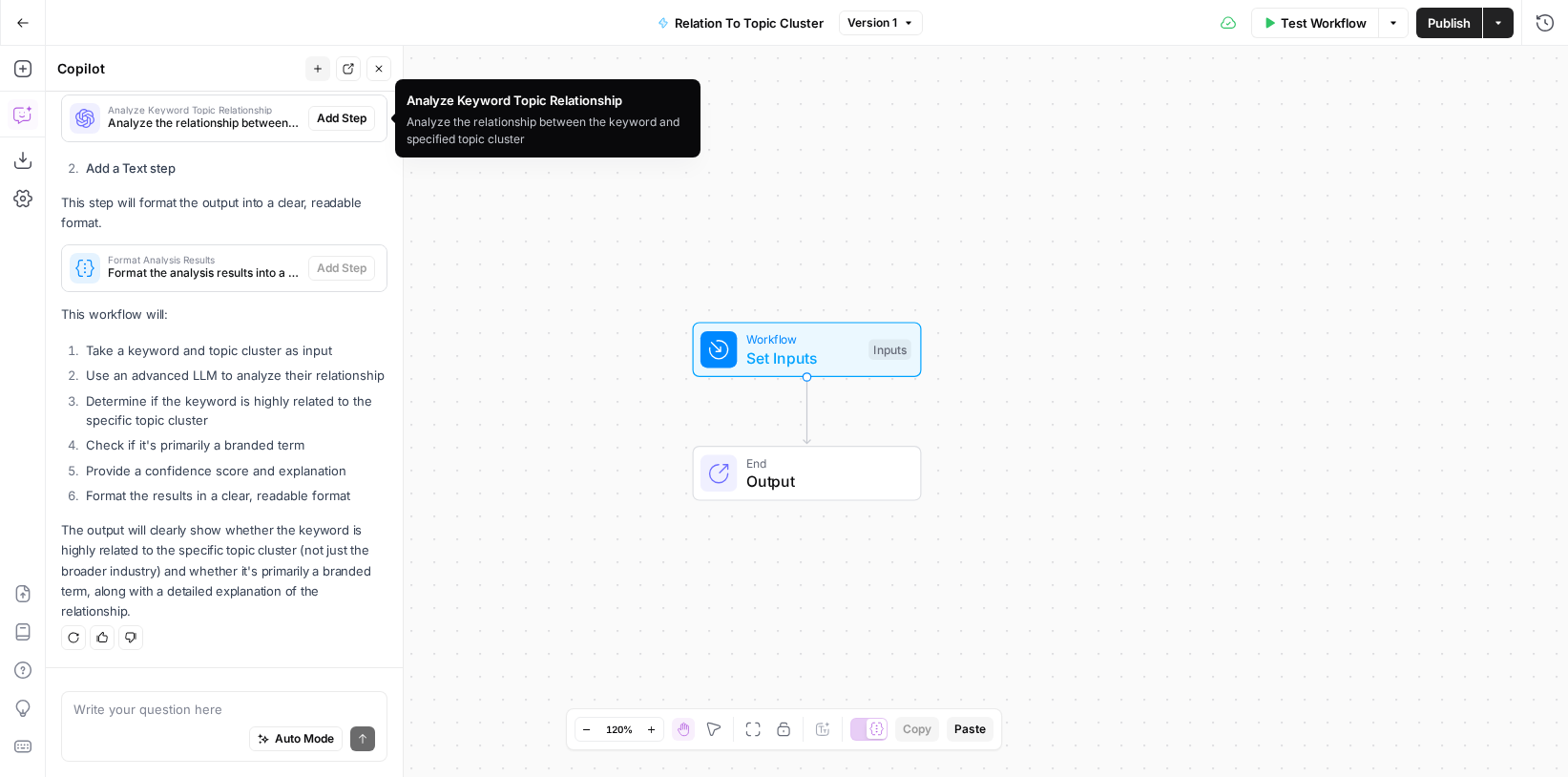 click on "Analyze the relationship between the keyword and specified topic cluster" at bounding box center (204, 123) 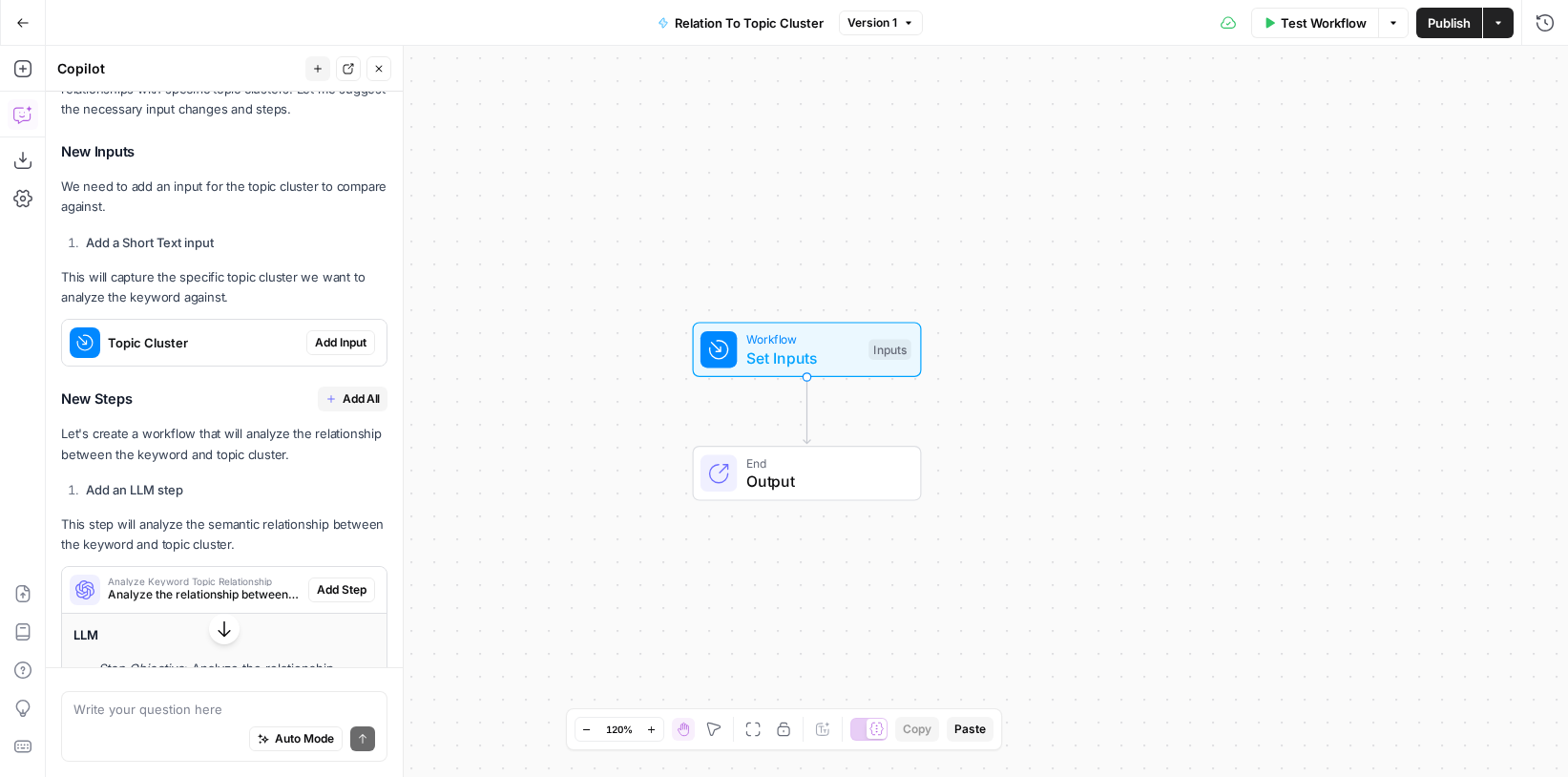scroll, scrollTop: 462, scrollLeft: 0, axis: vertical 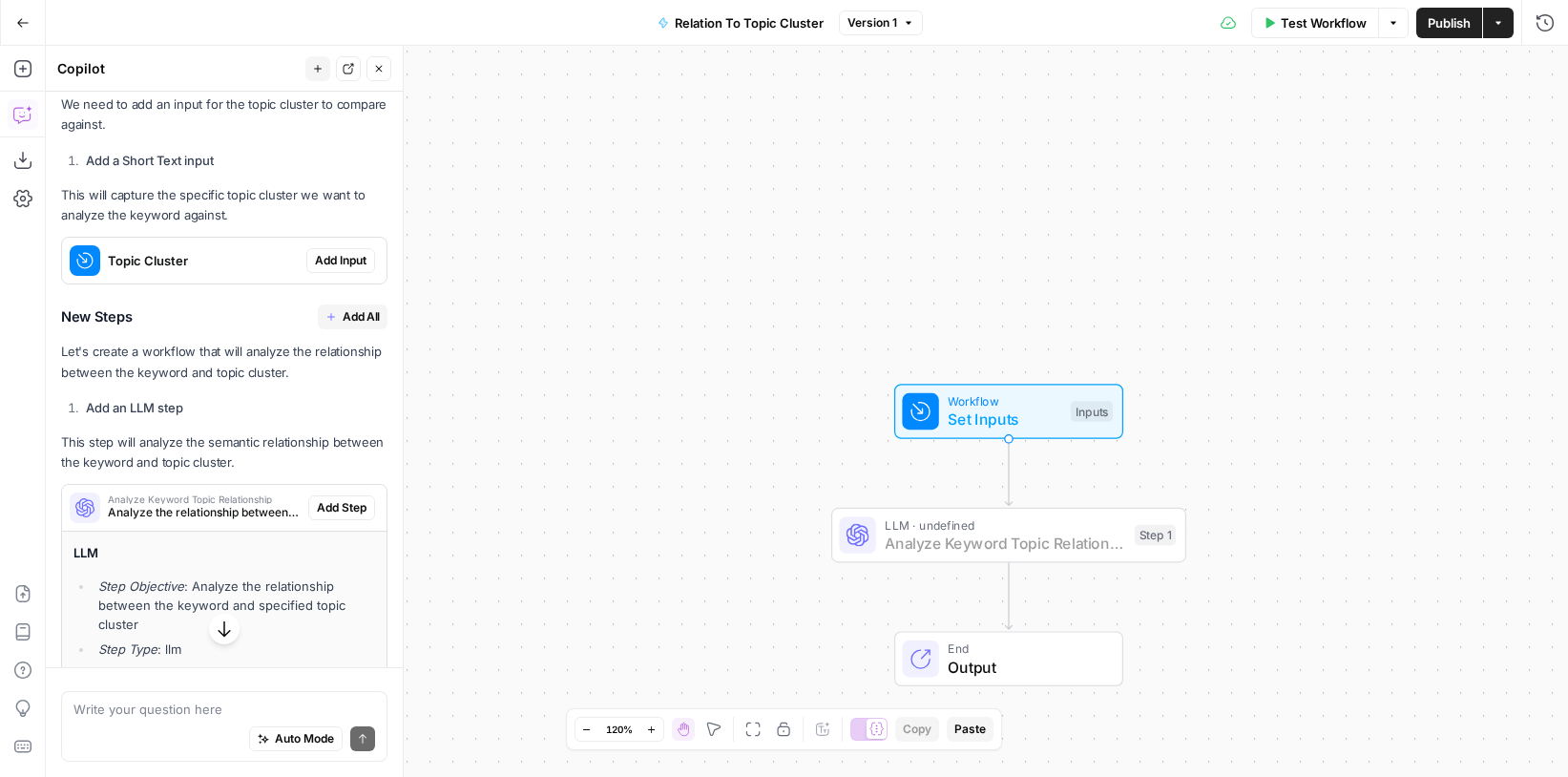 click on "Add Step" at bounding box center [342, 508] 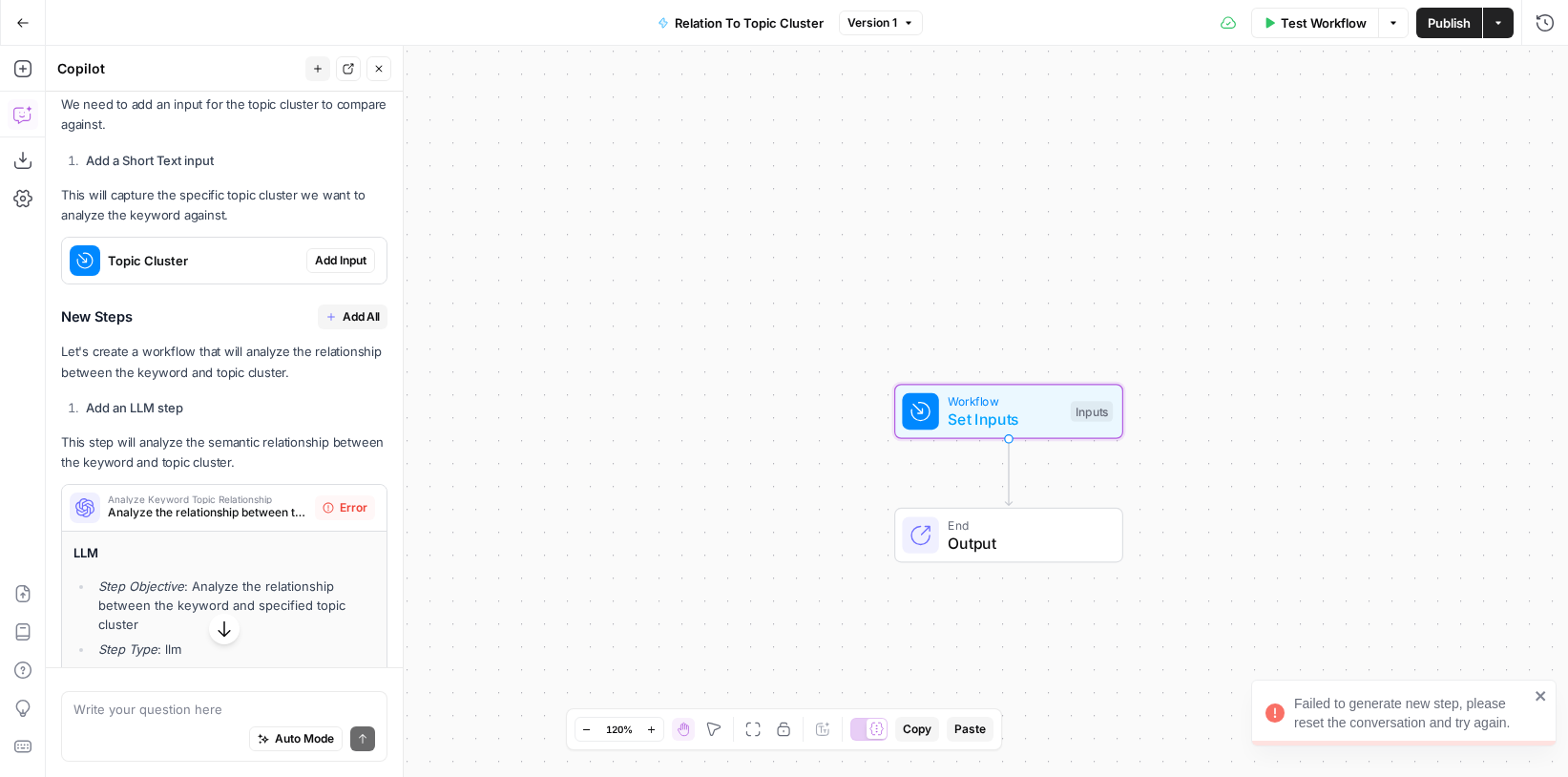 click on "Add Input" at bounding box center [341, 261] 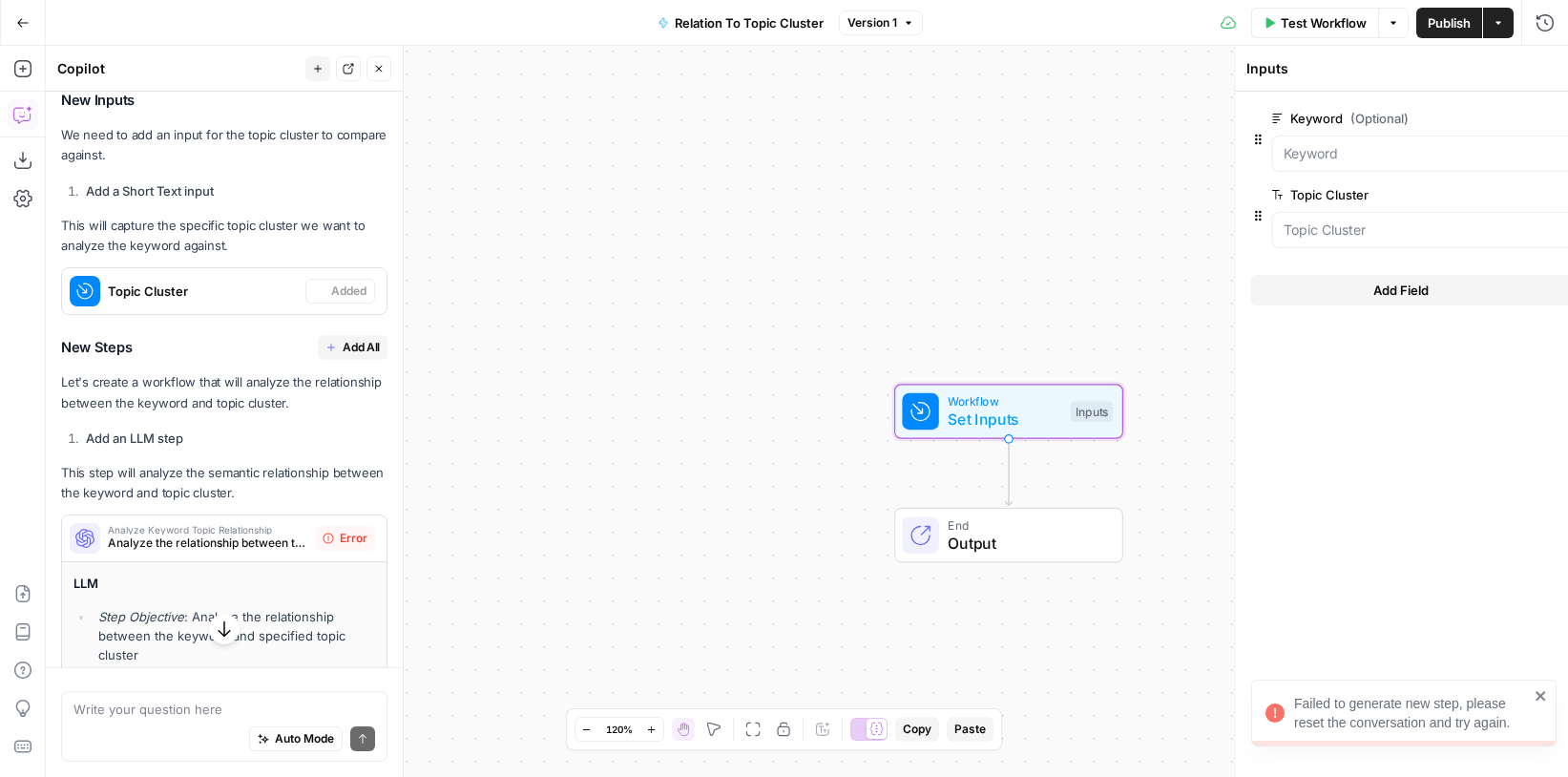 scroll, scrollTop: 493, scrollLeft: 0, axis: vertical 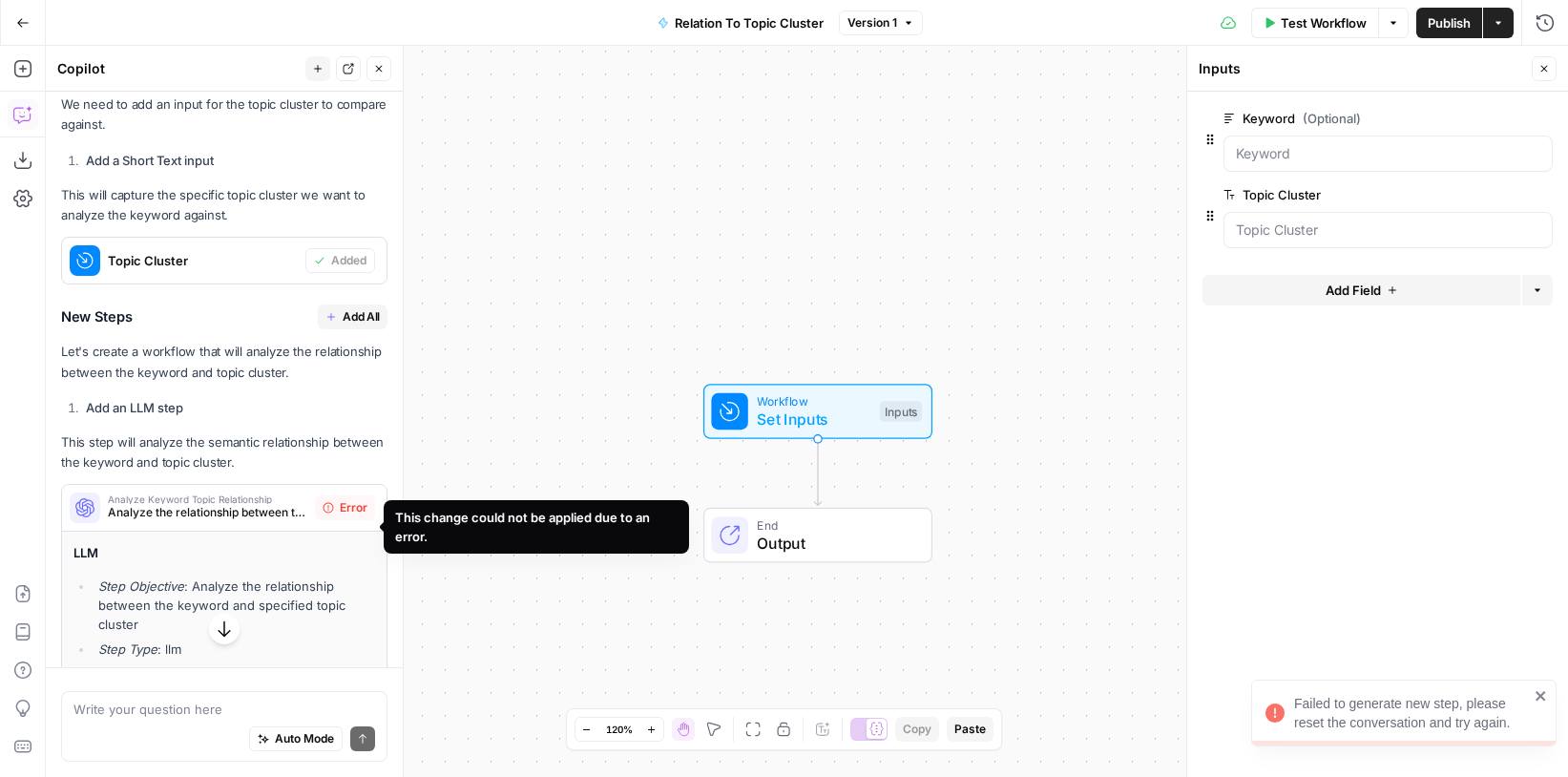 click on "Error" at bounding box center [353, 508] 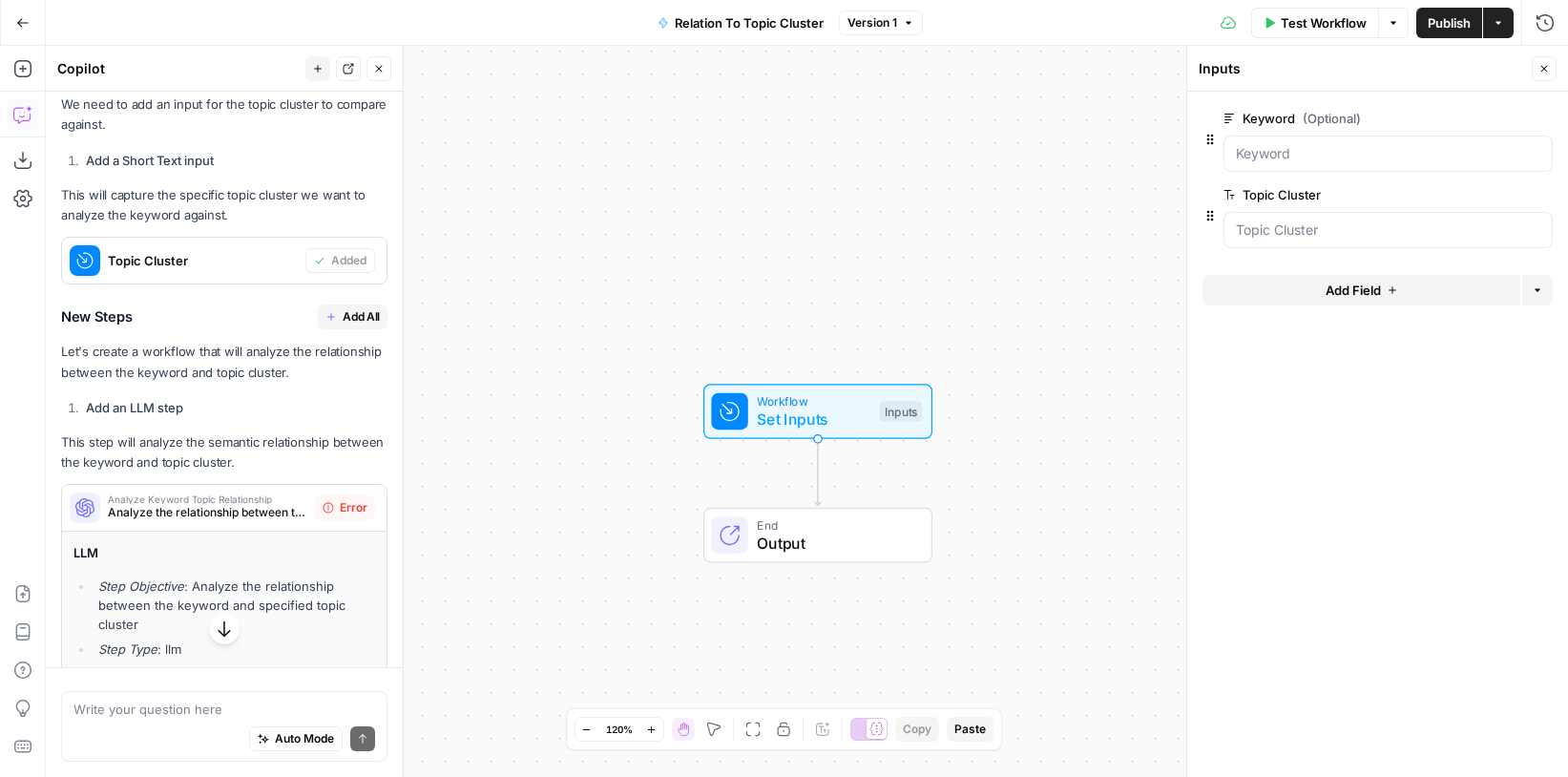 click on "Analyze the relationship between the keyword and specified topic cluster" at bounding box center (207, 513) 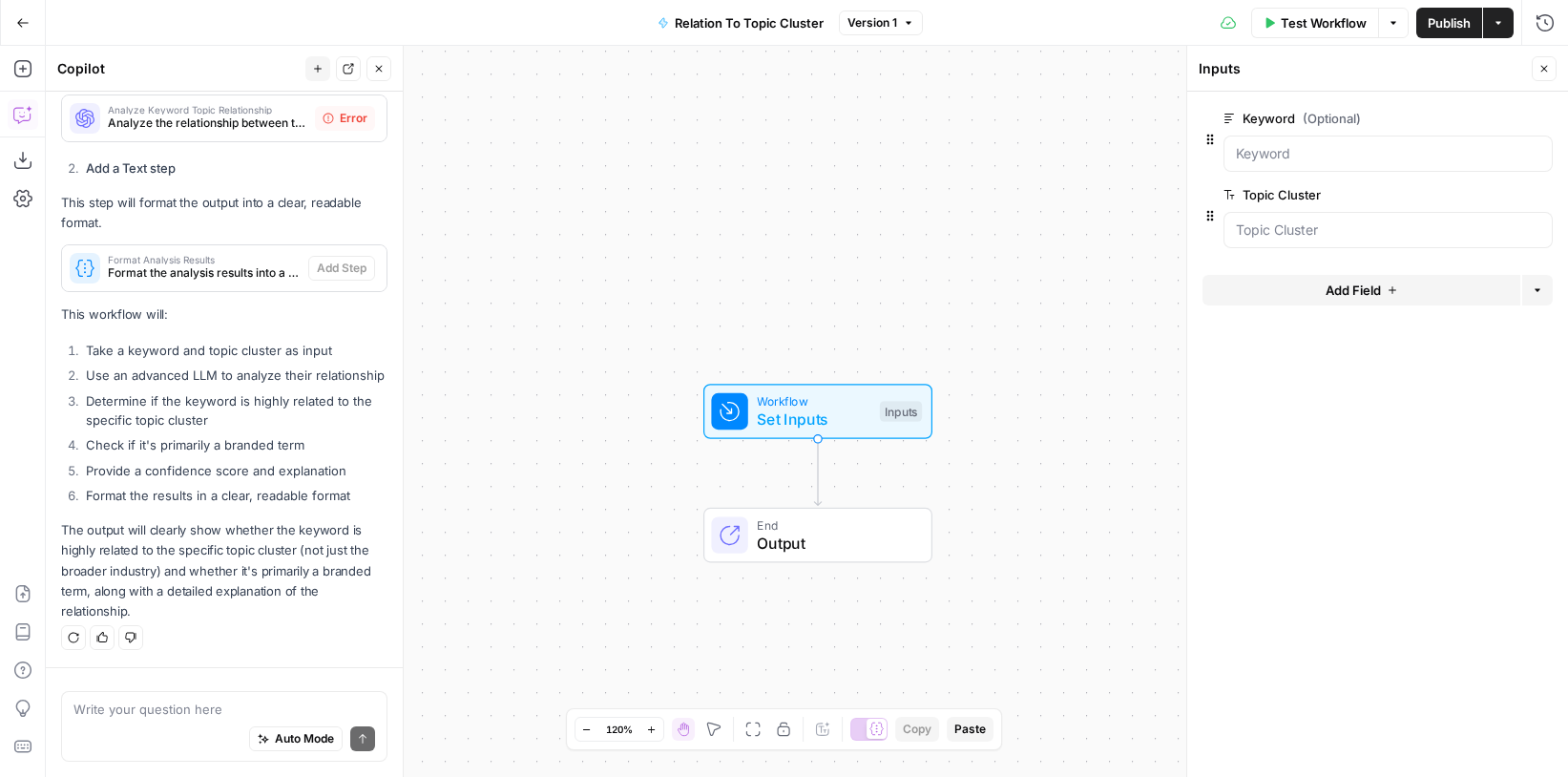 scroll, scrollTop: 788, scrollLeft: 0, axis: vertical 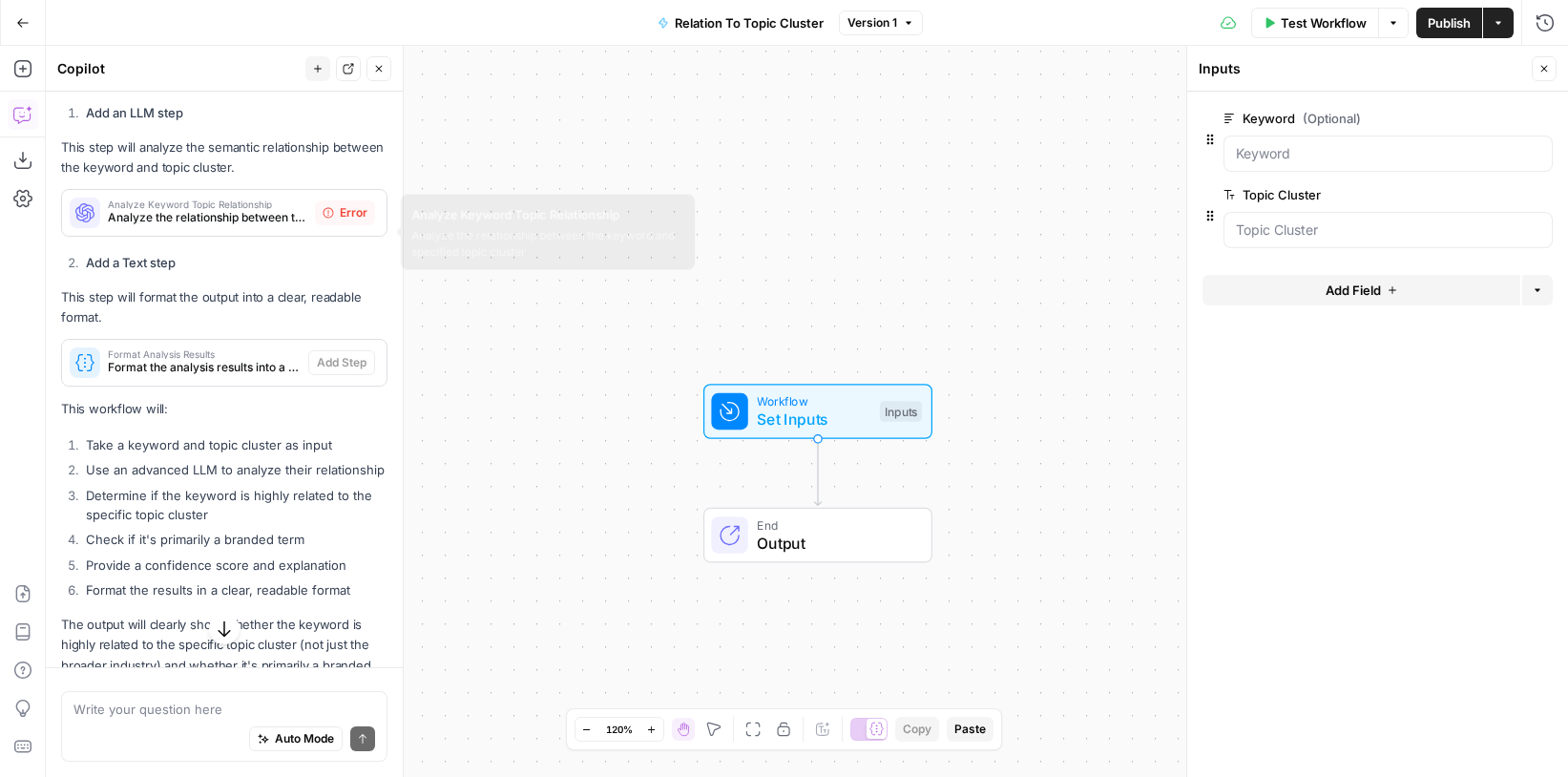 click on "Analyze the relationship between the keyword and specified topic cluster" at bounding box center (207, 218) 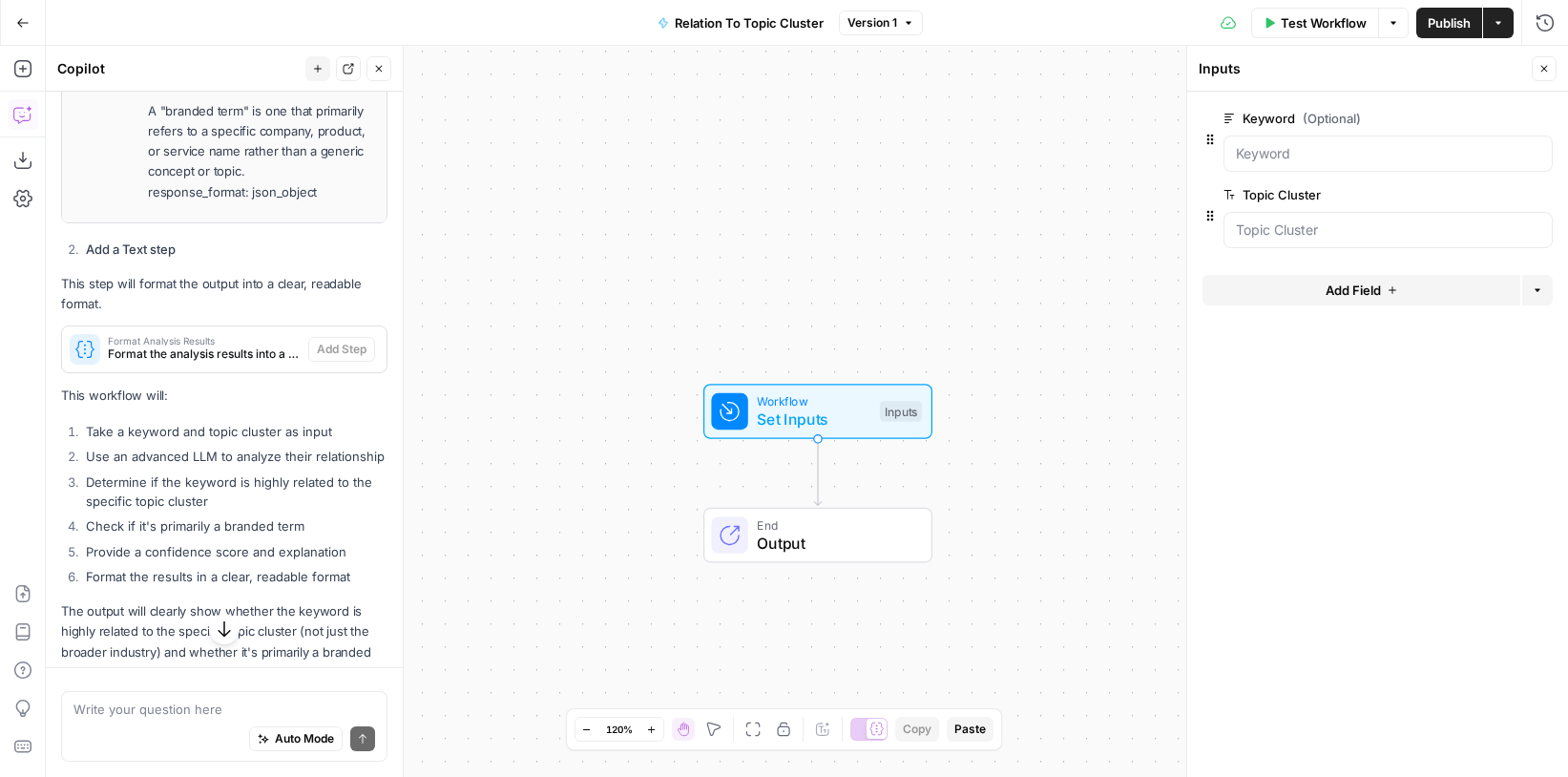 scroll, scrollTop: 1941, scrollLeft: 0, axis: vertical 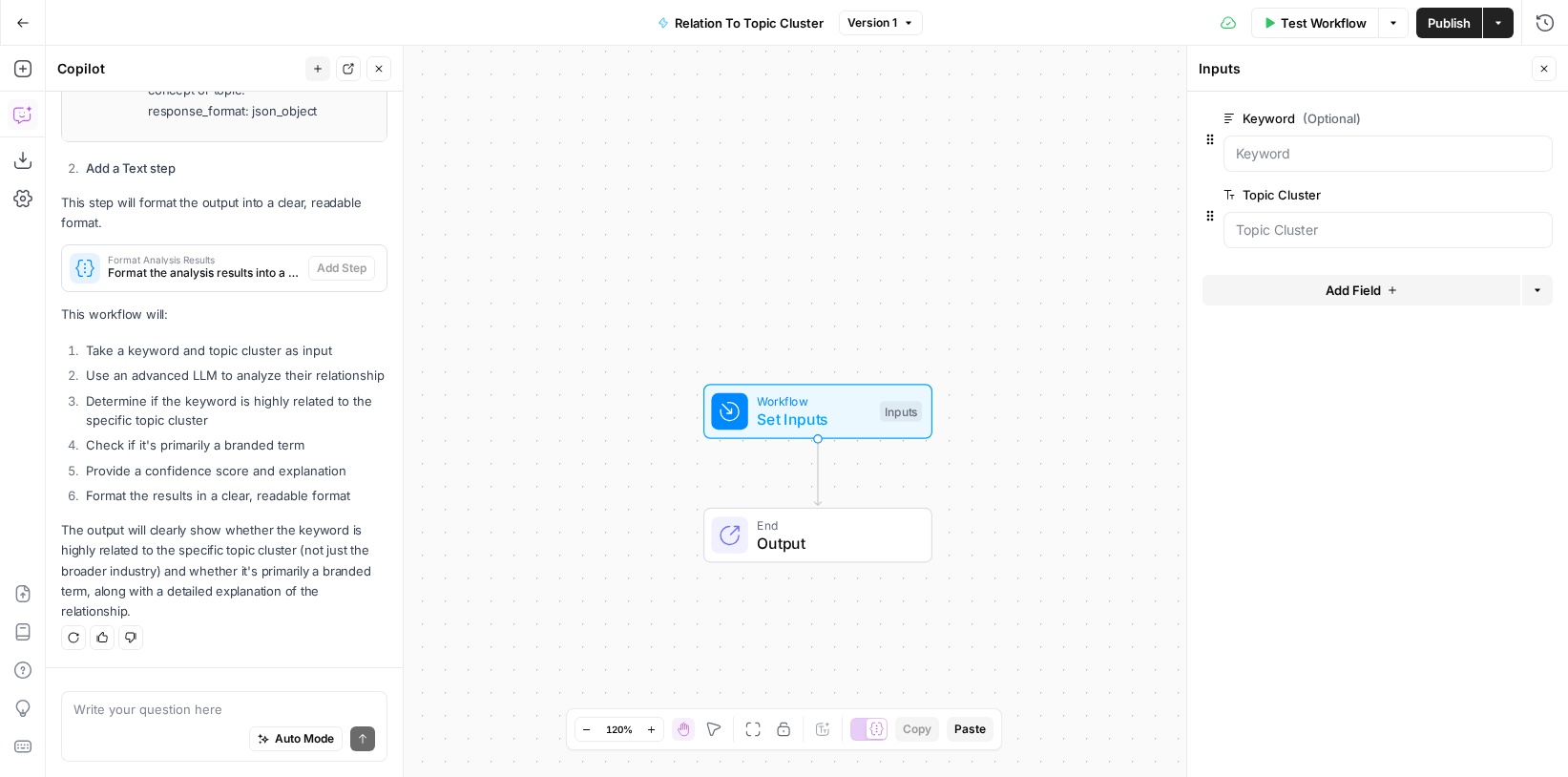 click 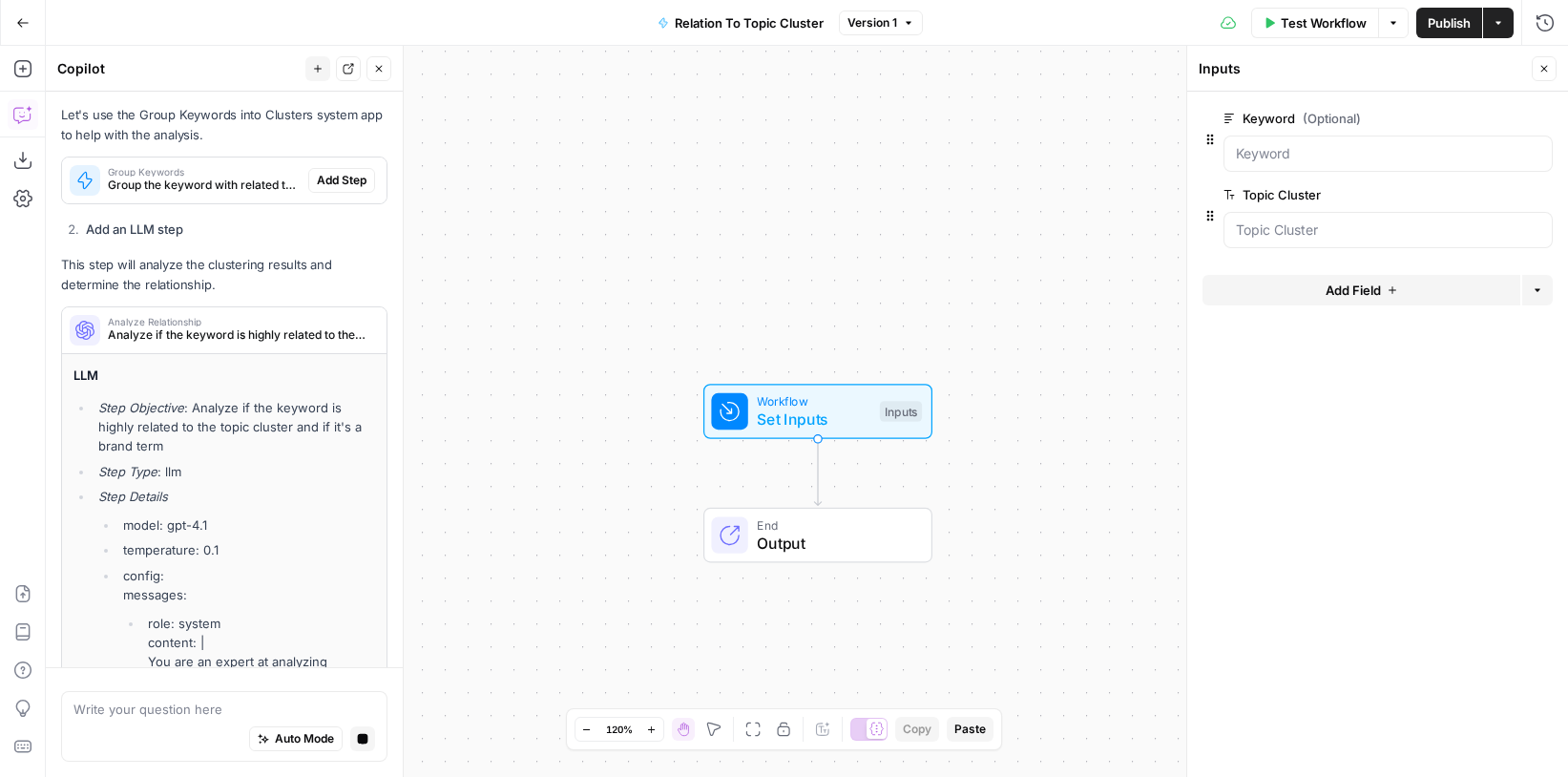 scroll, scrollTop: 607, scrollLeft: 0, axis: vertical 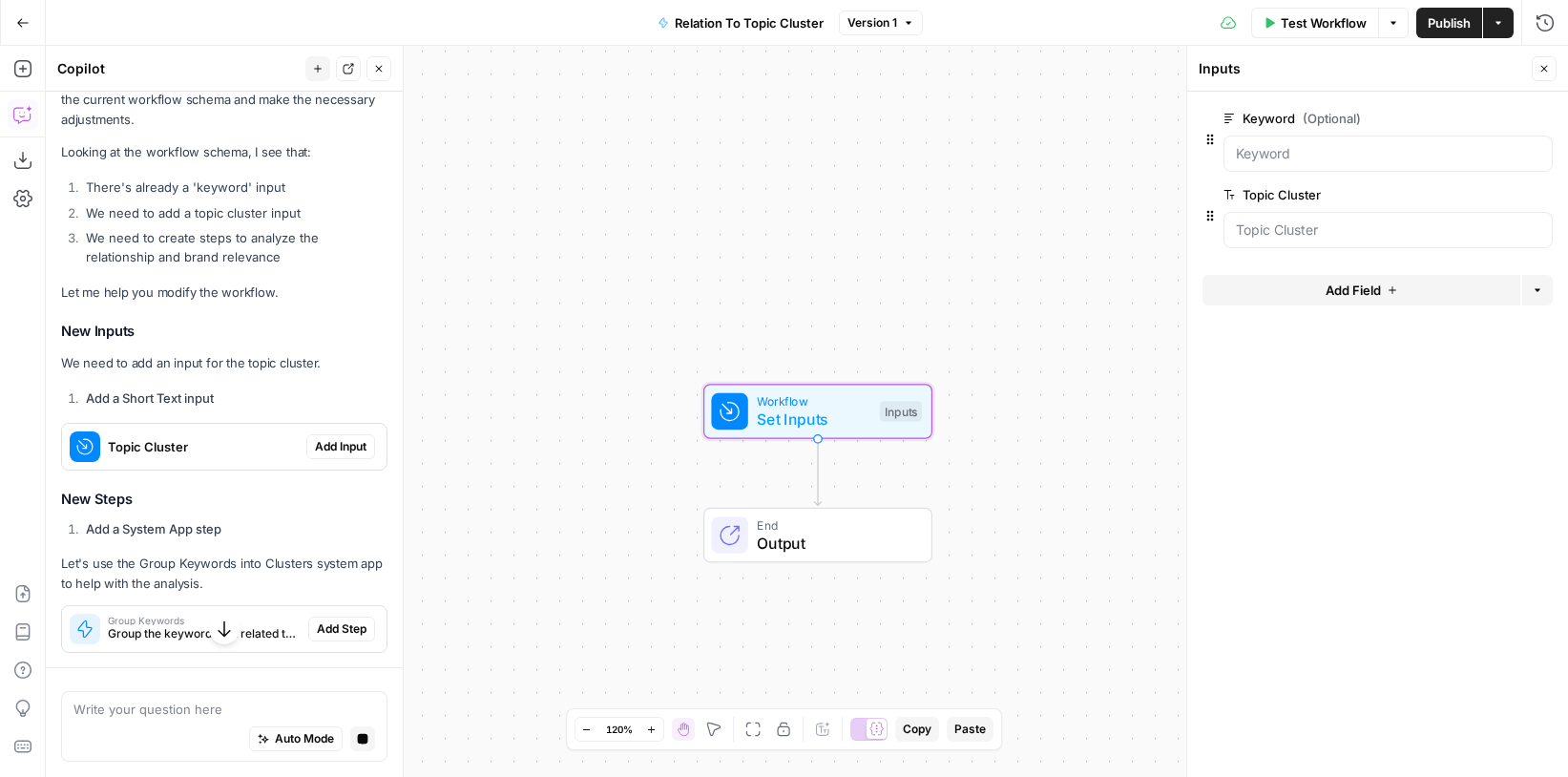 click on "Topic Cluster" at bounding box center (184, 447) 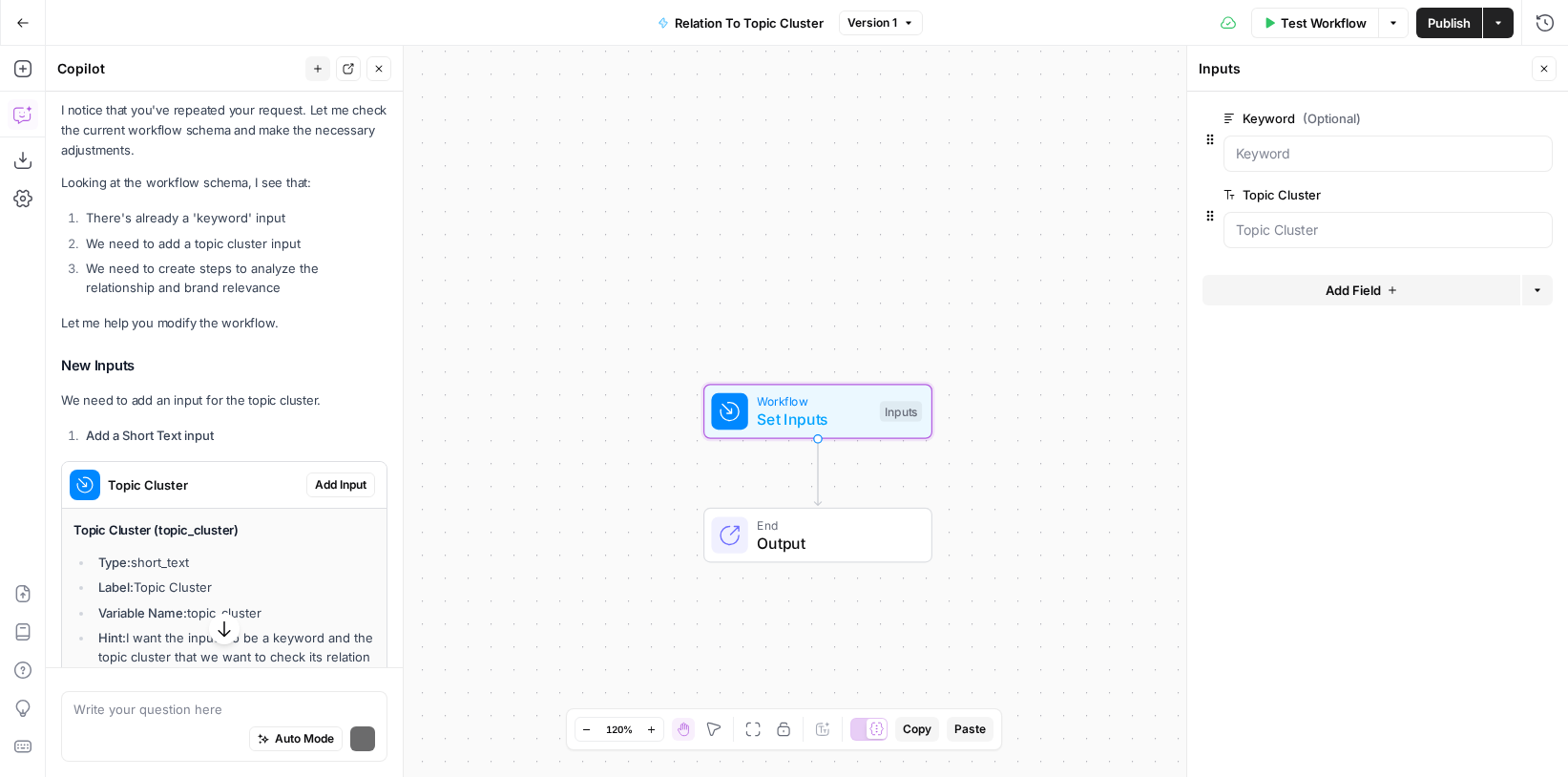 scroll, scrollTop: 400, scrollLeft: 0, axis: vertical 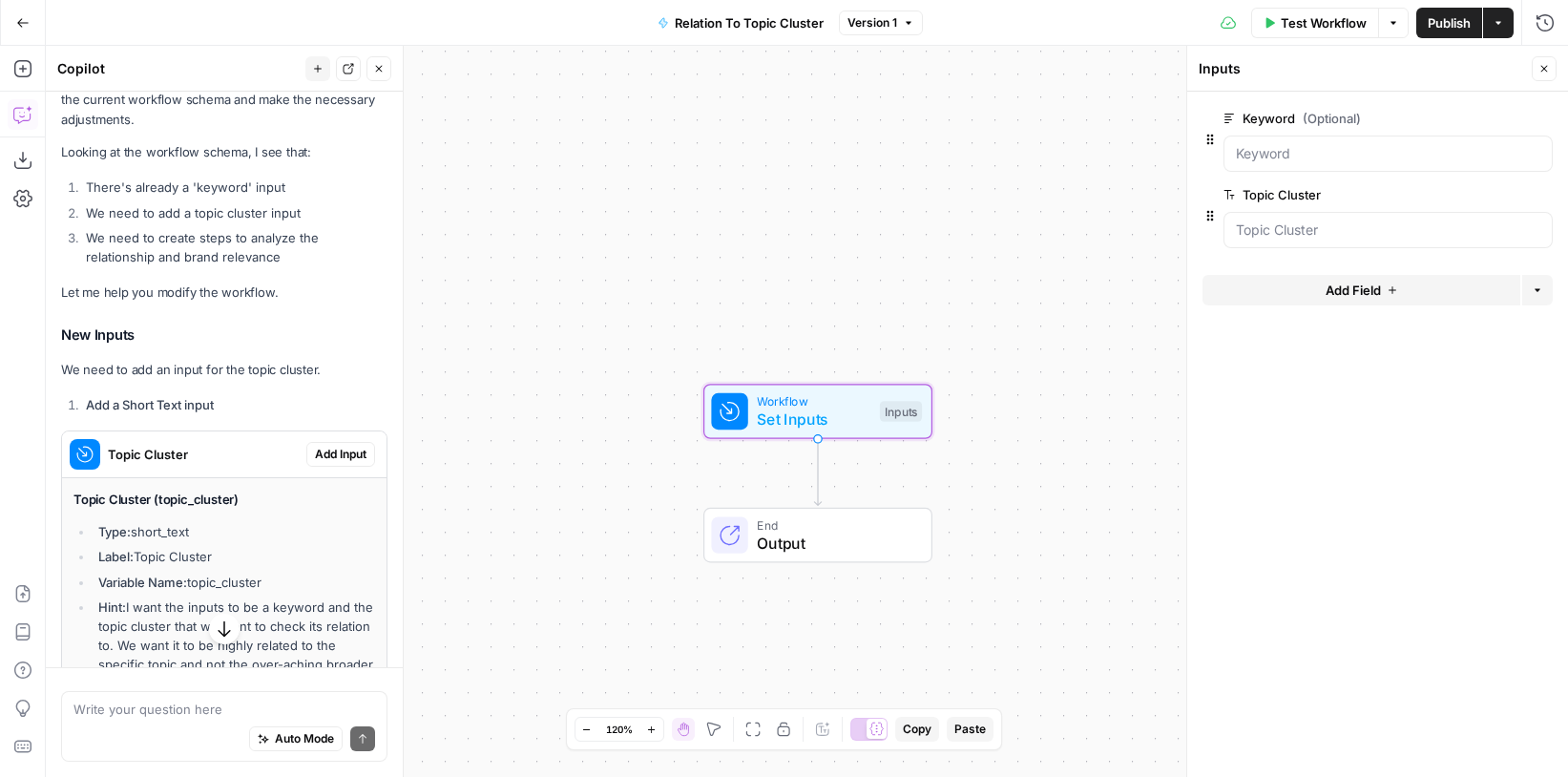 click on "Add Input" at bounding box center [341, 454] 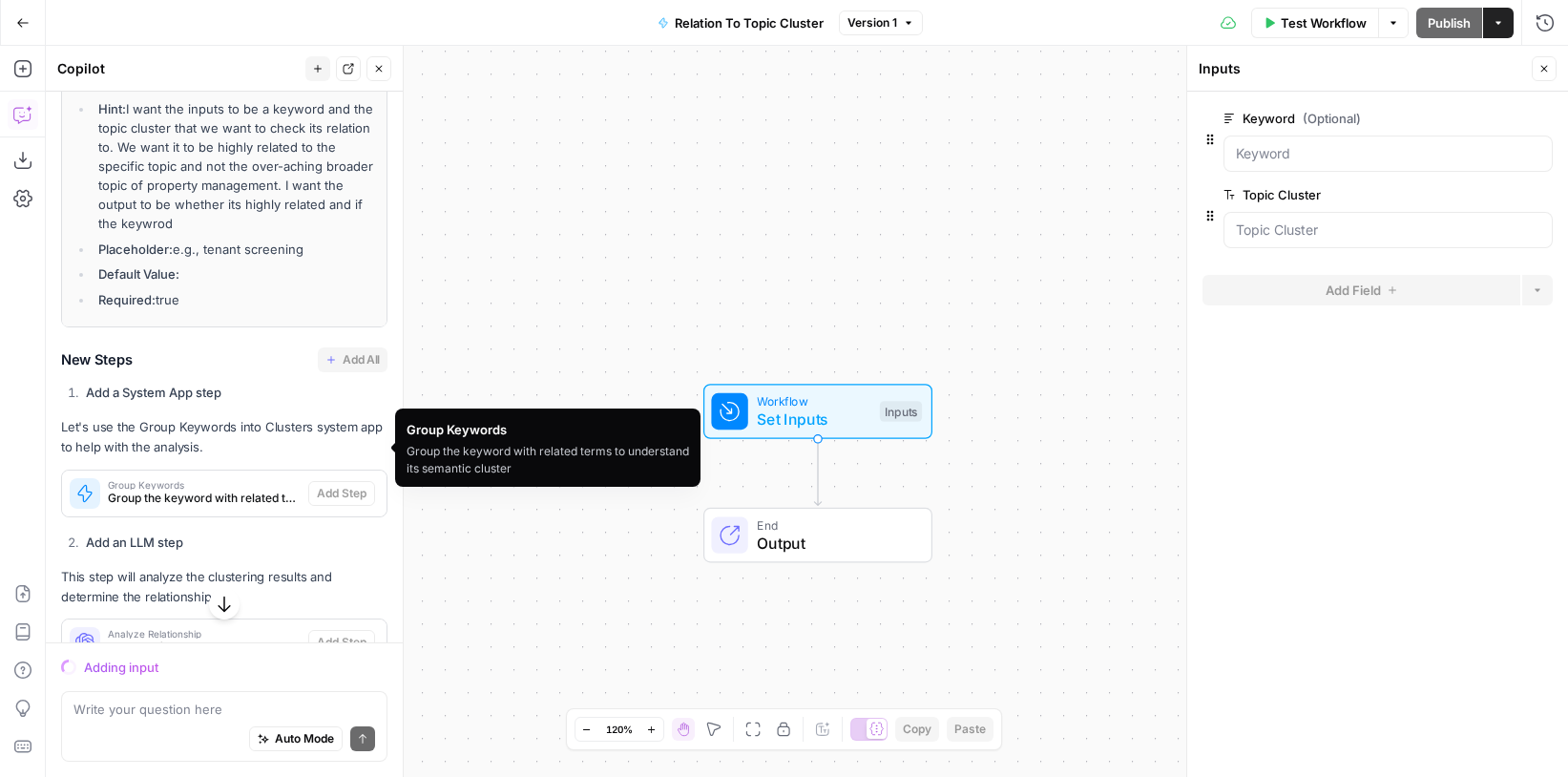 scroll, scrollTop: 890, scrollLeft: 0, axis: vertical 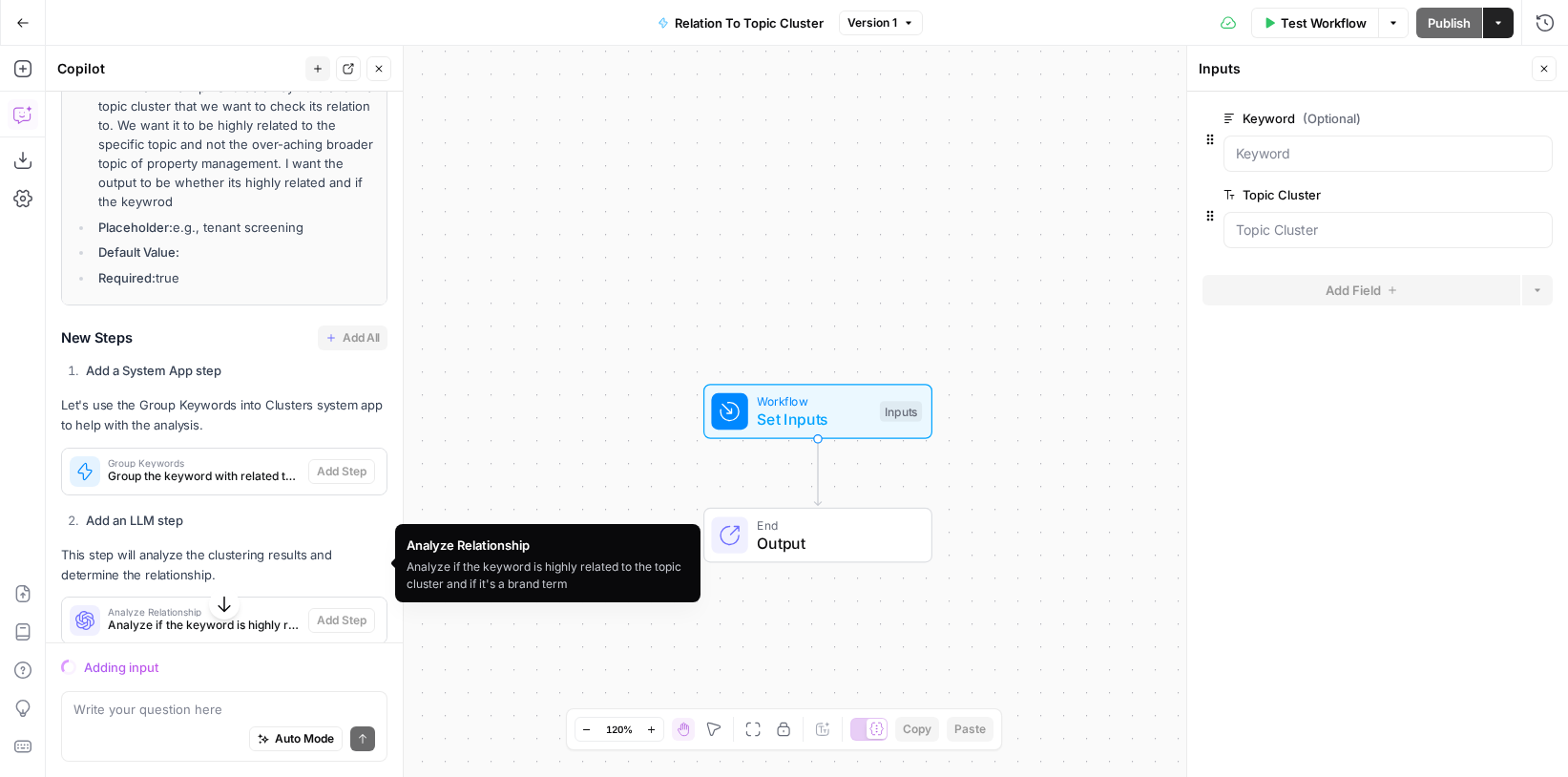 click on "Analyze if the keyword is highly related to the topic cluster and if it's a brand term" at bounding box center (204, 625) 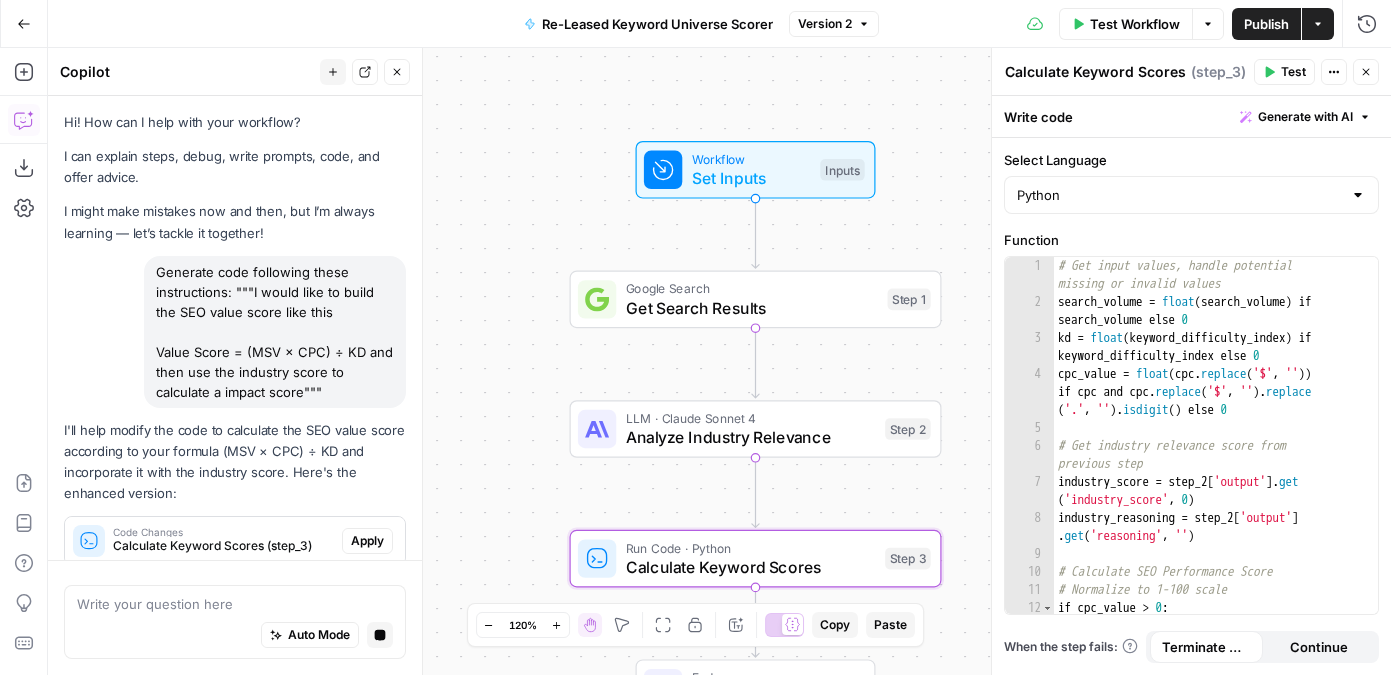 scroll, scrollTop: 0, scrollLeft: 0, axis: both 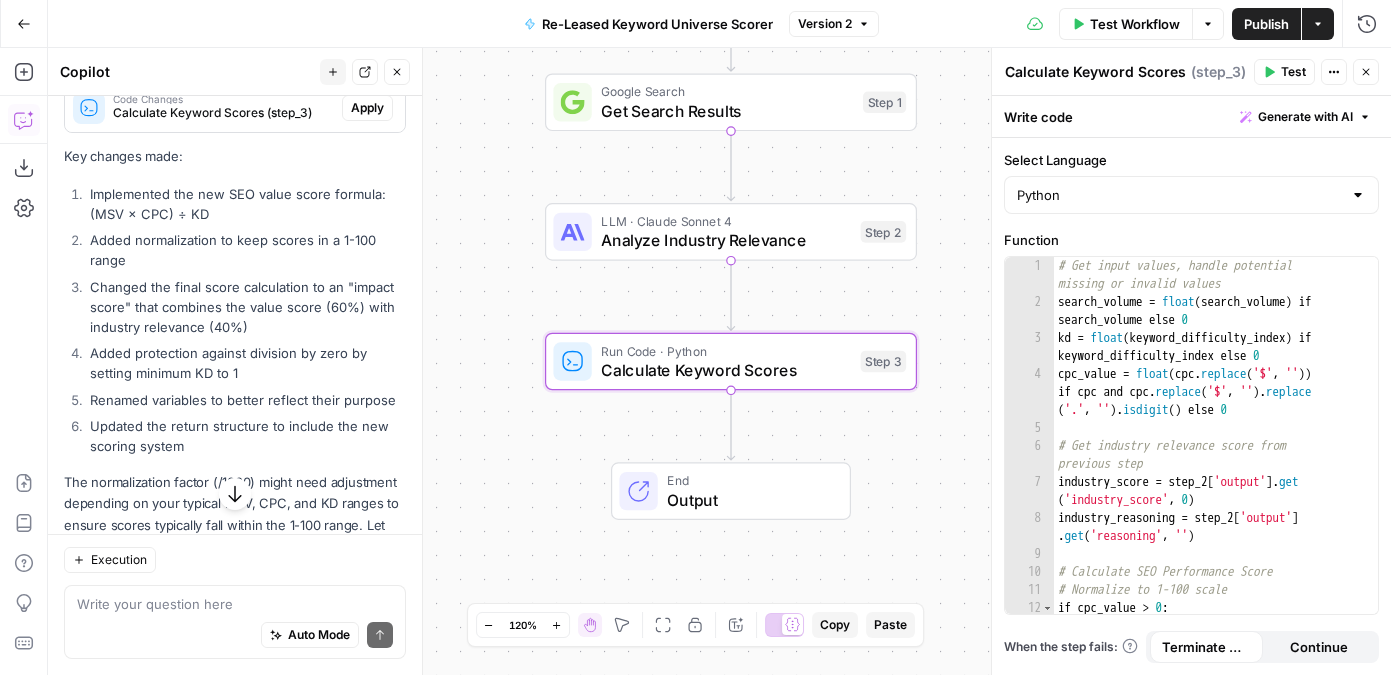 click on "Apply" at bounding box center [367, 108] 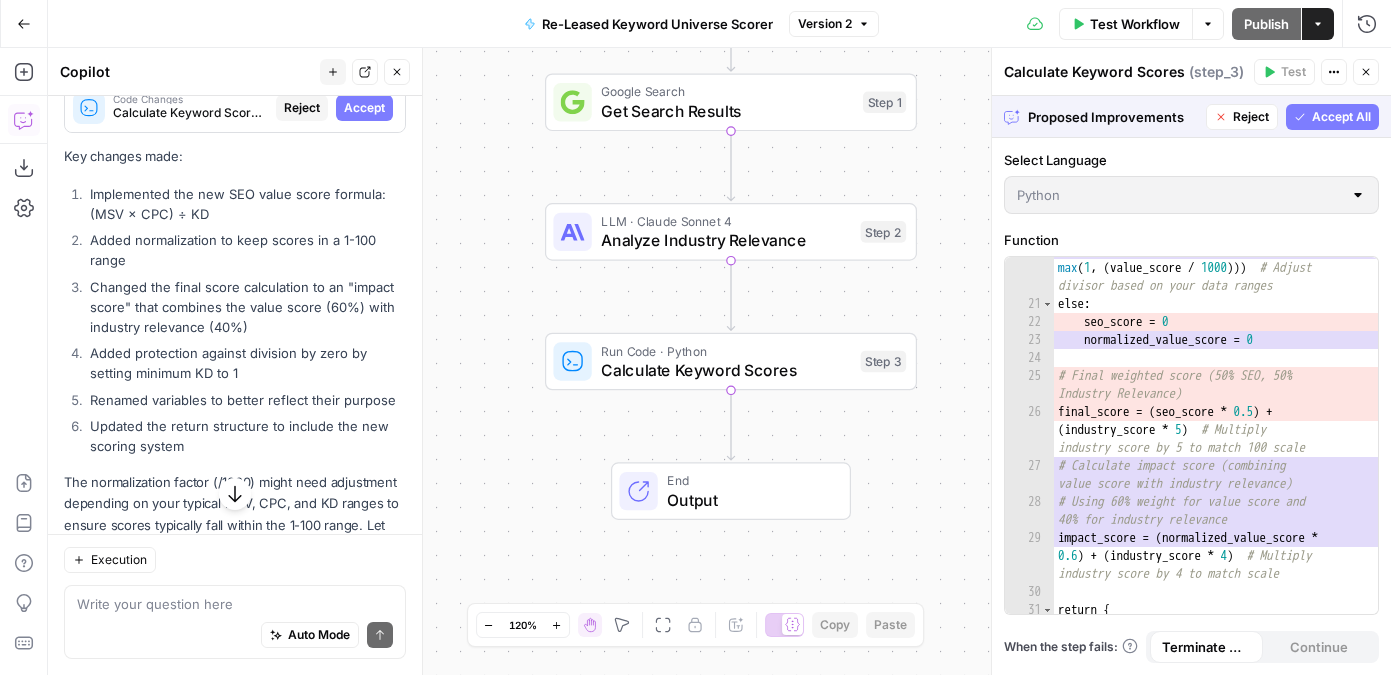 scroll, scrollTop: 646, scrollLeft: 0, axis: vertical 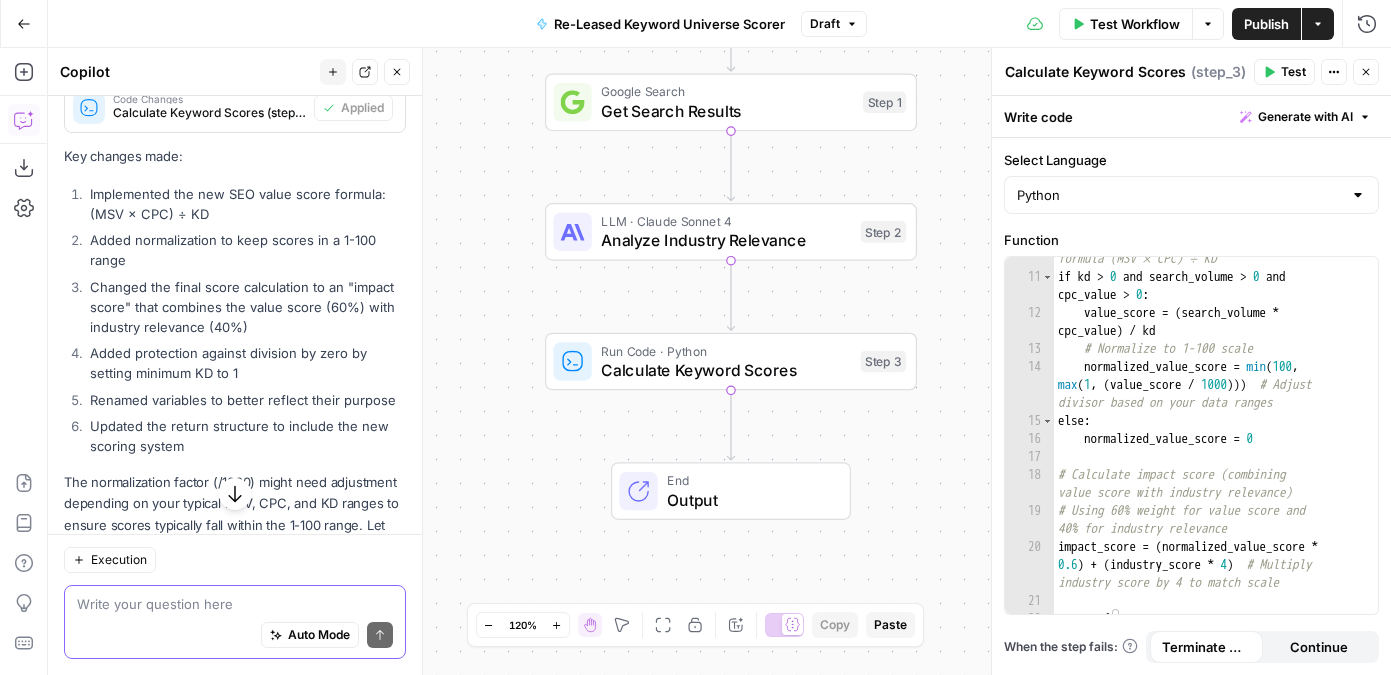 click at bounding box center (235, 604) 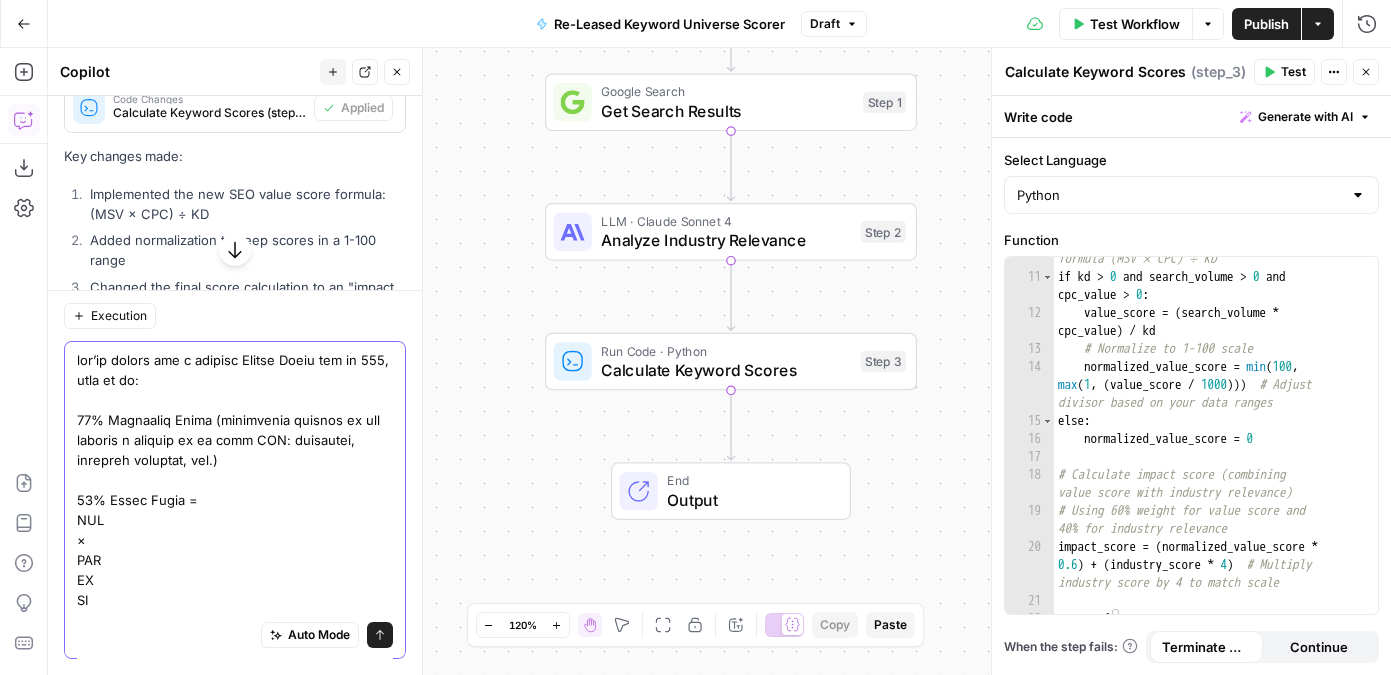 scroll, scrollTop: 1829, scrollLeft: 0, axis: vertical 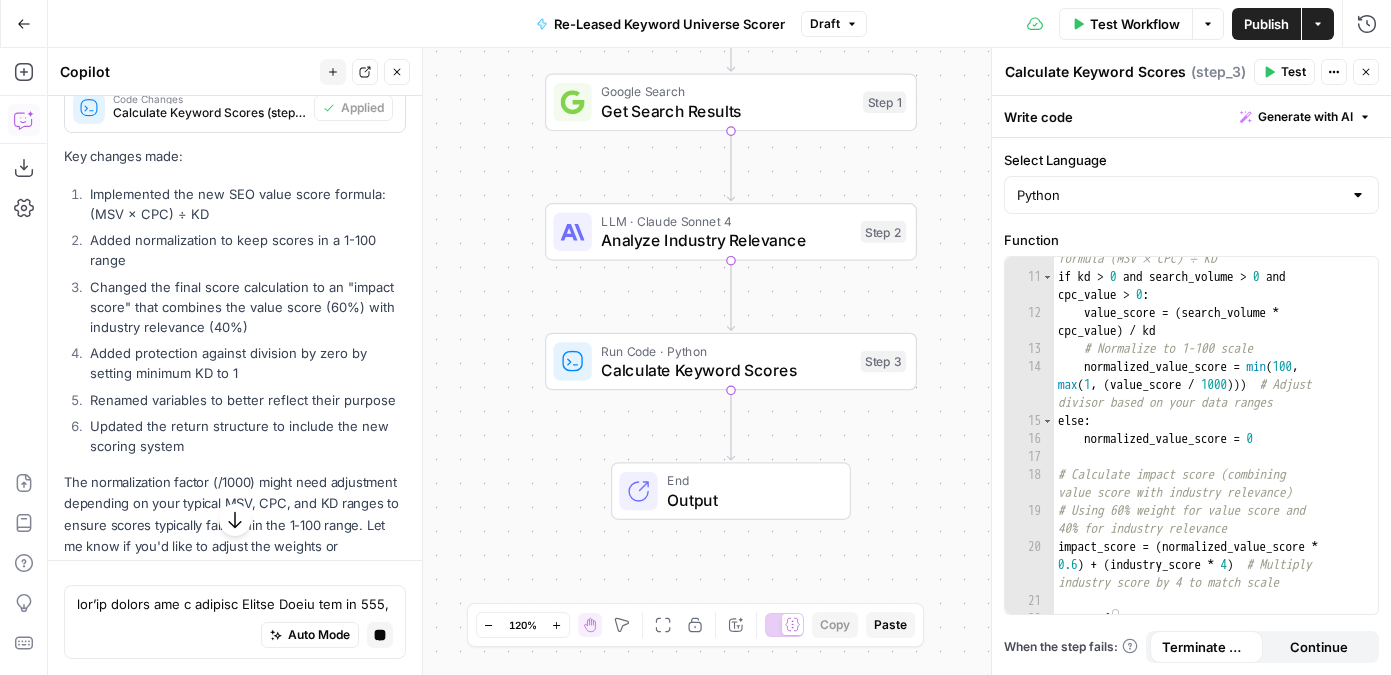 click 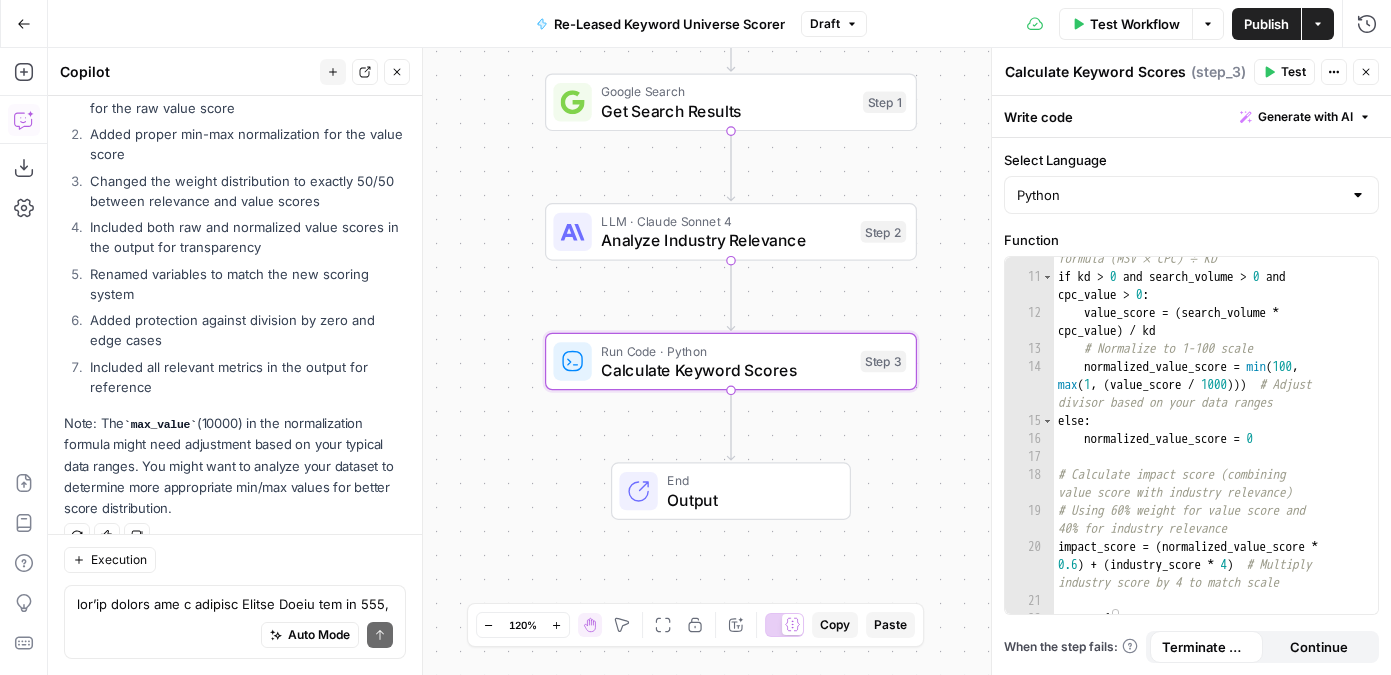scroll, scrollTop: 3530, scrollLeft: 0, axis: vertical 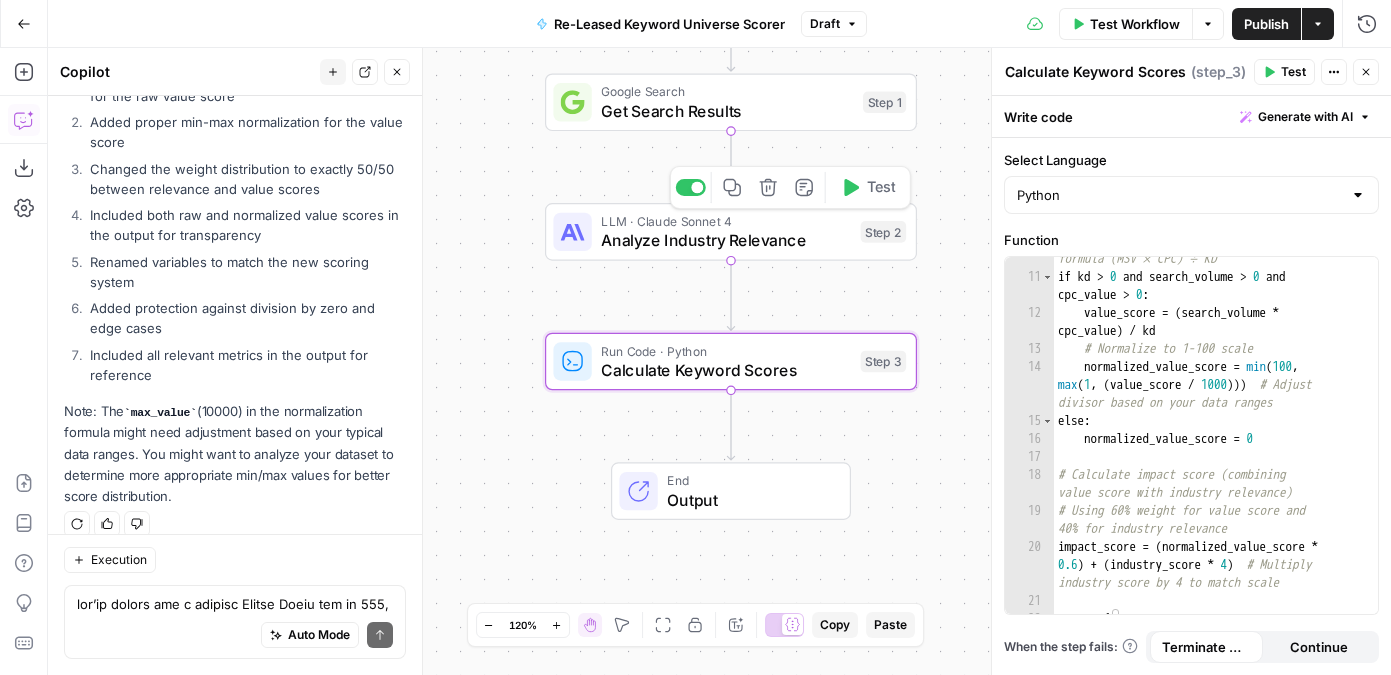 click on "Analyze Industry Relevance" at bounding box center (726, 240) 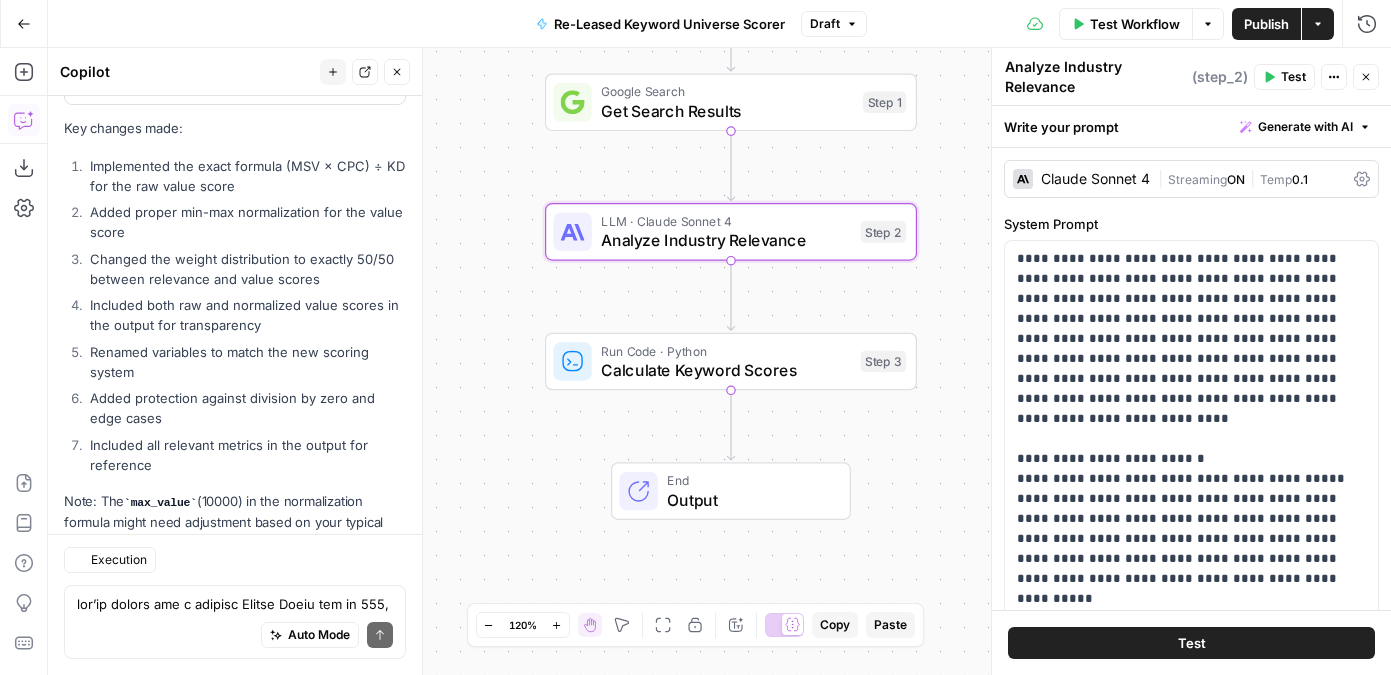 scroll, scrollTop: 3530, scrollLeft: 0, axis: vertical 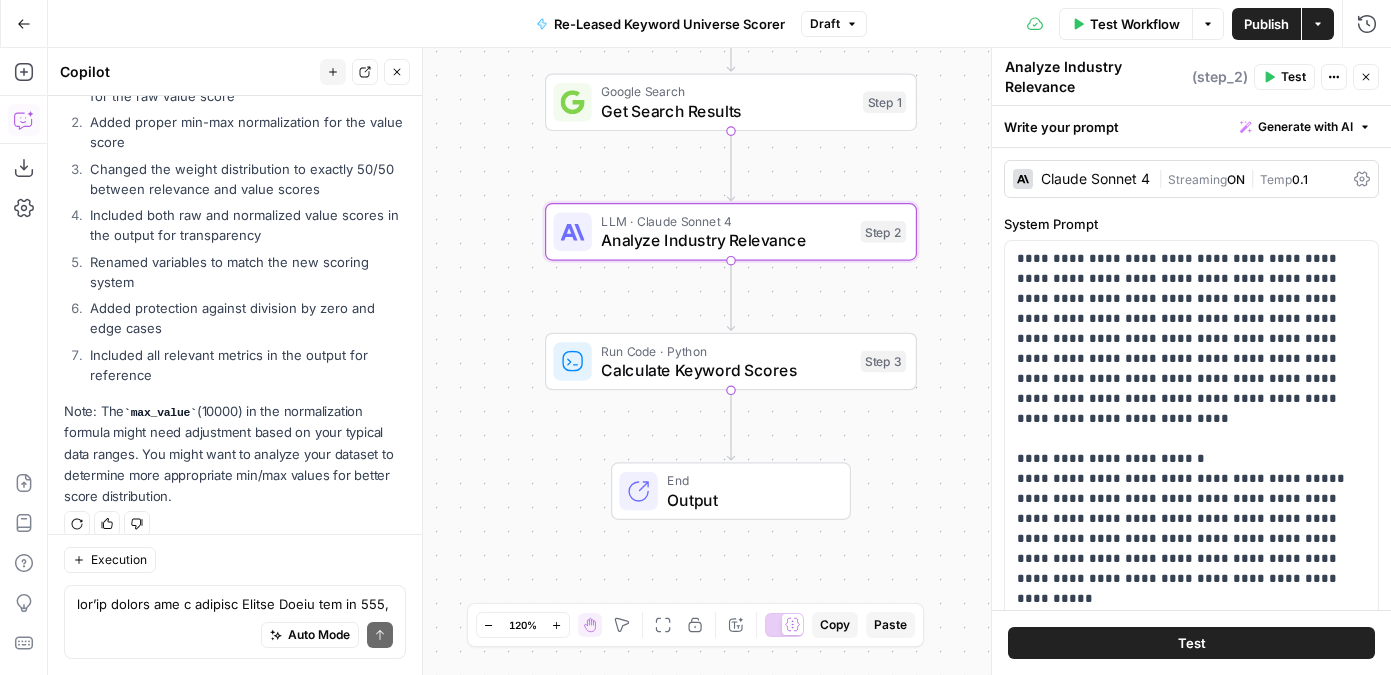 click on "Generate with AI" at bounding box center (1305, 127) 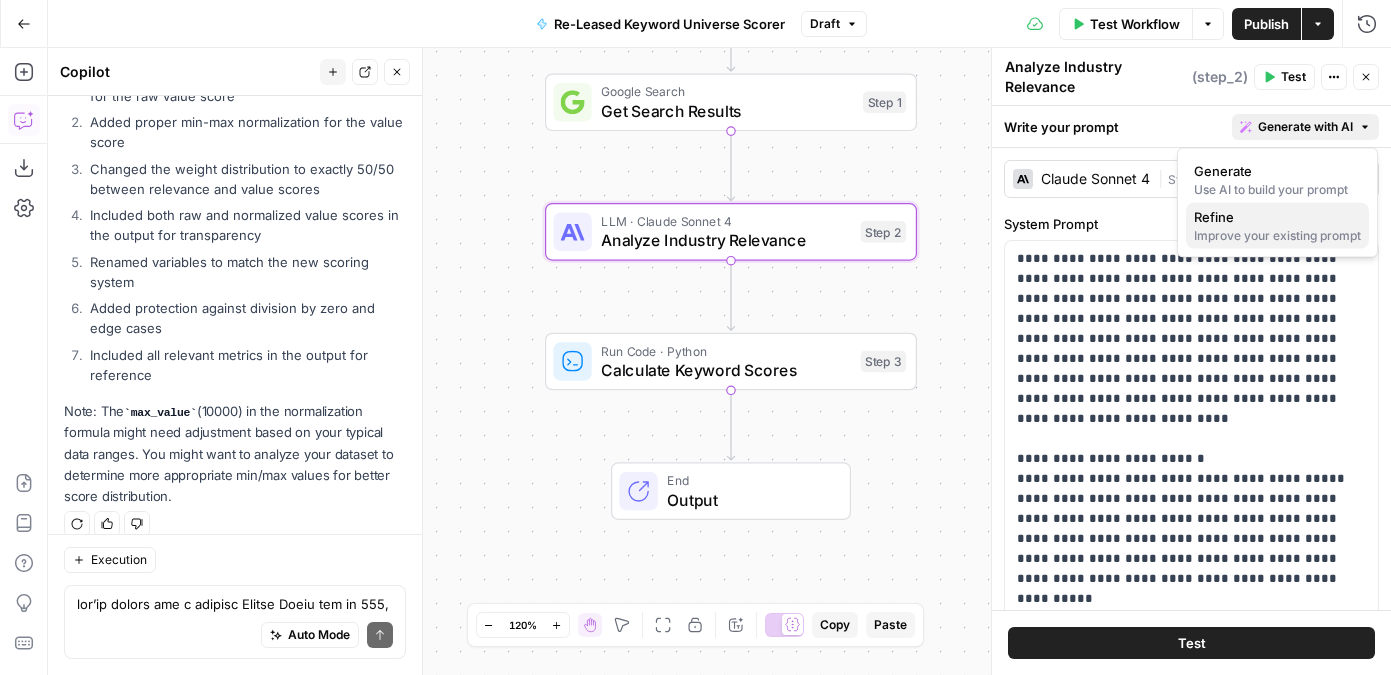 click on "Refine" at bounding box center [1273, 217] 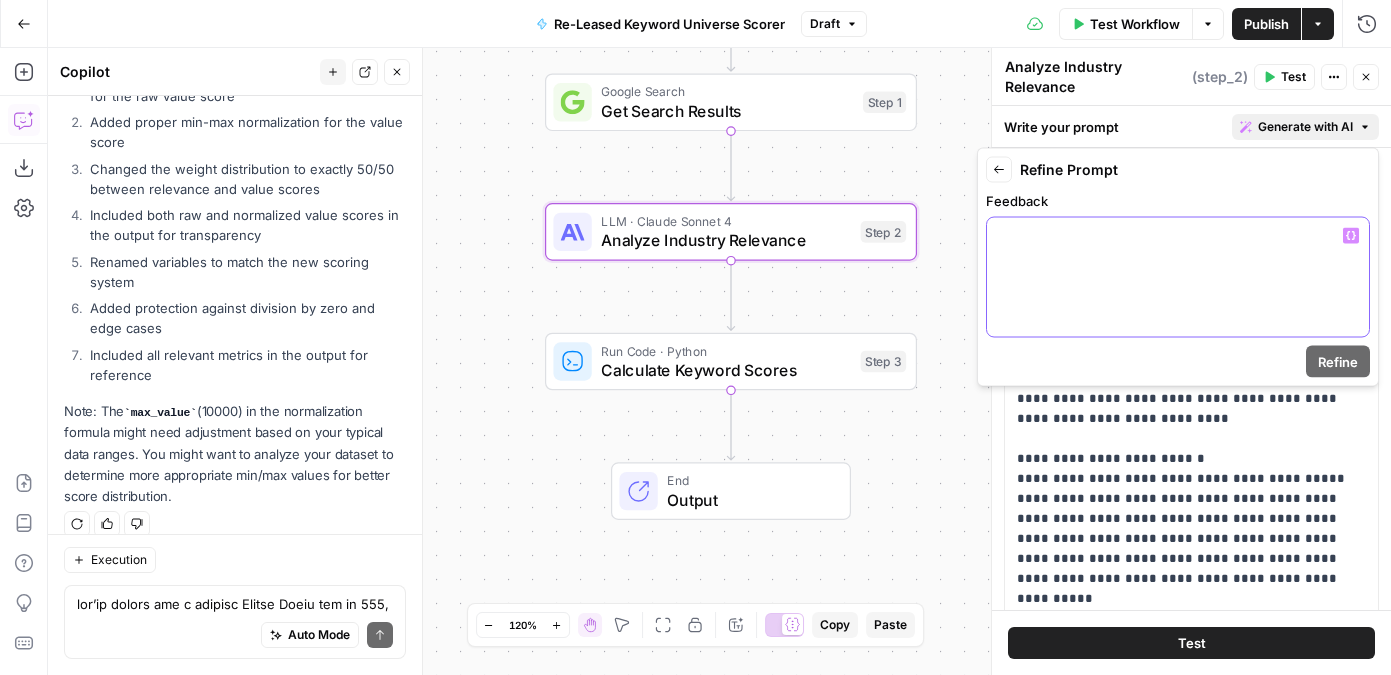 click at bounding box center [1178, 277] 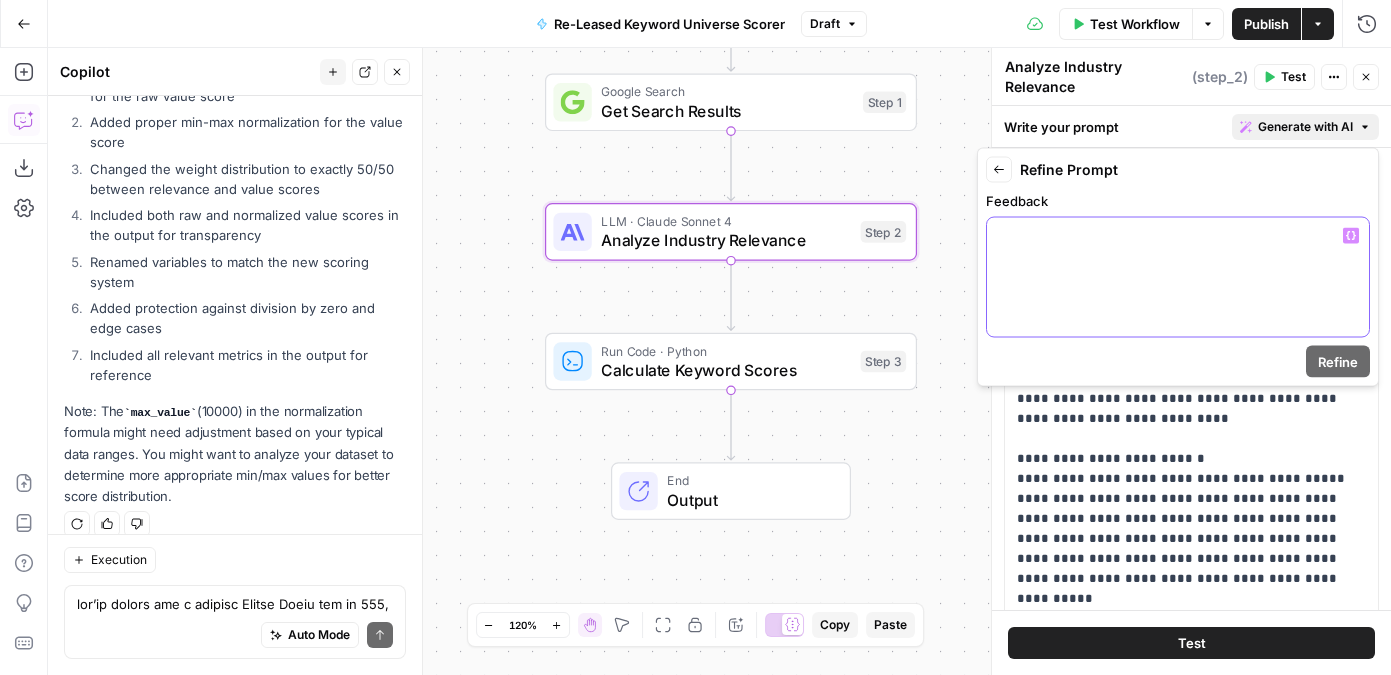 paste 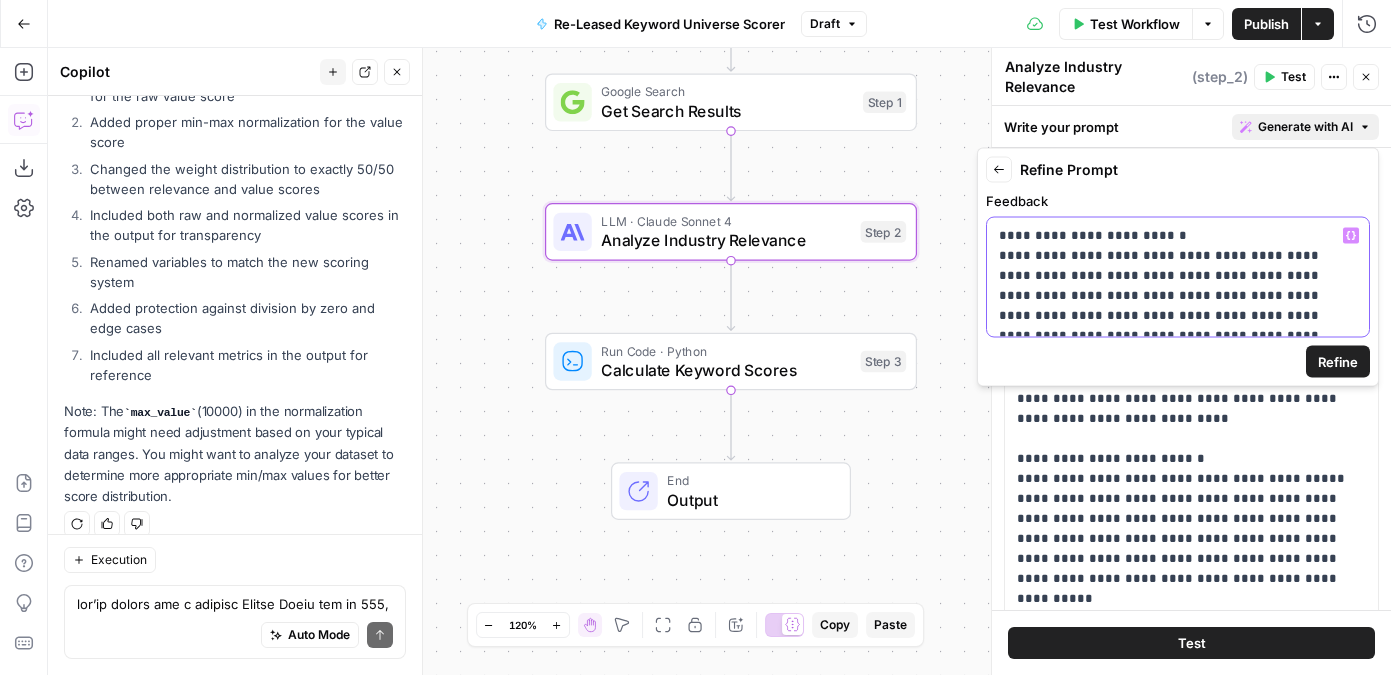 click on "**********" at bounding box center [1178, 277] 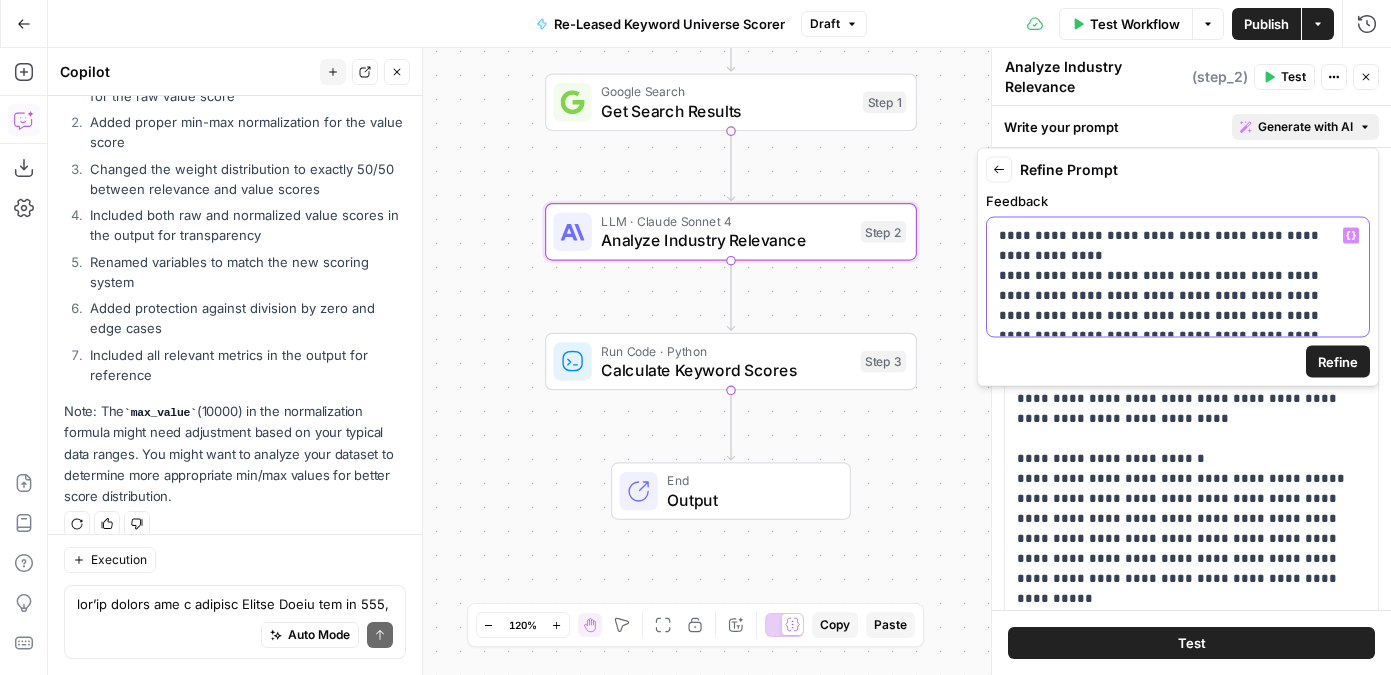 click on "**********" at bounding box center [1178, 526] 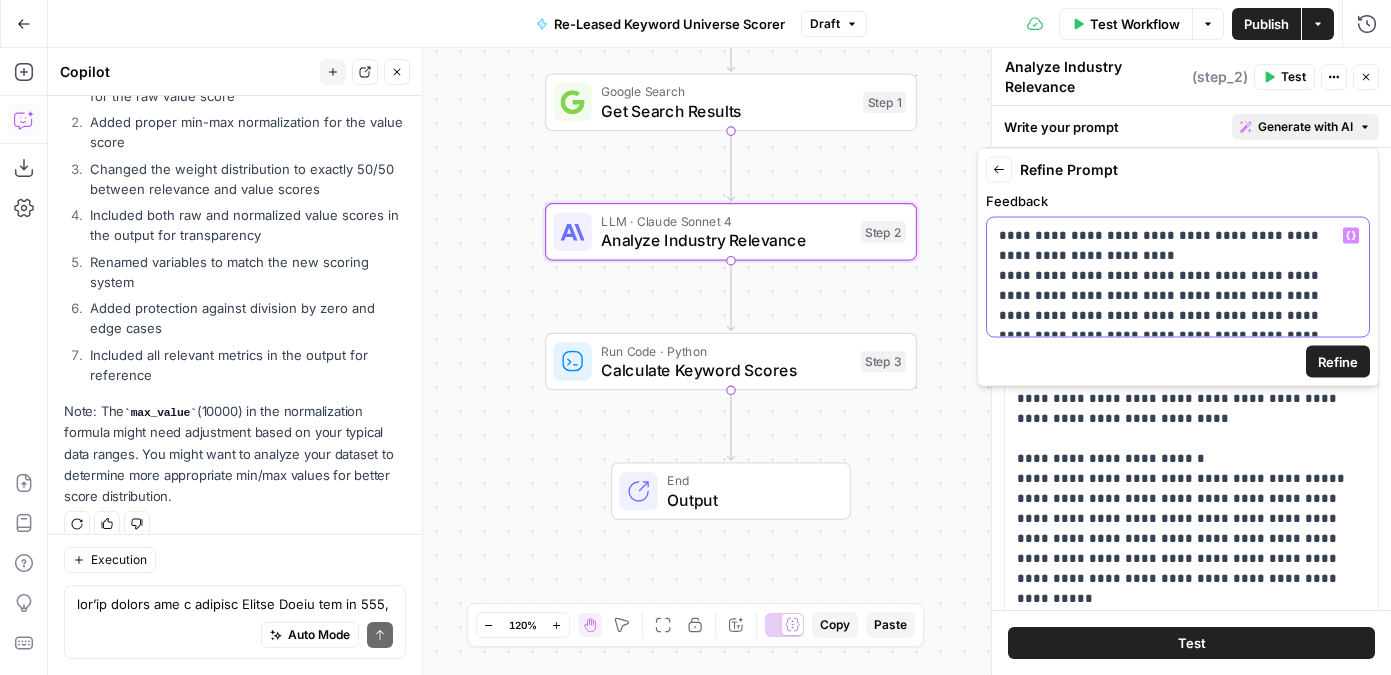 click on "**********" at bounding box center (1178, 526) 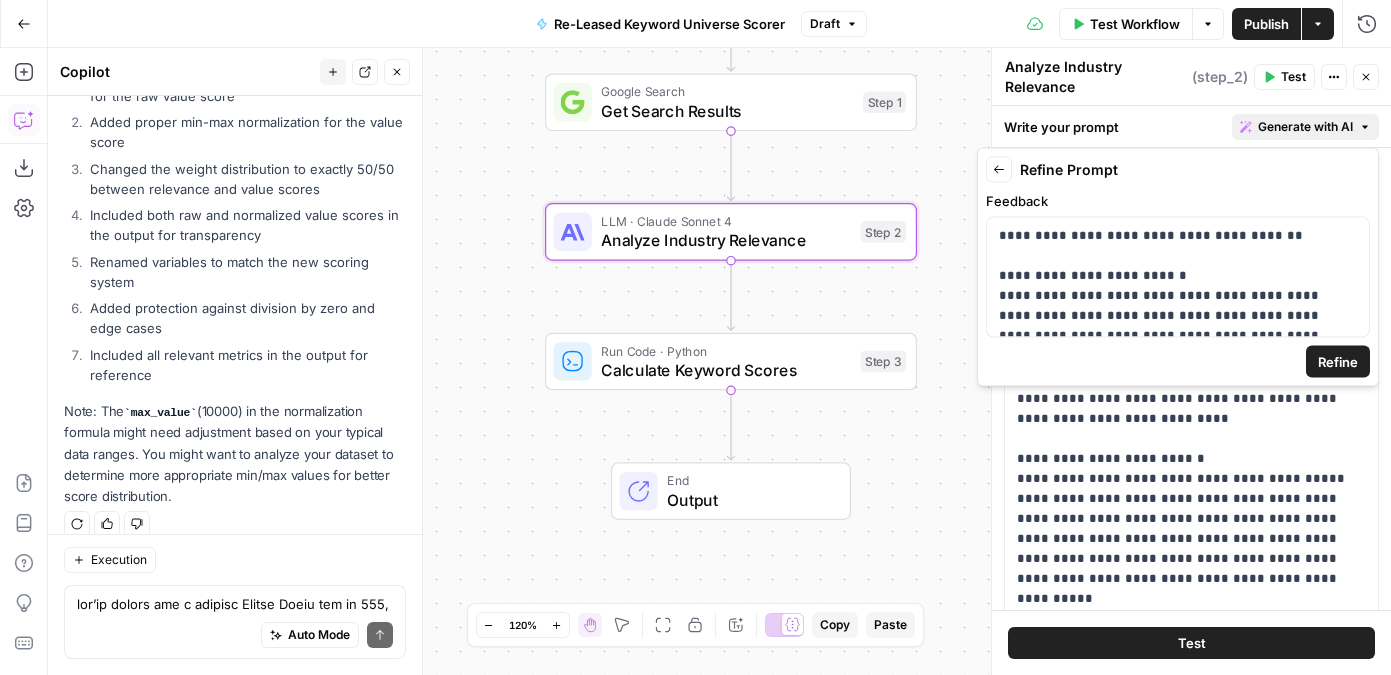 click on "Refine" at bounding box center [1338, 362] 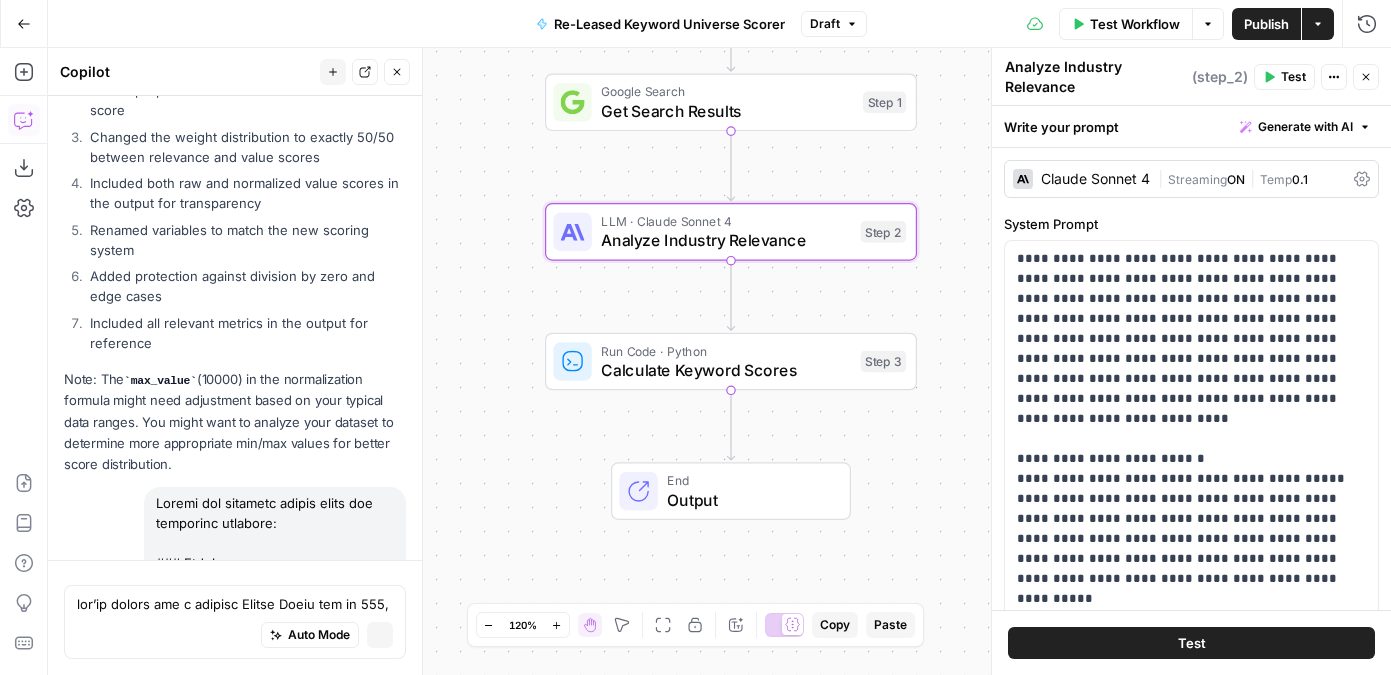 scroll, scrollTop: 4476, scrollLeft: 0, axis: vertical 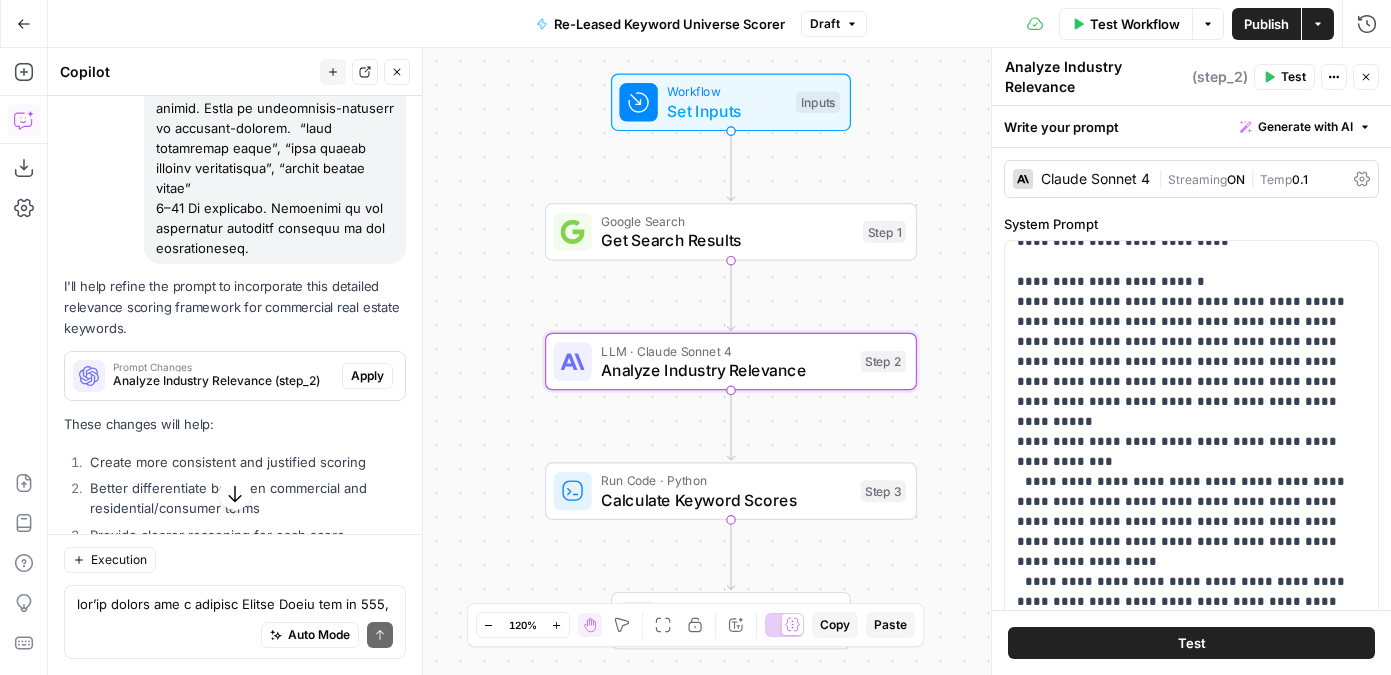 click on "Analyze Industry Relevance (step_2)" at bounding box center [223, 381] 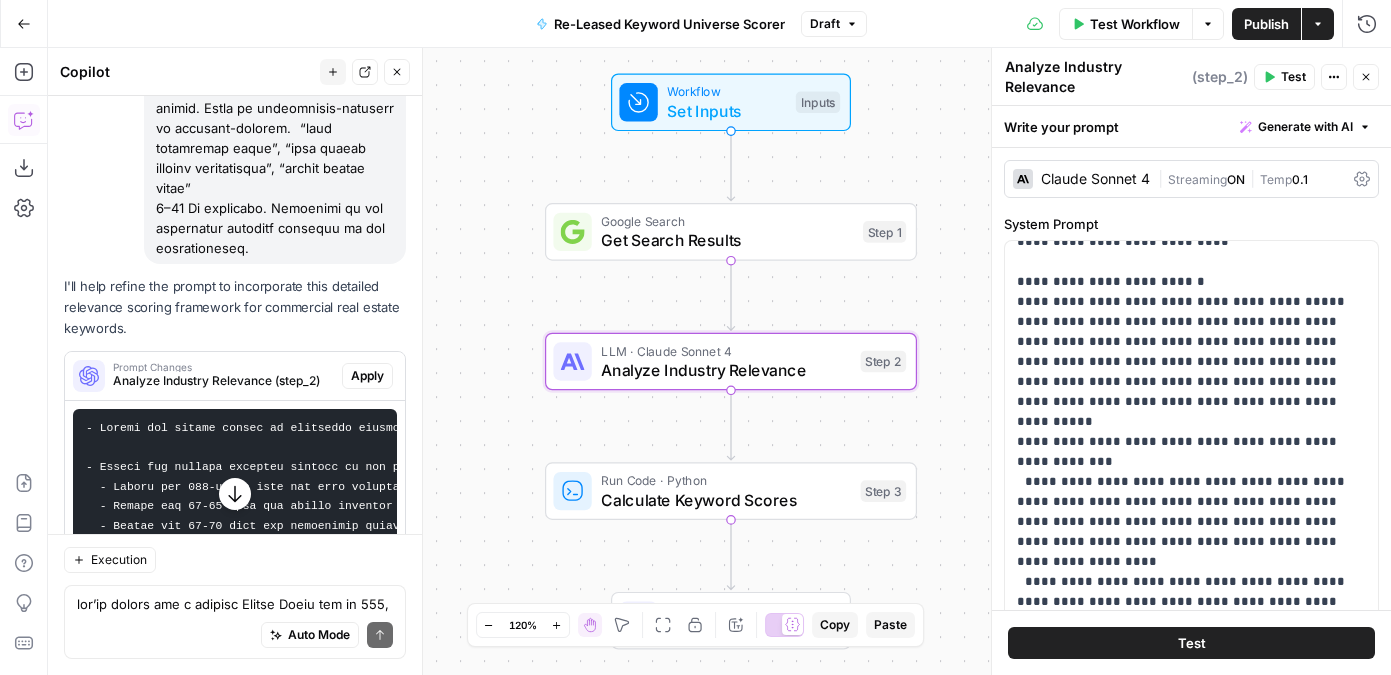 click on "Apply" at bounding box center [367, 376] 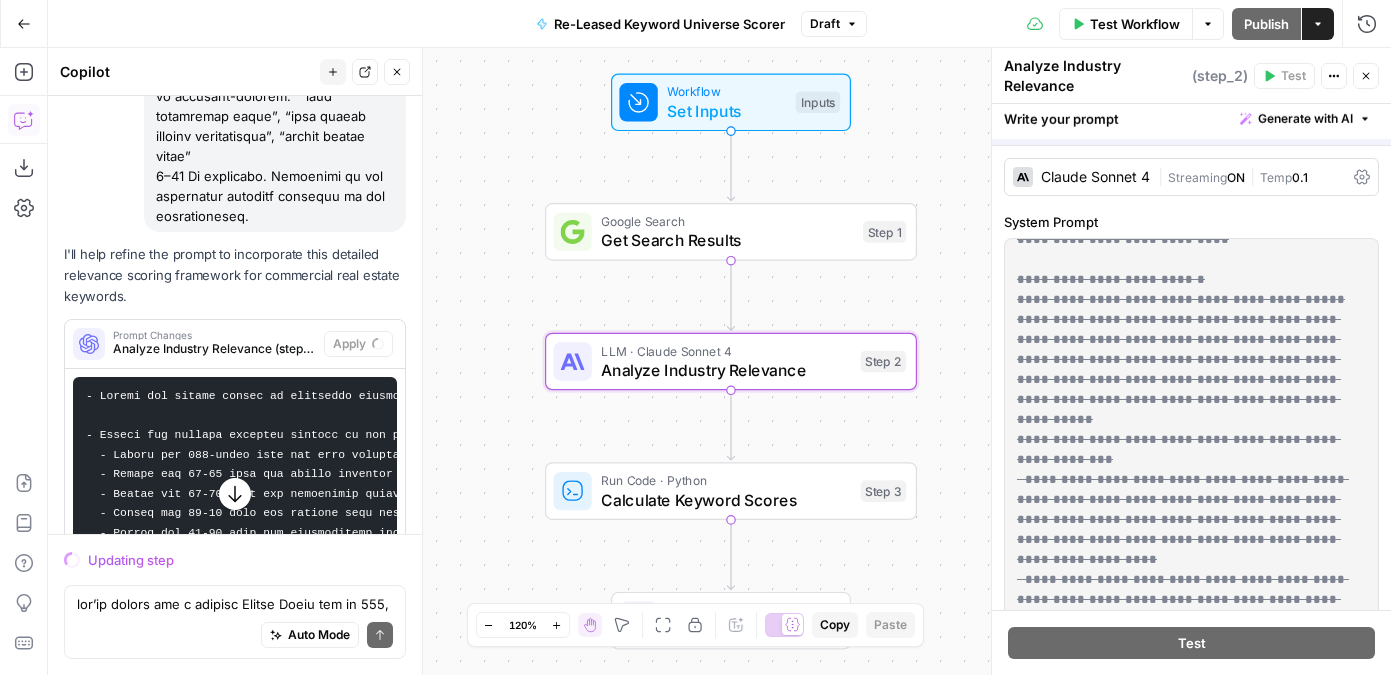 scroll, scrollTop: 4785, scrollLeft: 0, axis: vertical 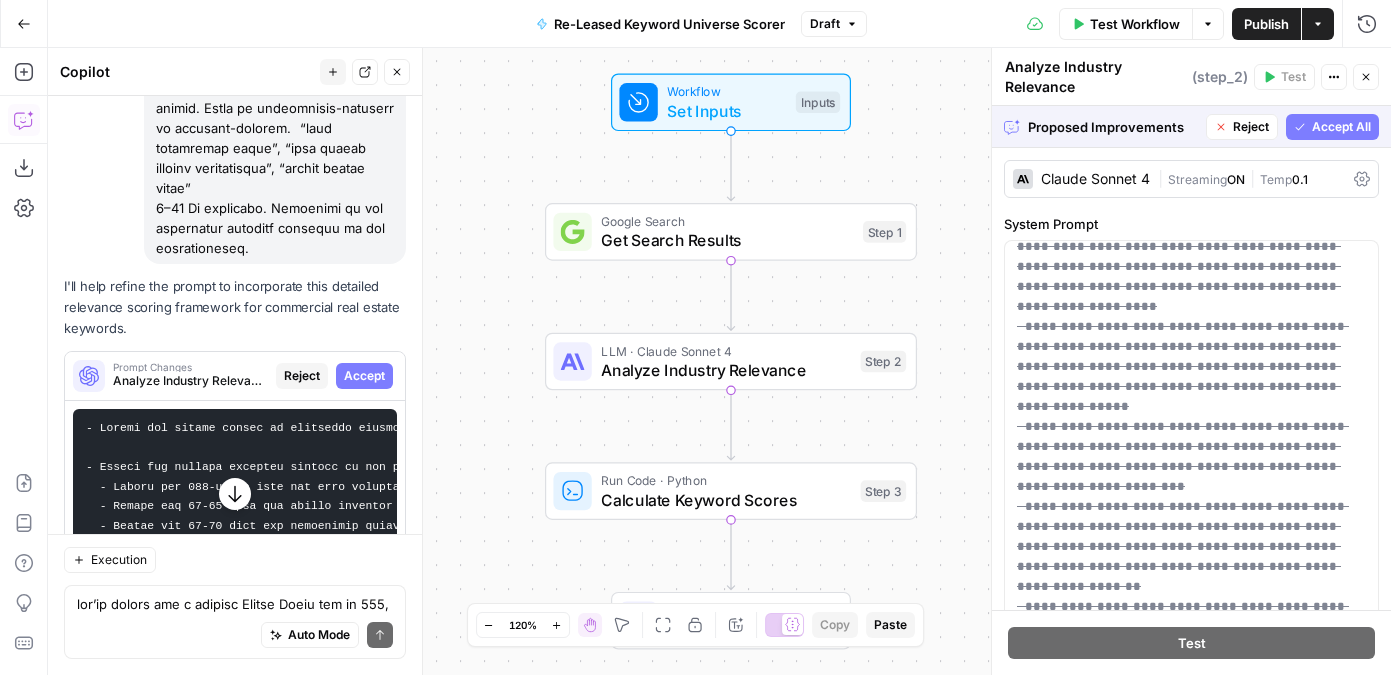 click on "Accept All" at bounding box center (1341, 127) 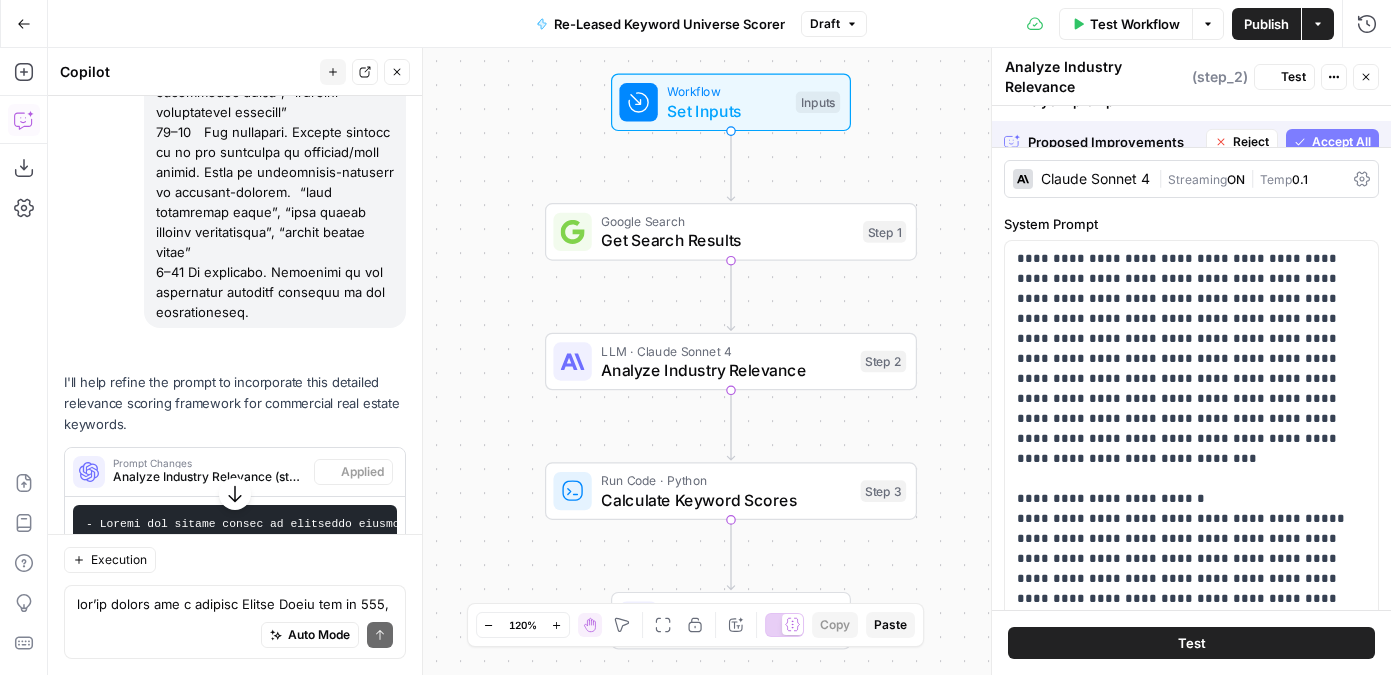 scroll, scrollTop: 4849, scrollLeft: 0, axis: vertical 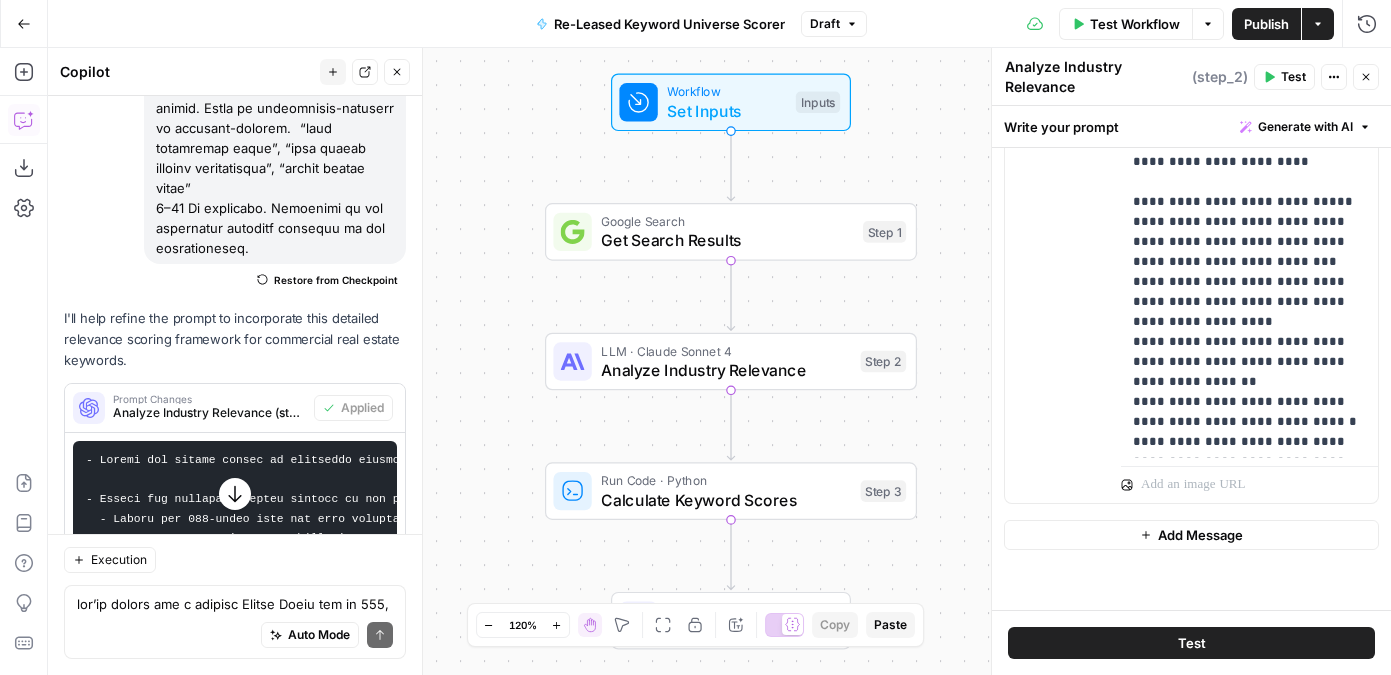 click on "Test" at bounding box center (1191, 643) 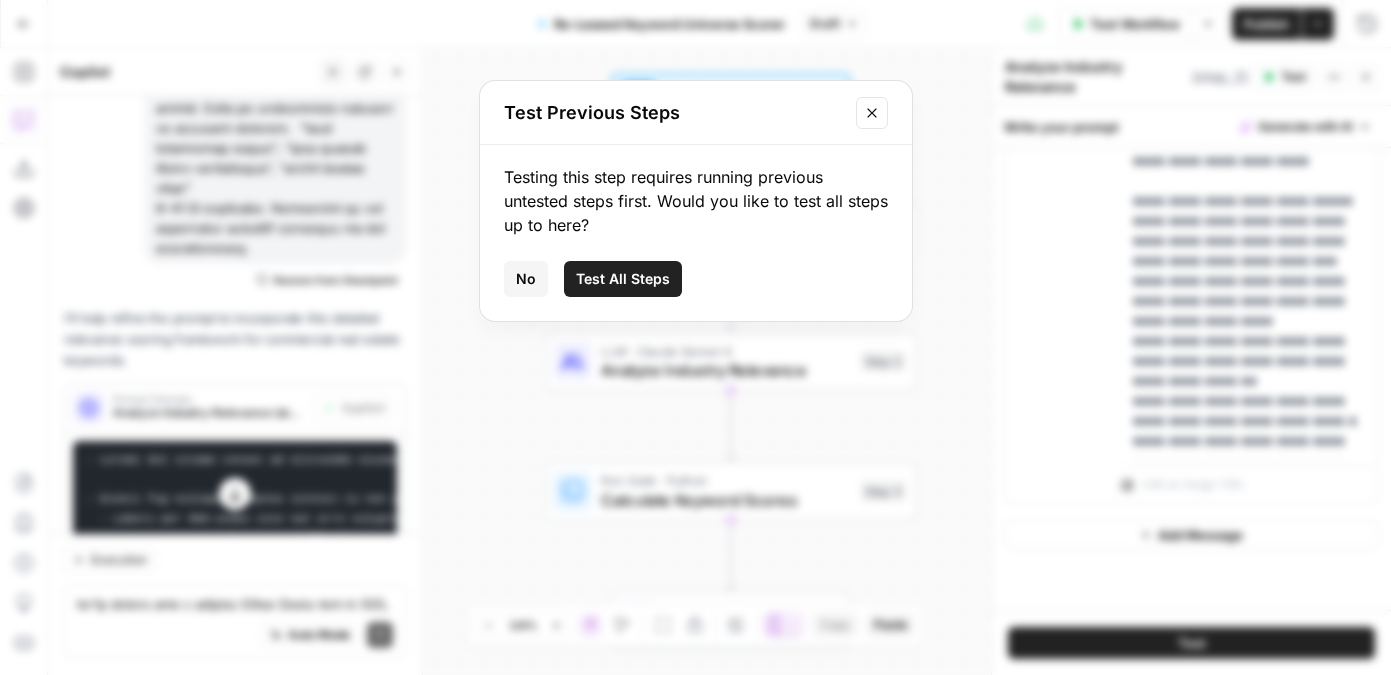 click 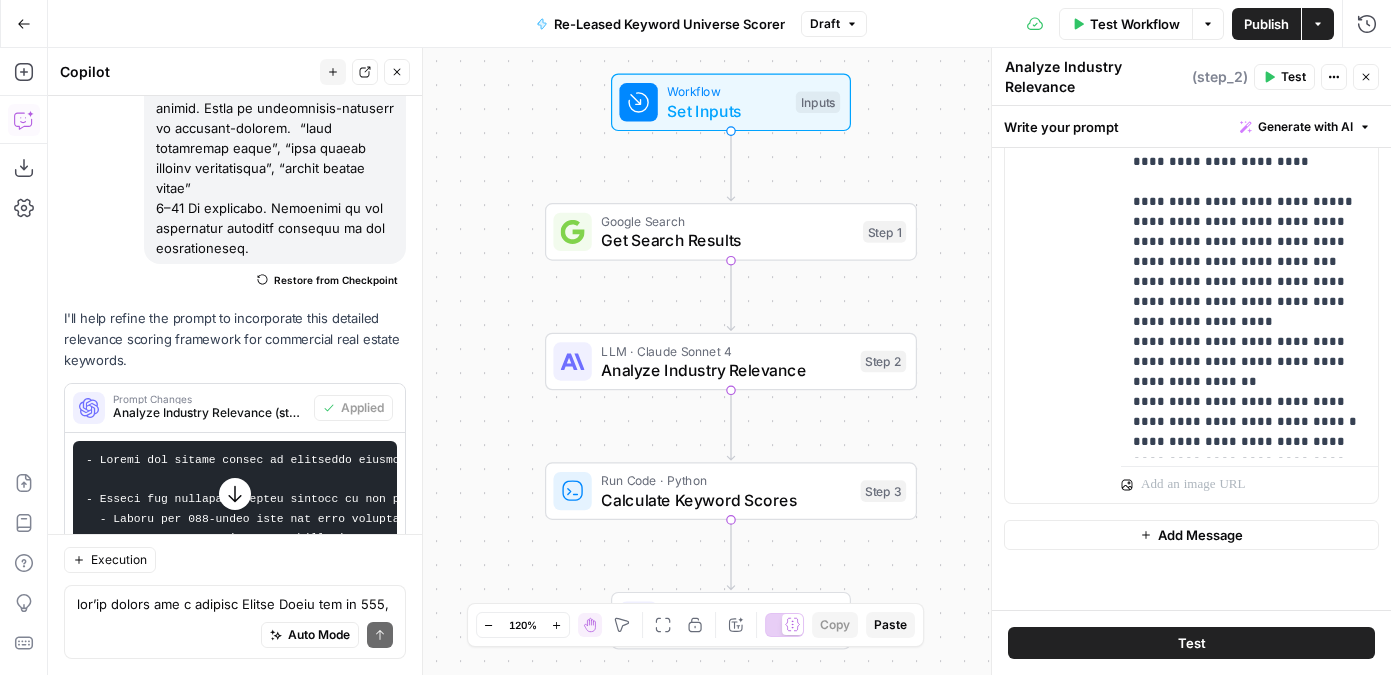 click on "Test Workflow" at bounding box center (1135, 24) 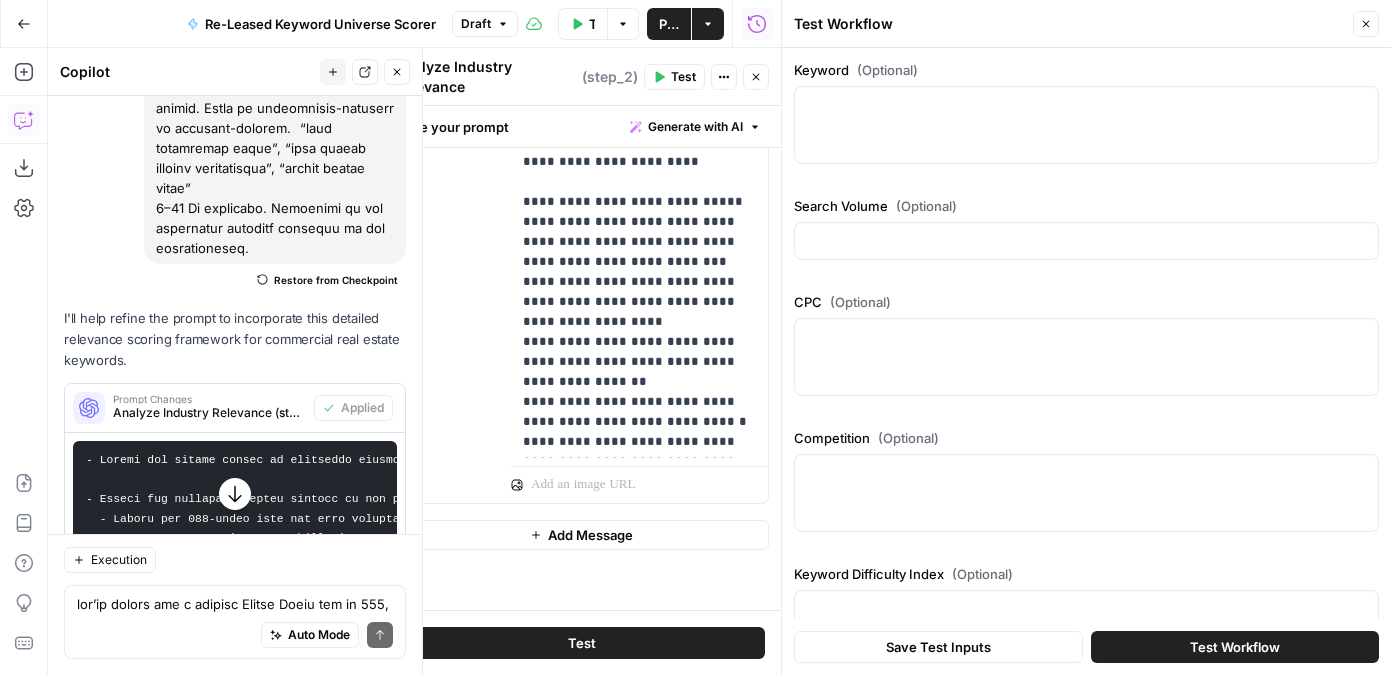click at bounding box center [1086, 125] 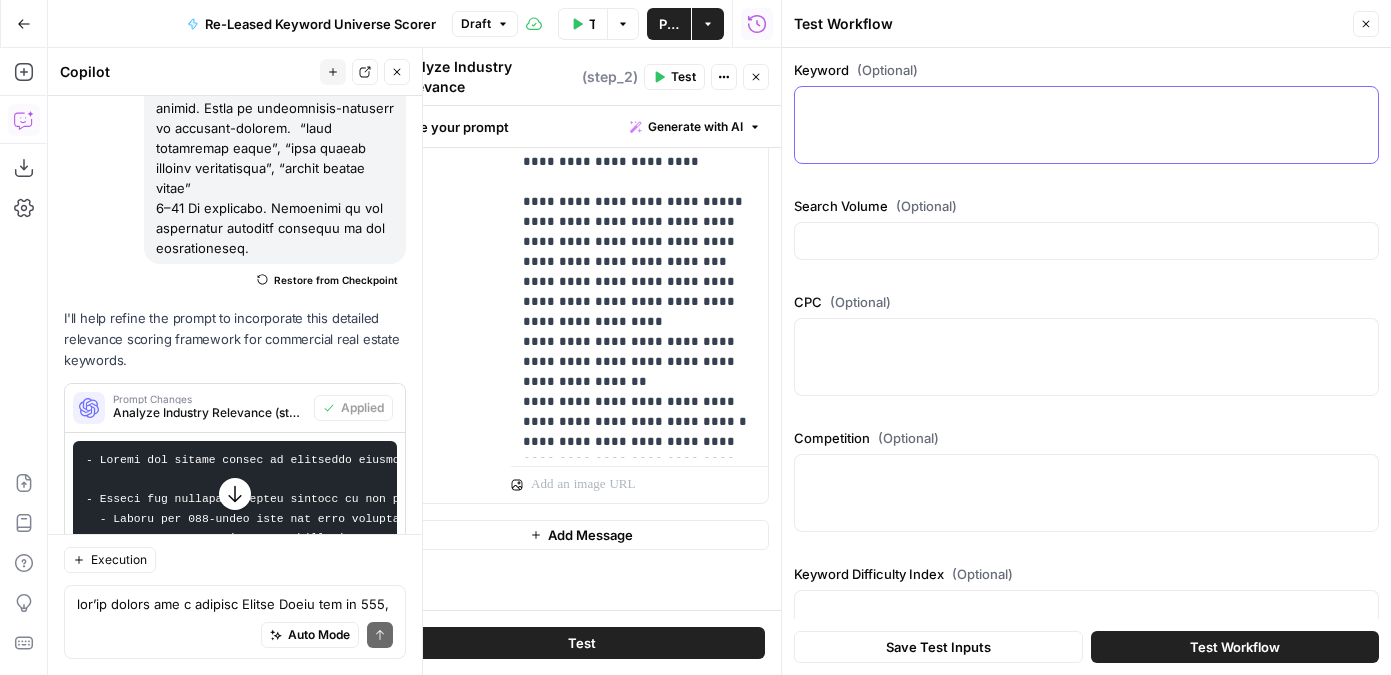 paste on "lease management software" 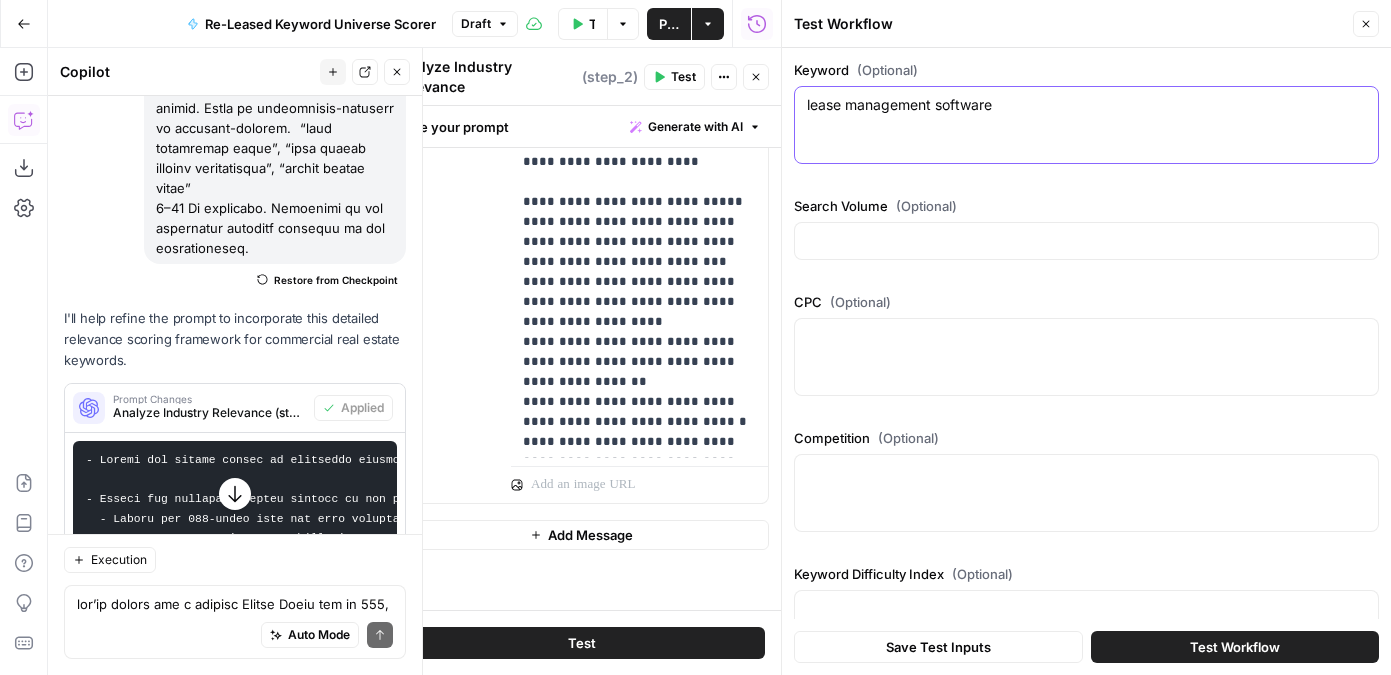 type on "lease management software" 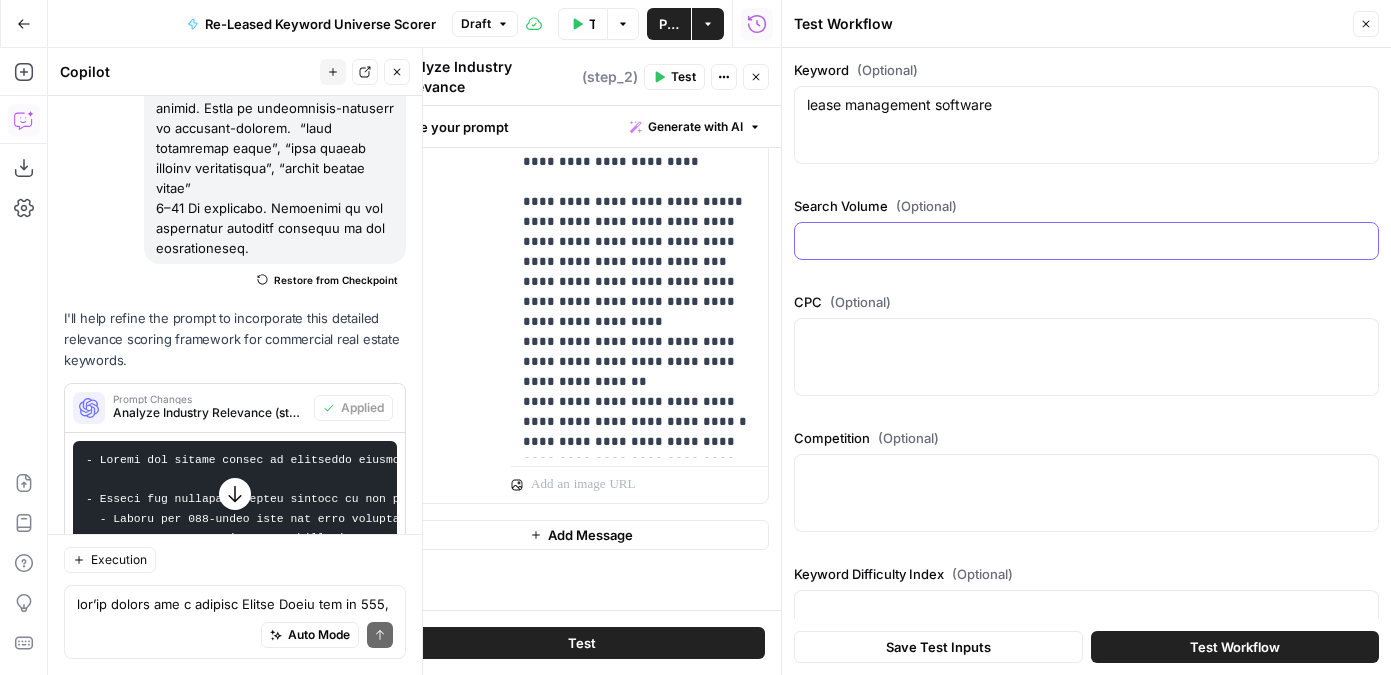 click on "Search Volume   (Optional)" at bounding box center [1086, 241] 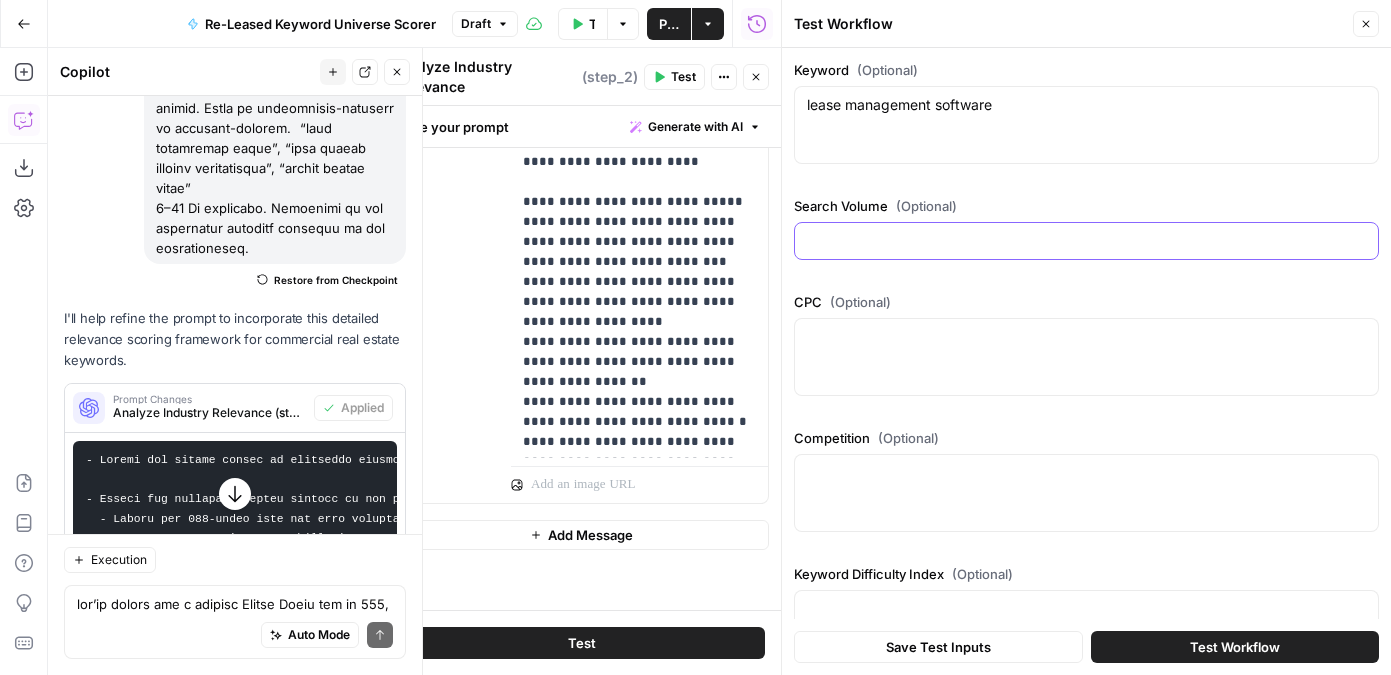 paste on "1000" 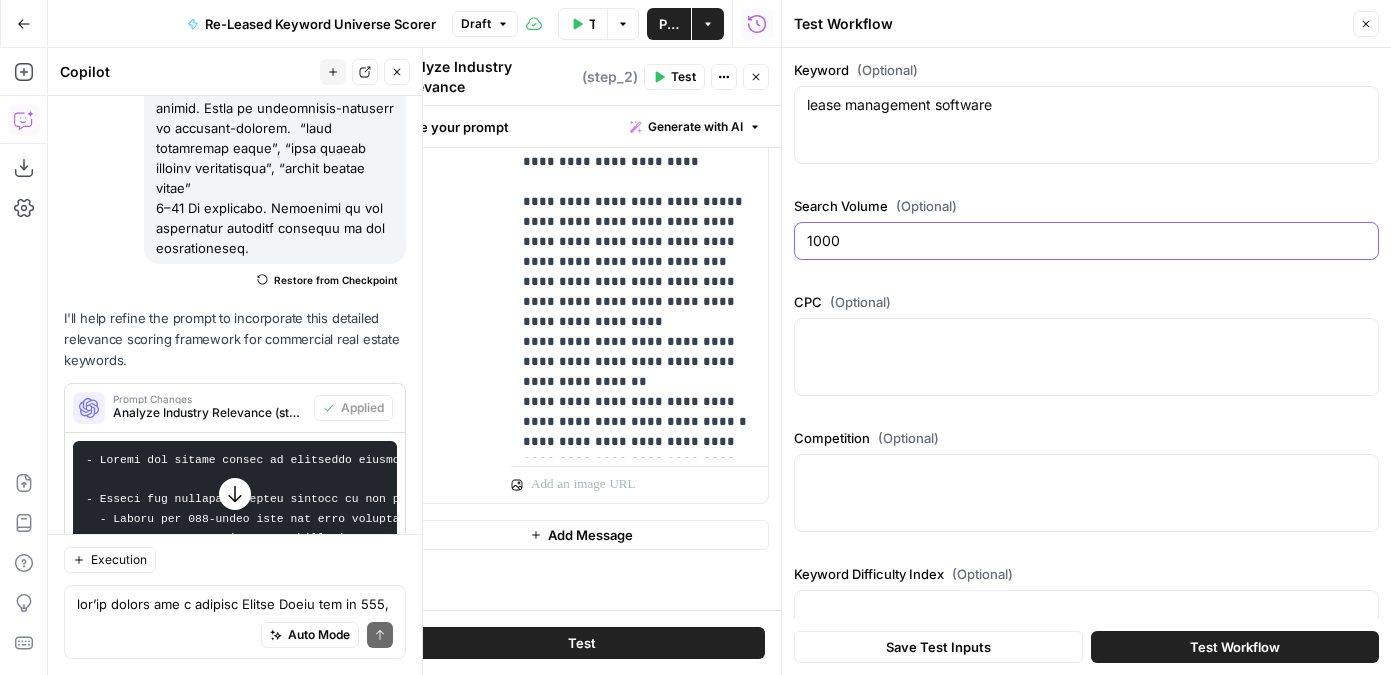 type on "1000" 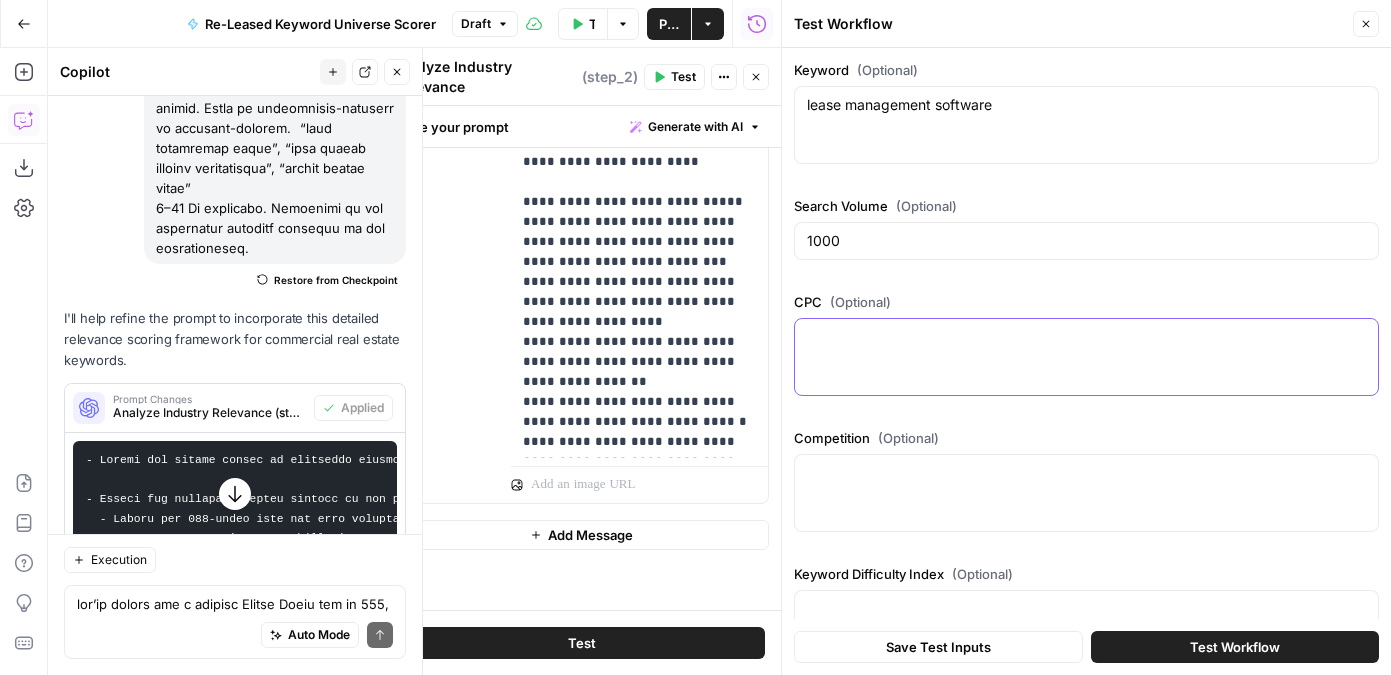 click on "CPC   (Optional)" at bounding box center (1086, 337) 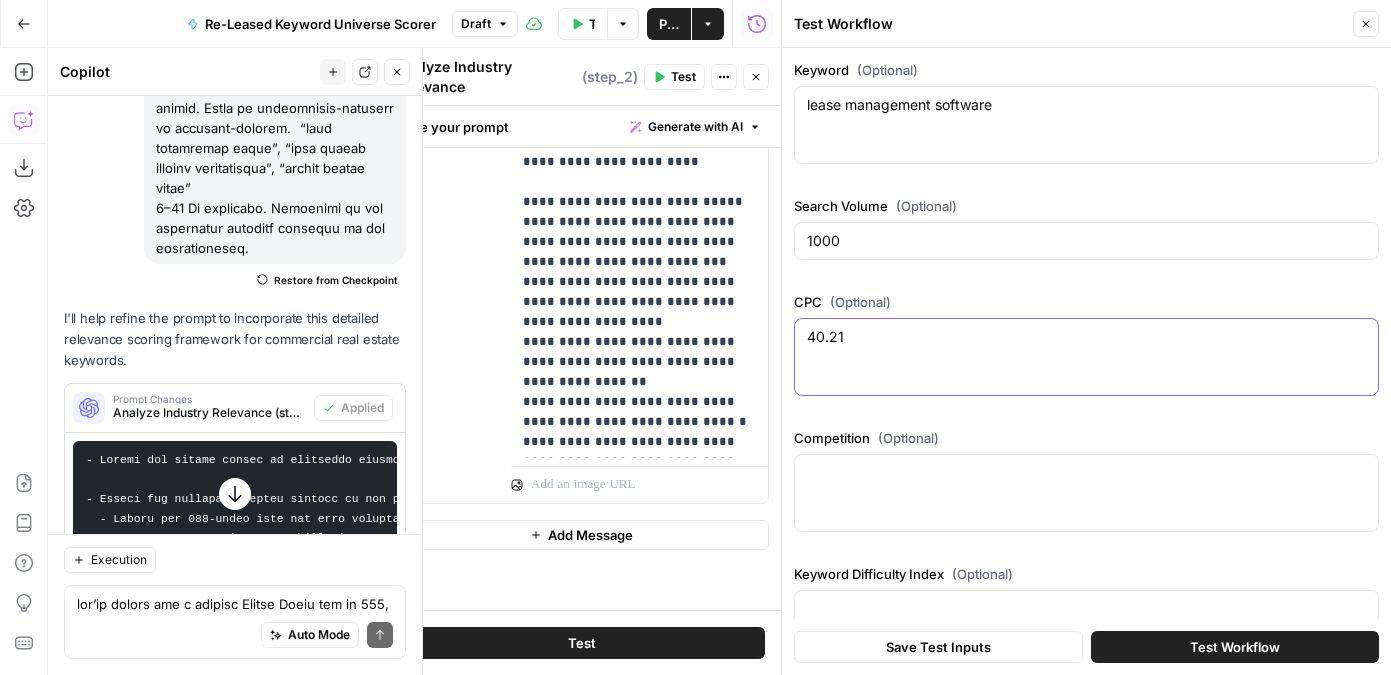 type on "40.21" 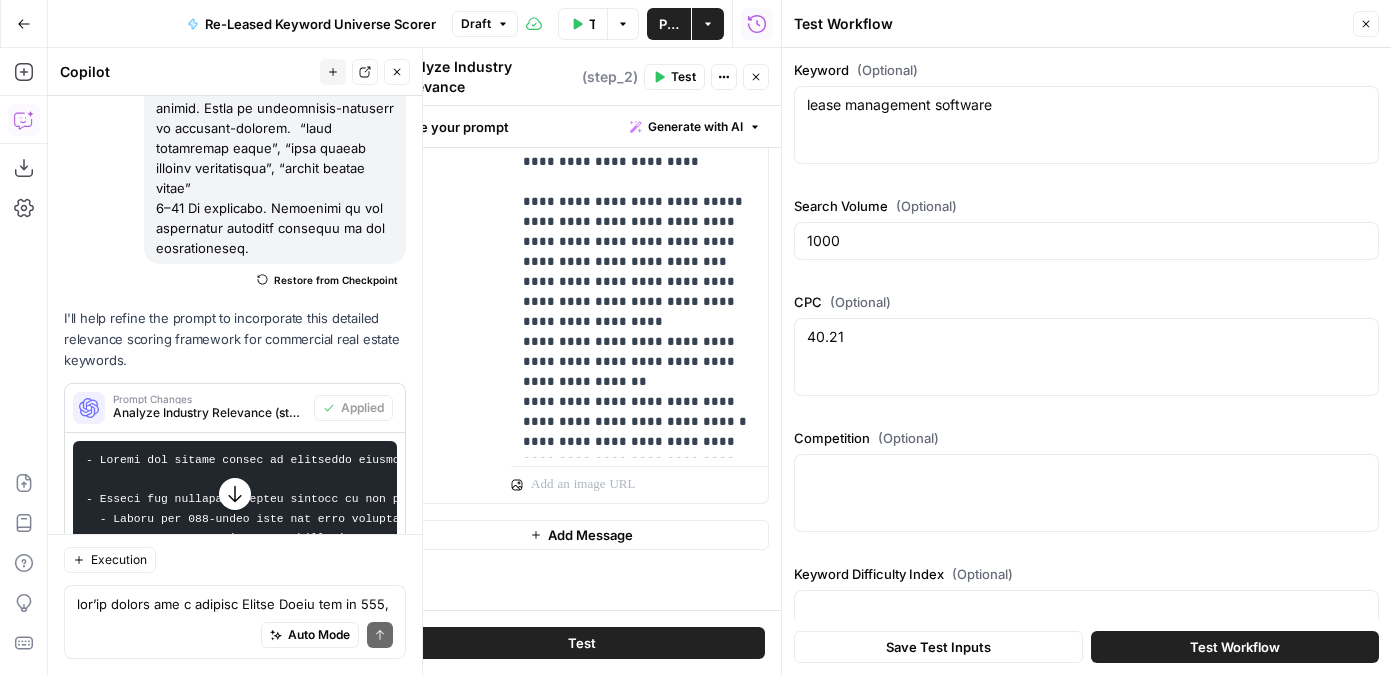 click at bounding box center (1086, 493) 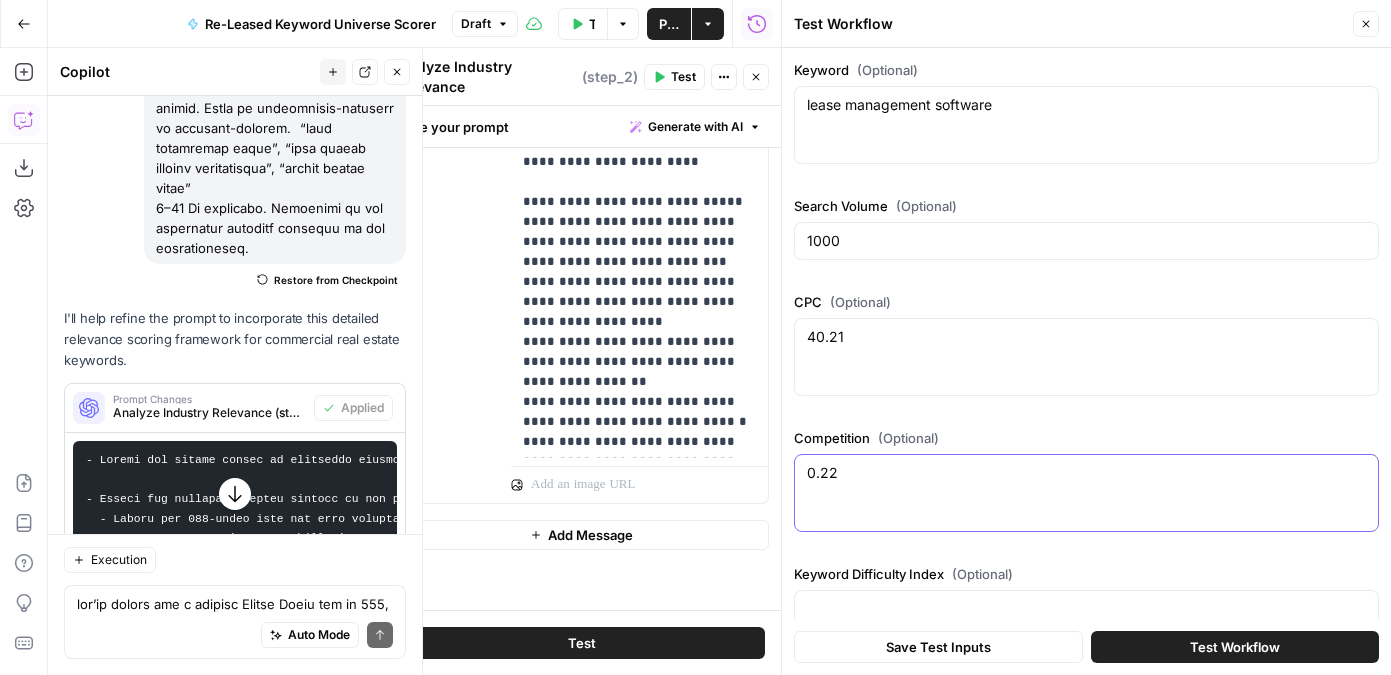 type on "0.22" 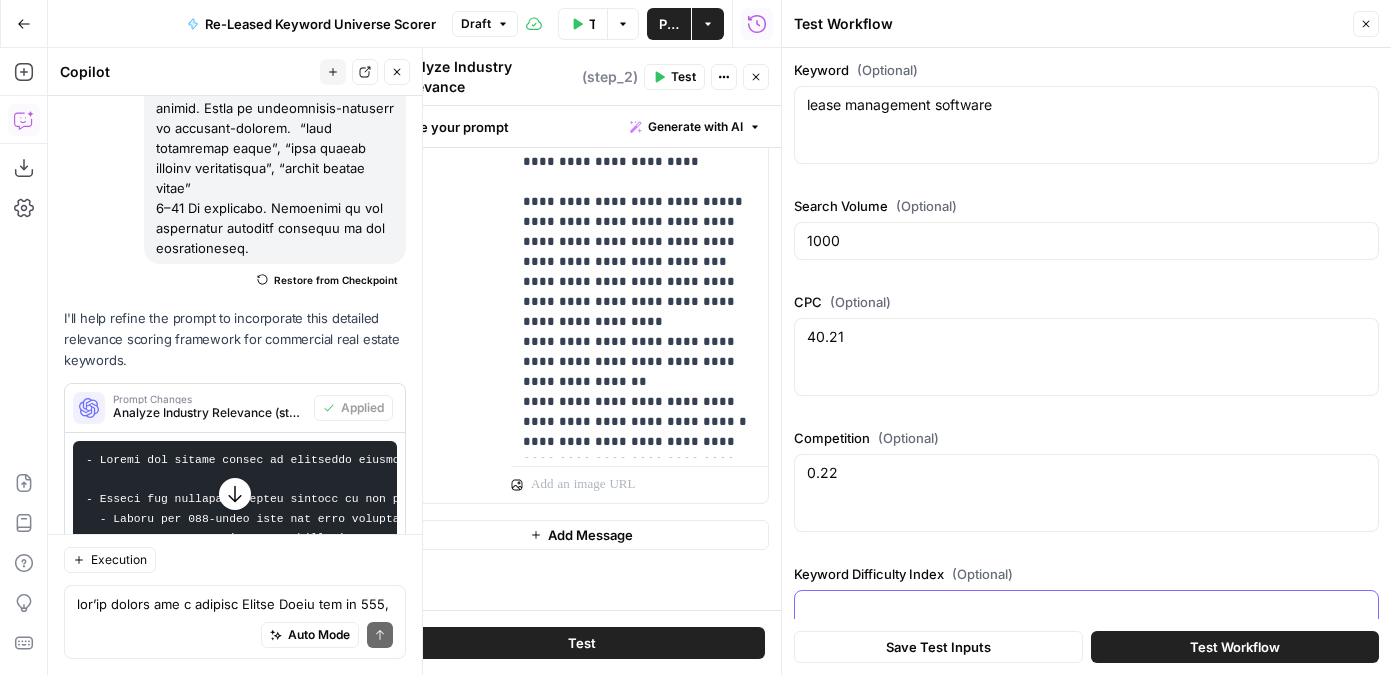 click on "Keyword Difficulty Index   (Optional)" at bounding box center (1086, 609) 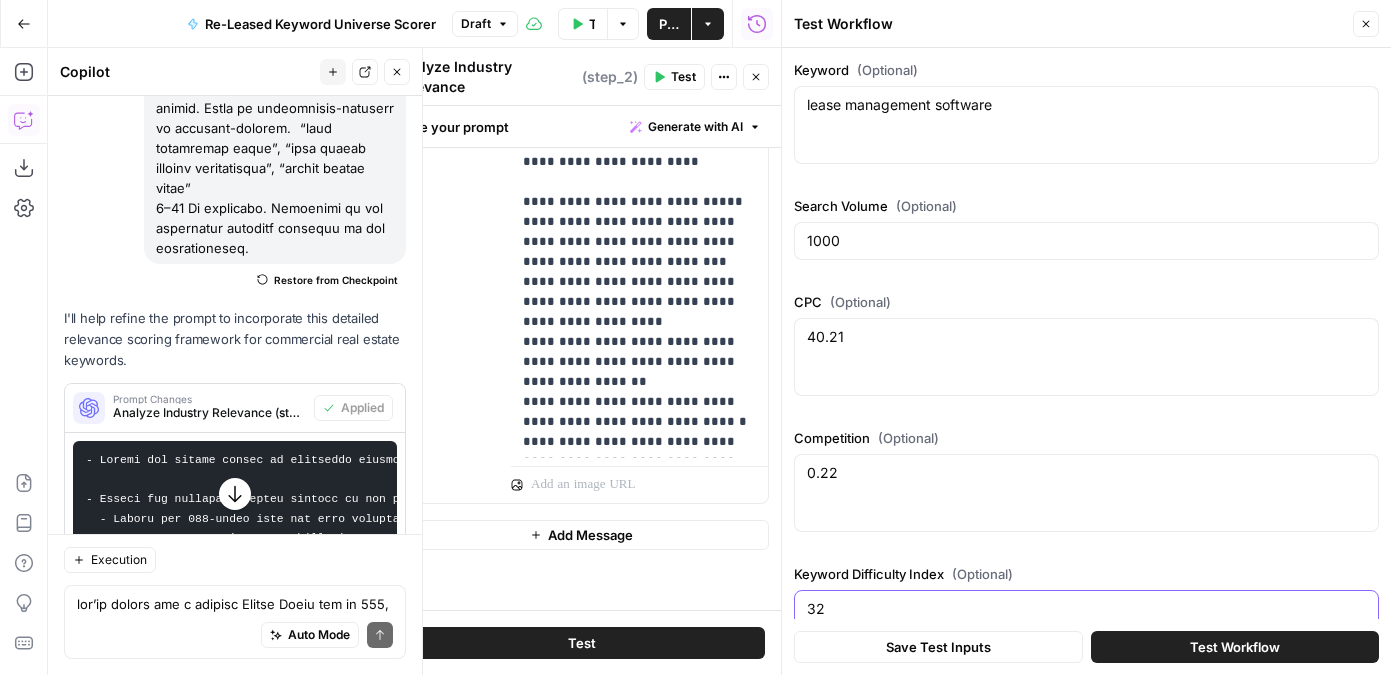 scroll, scrollTop: 29, scrollLeft: 0, axis: vertical 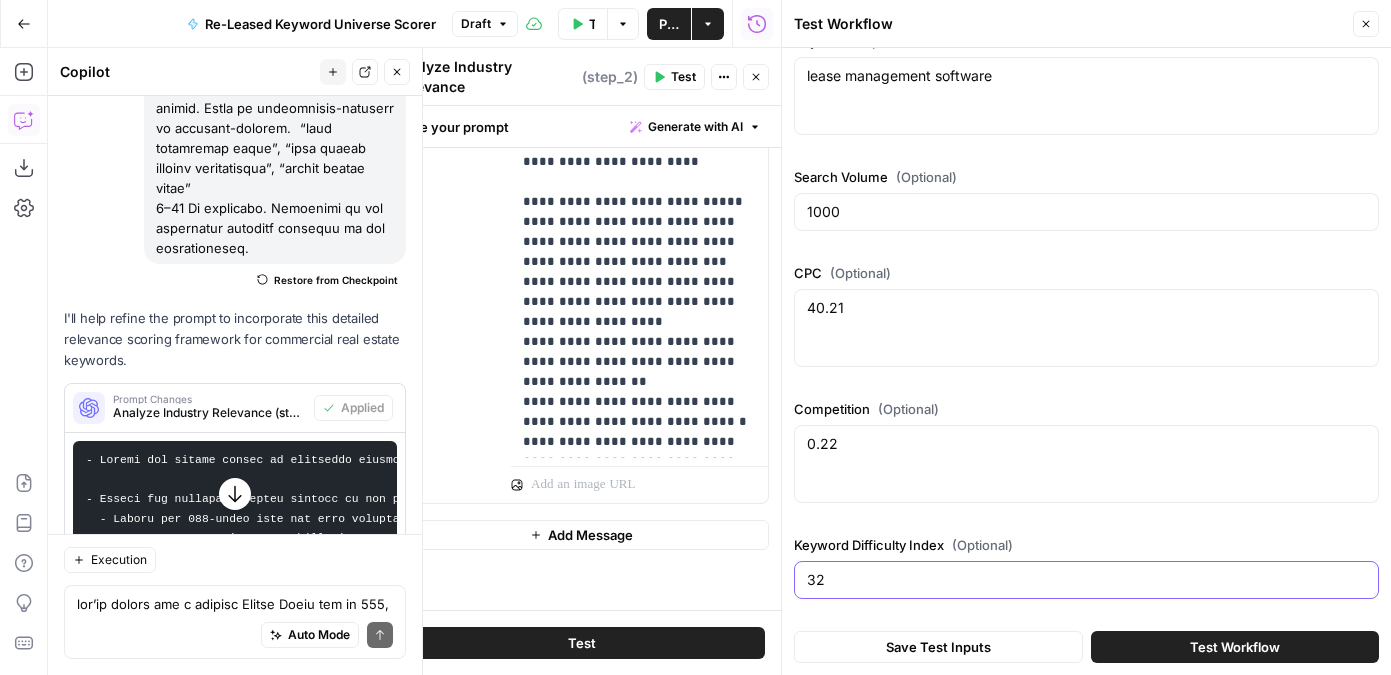 type on "32" 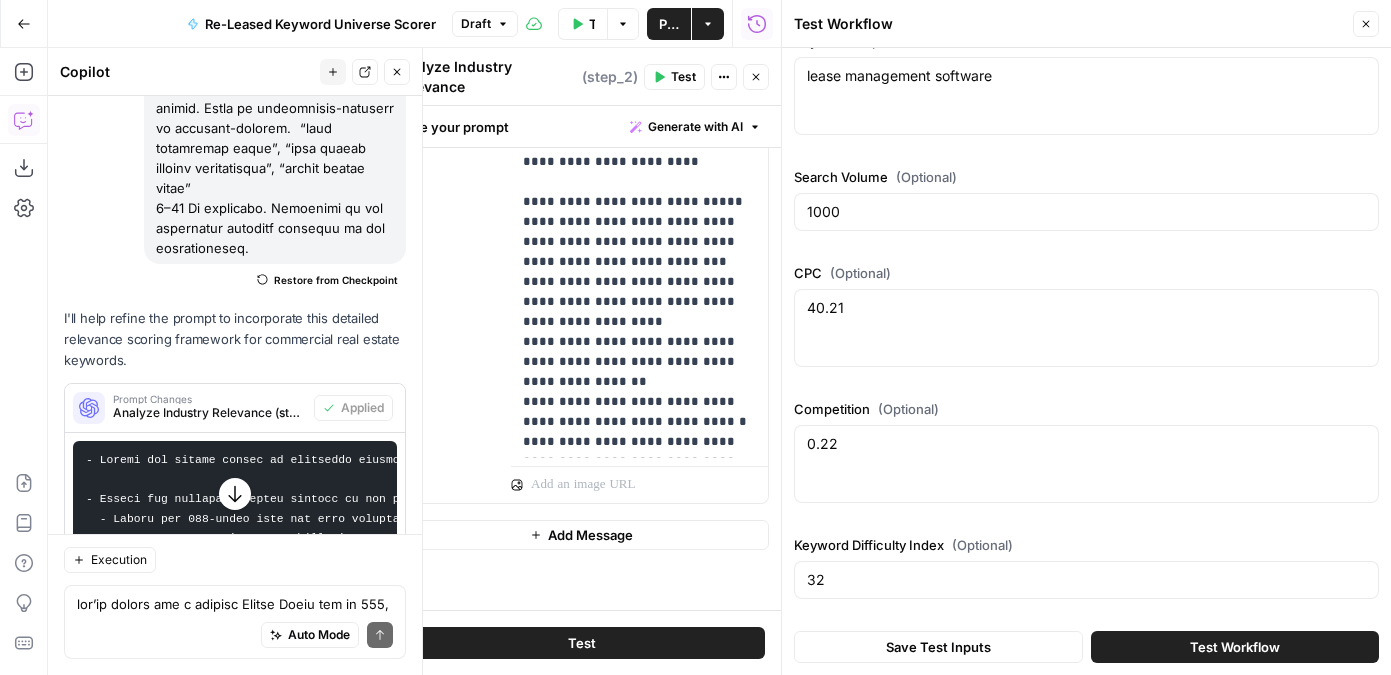 click on "Save Test Inputs" at bounding box center [938, 647] 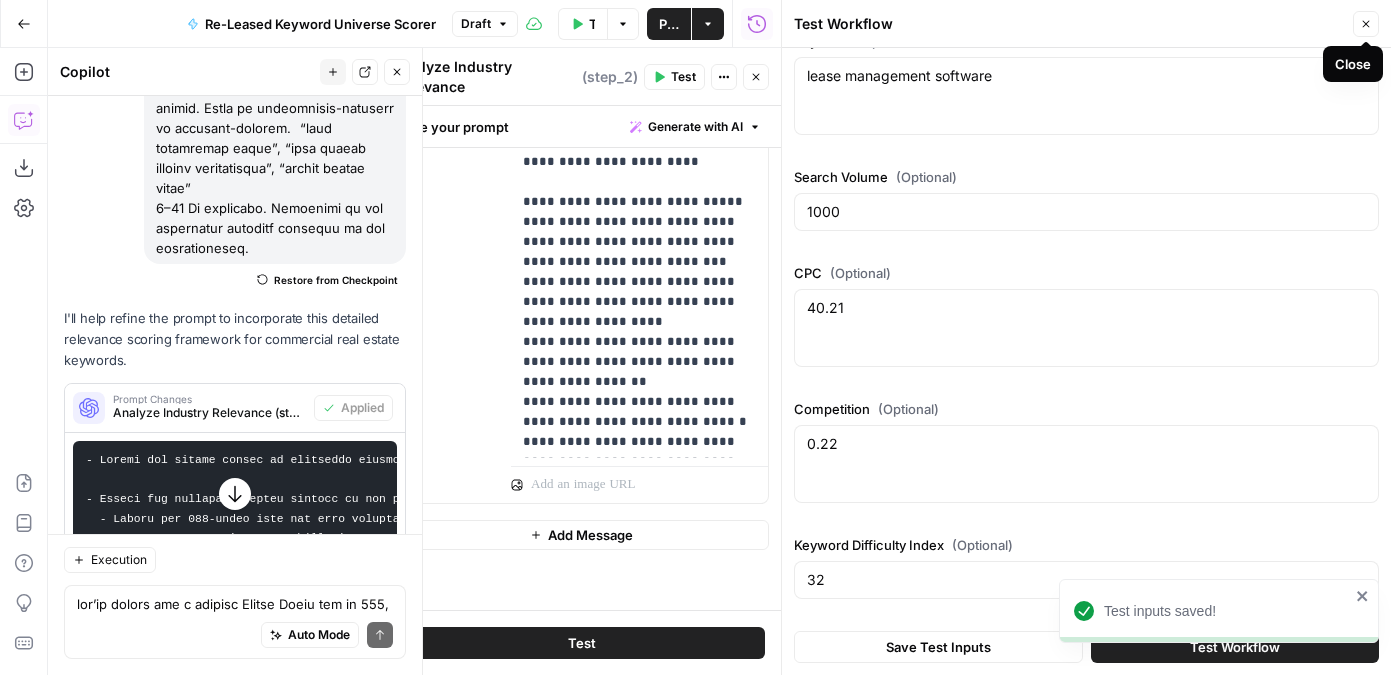click 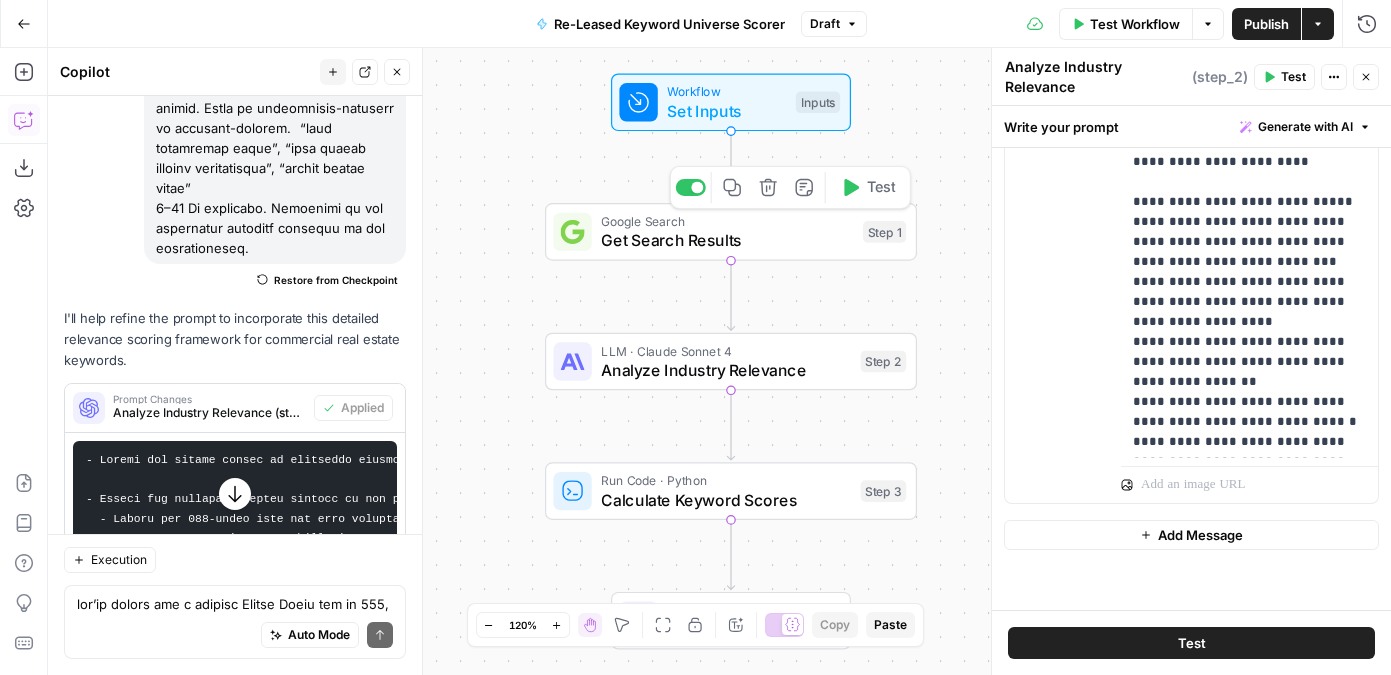 click on "Test" at bounding box center (881, 188) 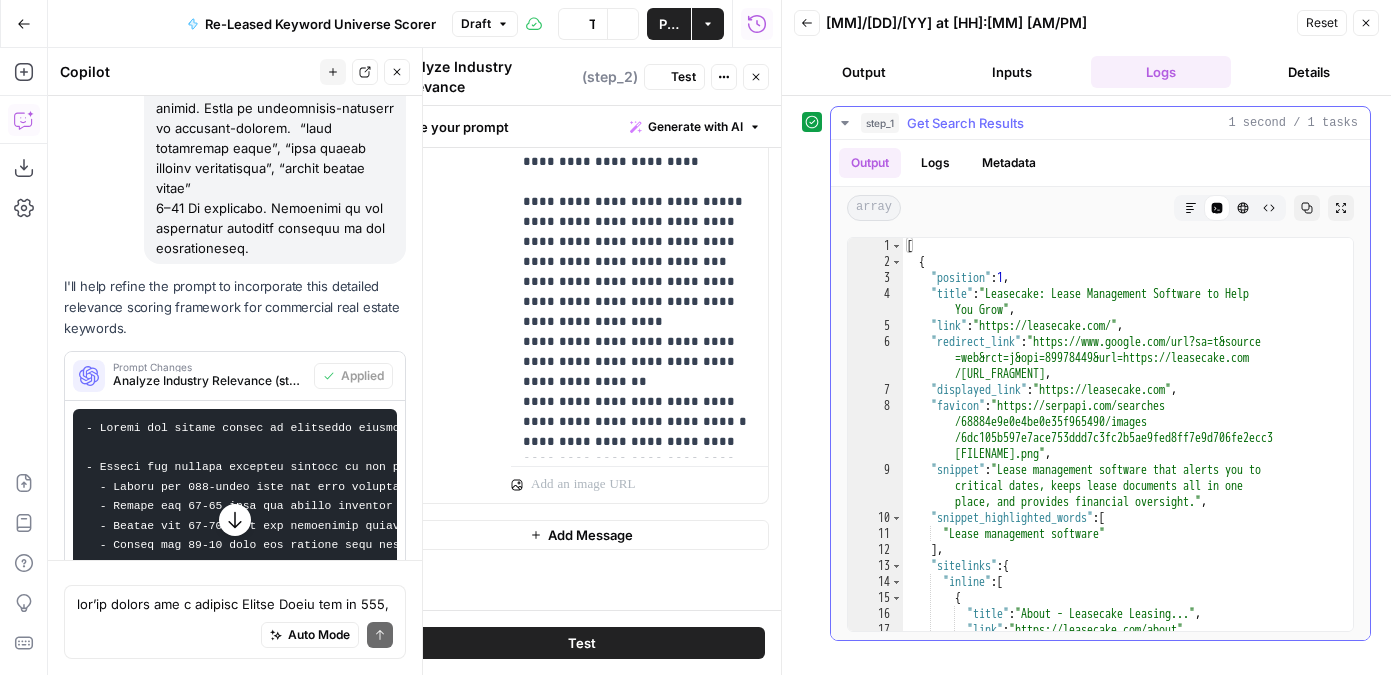 scroll, scrollTop: 4849, scrollLeft: 0, axis: vertical 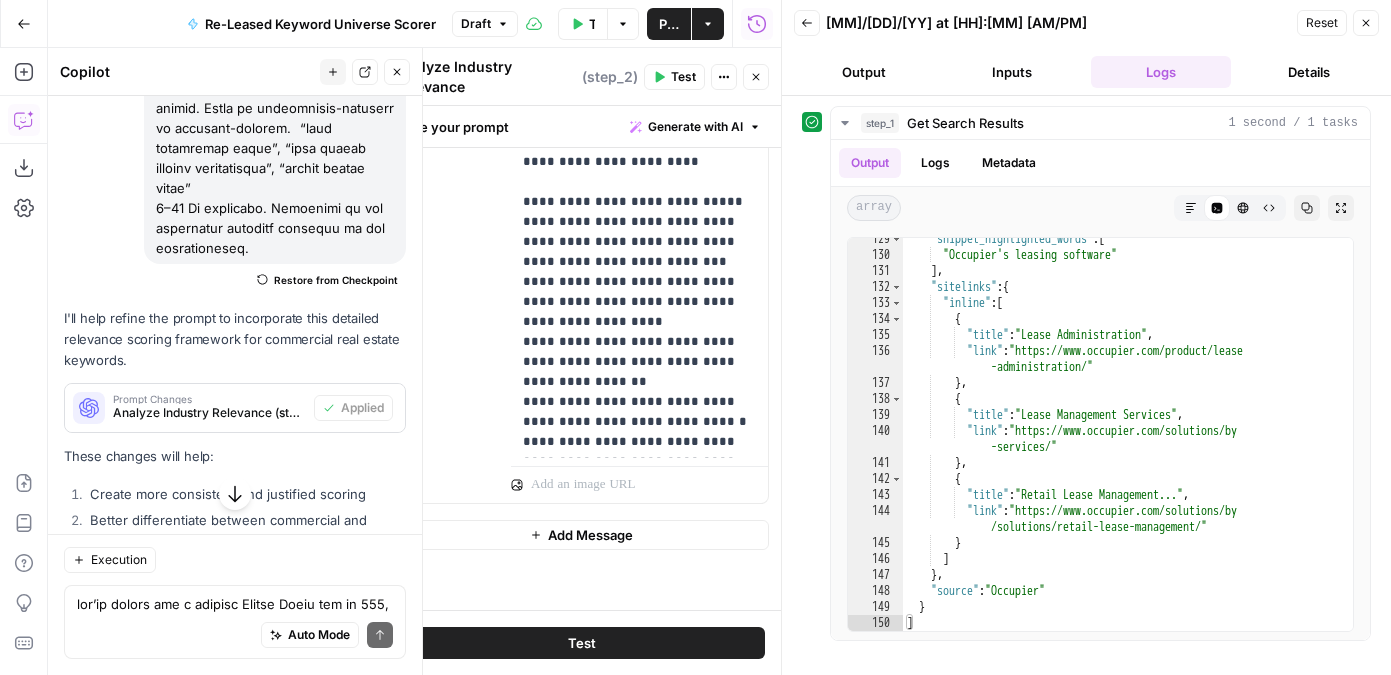 click 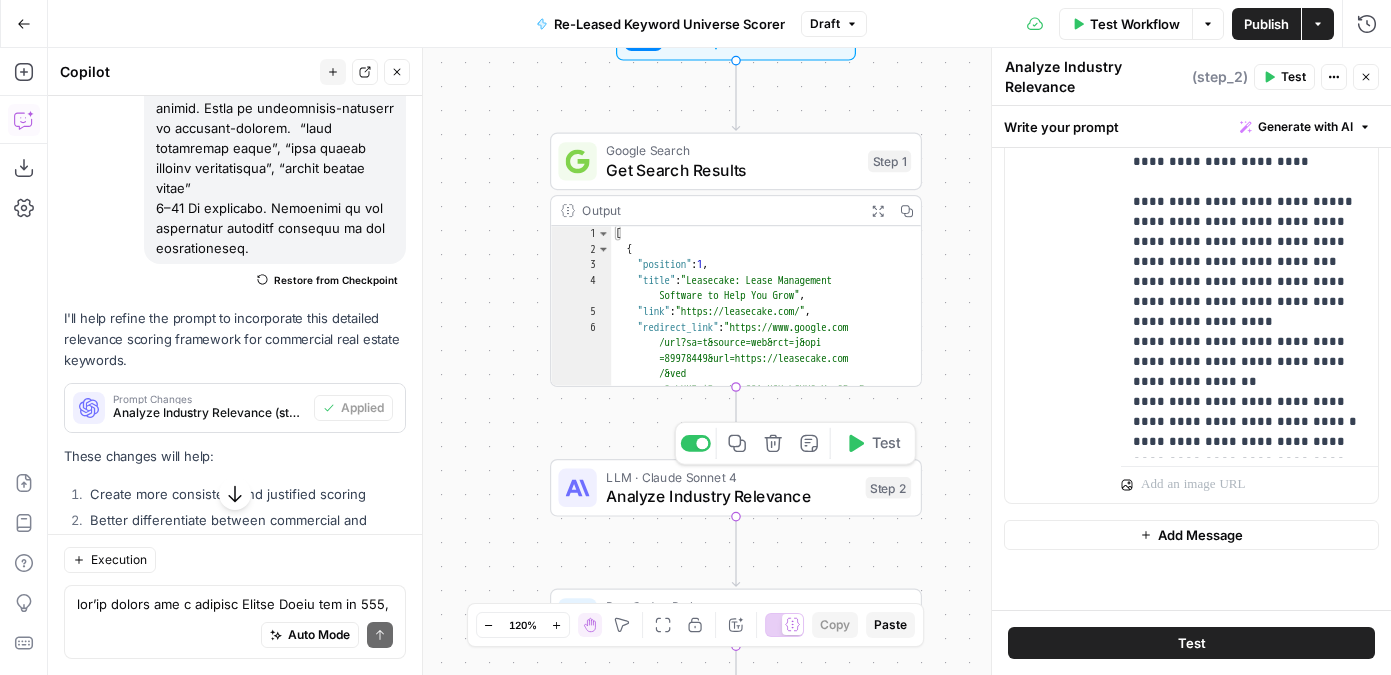 click on "Test" at bounding box center (886, 444) 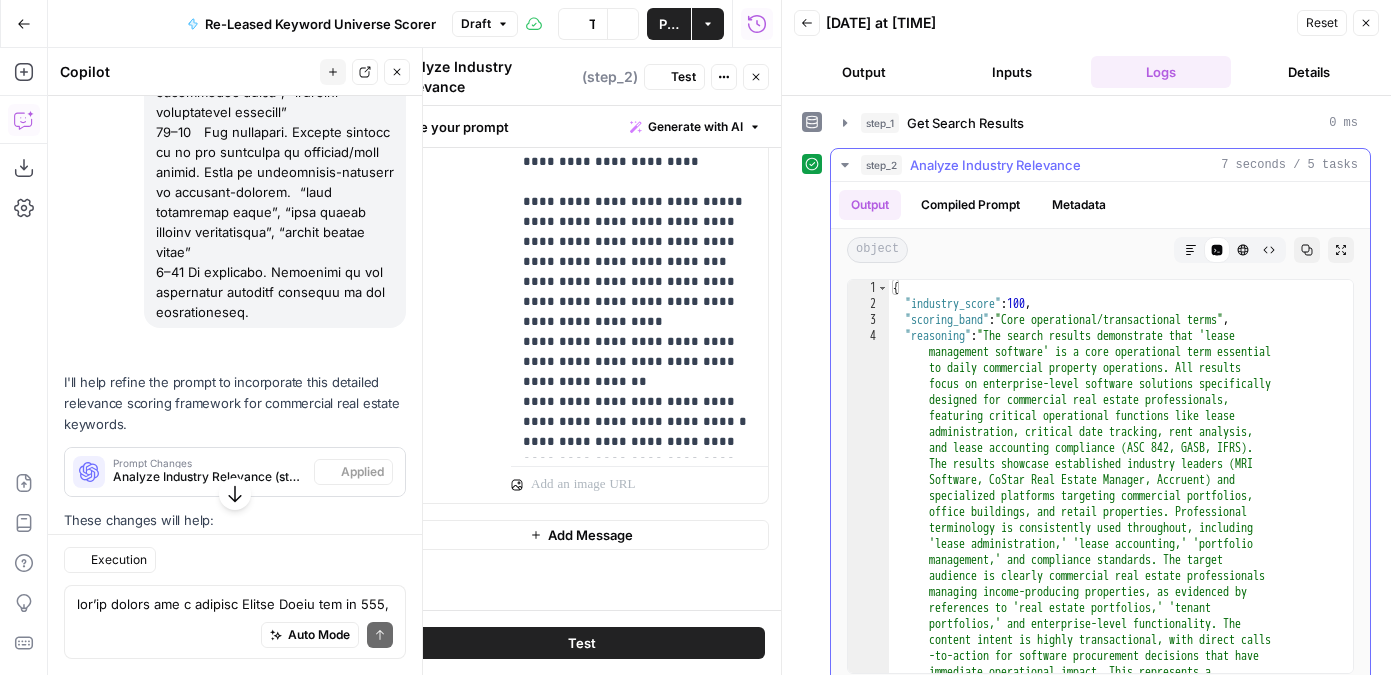scroll, scrollTop: 4849, scrollLeft: 0, axis: vertical 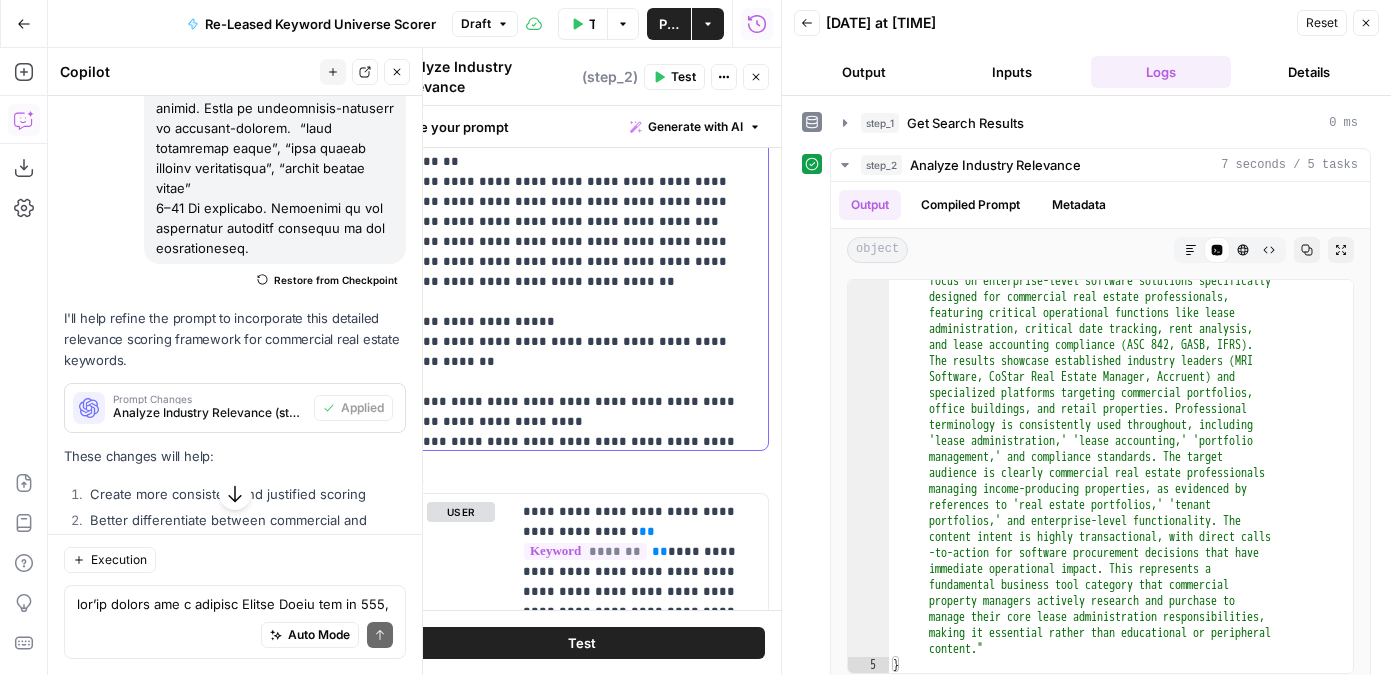 drag, startPoint x: 512, startPoint y: 362, endPoint x: 529, endPoint y: 245, distance: 118.22859 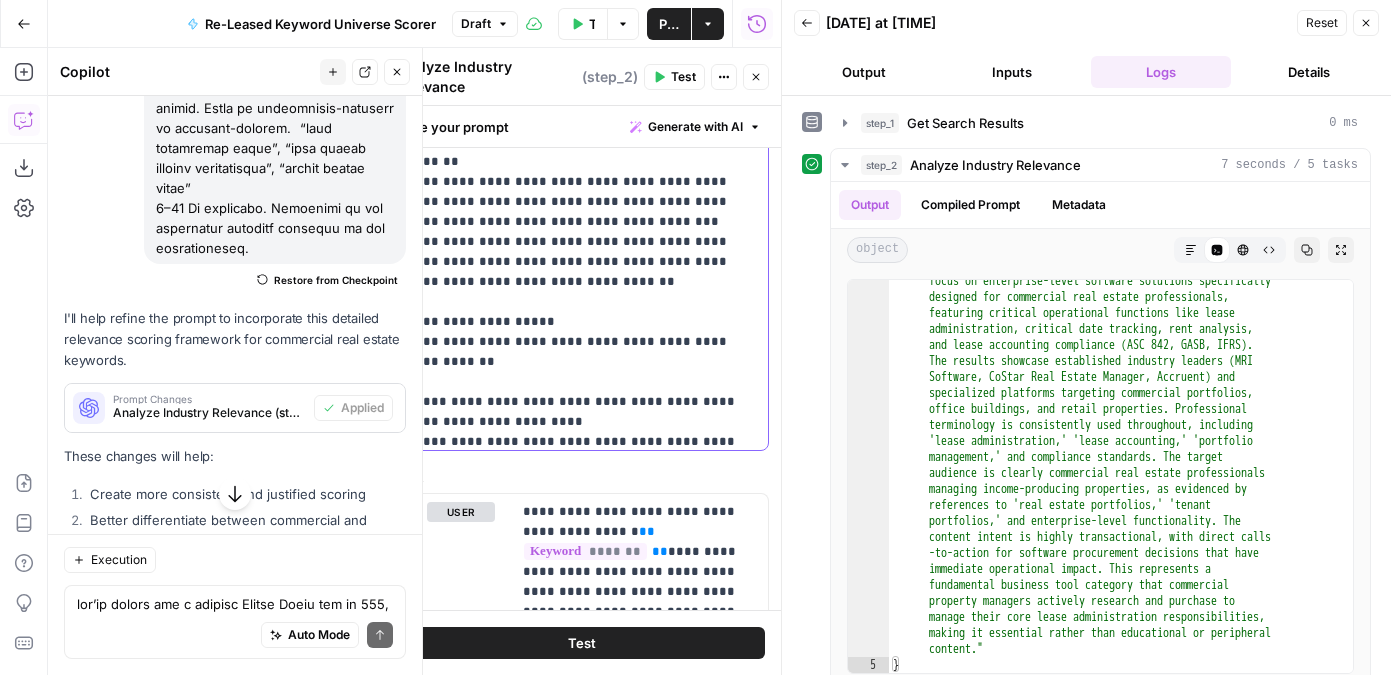click on "**********" at bounding box center (581, -288) 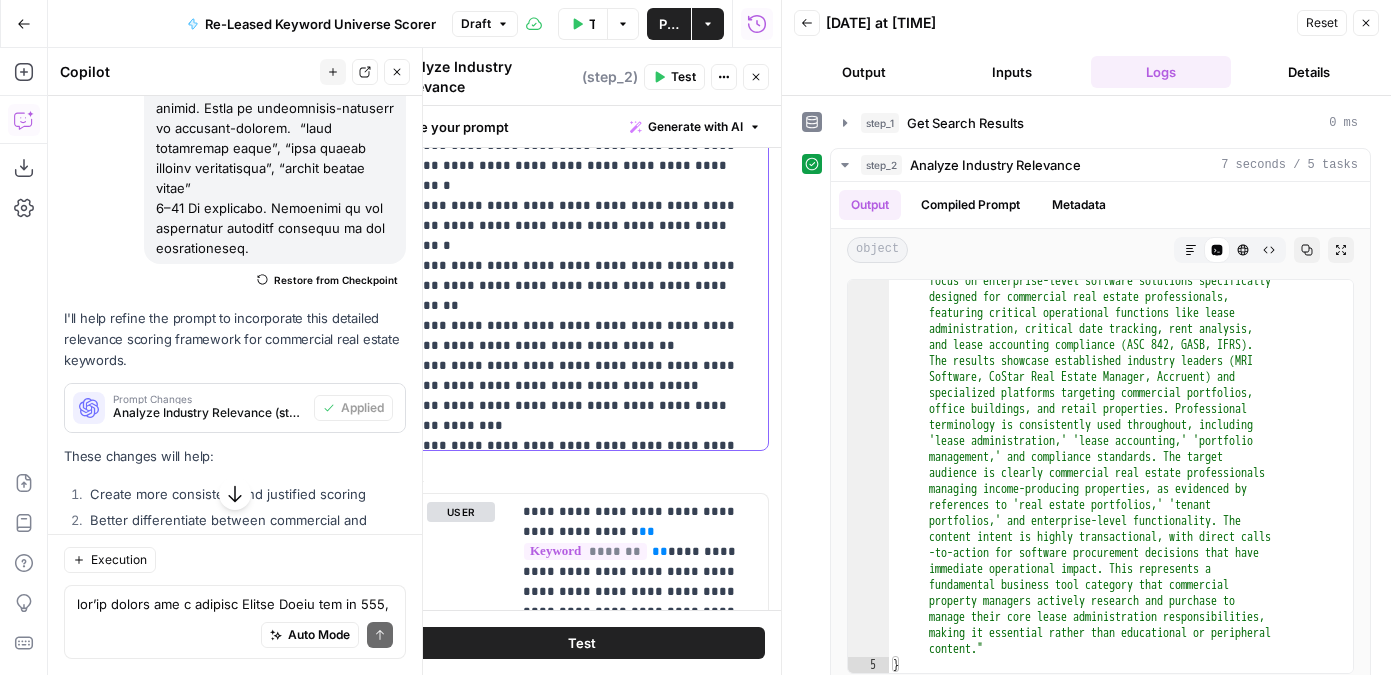 scroll, scrollTop: 0, scrollLeft: 0, axis: both 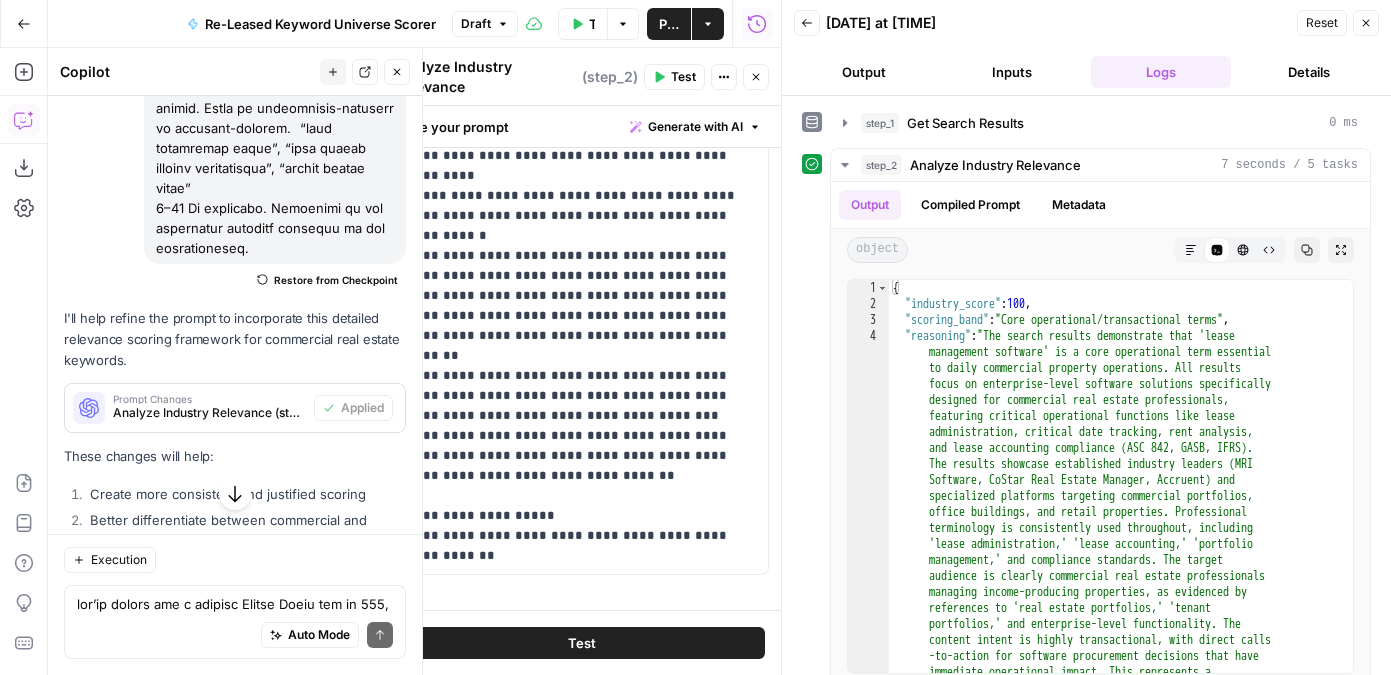 click on "Test" at bounding box center [581, 643] 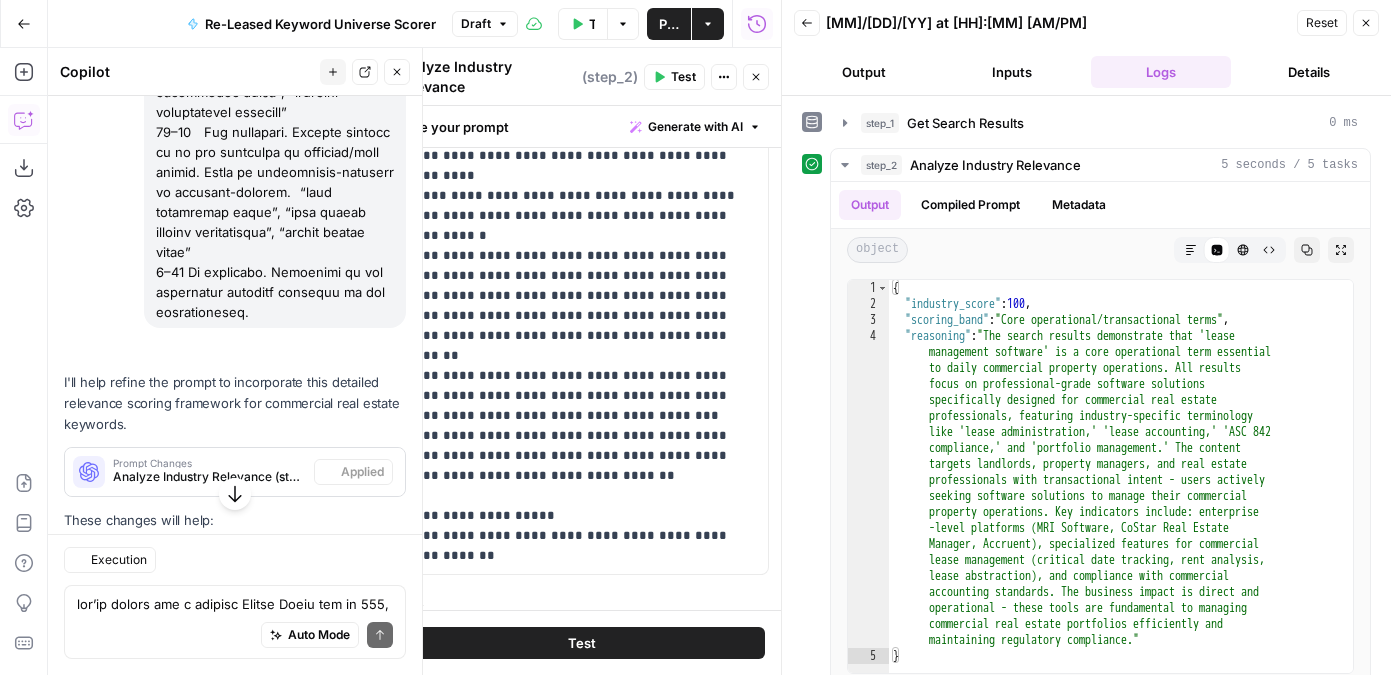 scroll, scrollTop: 4849, scrollLeft: 0, axis: vertical 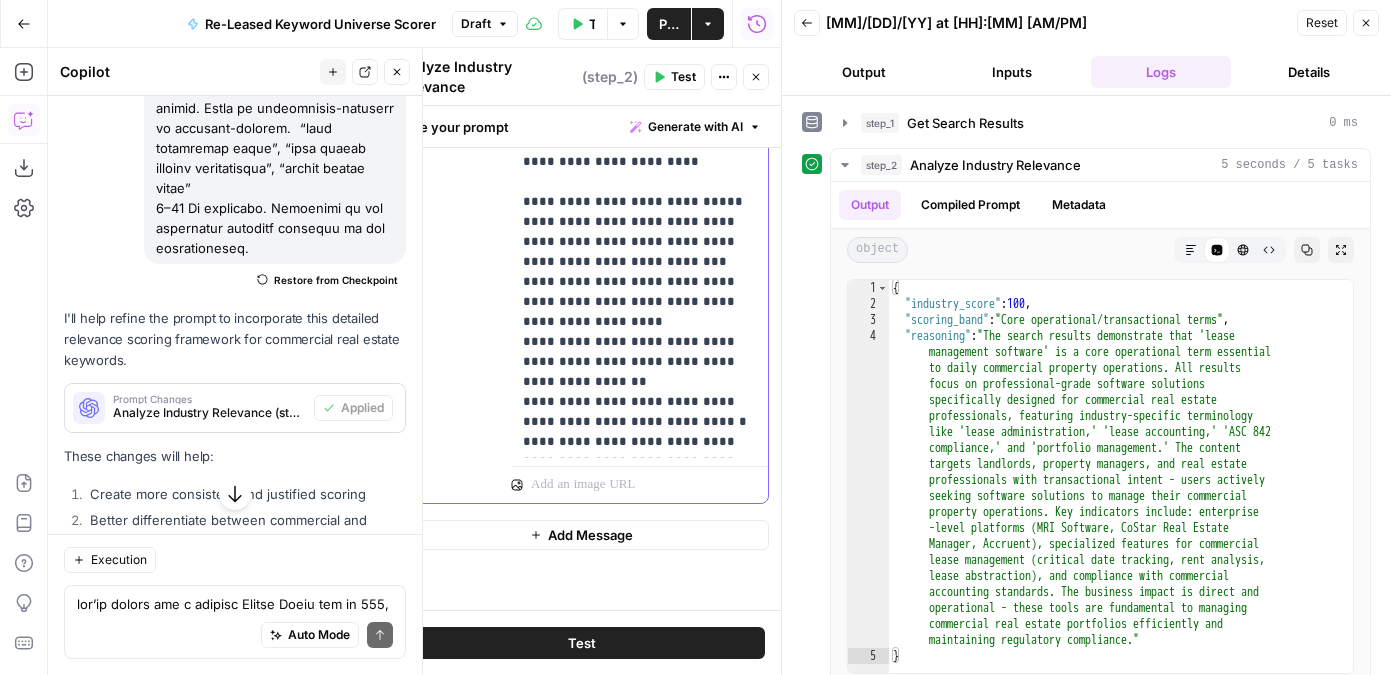 click on "**********" at bounding box center (639, 142) 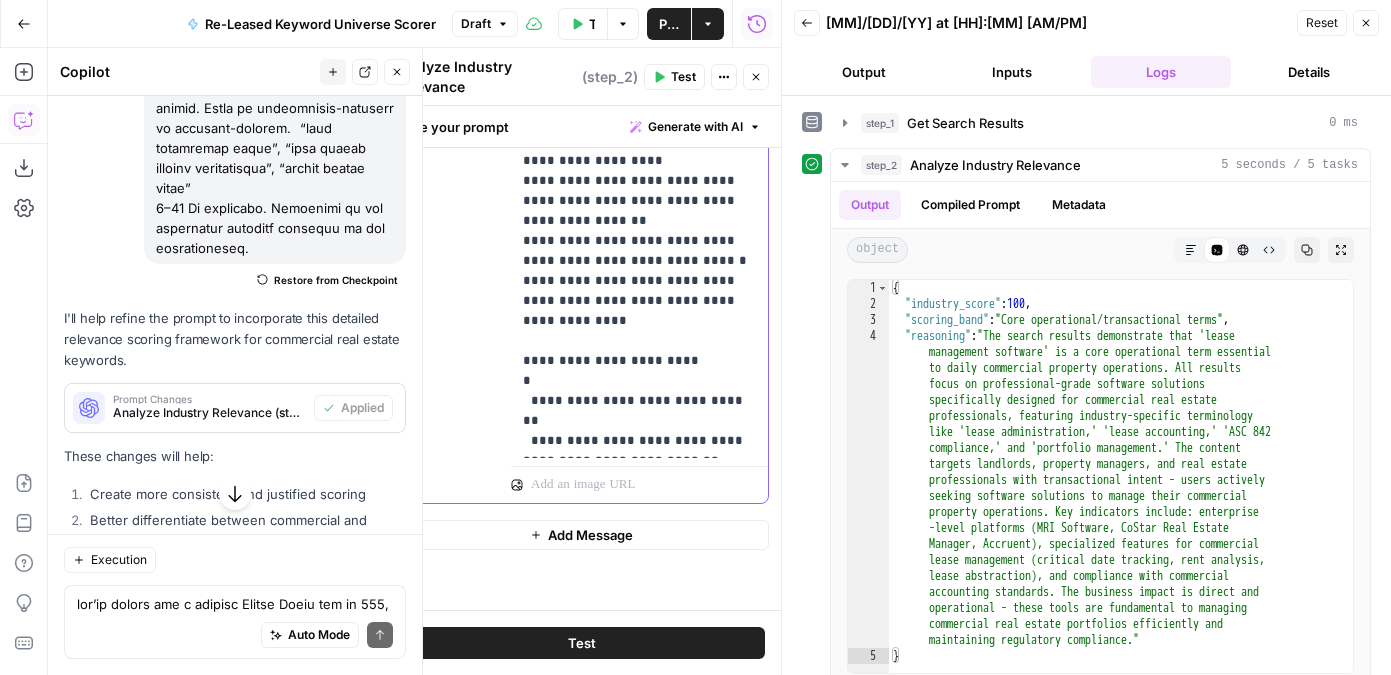 scroll, scrollTop: 181, scrollLeft: 0, axis: vertical 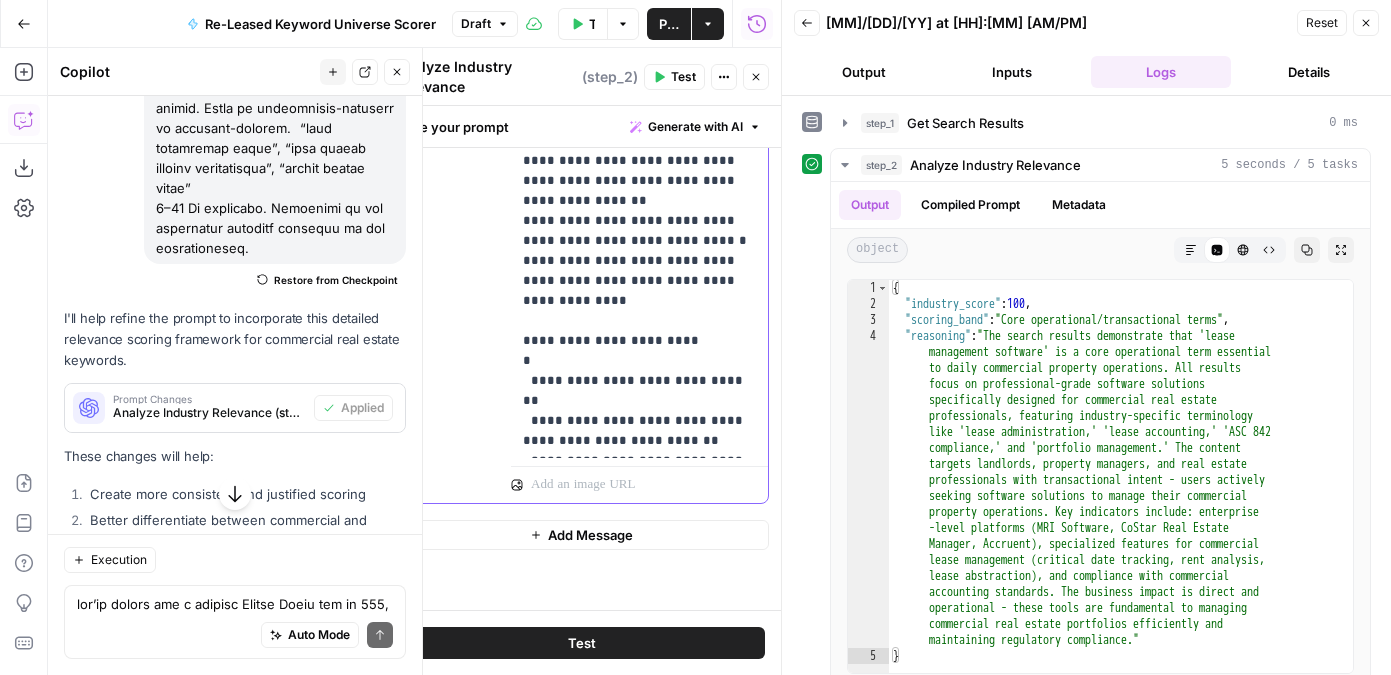 drag, startPoint x: 671, startPoint y: 419, endPoint x: 668, endPoint y: 342, distance: 77.05842 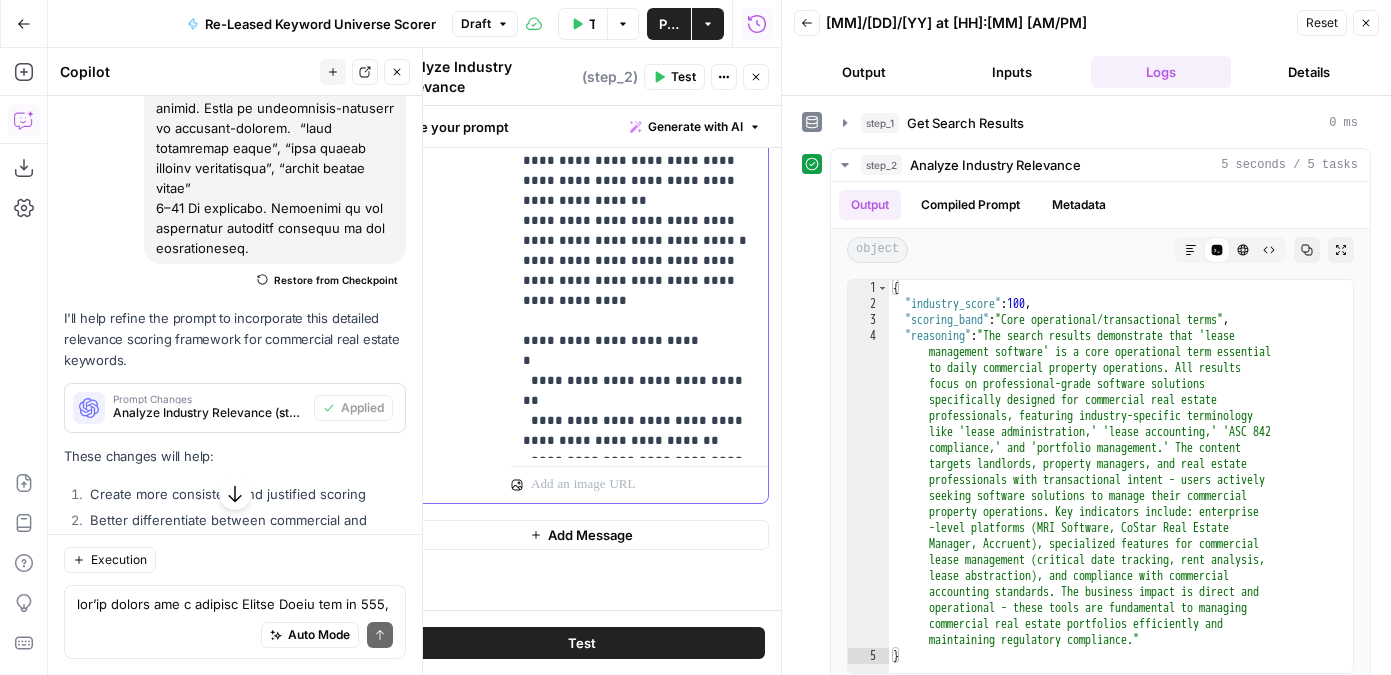click on "**********" at bounding box center (639, -39) 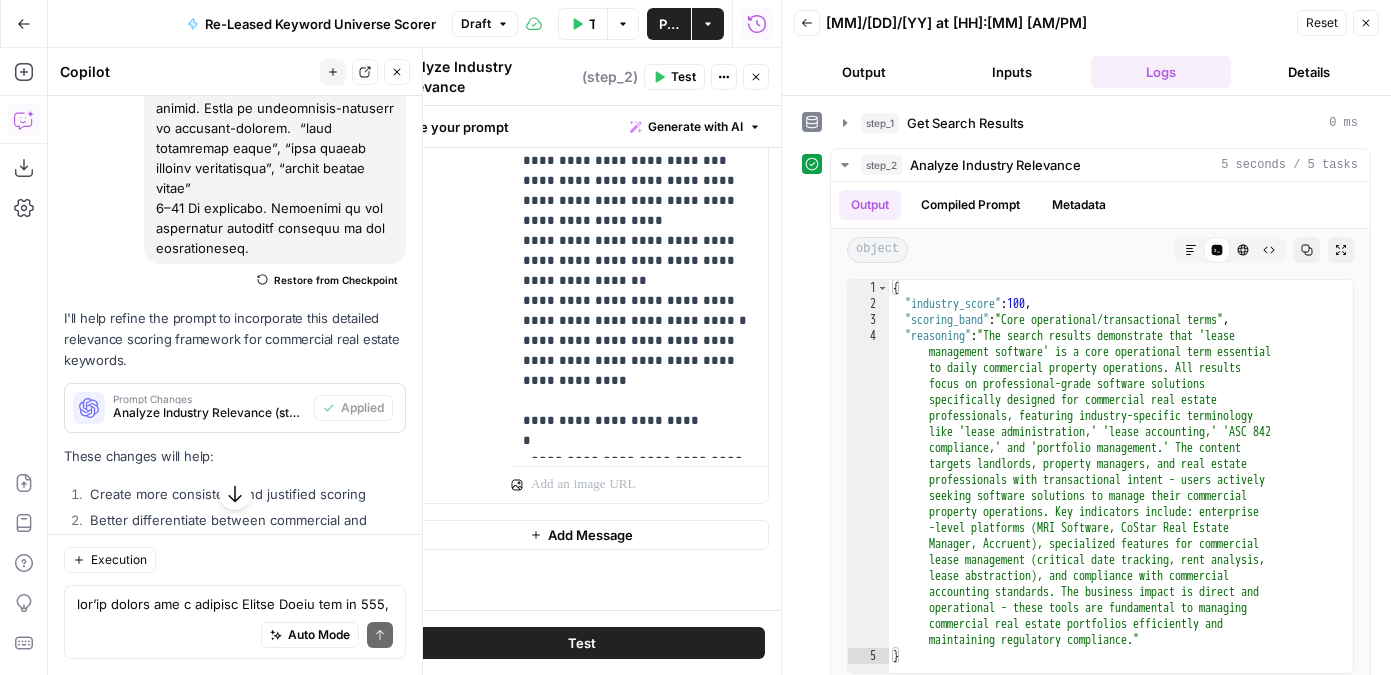 click on "Test" at bounding box center (581, 643) 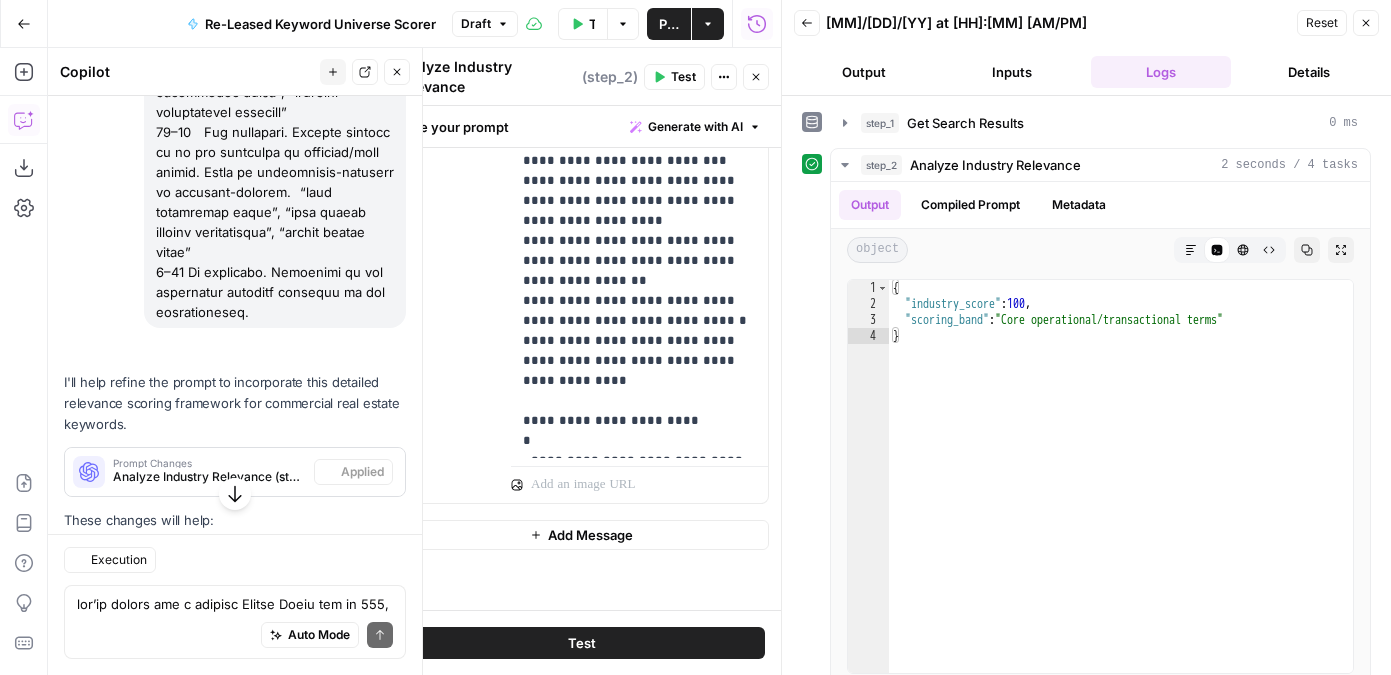 scroll, scrollTop: 4849, scrollLeft: 0, axis: vertical 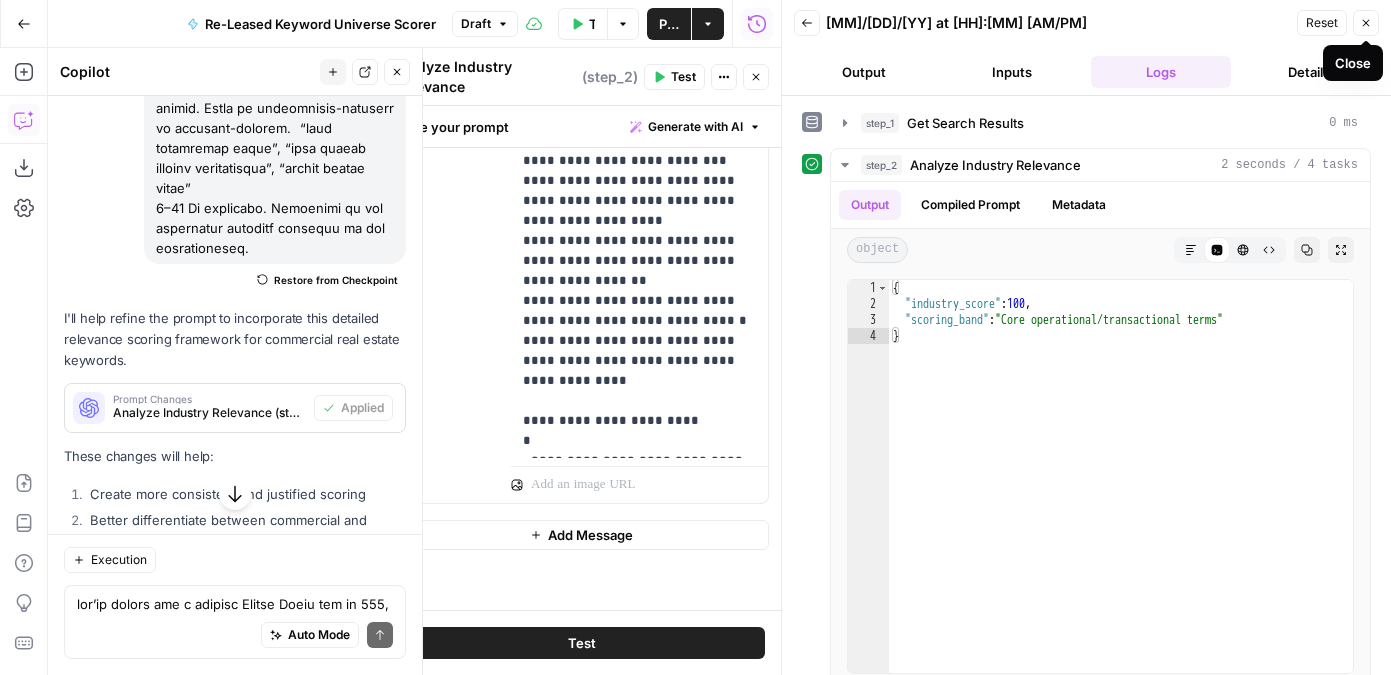 click on "Close" at bounding box center [1366, 23] 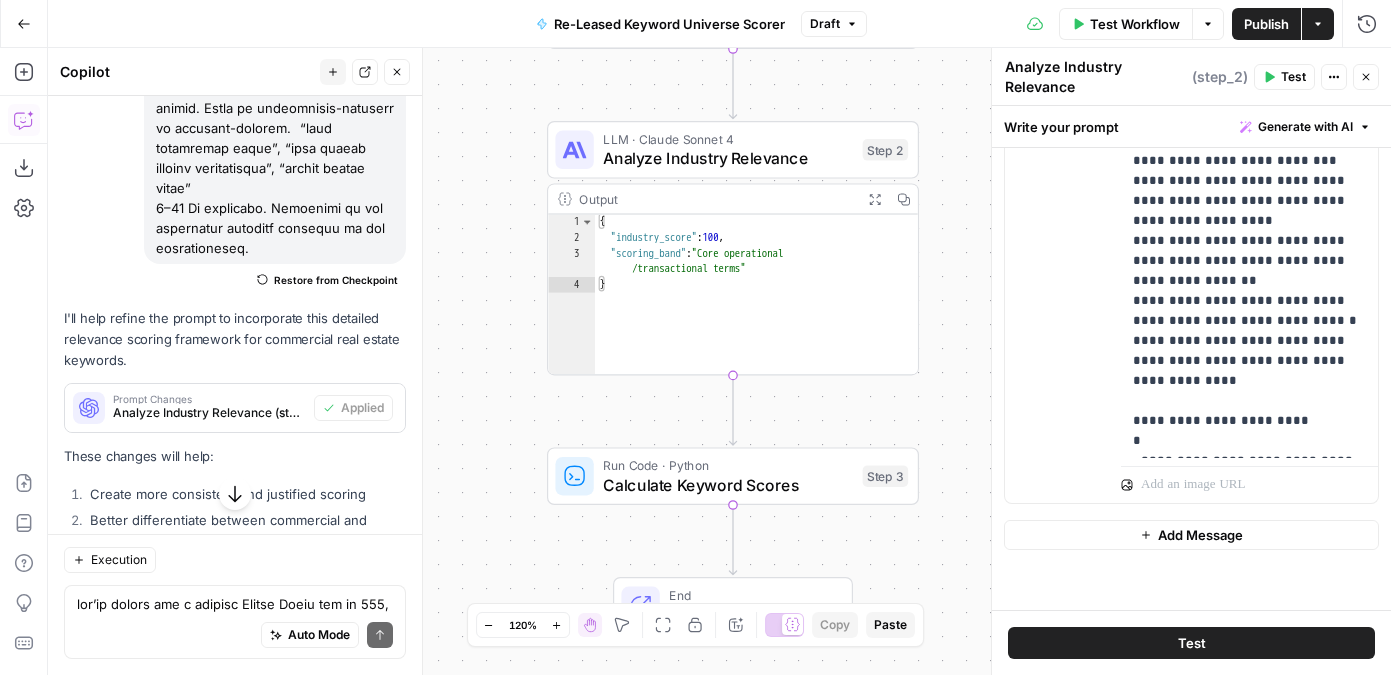 drag, startPoint x: 968, startPoint y: 534, endPoint x: 961, endPoint y: 302, distance: 232.10558 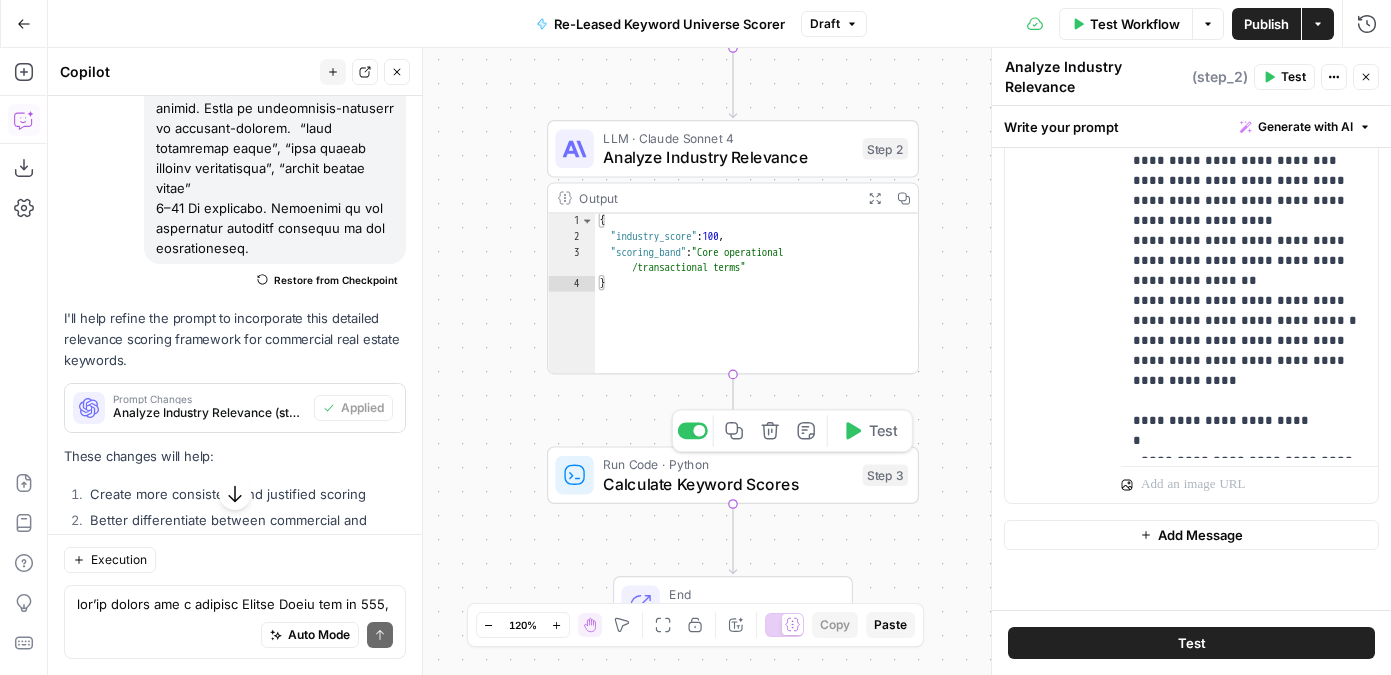 click on "Calculate Keyword Scores" at bounding box center [728, 484] 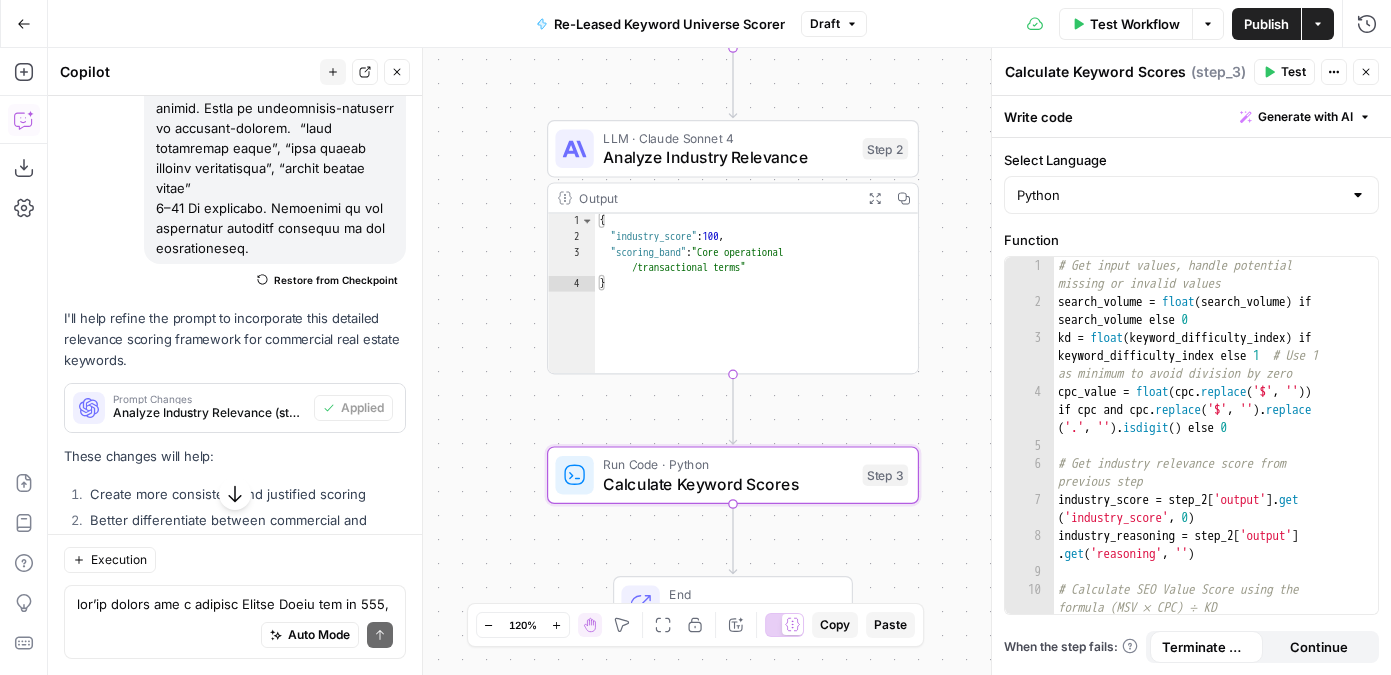 click on "Generate with AI" at bounding box center (1305, 117) 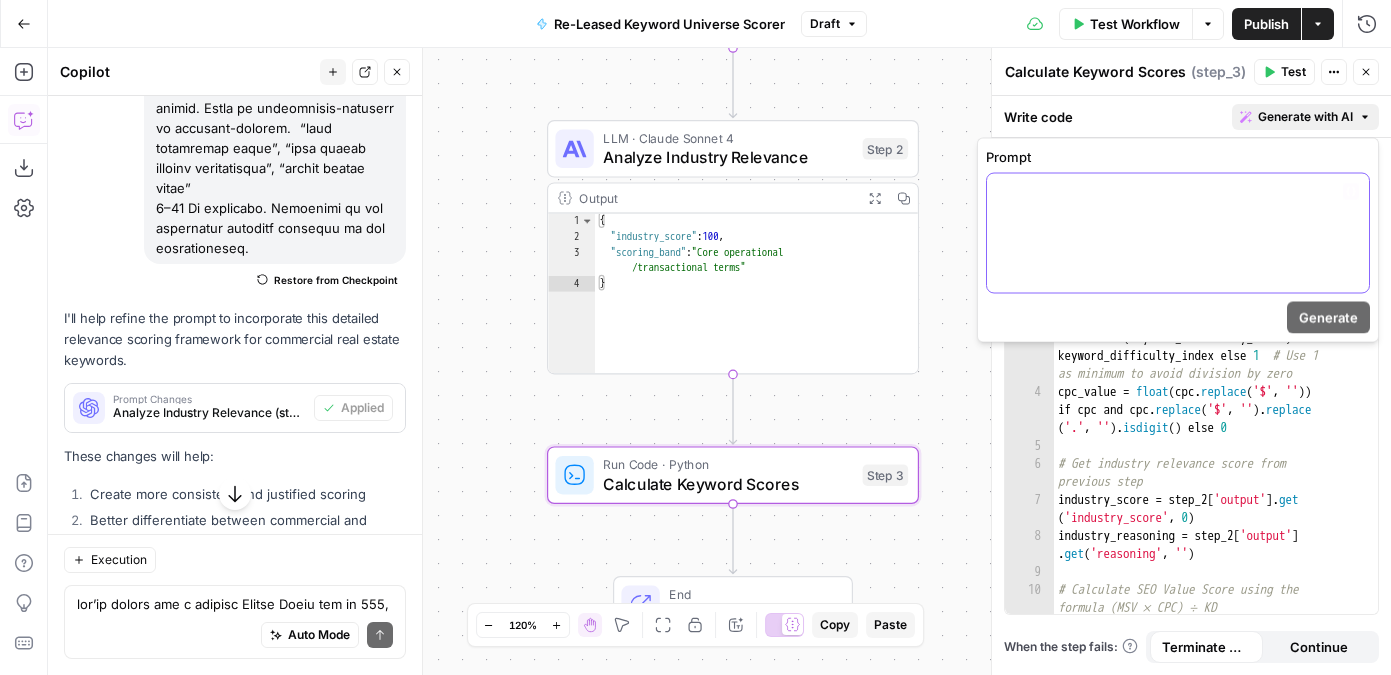click at bounding box center [1178, 233] 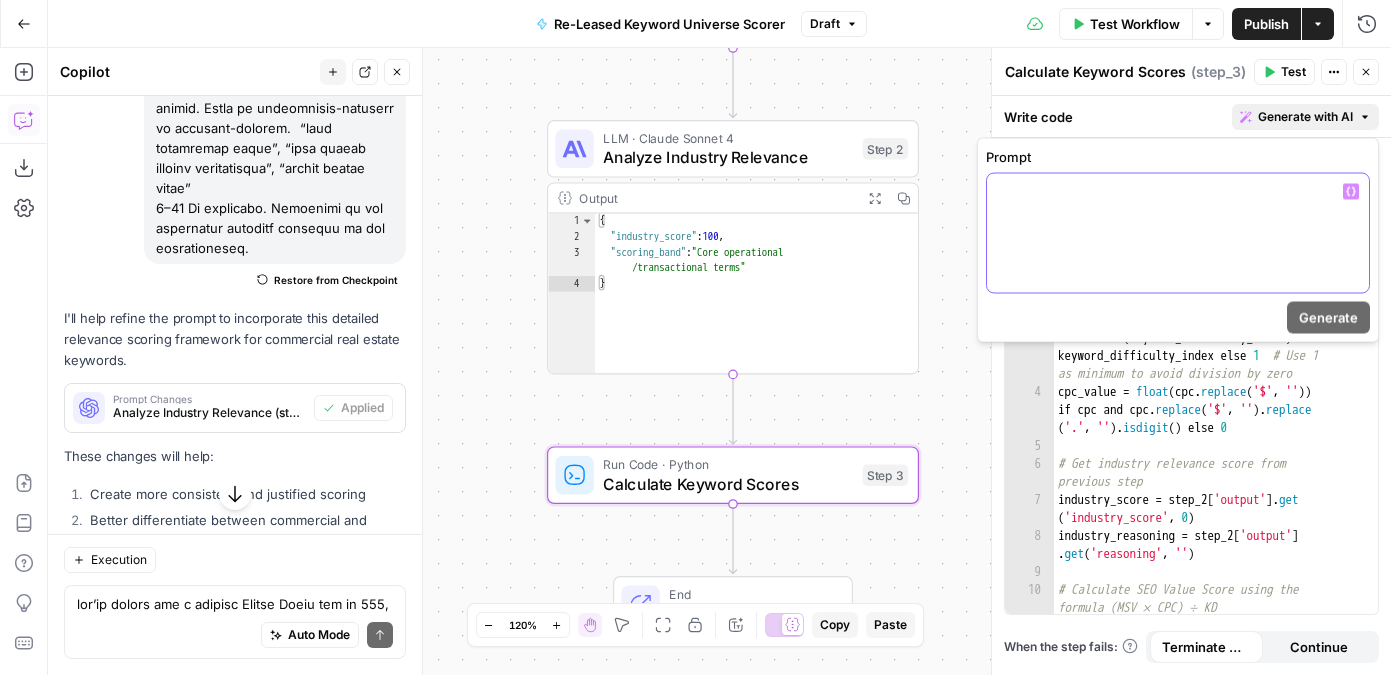 type 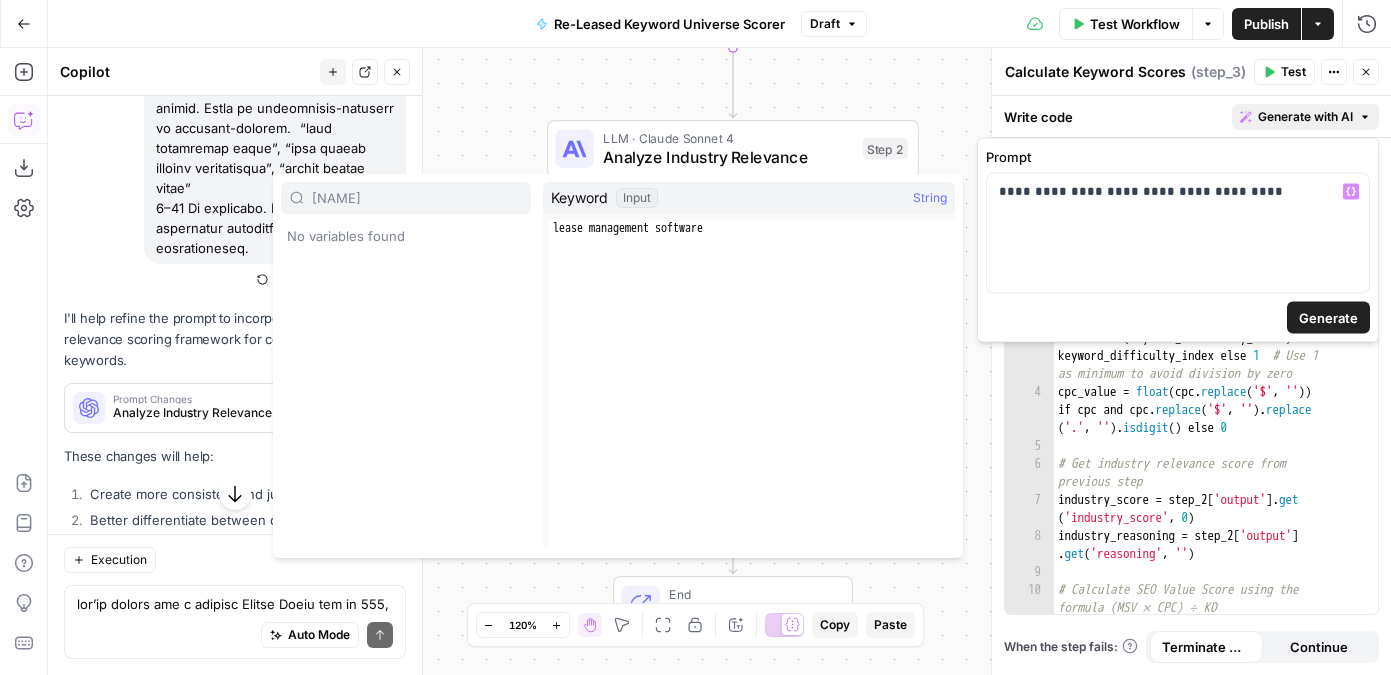 type on "KD" 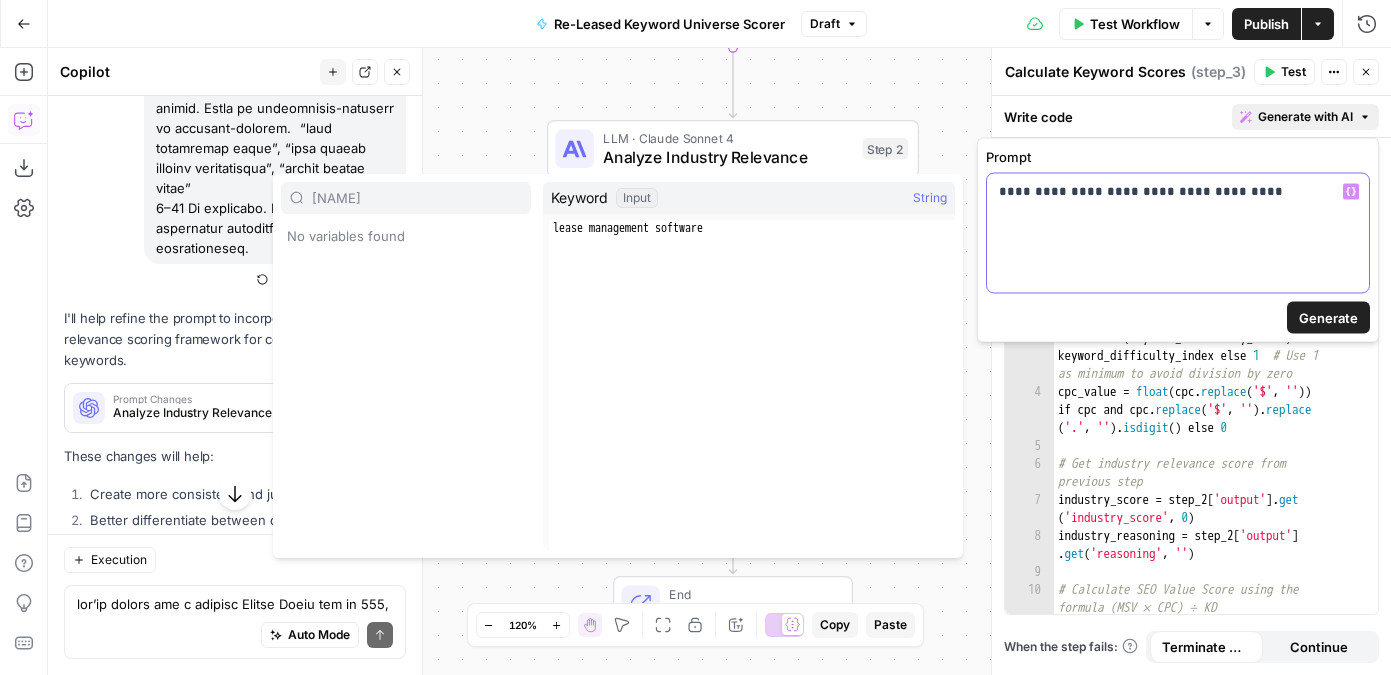 click on "**********" at bounding box center [1178, 233] 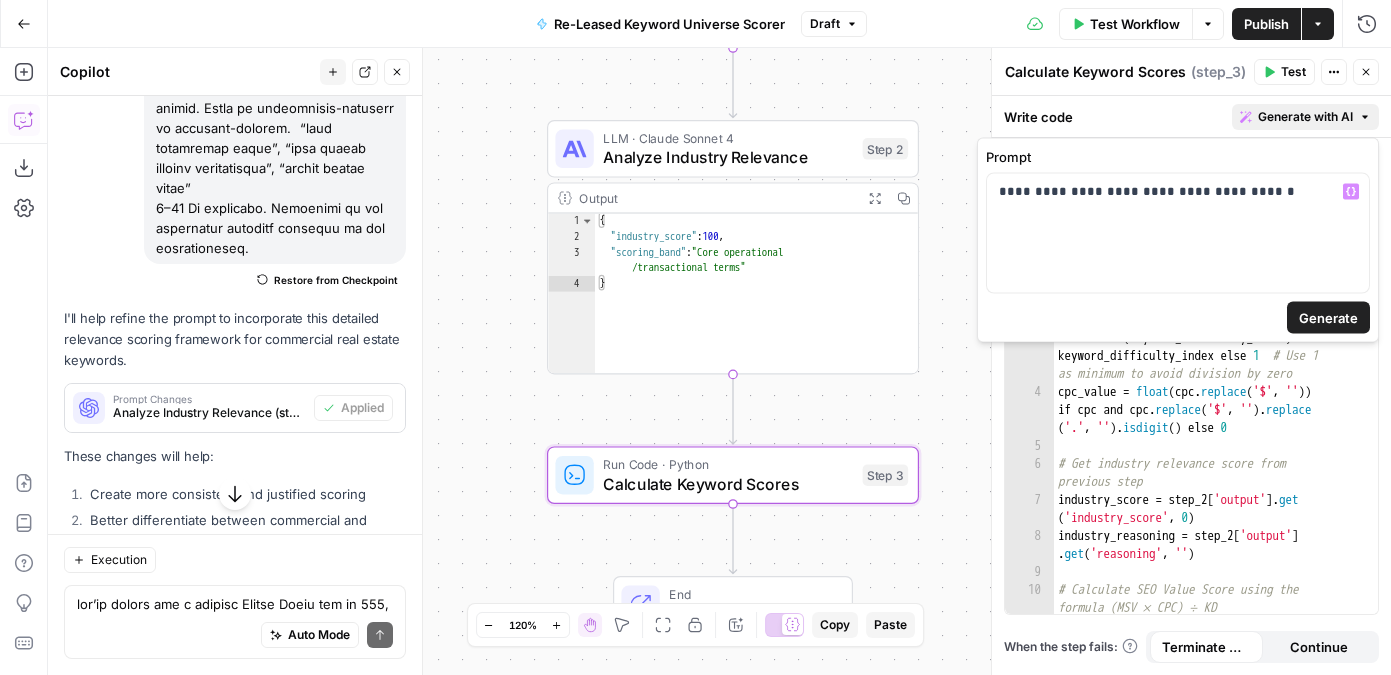 click on "Generate" at bounding box center (1328, 318) 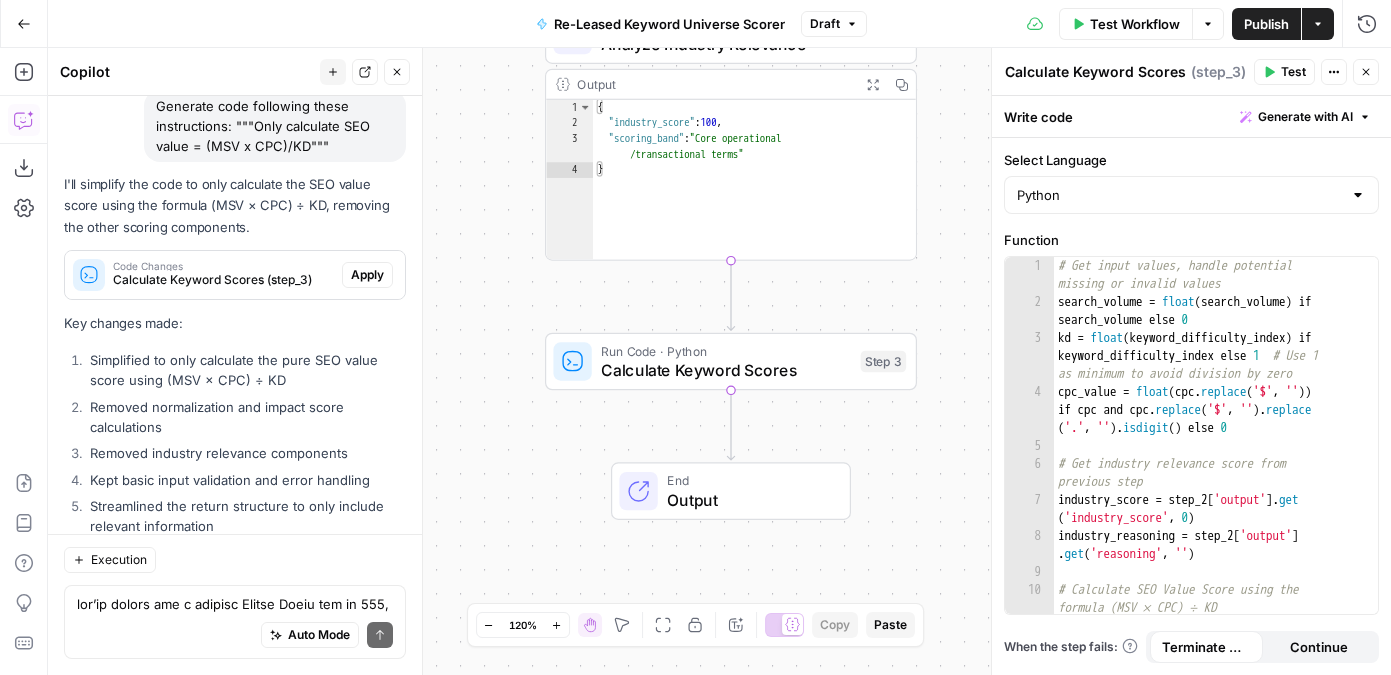 scroll, scrollTop: 5487, scrollLeft: 0, axis: vertical 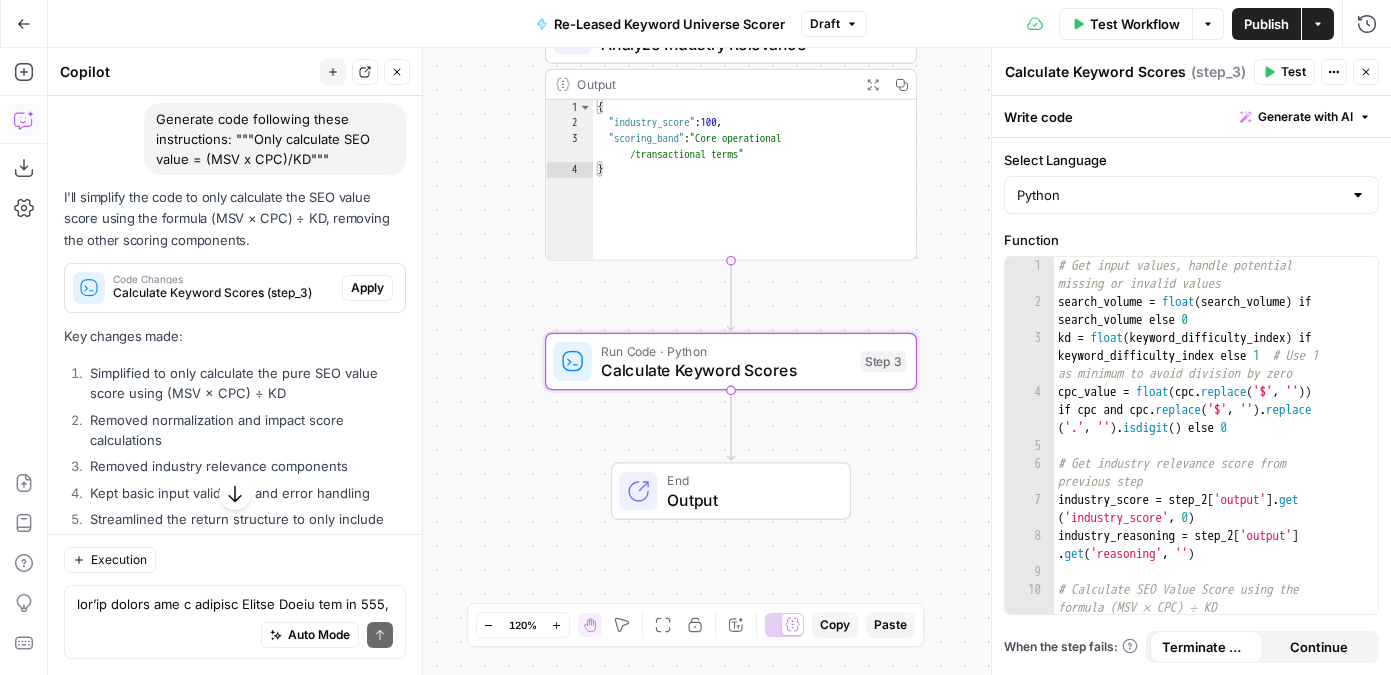 click on "Apply" at bounding box center [367, 288] 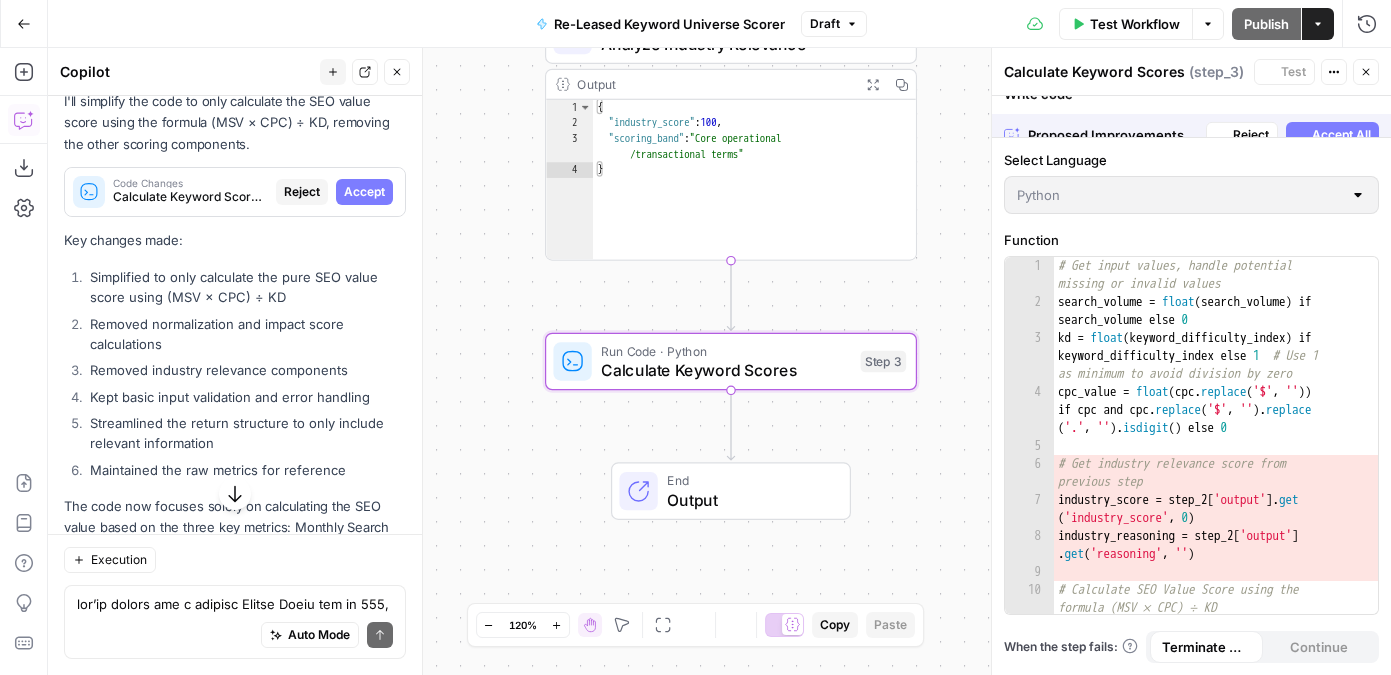 scroll, scrollTop: 5391, scrollLeft: 0, axis: vertical 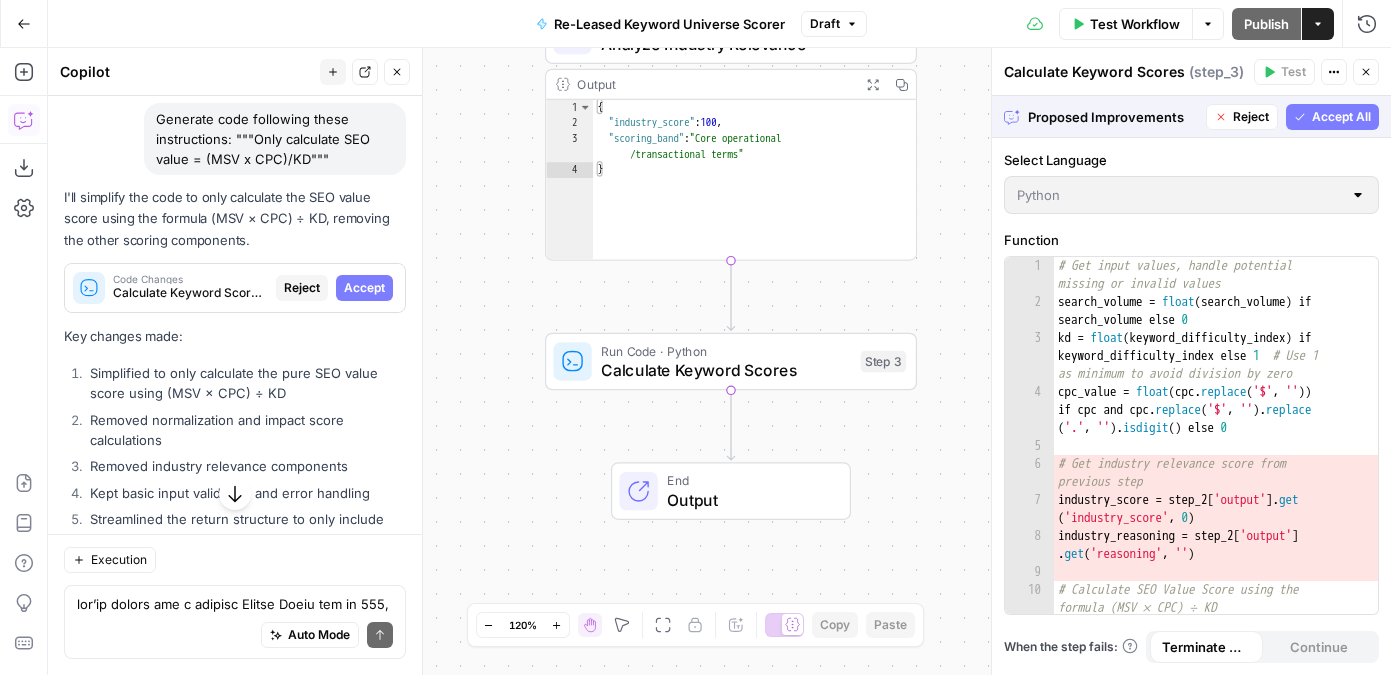 click on "Accept All" at bounding box center (1341, 117) 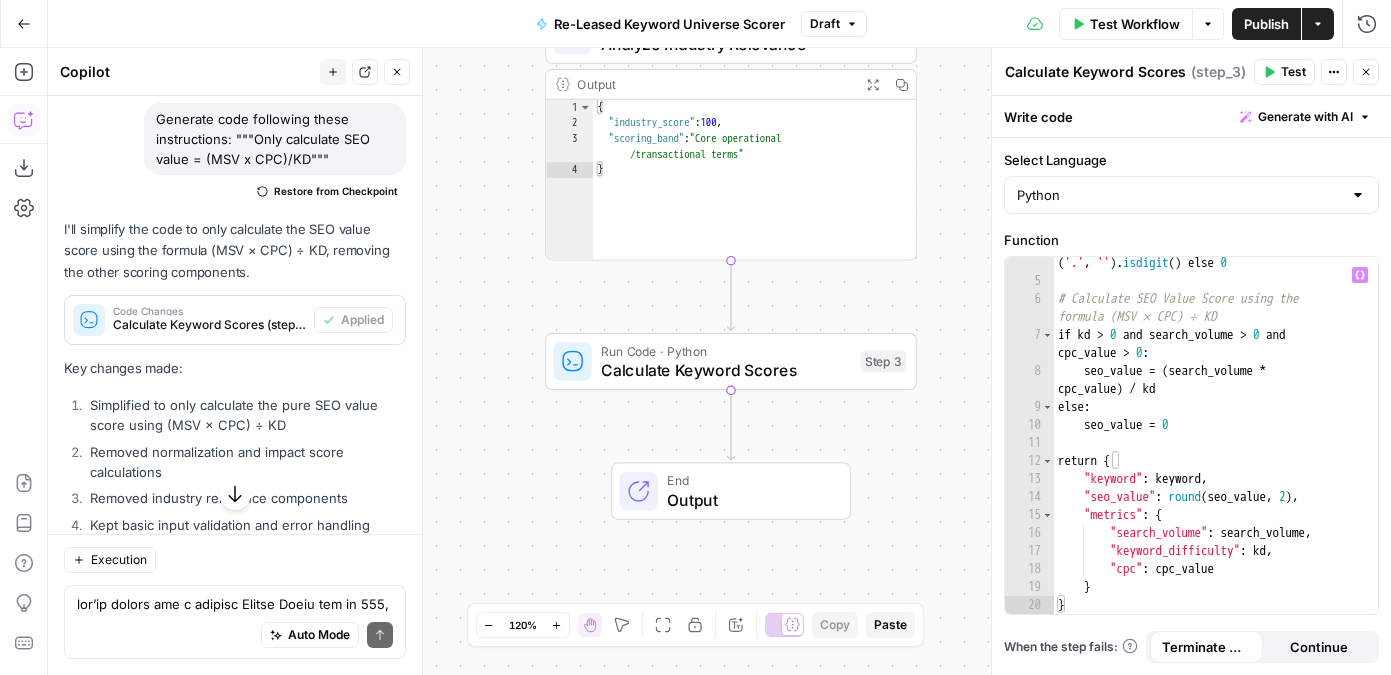 scroll, scrollTop: 165, scrollLeft: 0, axis: vertical 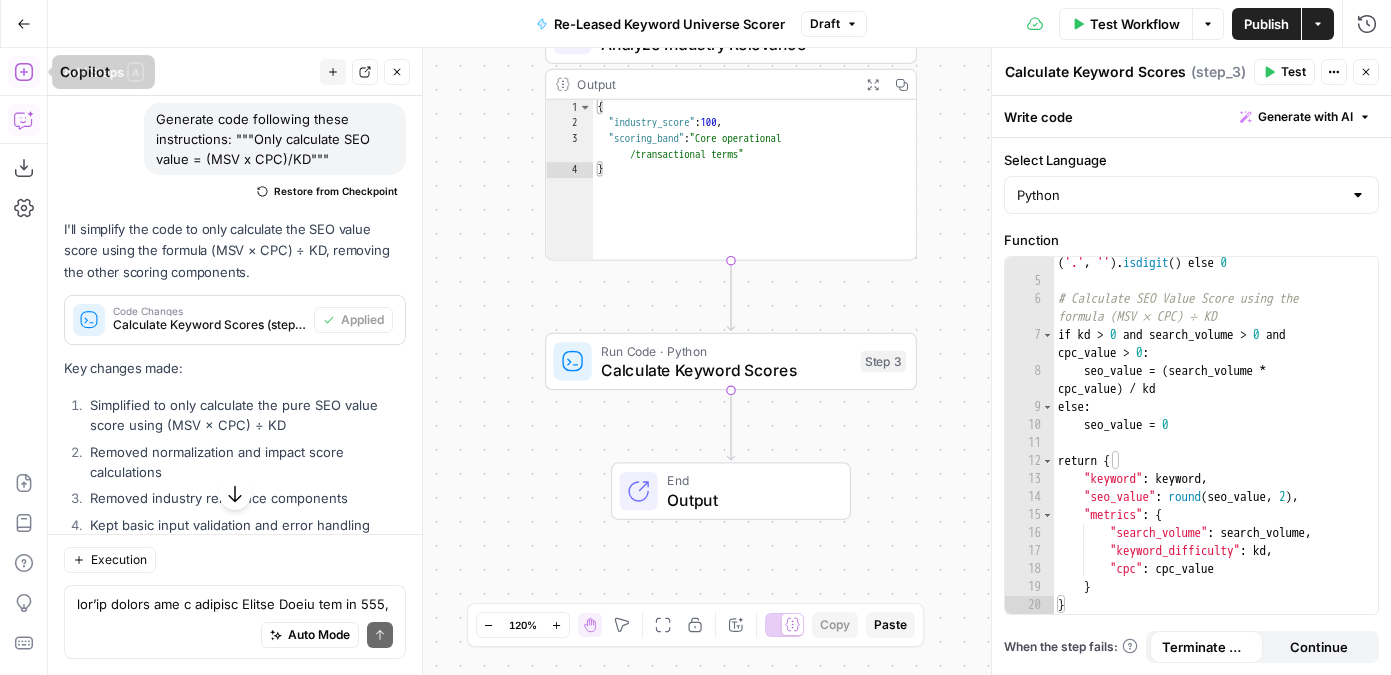 click 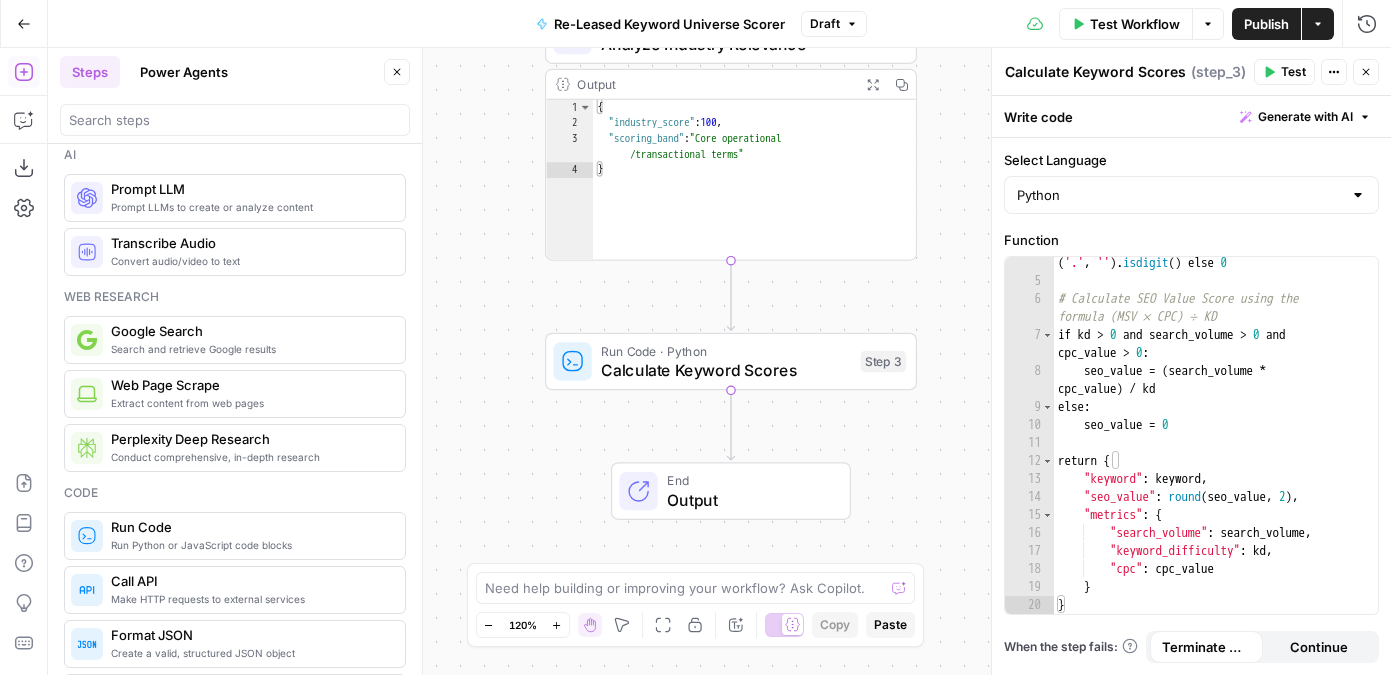scroll, scrollTop: 67, scrollLeft: 0, axis: vertical 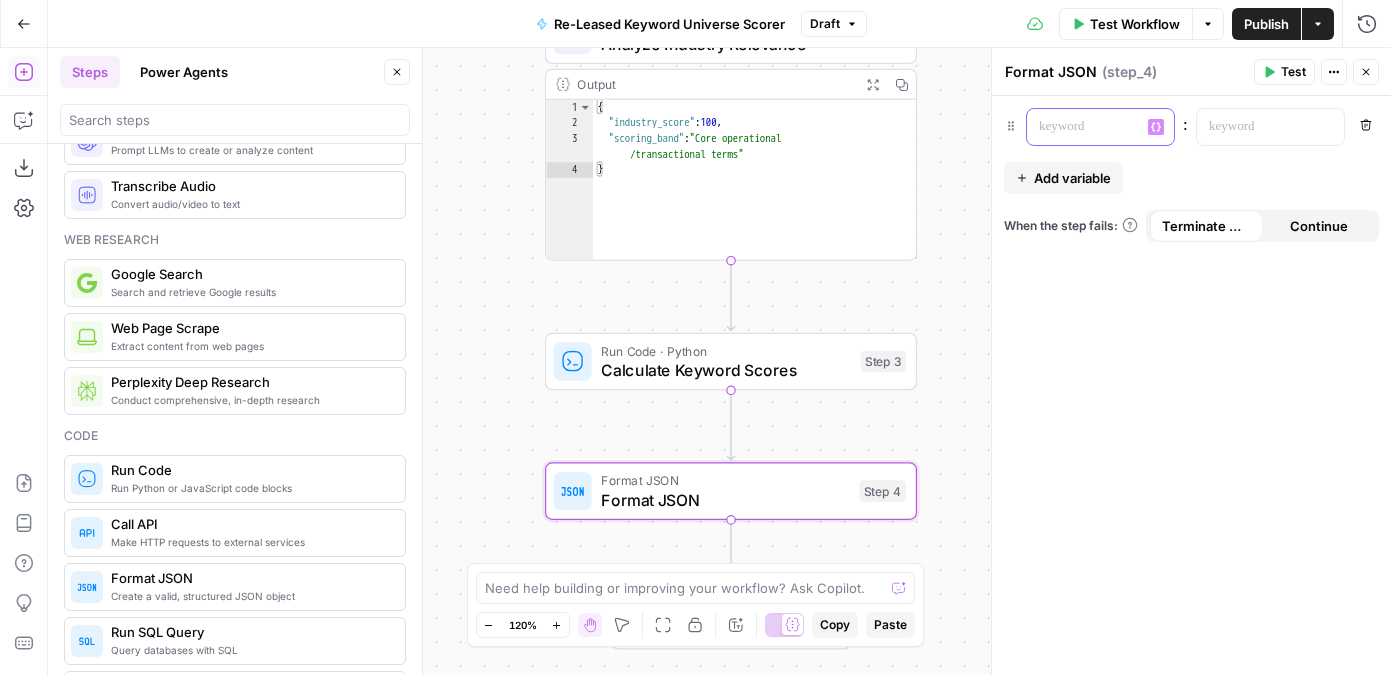 click at bounding box center [1084, 127] 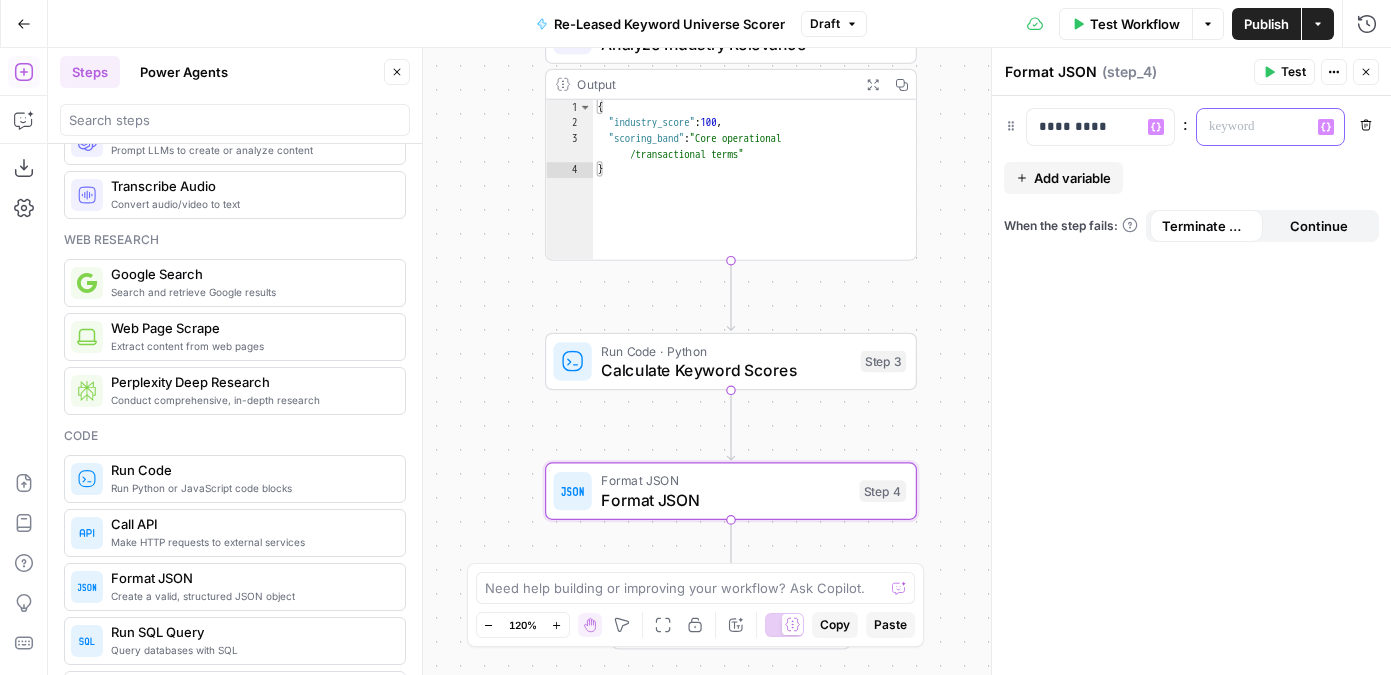 click at bounding box center [1254, 127] 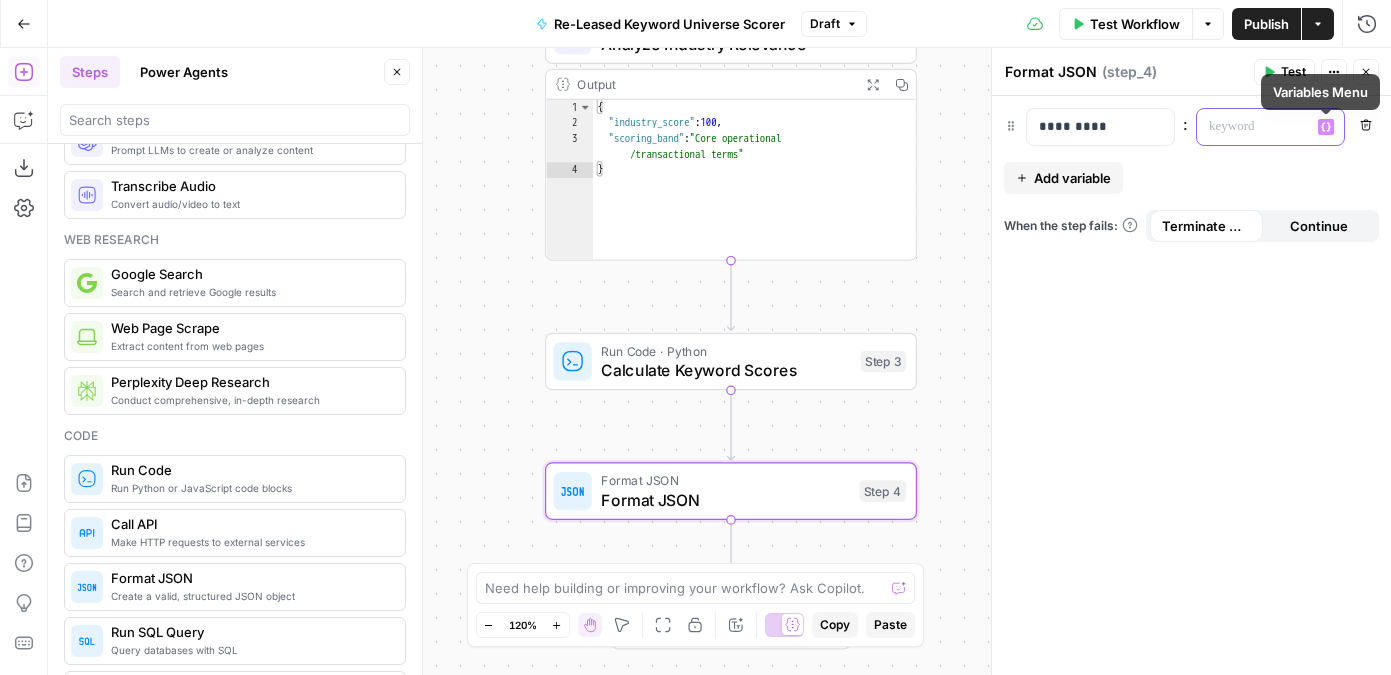 click on "Variables Menu" at bounding box center [1326, 127] 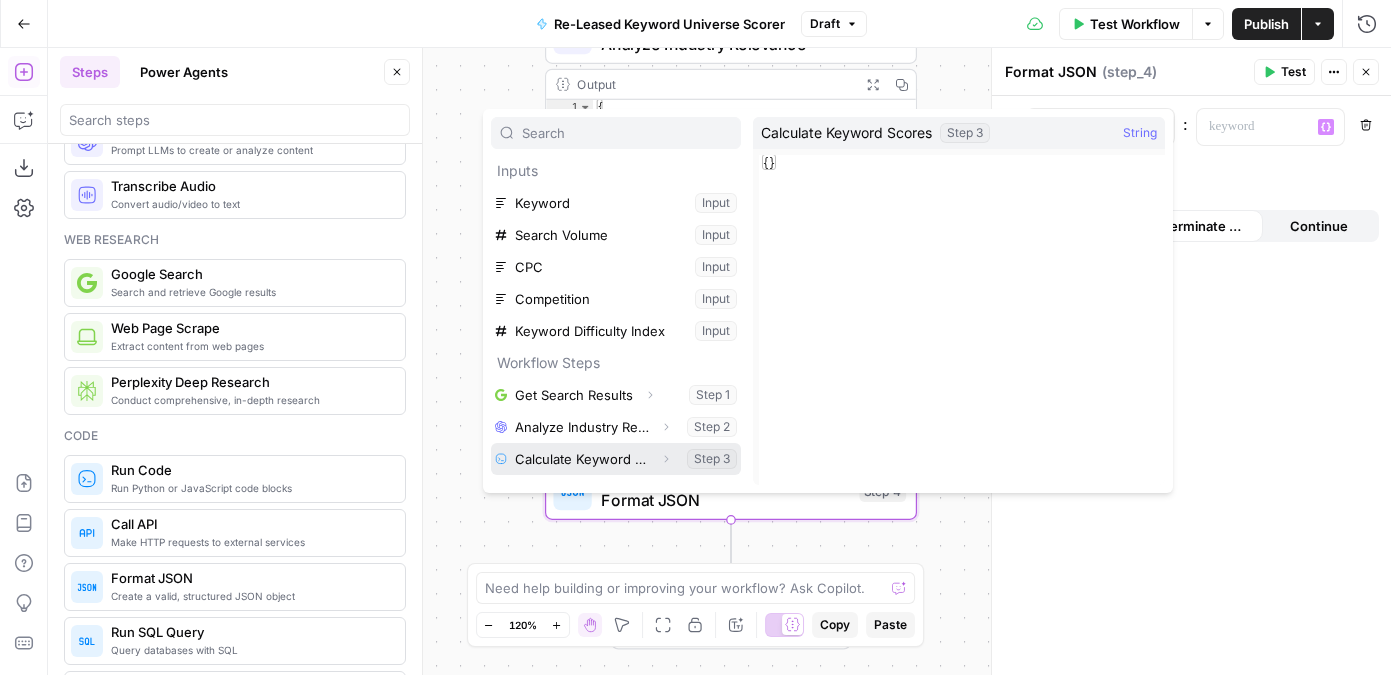 click 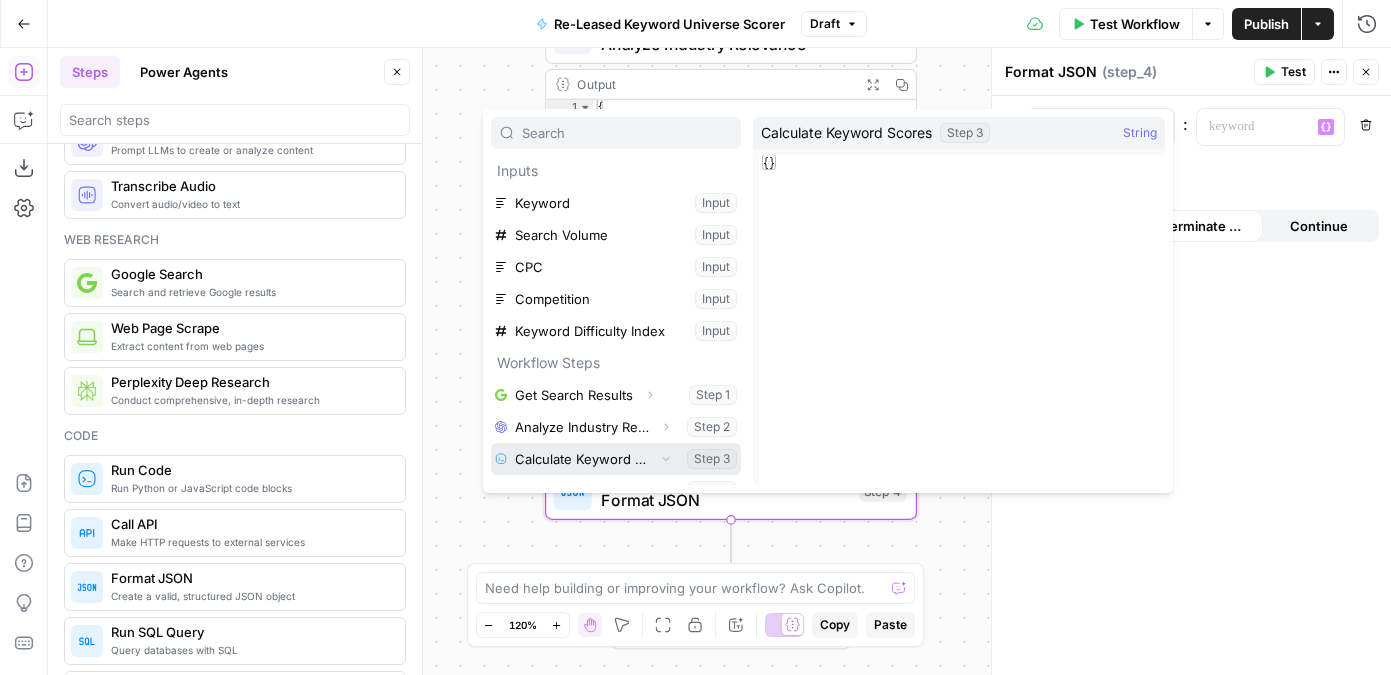 scroll, scrollTop: 22, scrollLeft: 0, axis: vertical 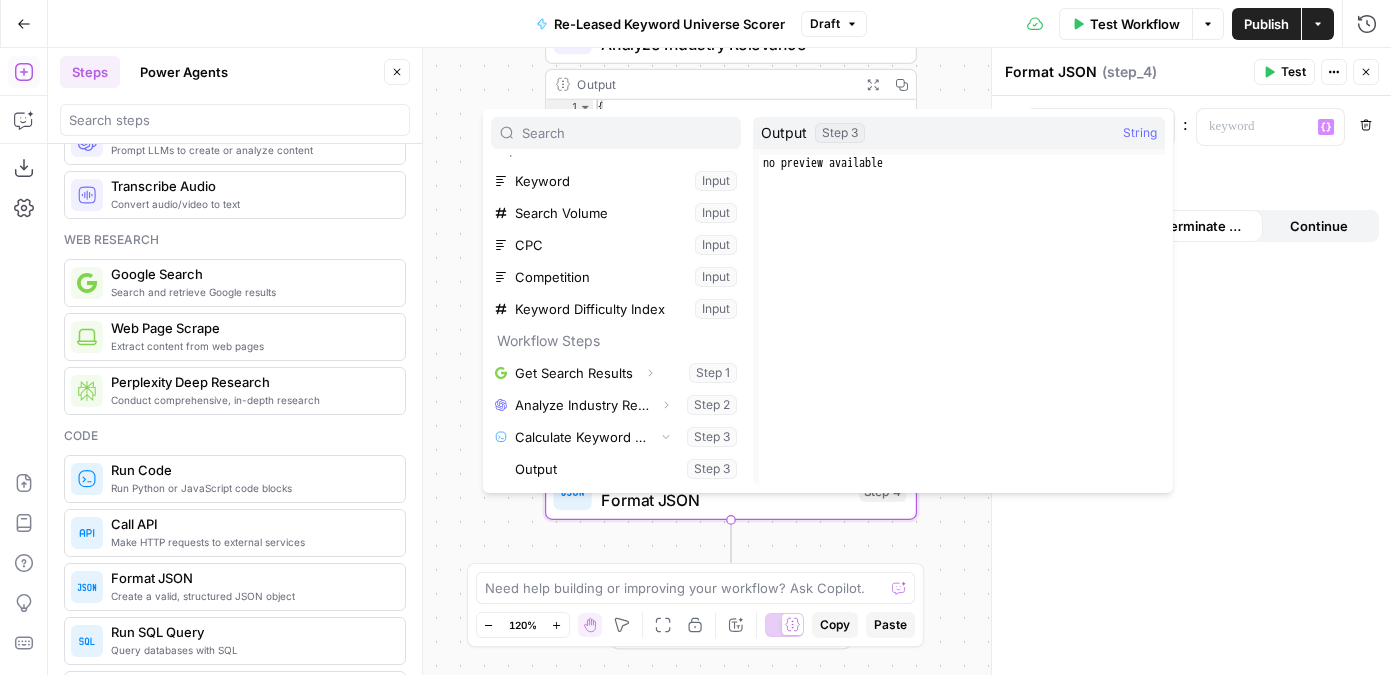 click on "Workflow Set Inputs Inputs Google Search Get Search Results Step 1 Output Expand Output Copy 1 2 3 4 5 6 [    {      "position" :  1 ,      "title" :  "Leasecake: Lease Management           Software to Help You Grow" ,      "link" :  "https://leasecake.com/" ,      "redirect_link" :  "https://www.google.com          /url?sa=t&source=web&rct=j&opi          =89978449&url=https://leasecake.com          /&ved          =2ahUKEwiPo_yMnuGOAxXCHrkGHYQzMxwQFnoE          CDIQAQ" ,     LLM · Claude Sonnet 4 Analyze Industry Relevance Step 2 Output Expand Output Copy 1 2 3 4 {    "industry_score" :  100 ,    "scoring_band" :  "Core operational        /transactional terms" }     Run Code · Python Calculate Keyword Scores Step 3 Format JSON Format JSON Step 4 End Output" at bounding box center [719, 361] 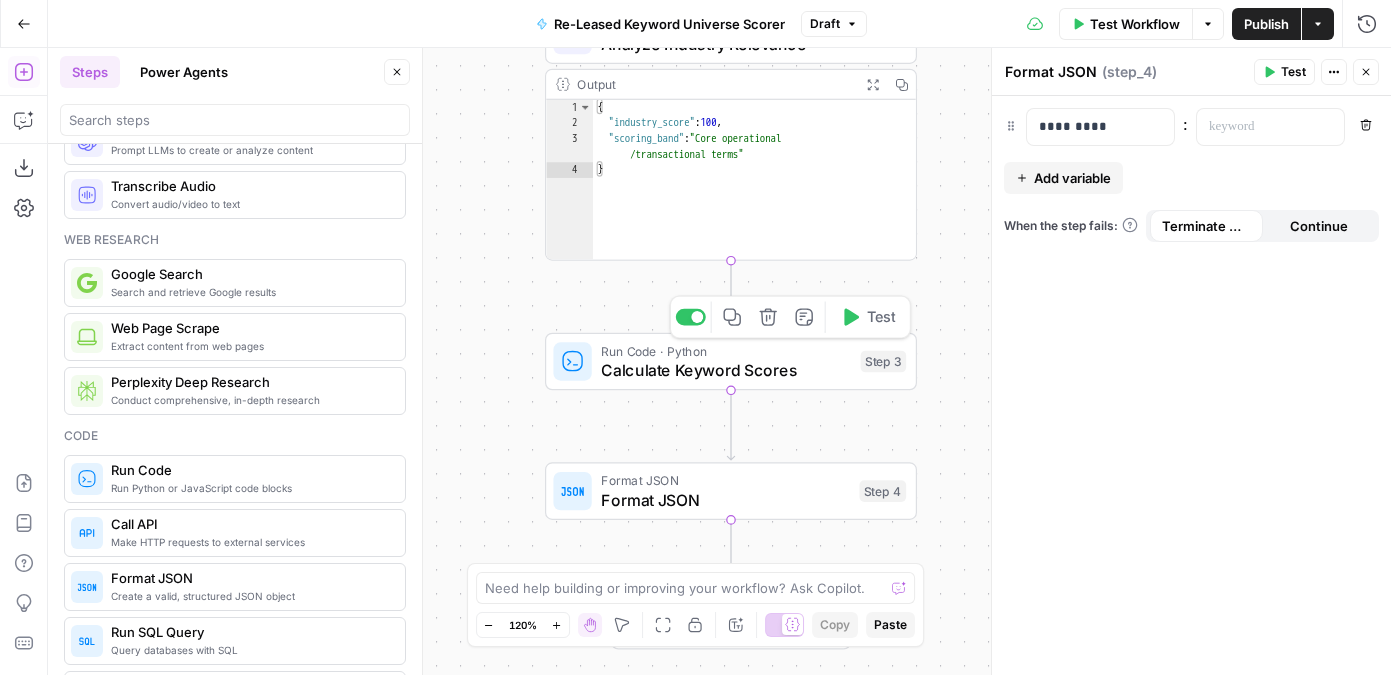 click on "Test" at bounding box center [868, 317] 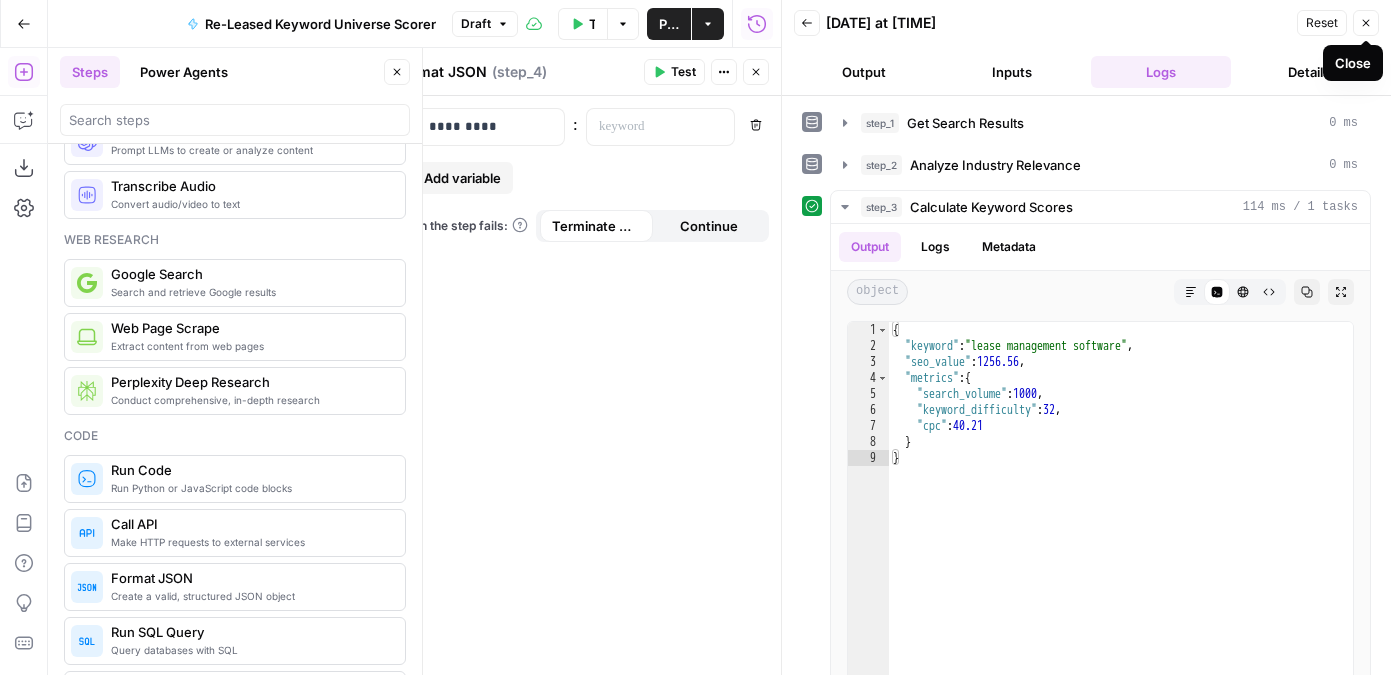 click 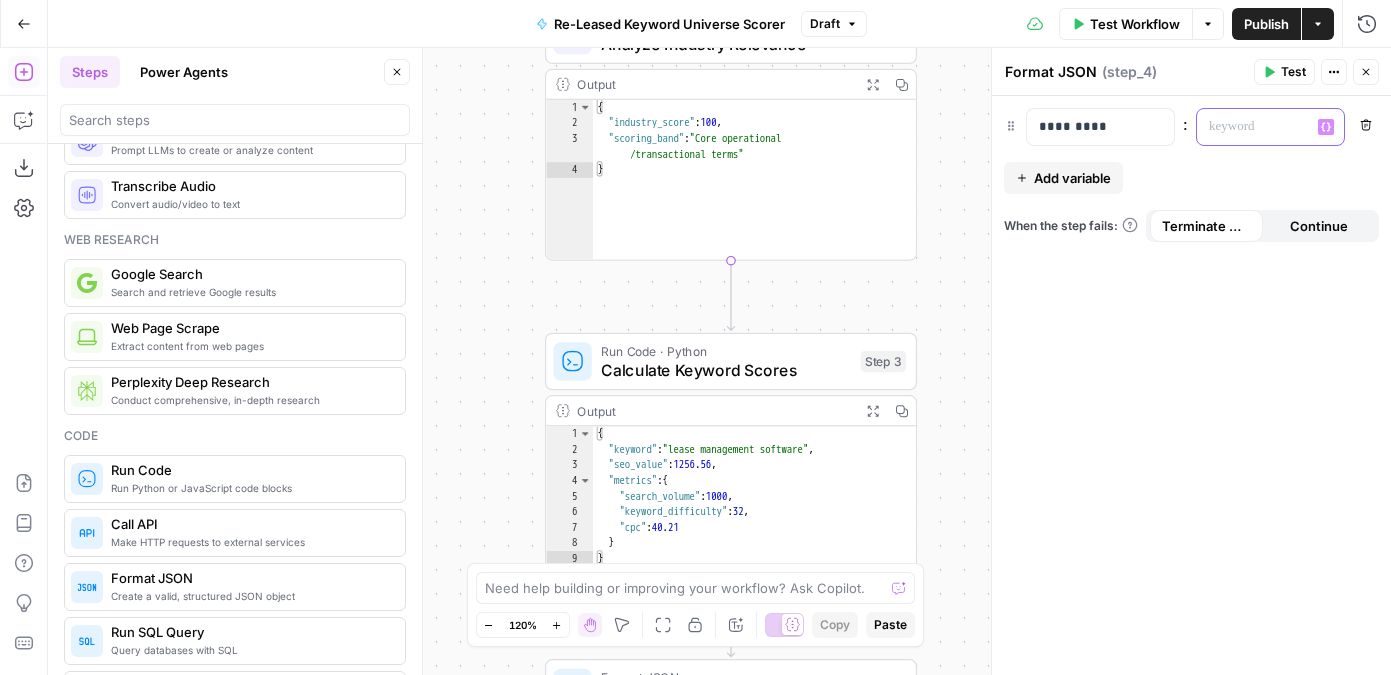 click at bounding box center (1254, 127) 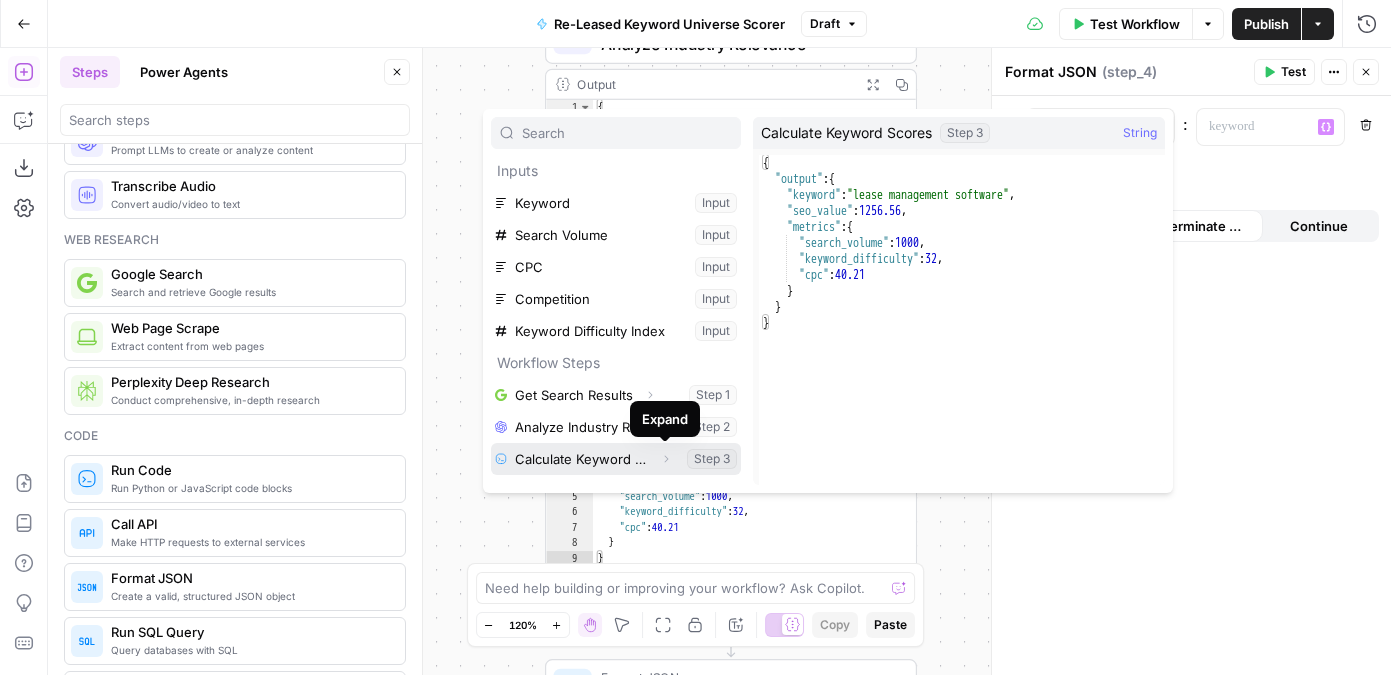 click 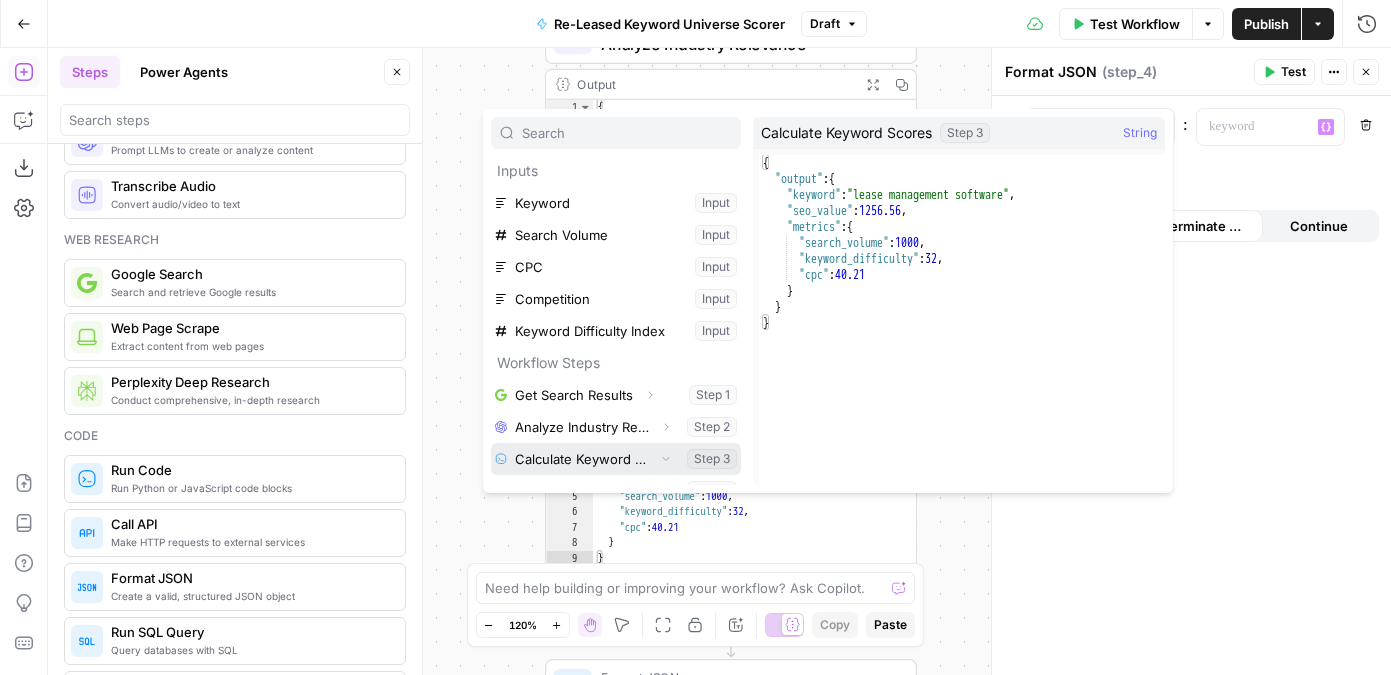 scroll, scrollTop: 22, scrollLeft: 0, axis: vertical 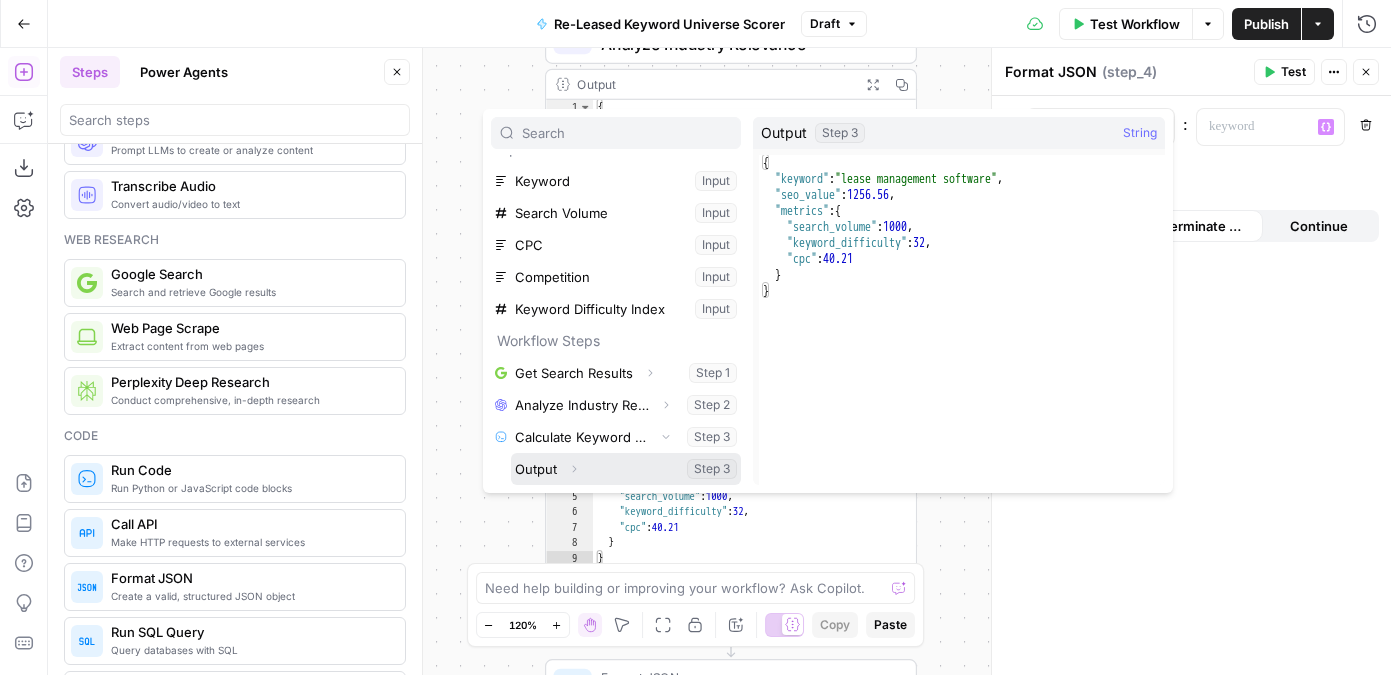 click on "Expand" at bounding box center [574, 469] 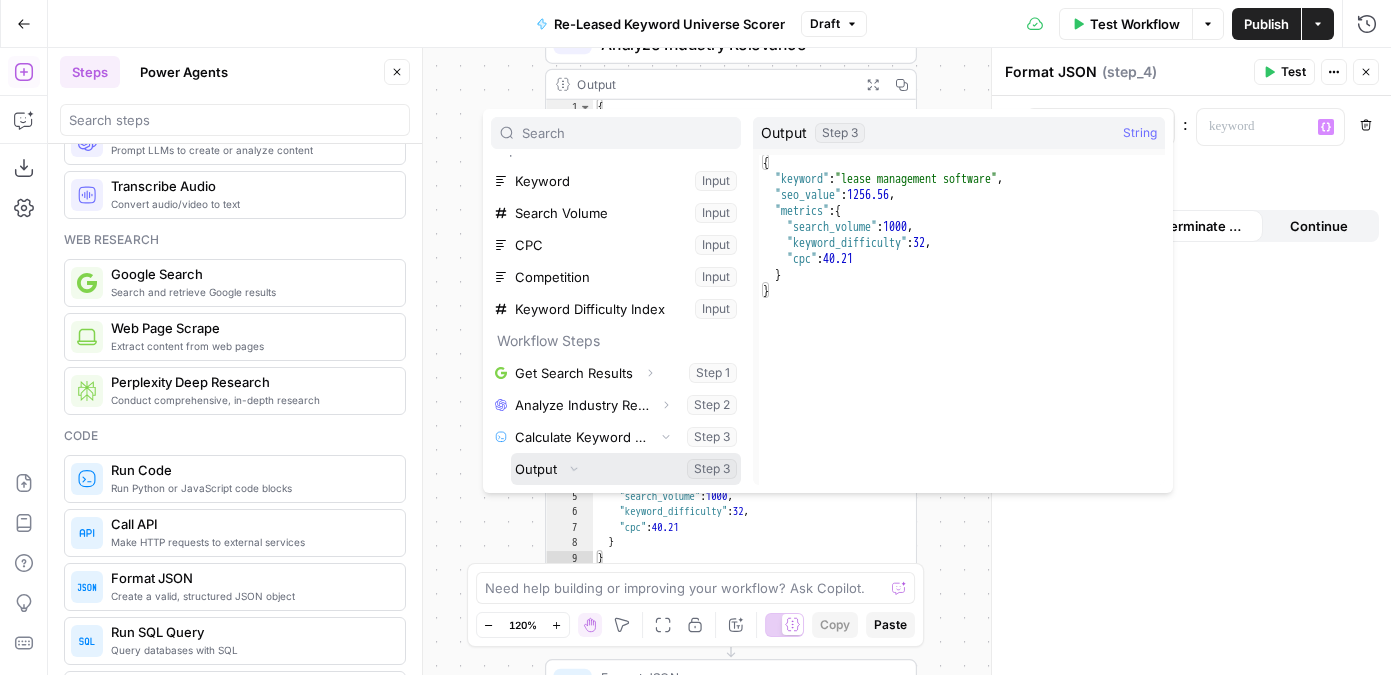 scroll, scrollTop: 118, scrollLeft: 0, axis: vertical 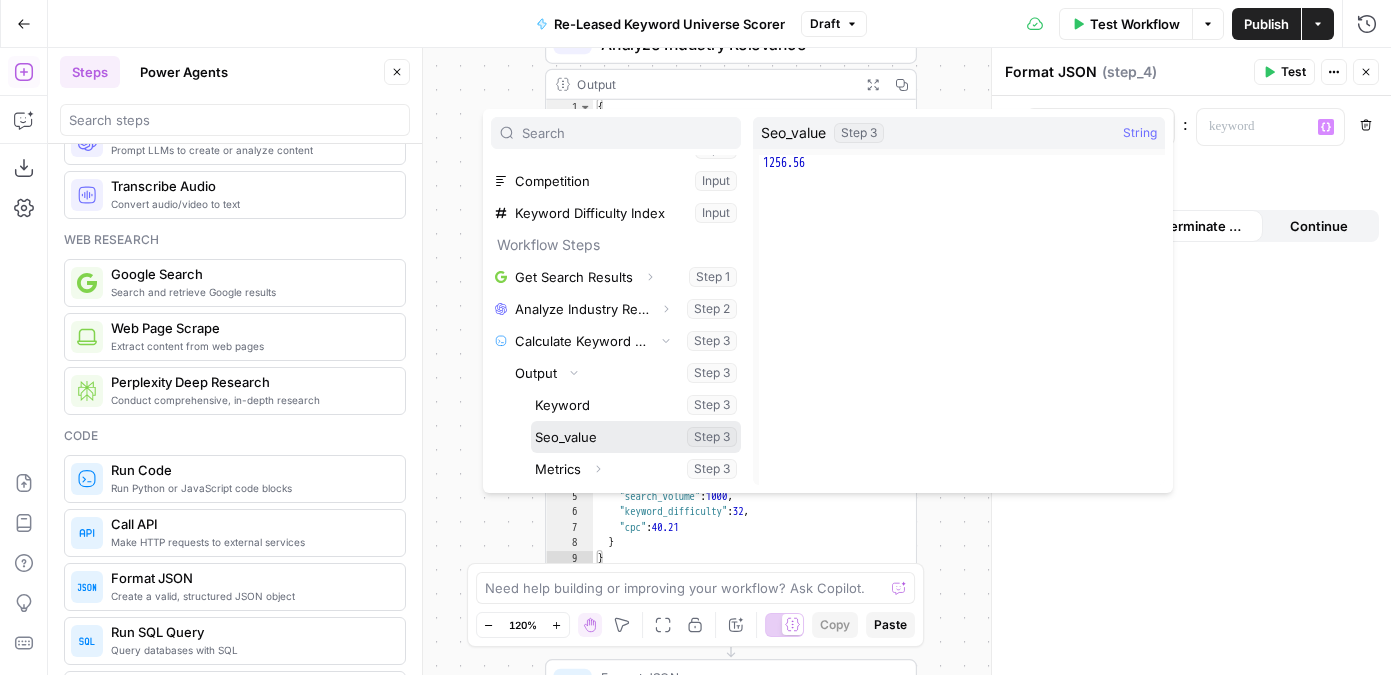 click at bounding box center [636, 437] 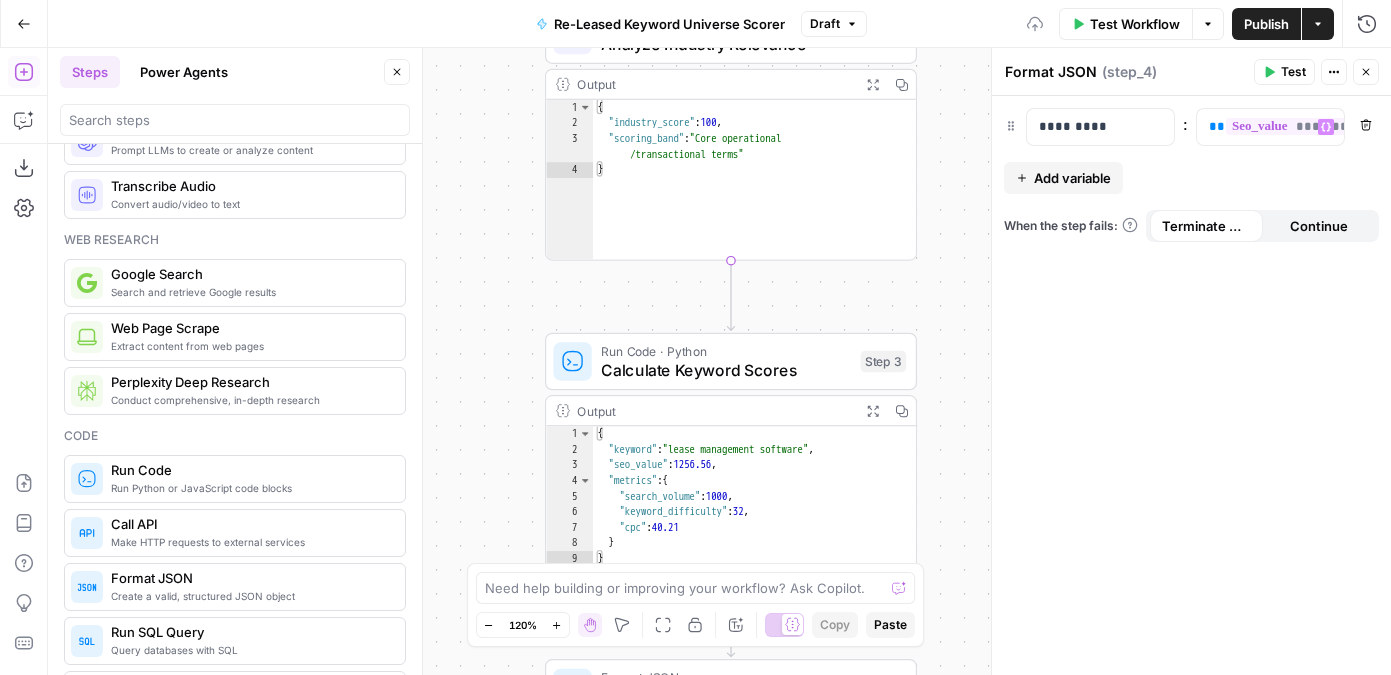 click on "Add variable" at bounding box center (1072, 178) 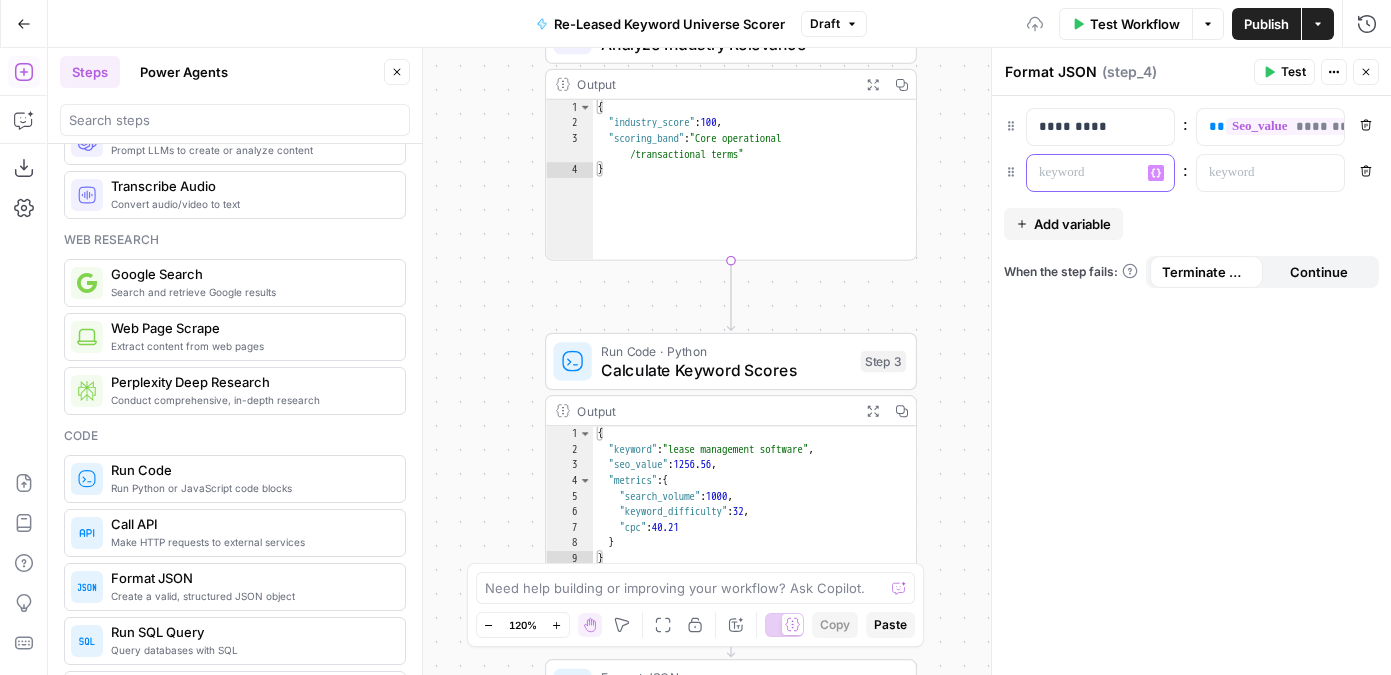 click at bounding box center [1084, 173] 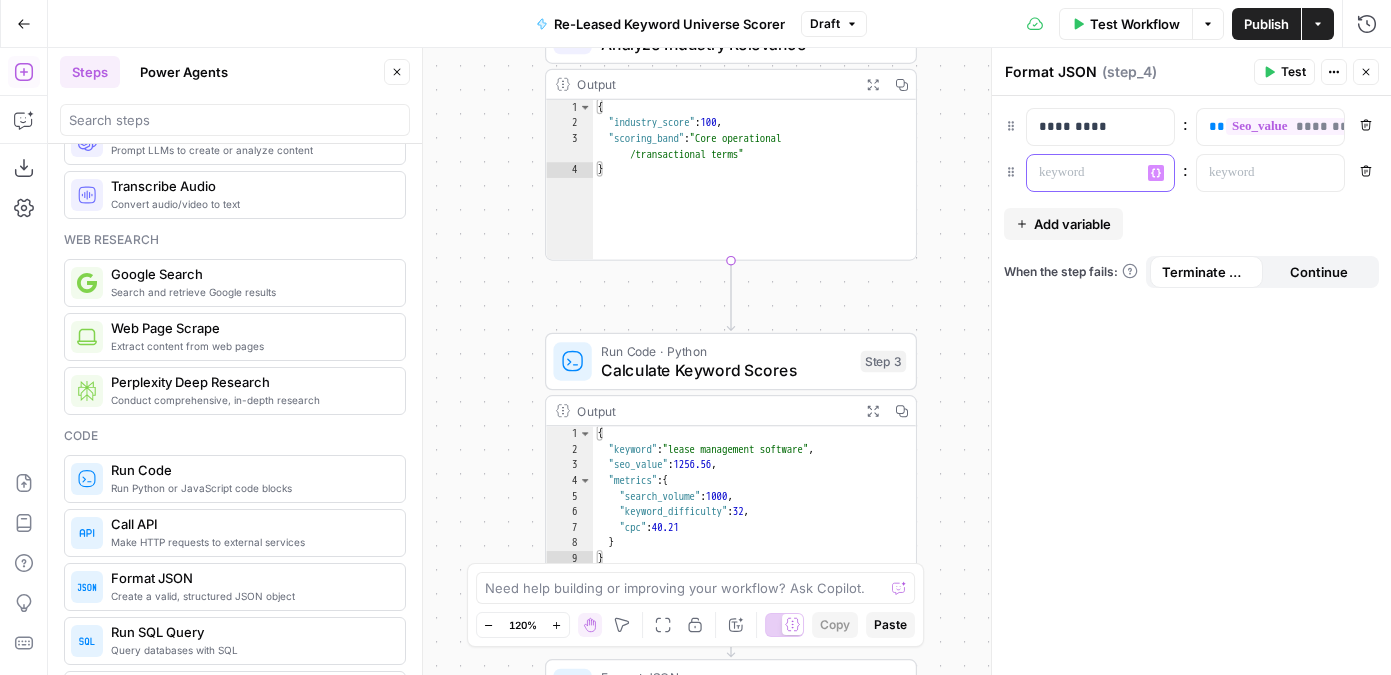 type 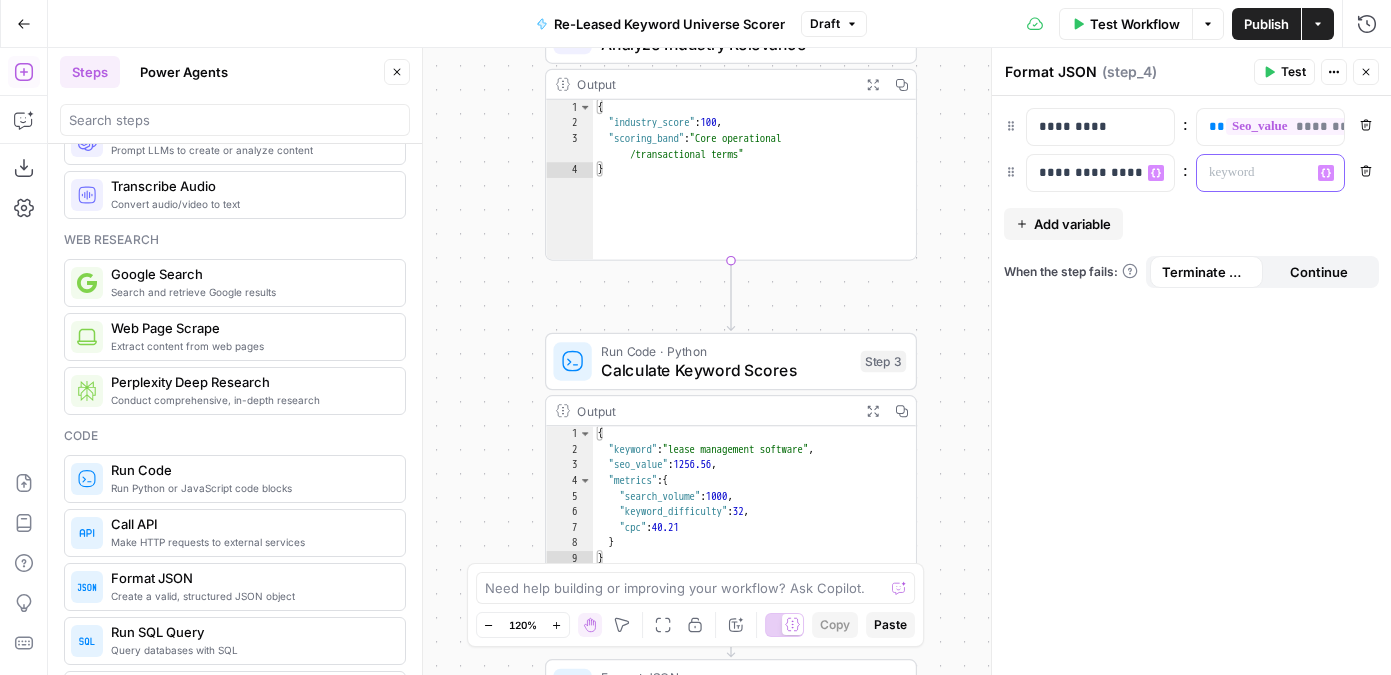 click at bounding box center (1254, 173) 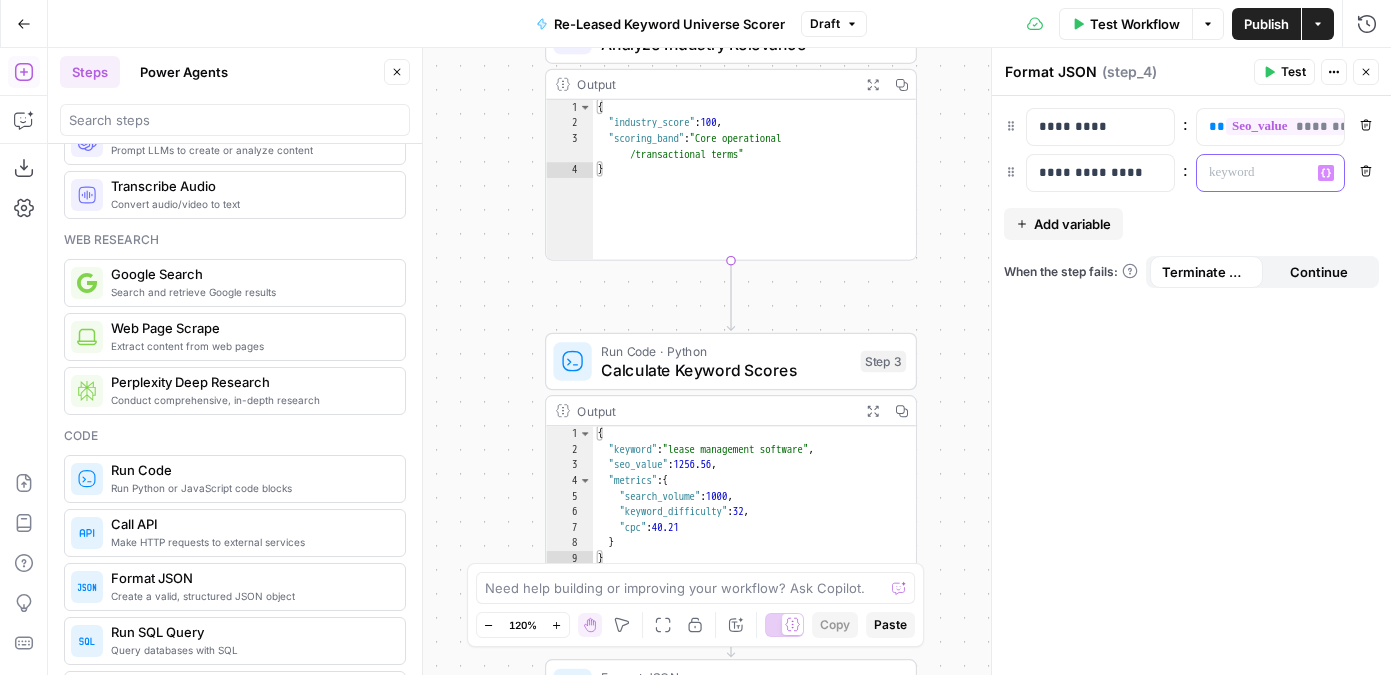 click on "Variables Menu" at bounding box center [1330, 173] 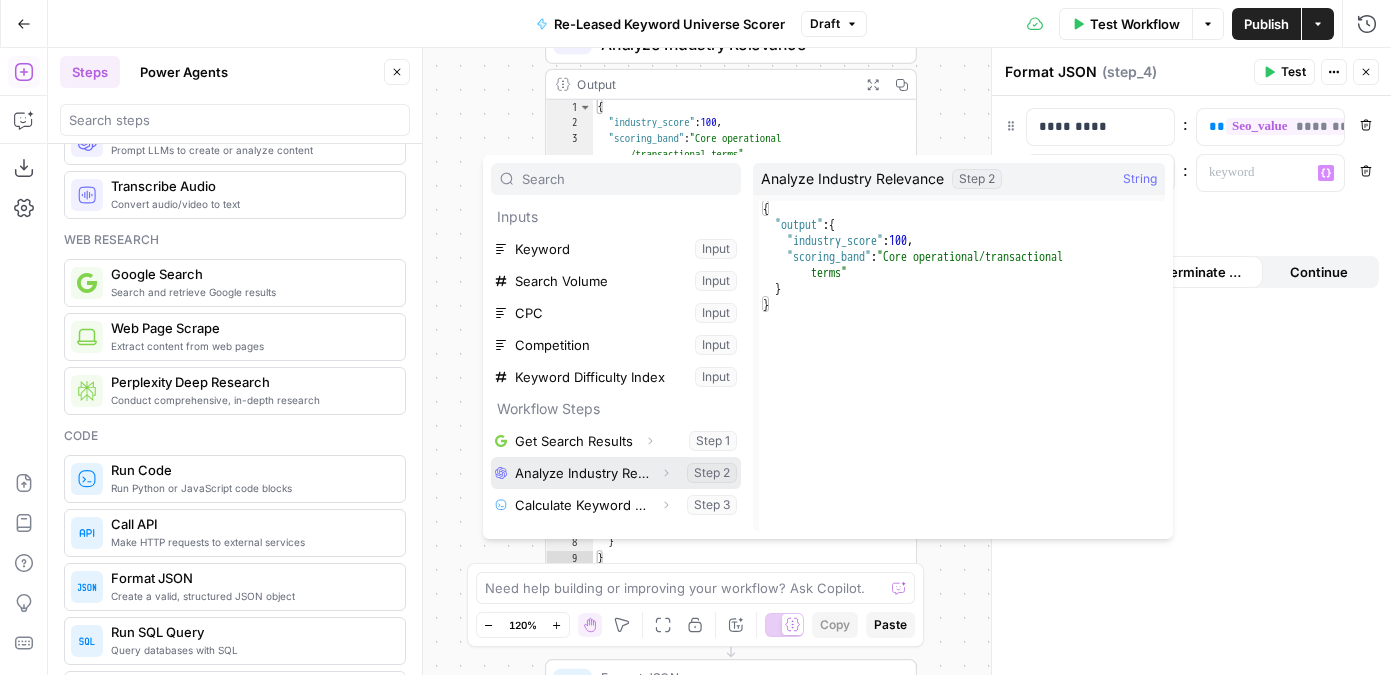 click 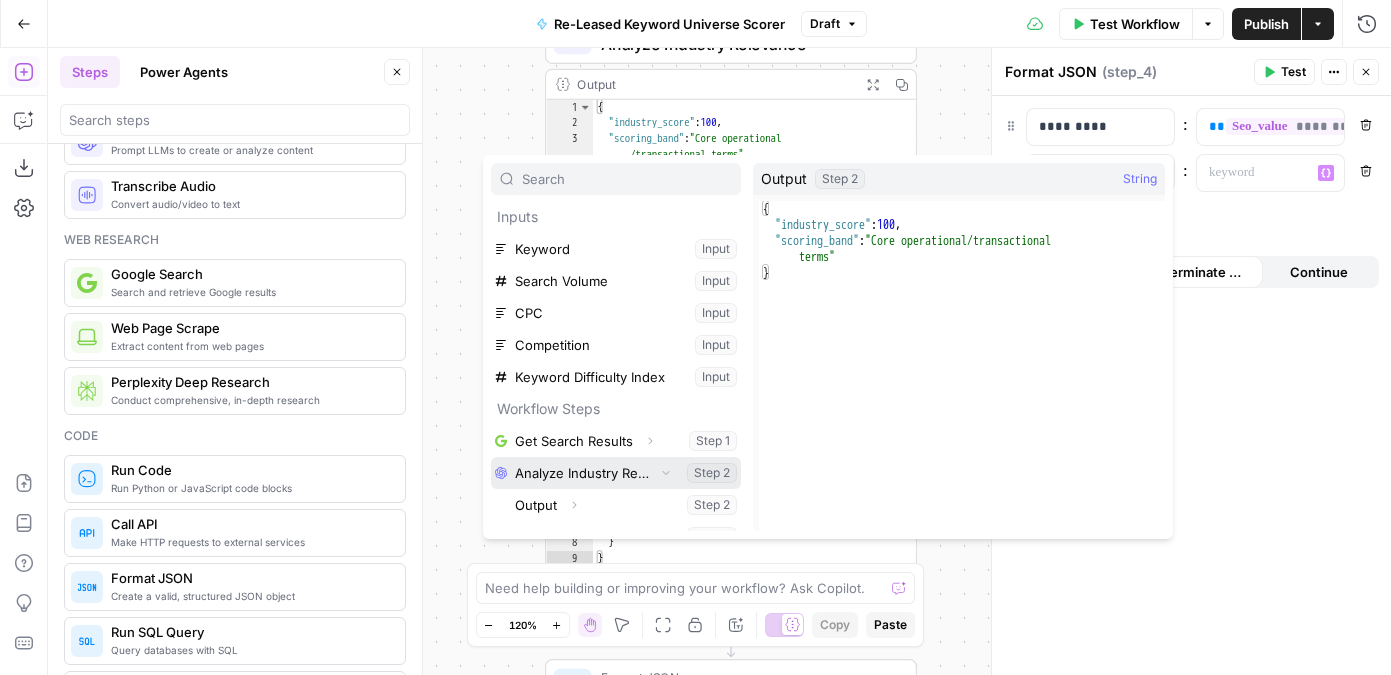 scroll, scrollTop: 22, scrollLeft: 0, axis: vertical 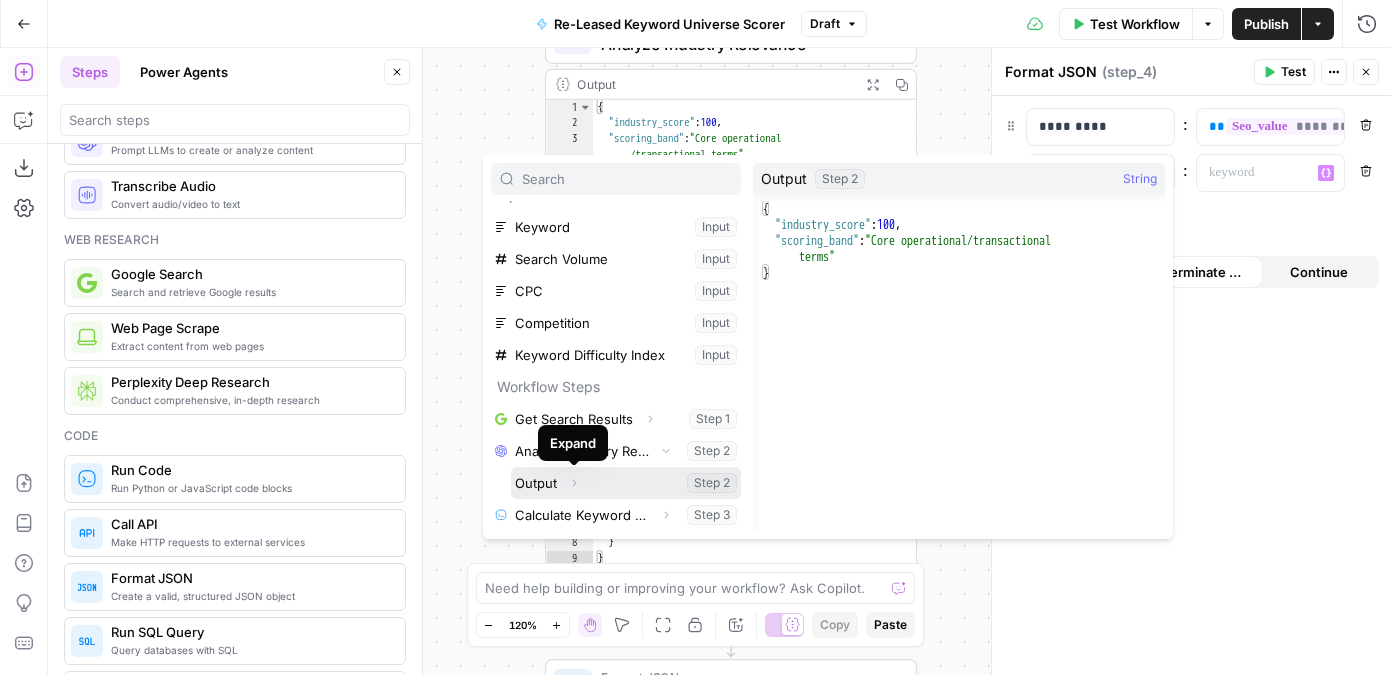 click 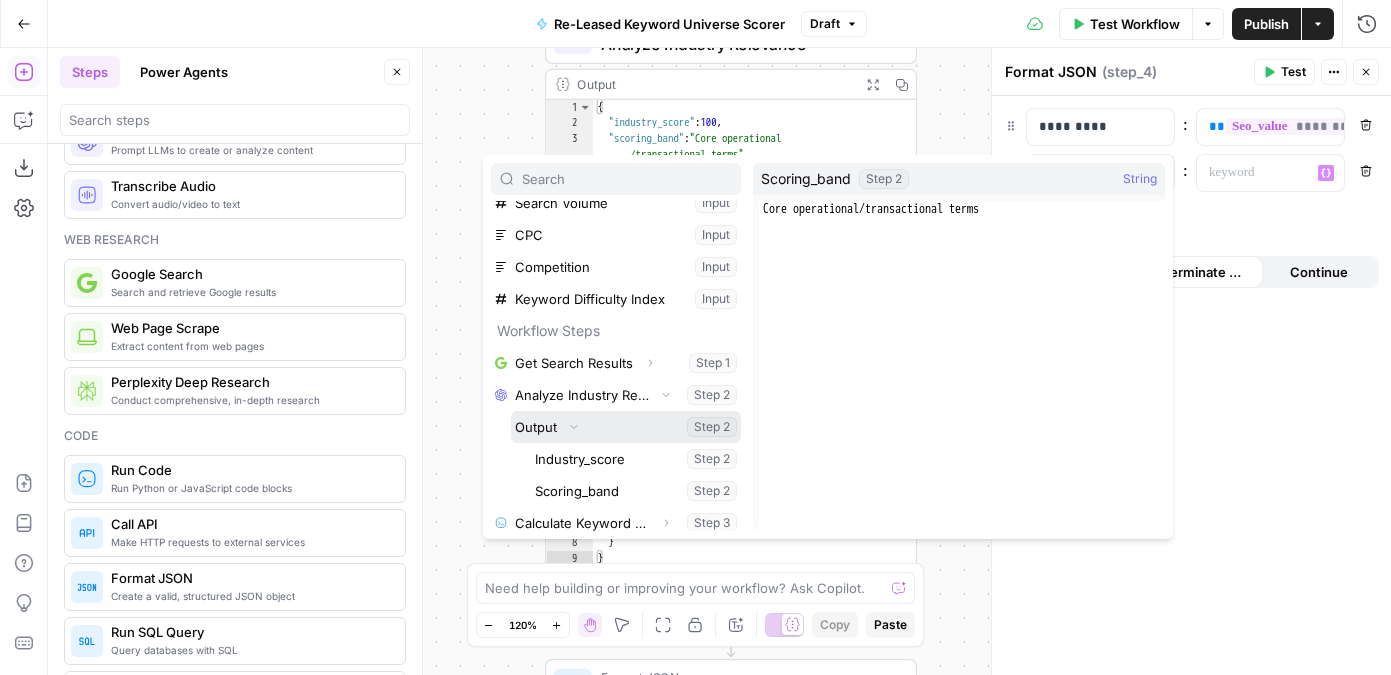 scroll, scrollTop: 86, scrollLeft: 0, axis: vertical 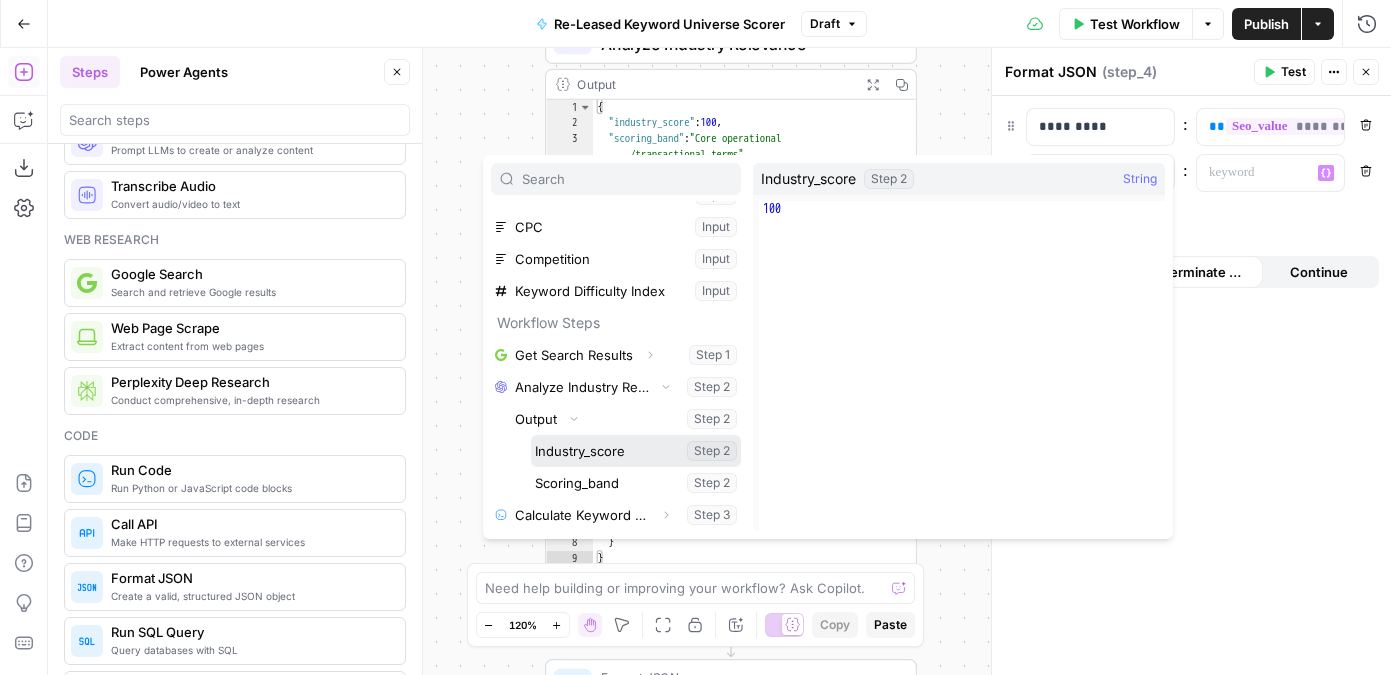 click at bounding box center [636, 451] 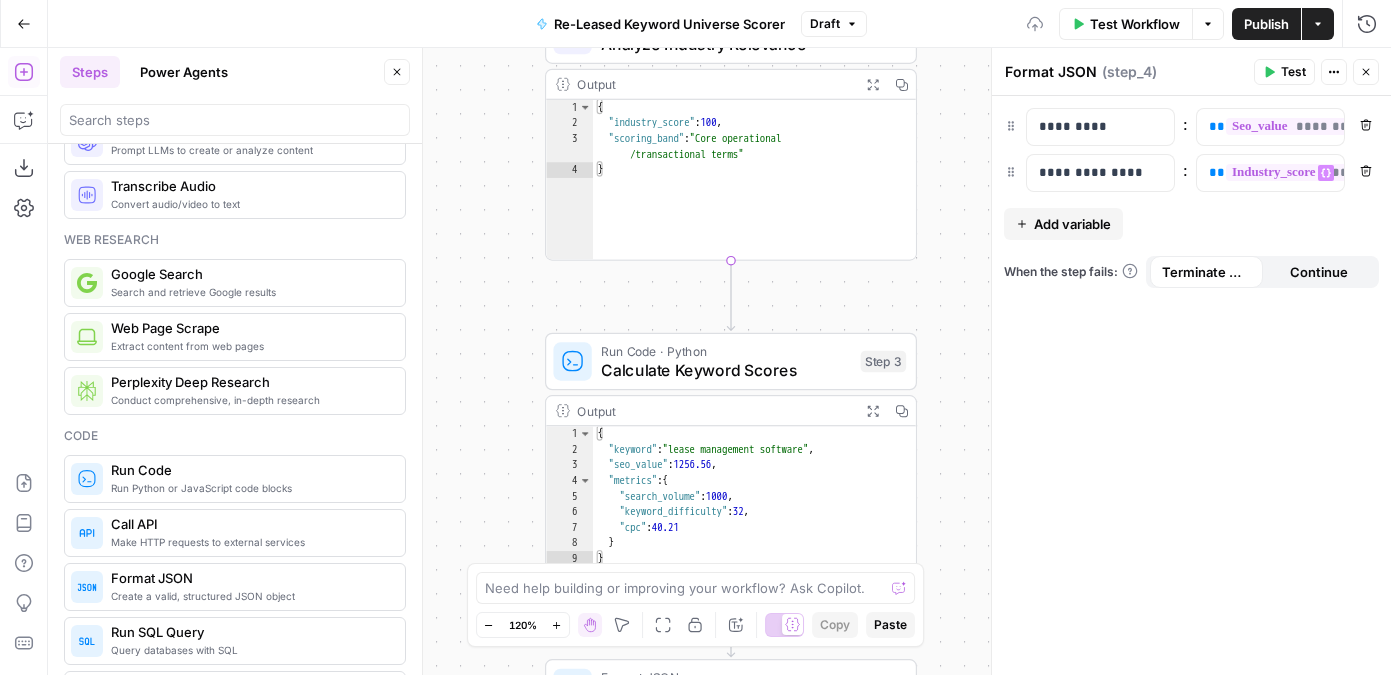 click on "Add variable" at bounding box center [1072, 224] 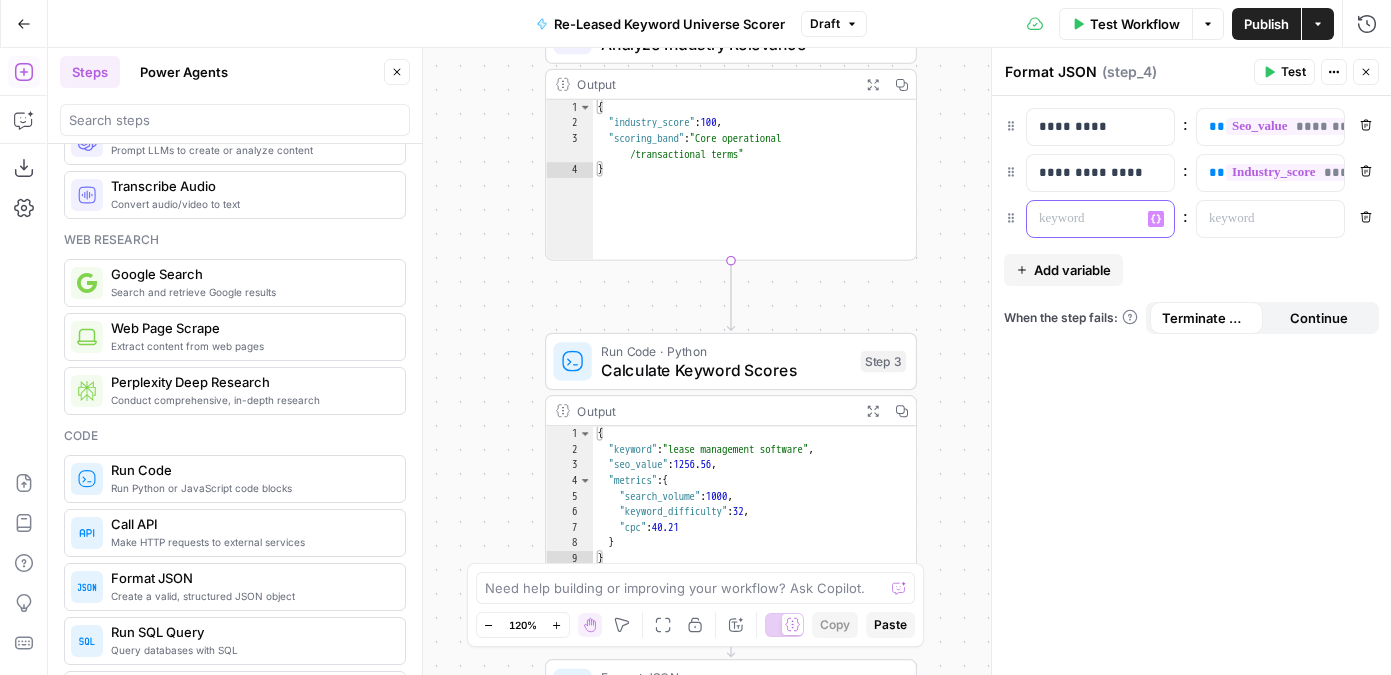click at bounding box center (1084, 219) 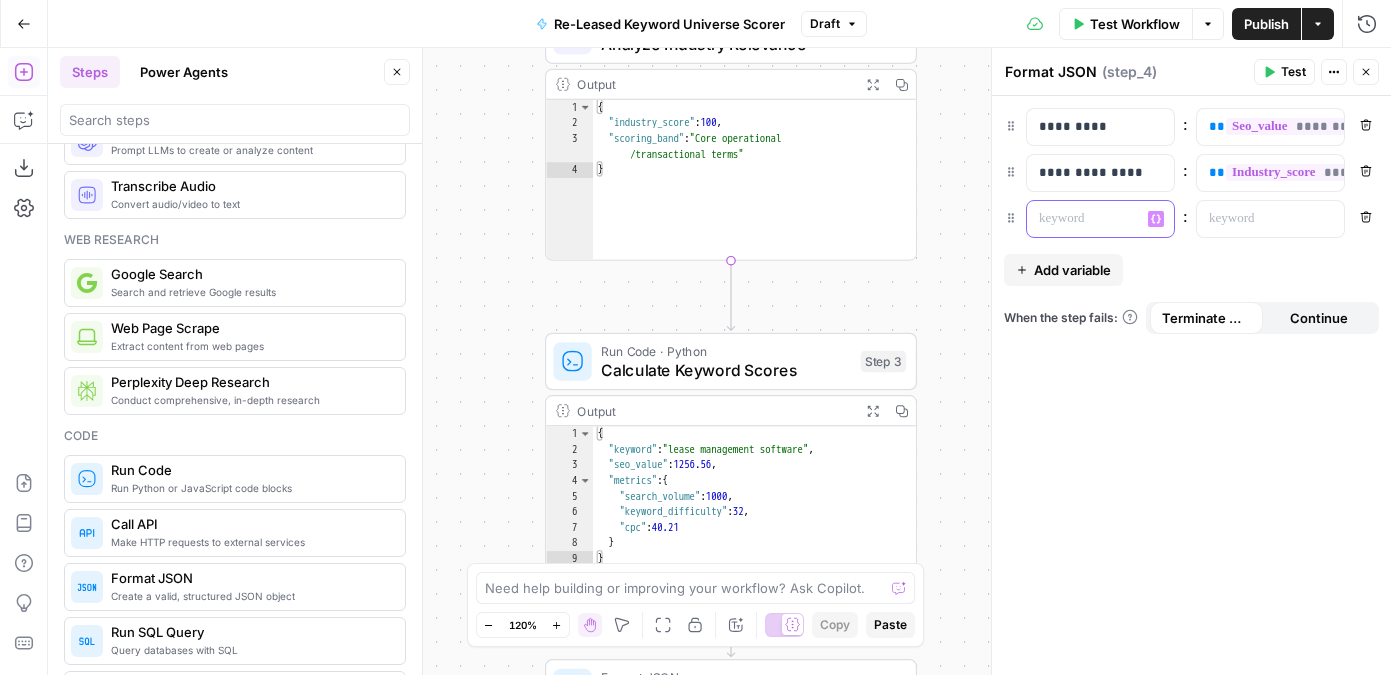 type 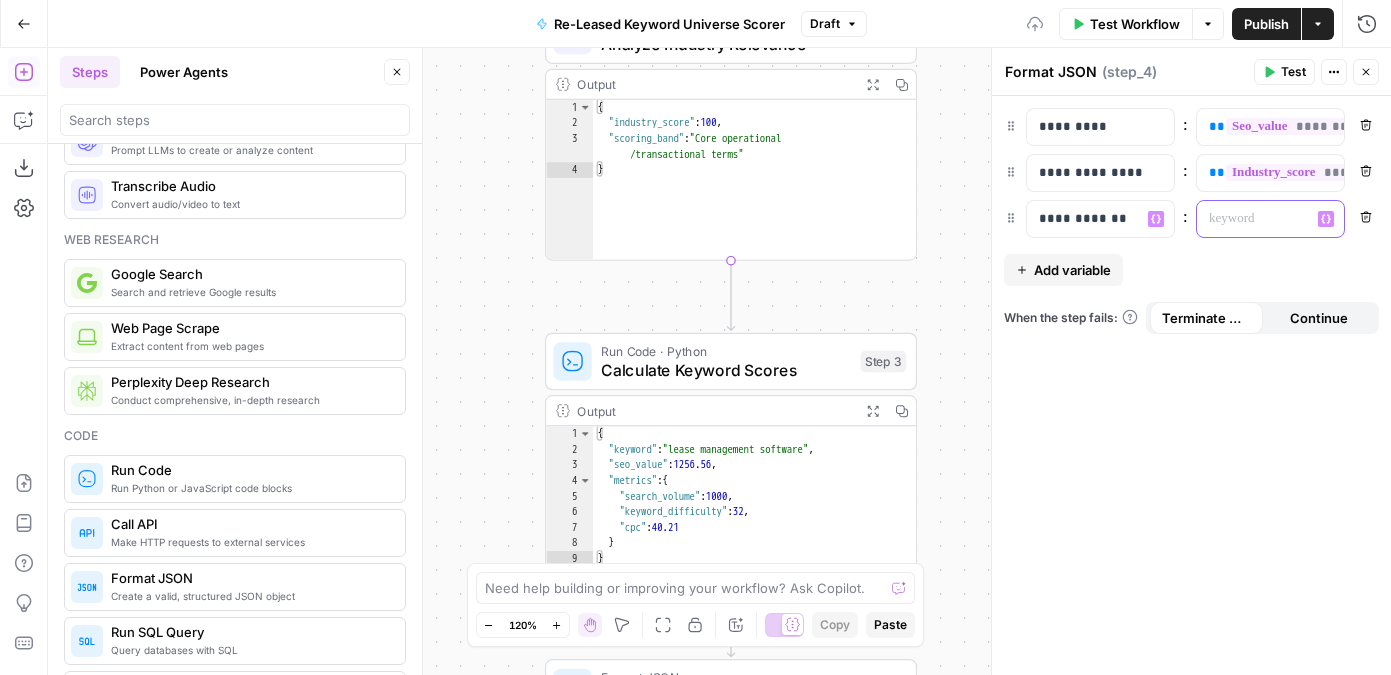 click at bounding box center [1254, 219] 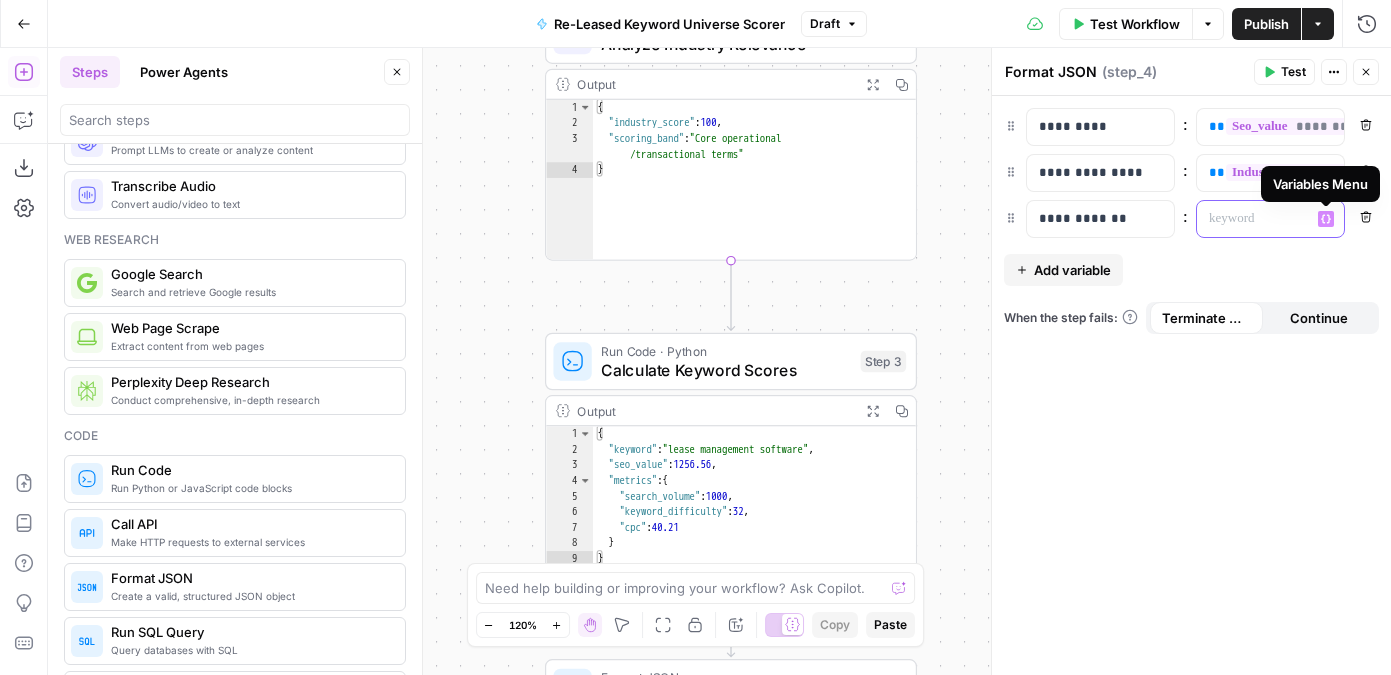 click 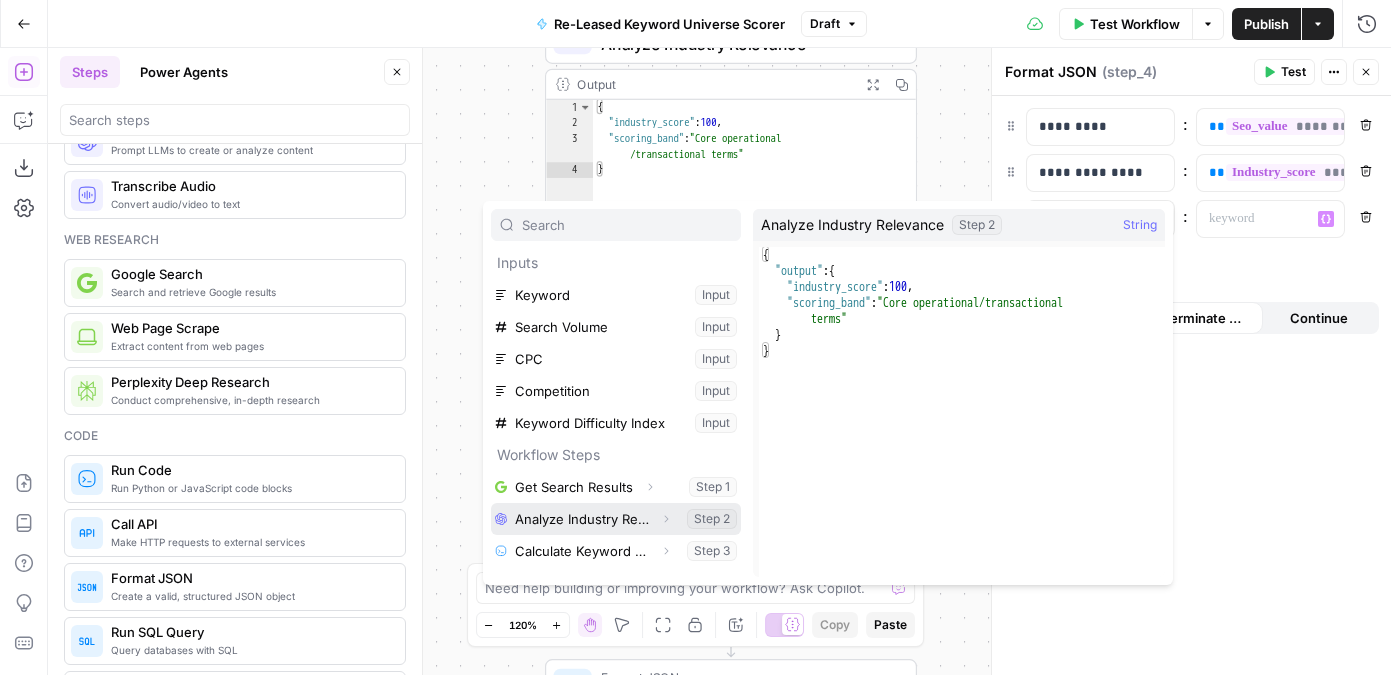 click 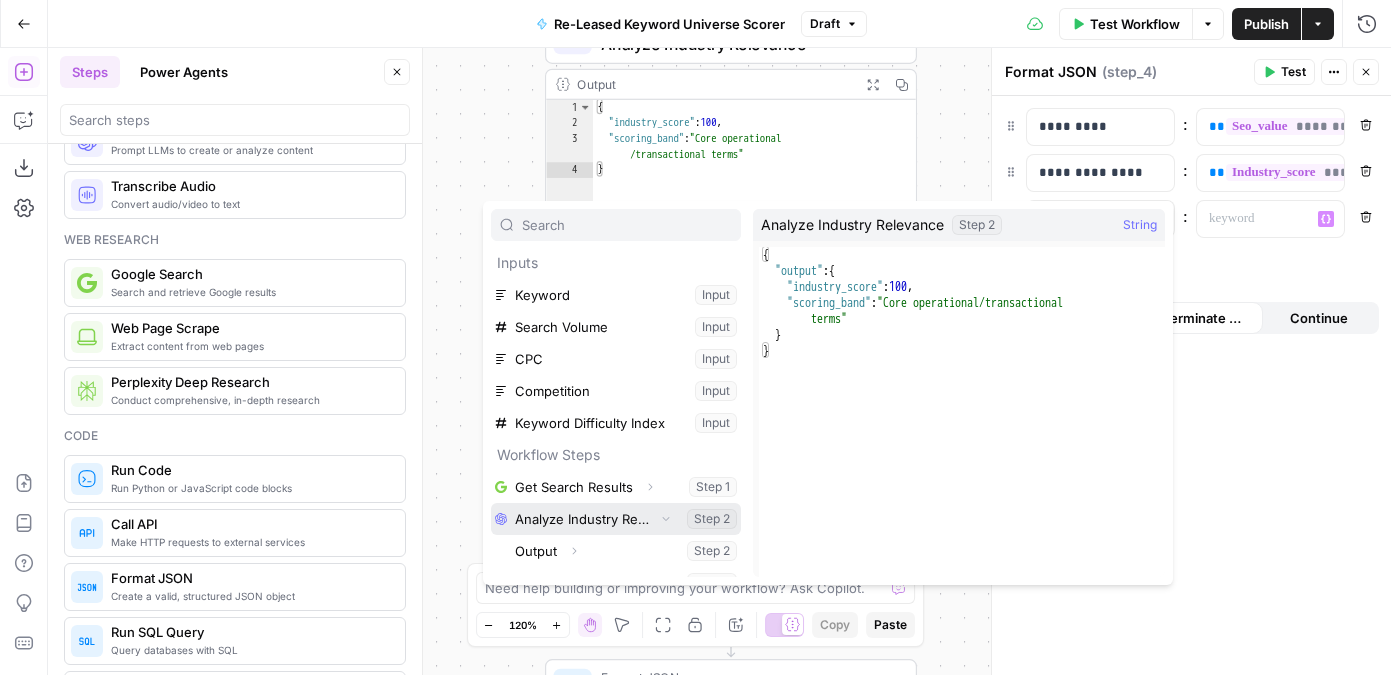 scroll, scrollTop: 22, scrollLeft: 0, axis: vertical 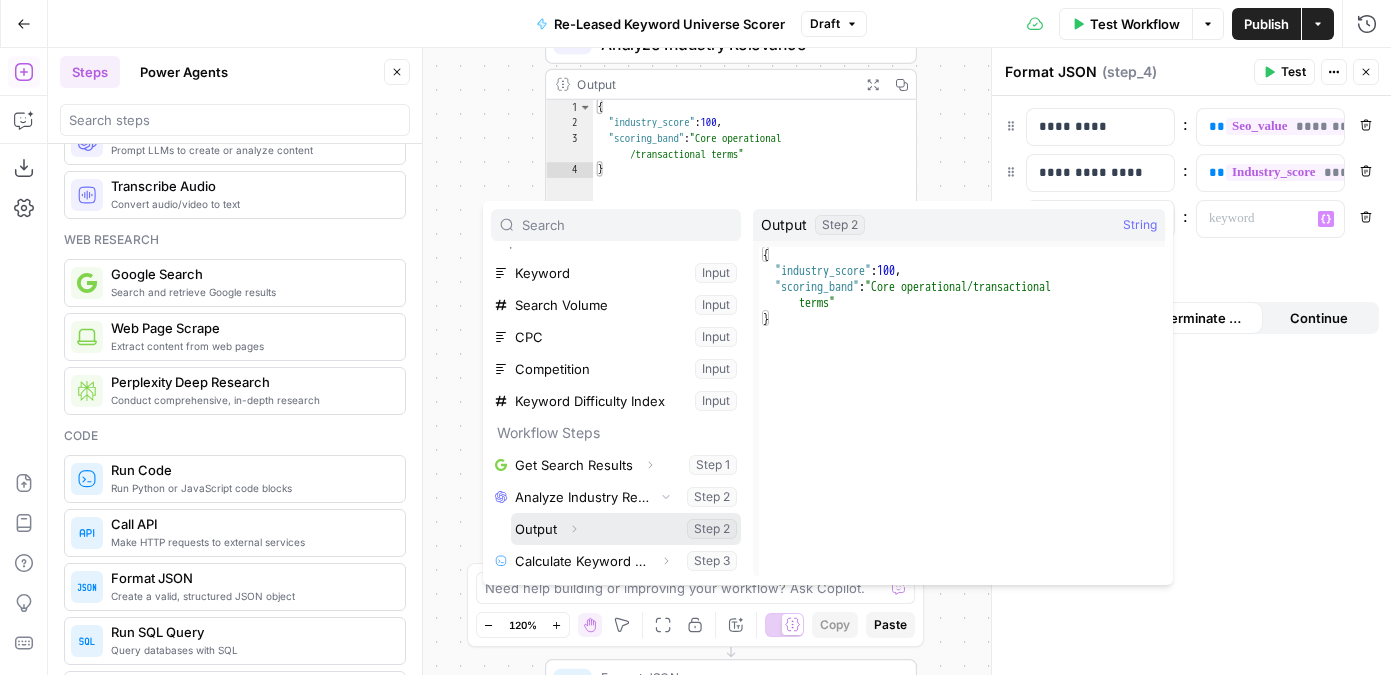 click 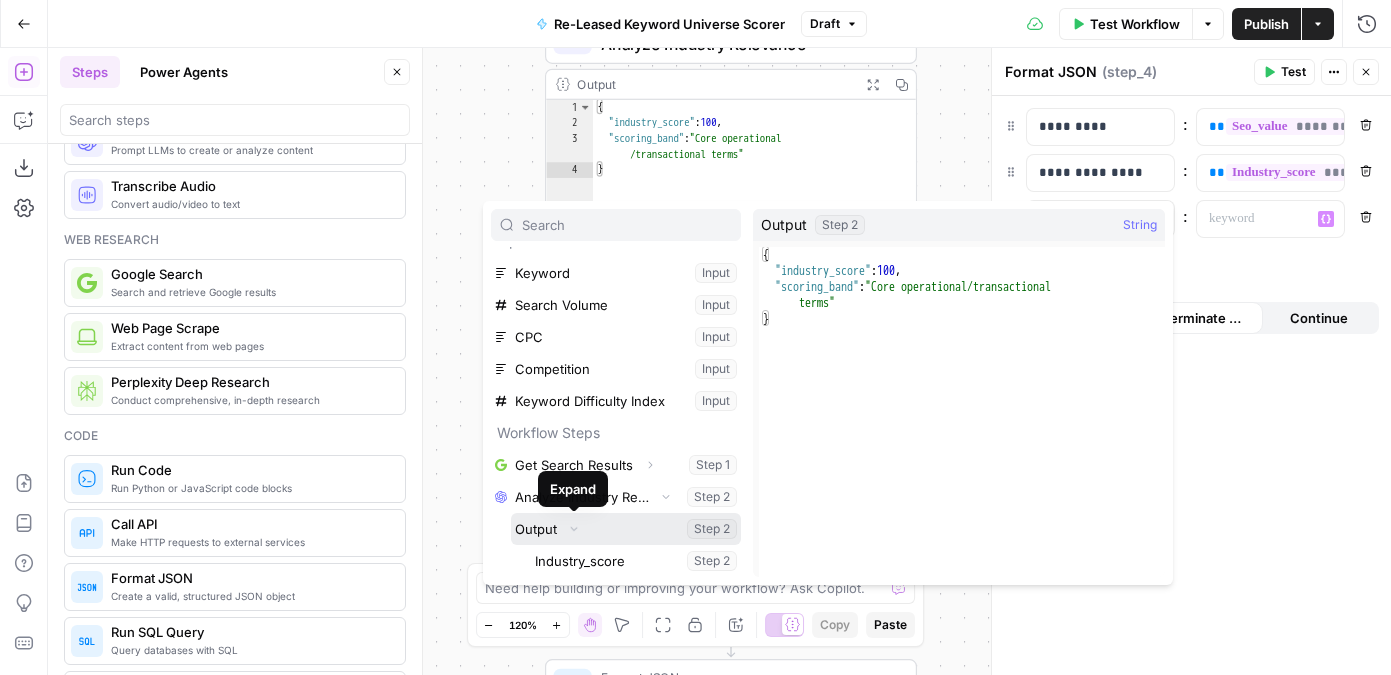 scroll, scrollTop: 86, scrollLeft: 0, axis: vertical 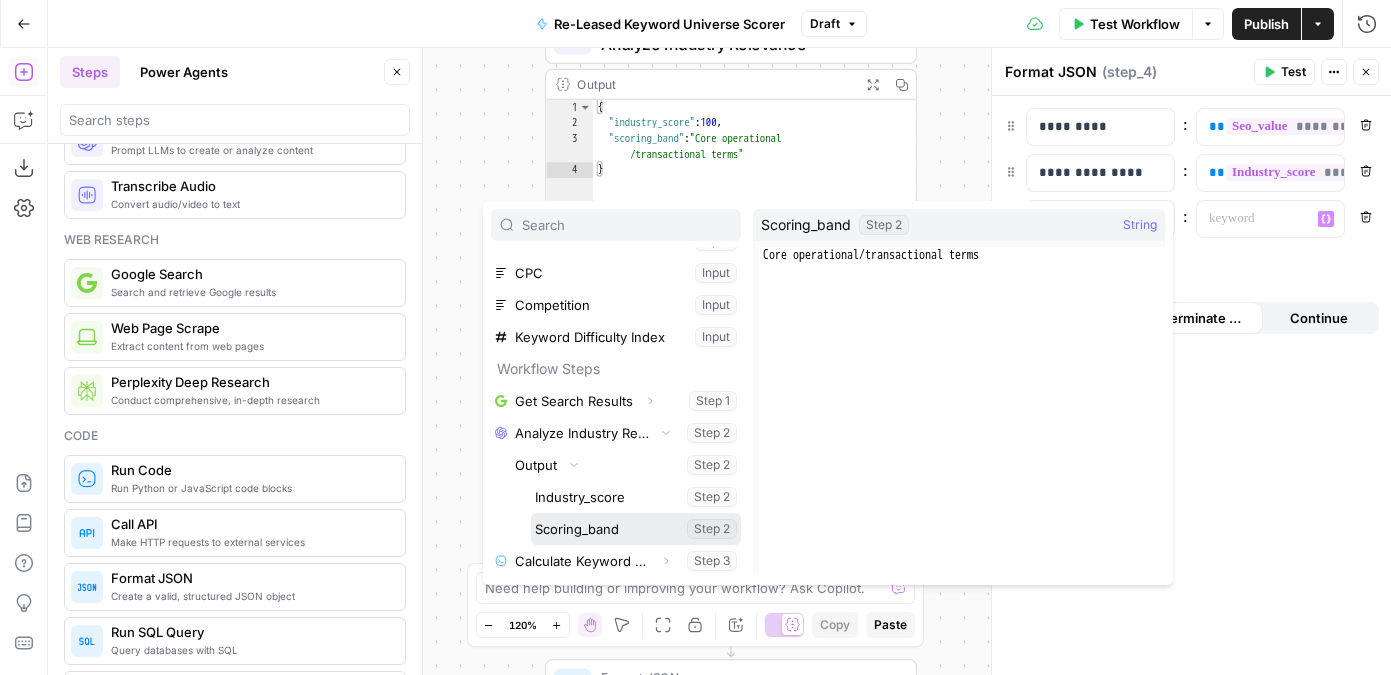 click at bounding box center (636, 529) 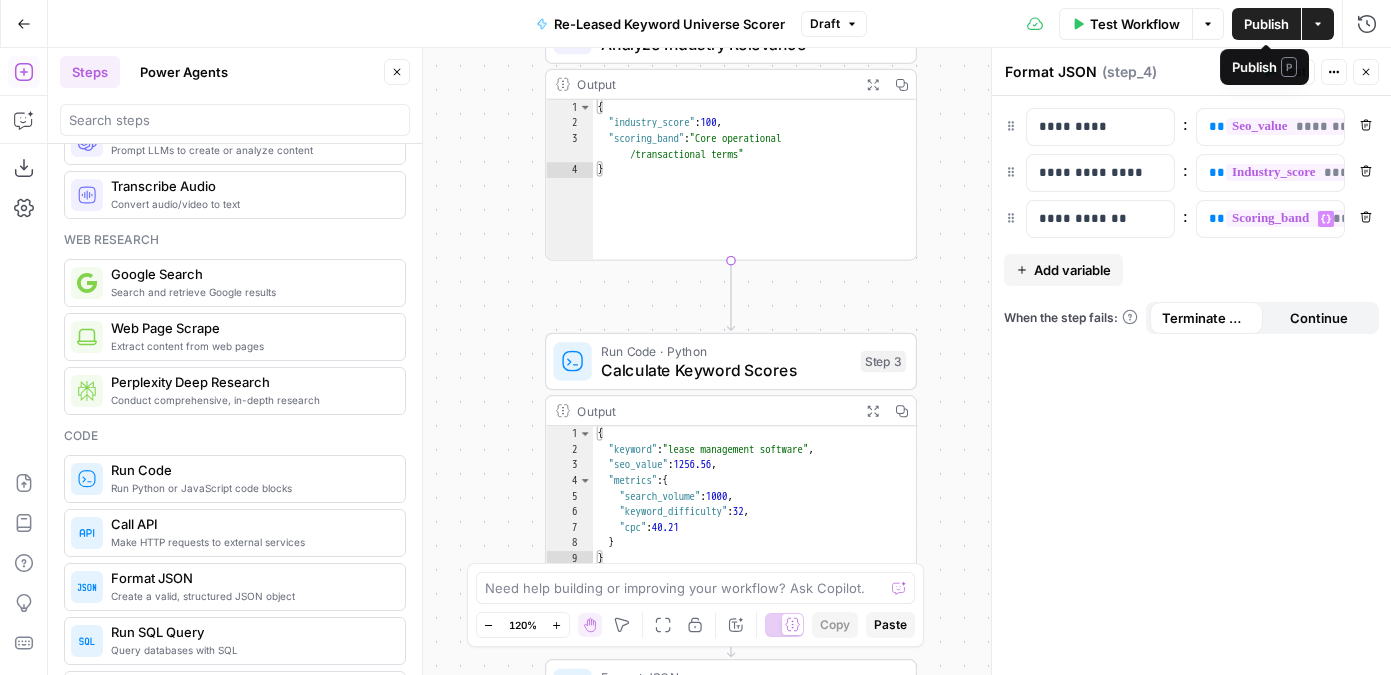 click on "Publish" at bounding box center (1266, 24) 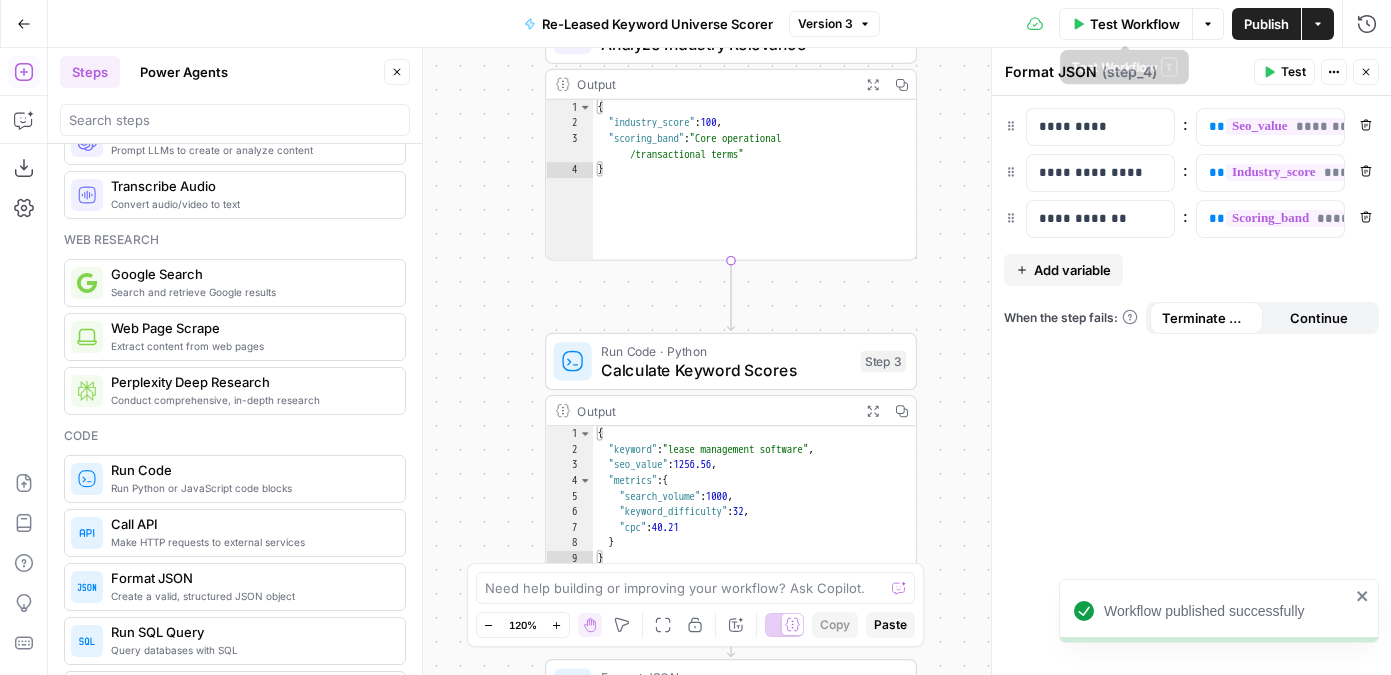 click on "Test Workflow" at bounding box center [1135, 24] 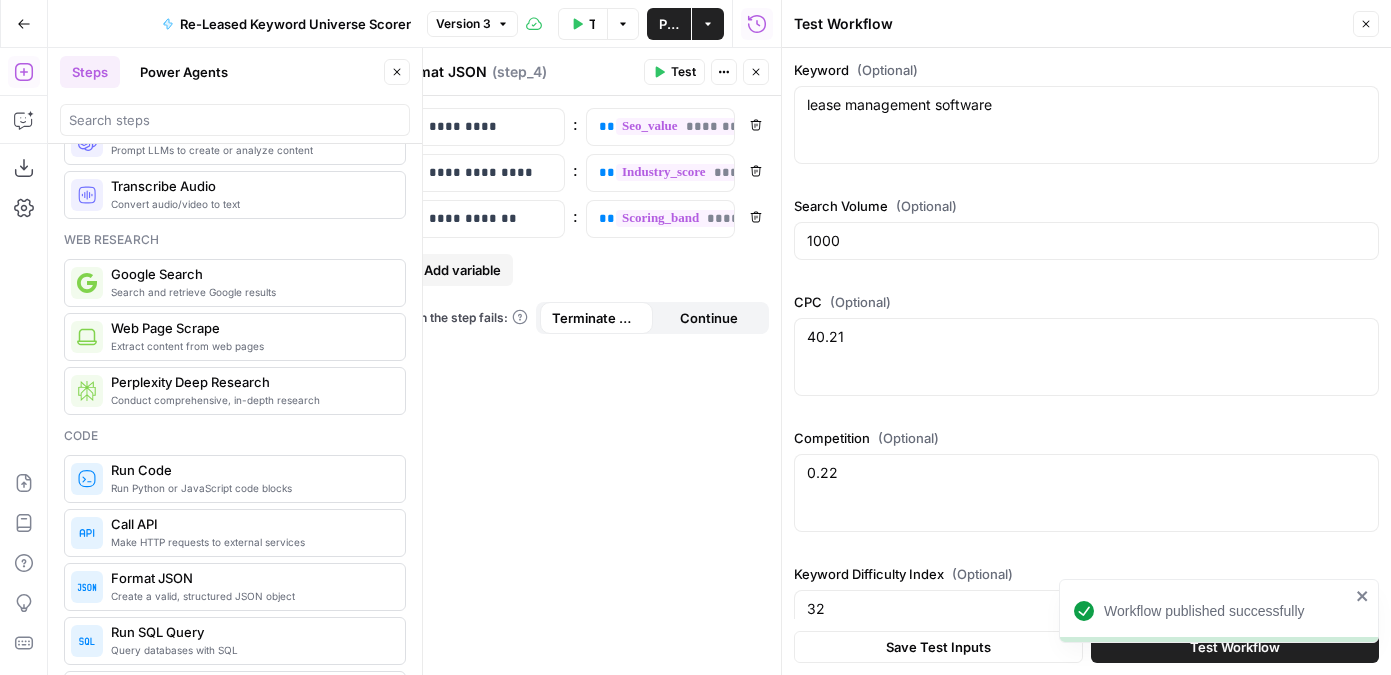 click on "Workflow published successfully" at bounding box center (1215, 655) 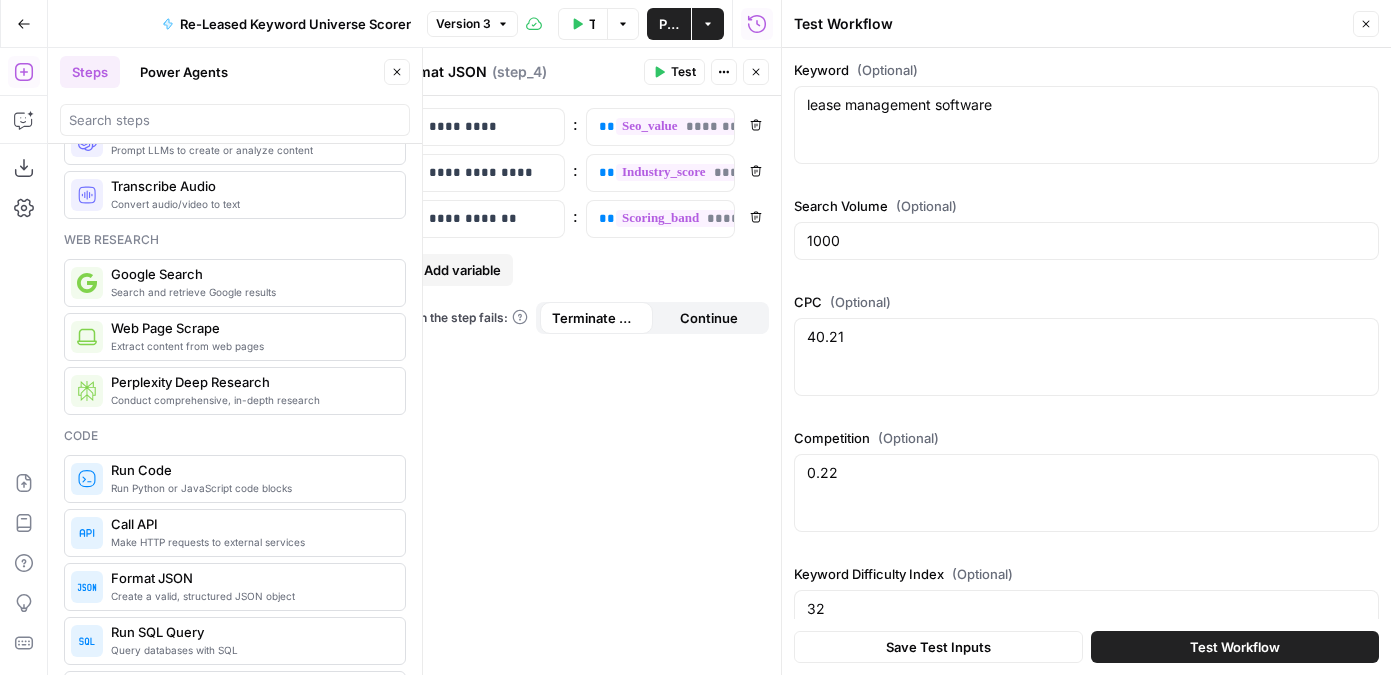click on "Test Workflow" at bounding box center (1235, 647) 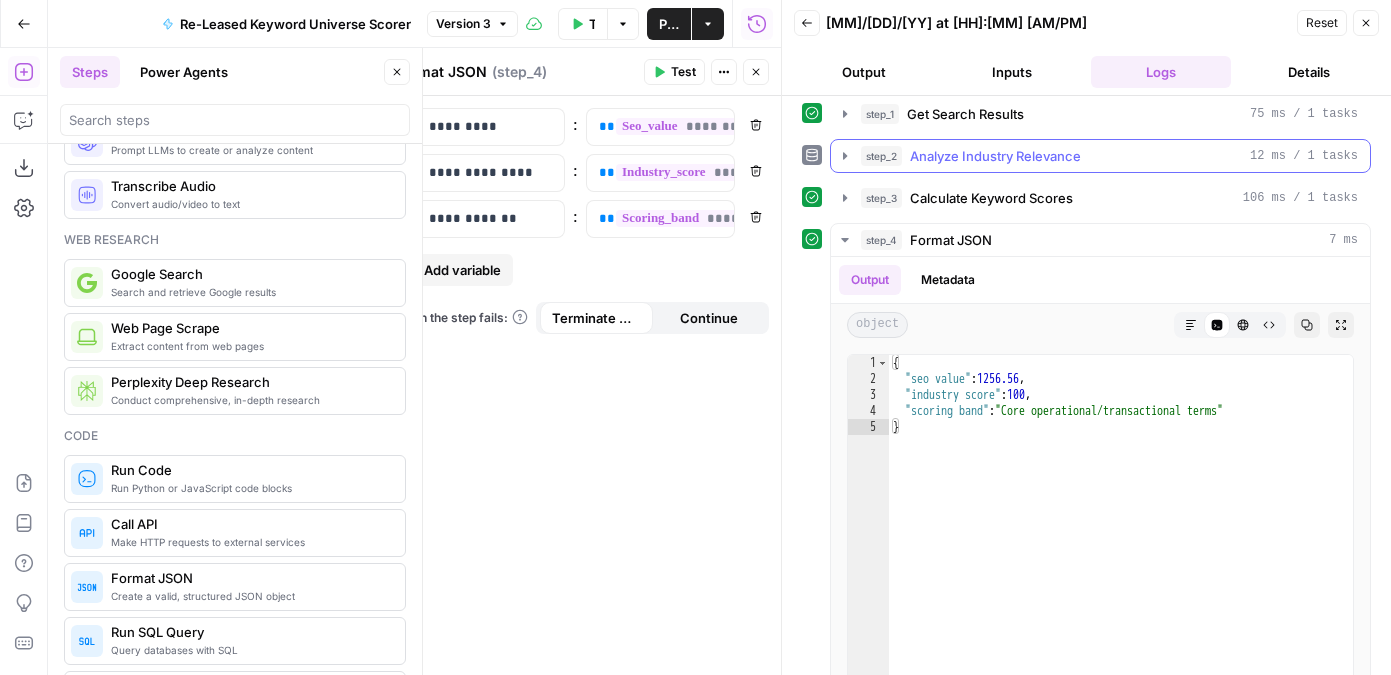 scroll, scrollTop: 0, scrollLeft: 0, axis: both 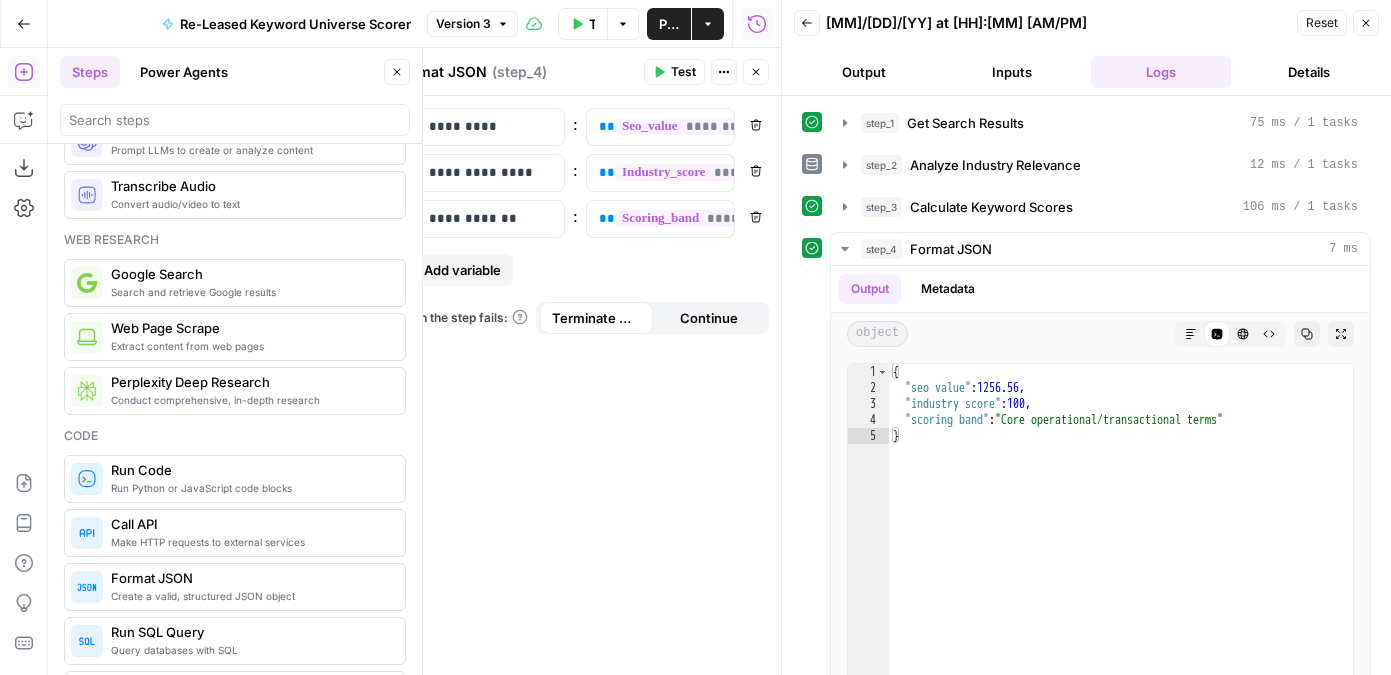click 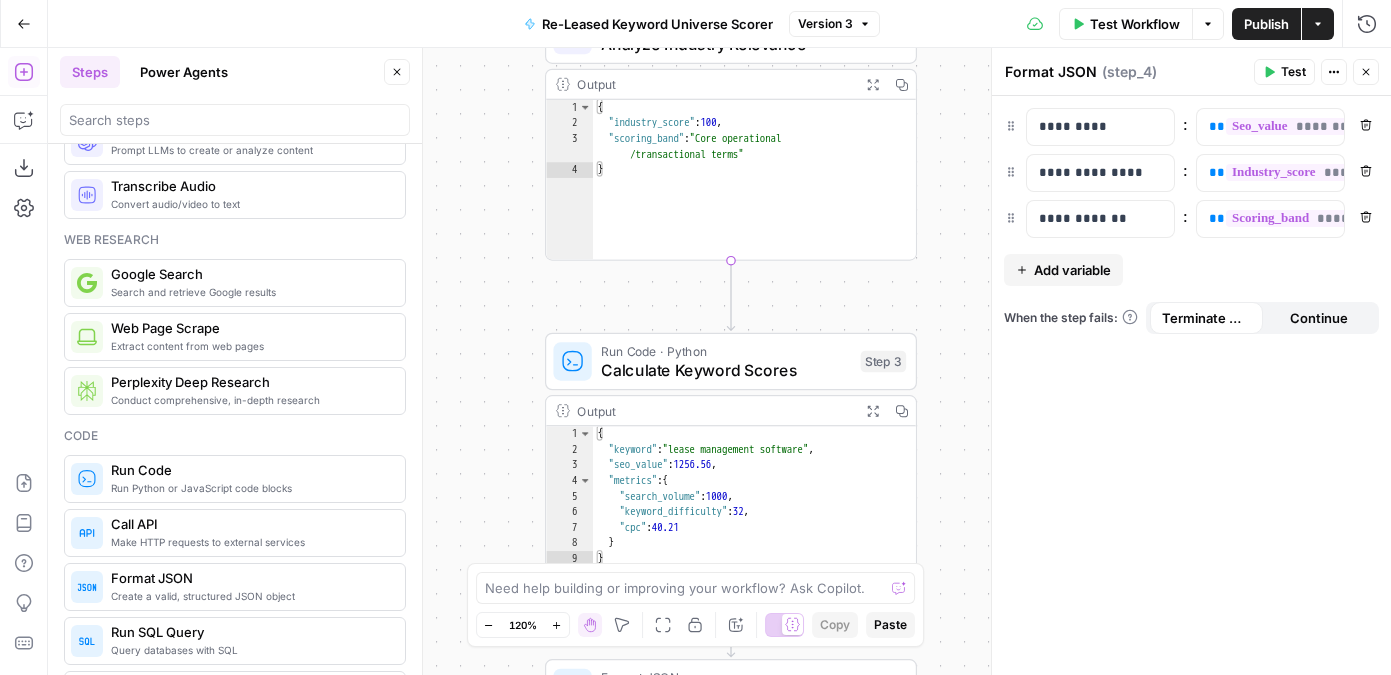 click on "Calculate Keyword Scores" at bounding box center [726, 370] 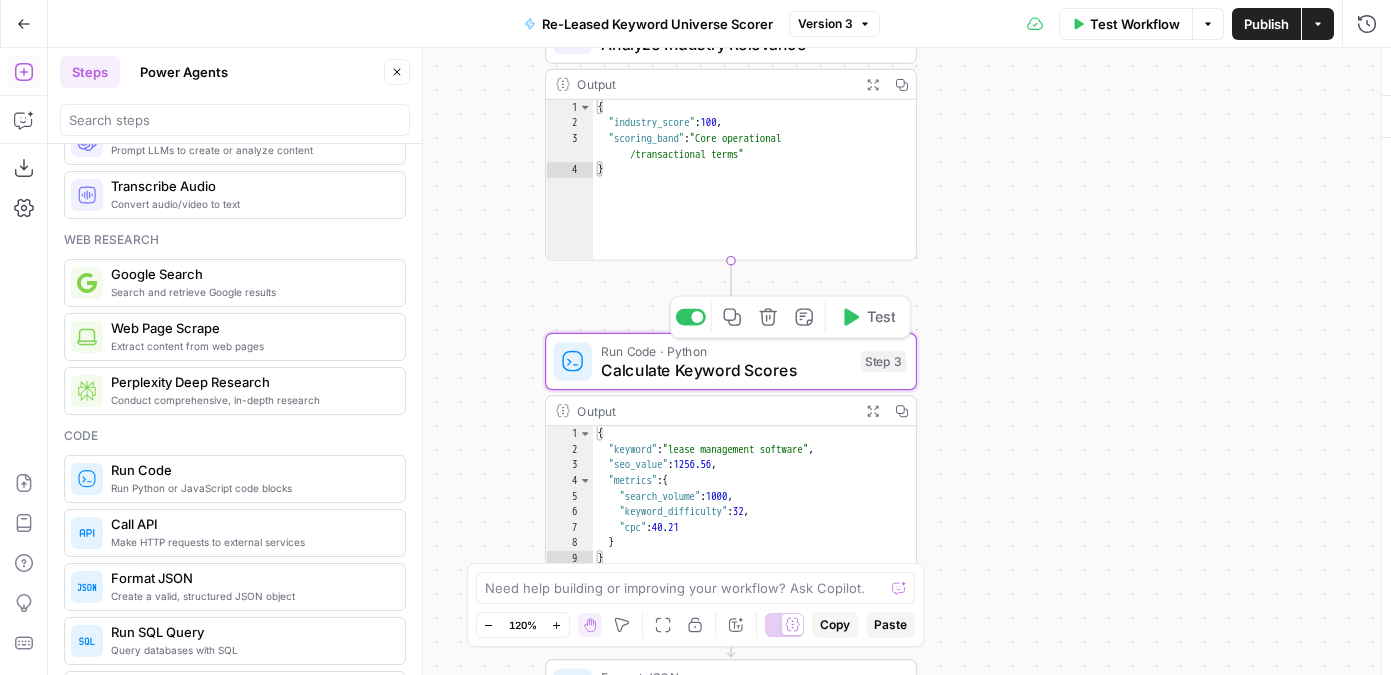 type on "Calculate Keyword Scores" 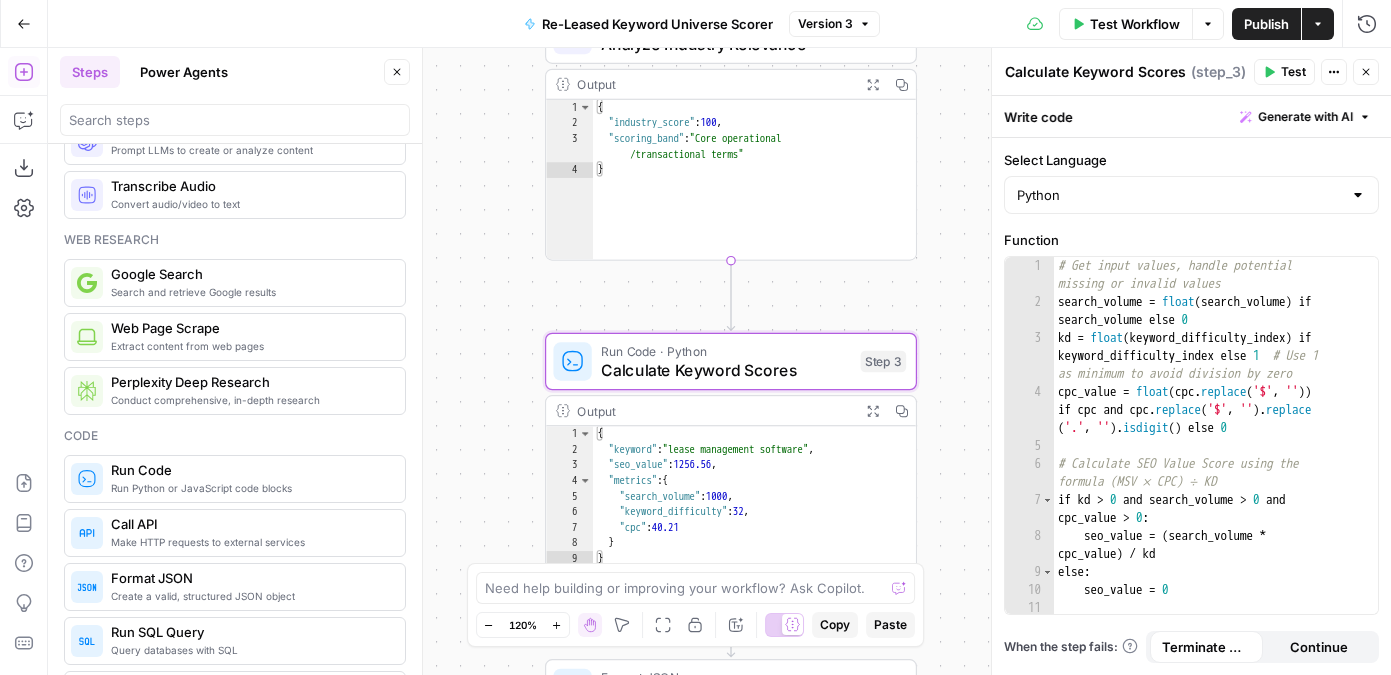 click on "Generate with AI" at bounding box center [1305, 117] 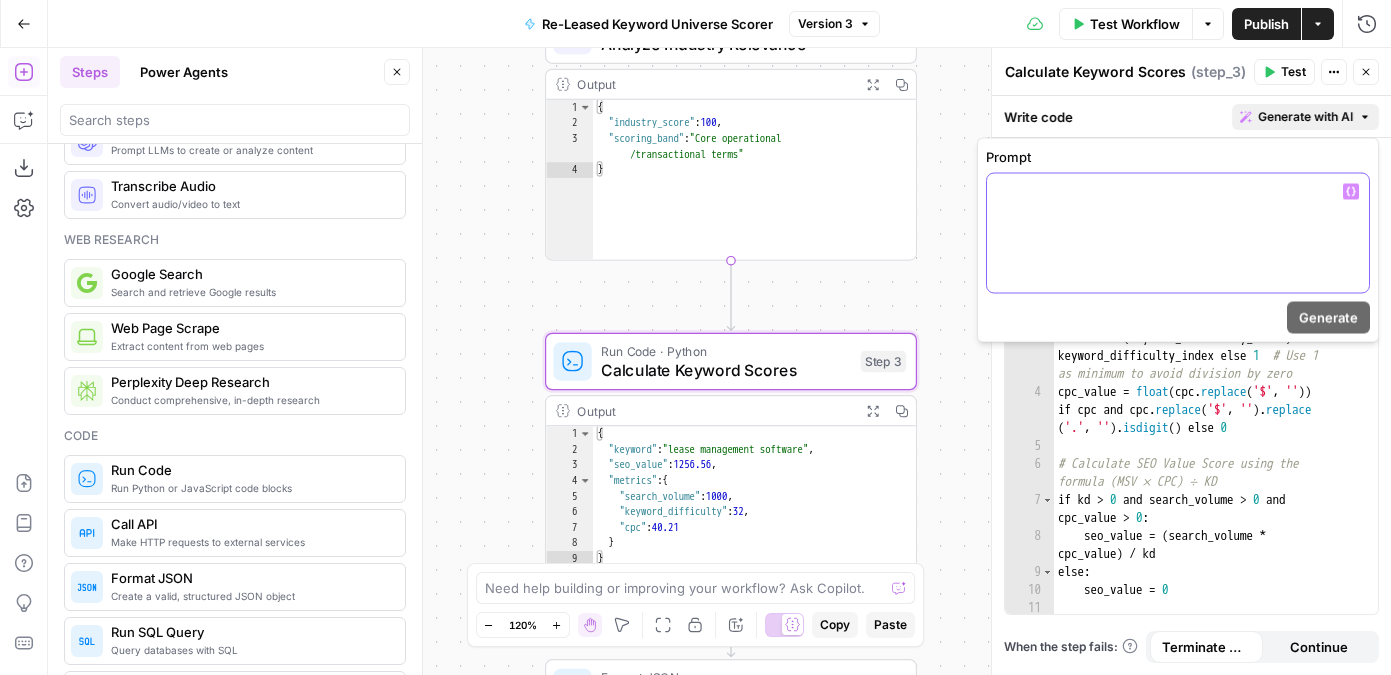 click at bounding box center [1178, 233] 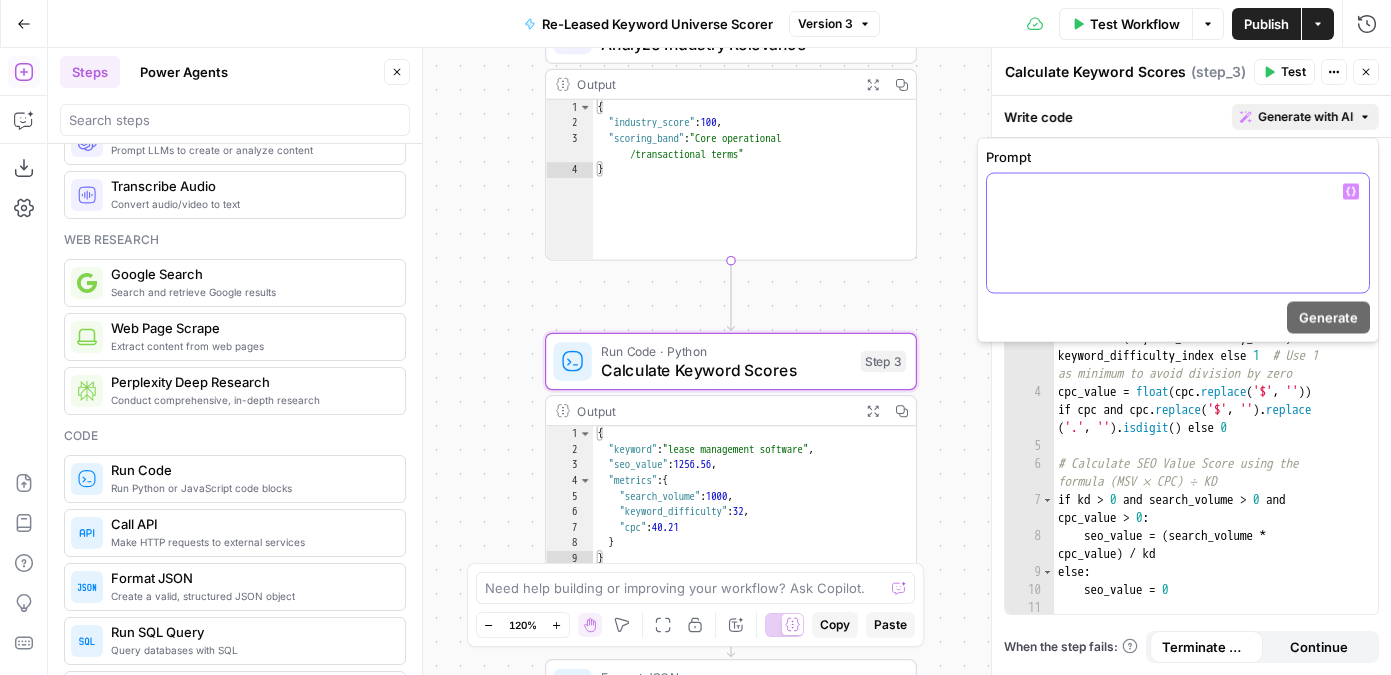 type 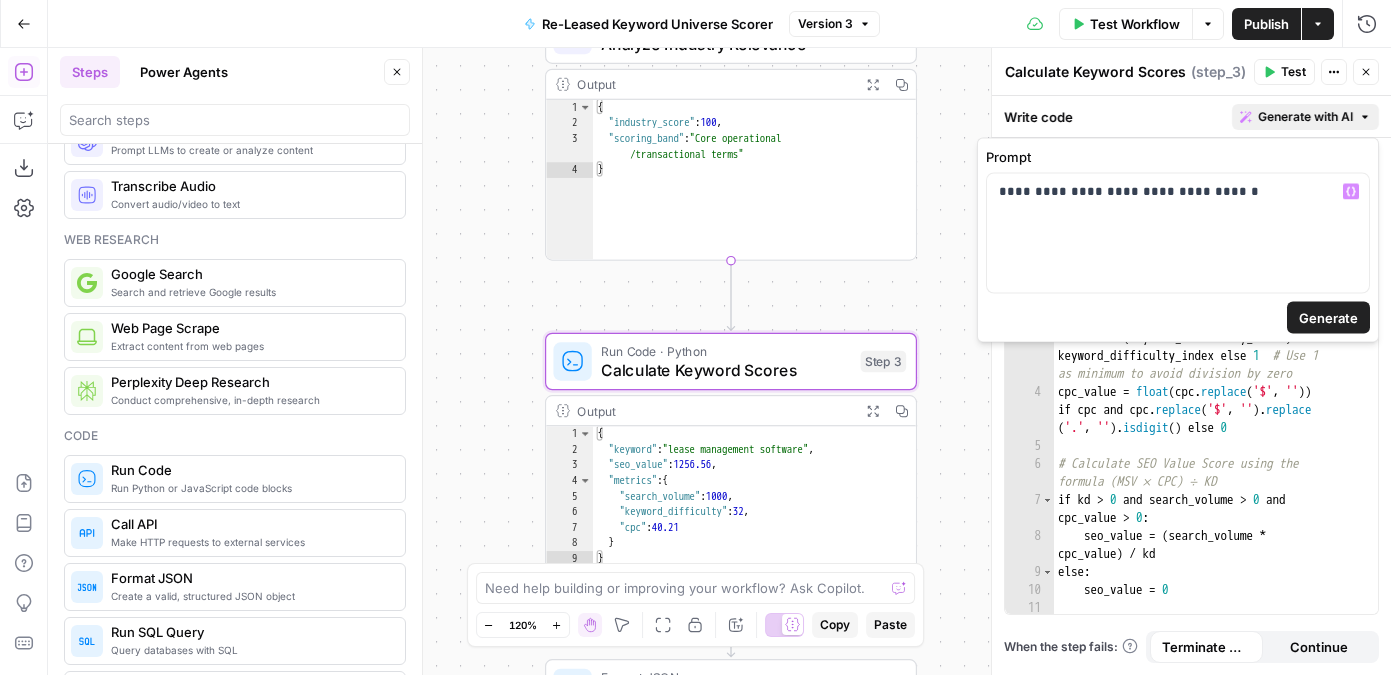 click on "Generate" at bounding box center [1328, 318] 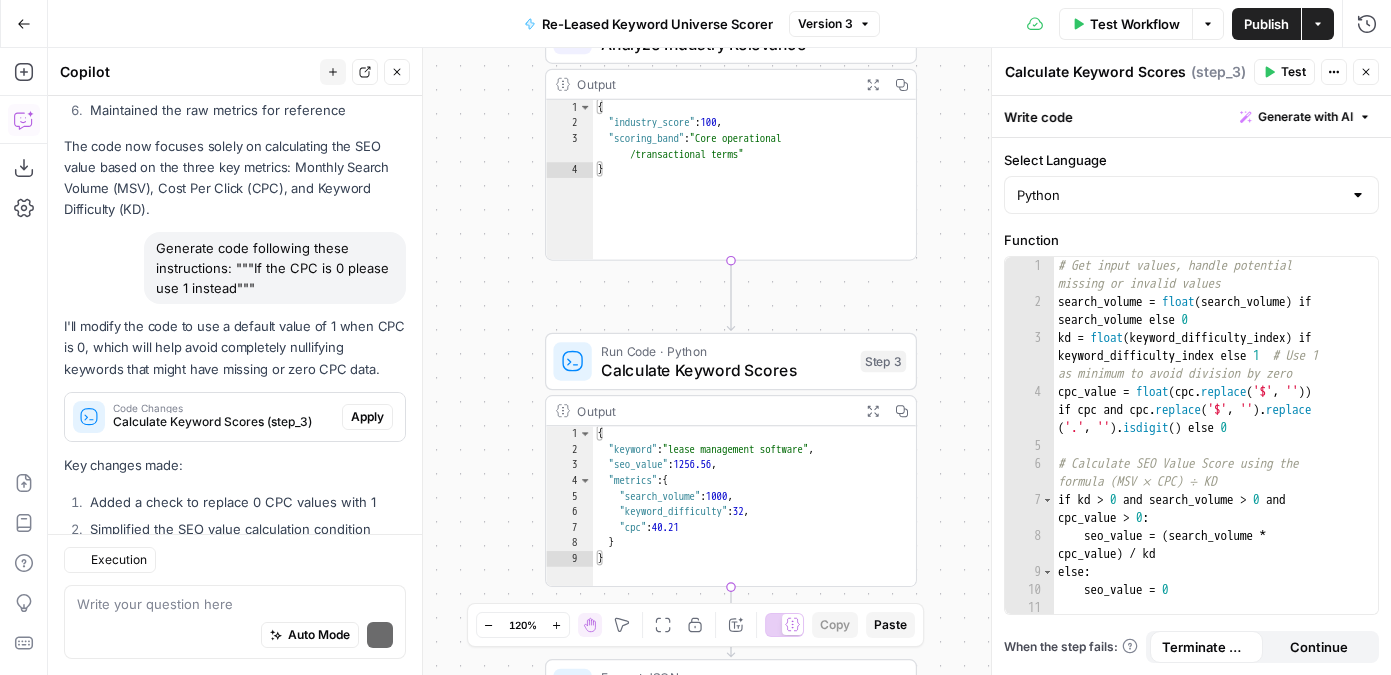 scroll, scrollTop: 6161, scrollLeft: 0, axis: vertical 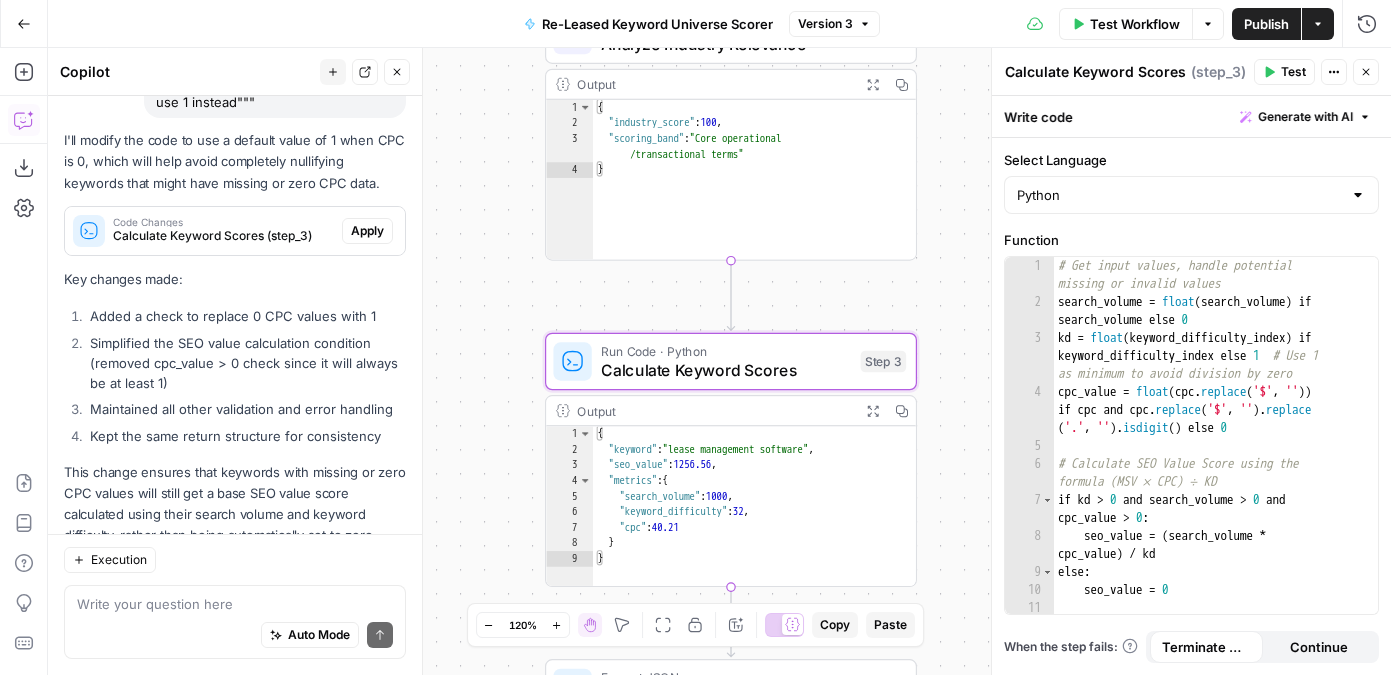 click on "Code Changes Calculate Keyword Scores (step_3)" at bounding box center [203, 231] 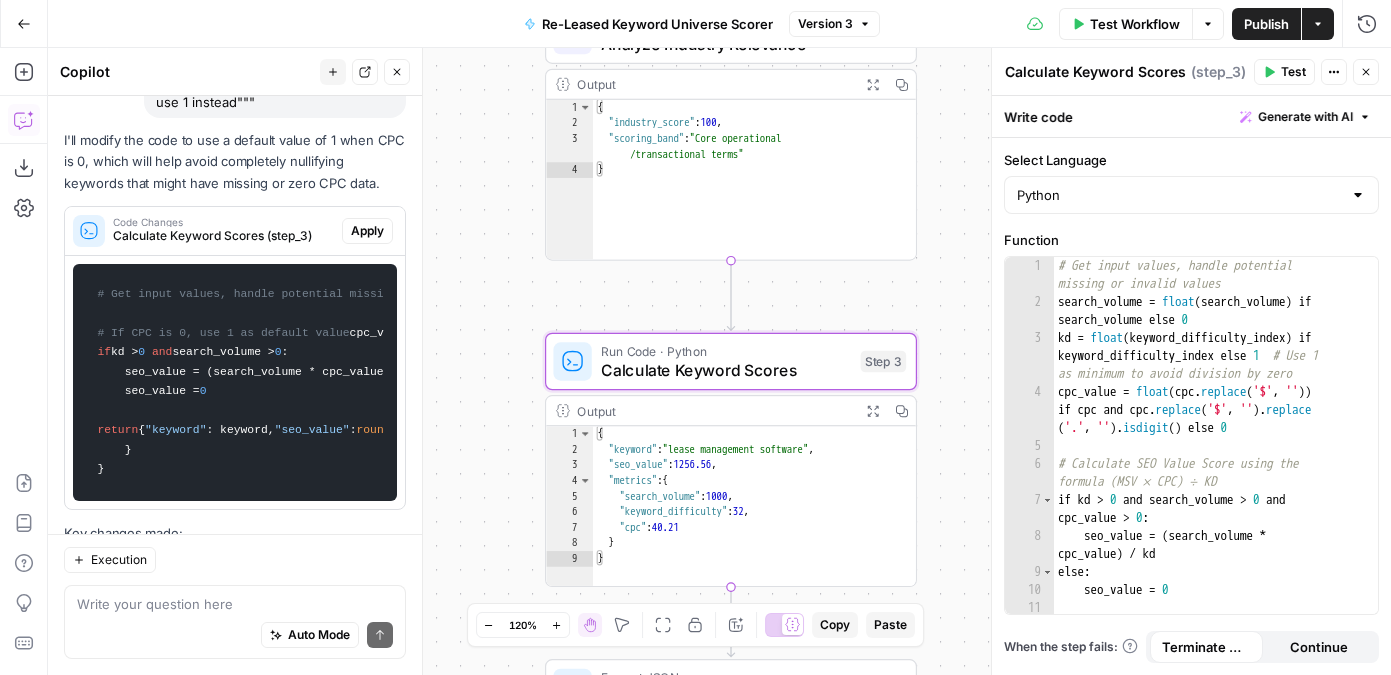 click on "Apply" at bounding box center [367, 231] 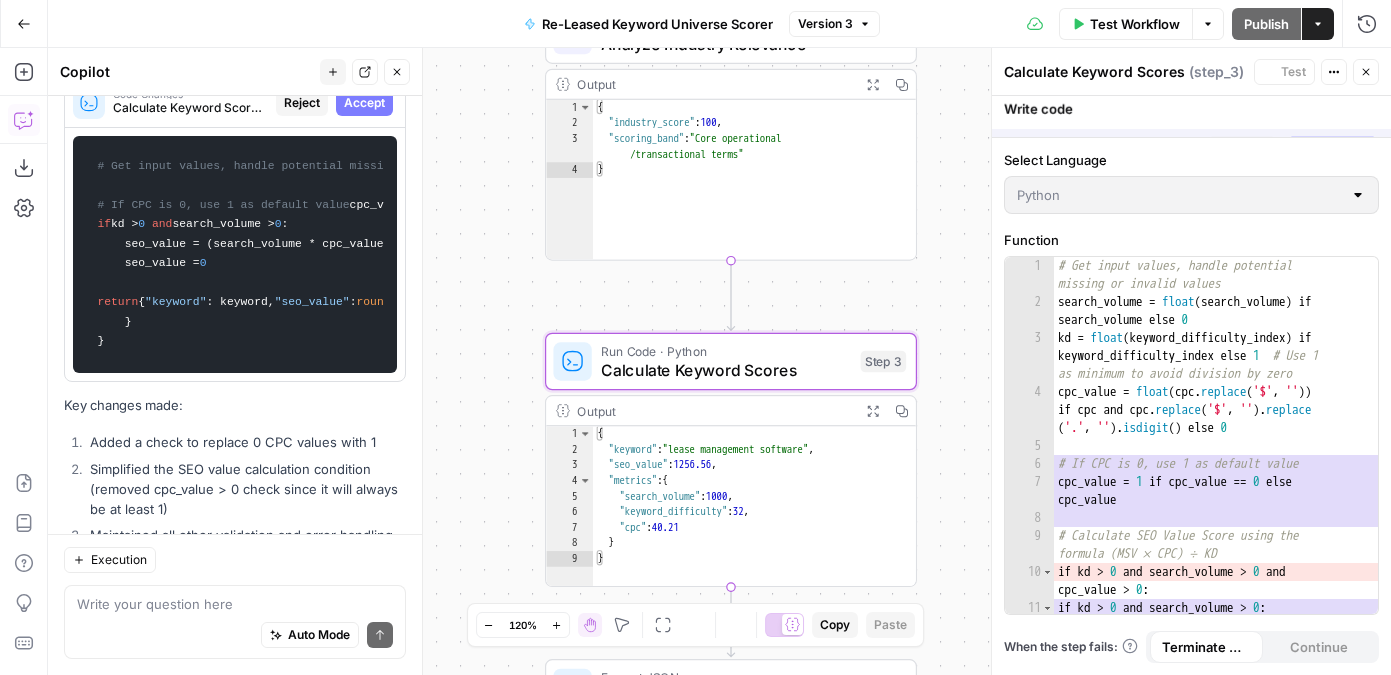 scroll, scrollTop: 6541, scrollLeft: 0, axis: vertical 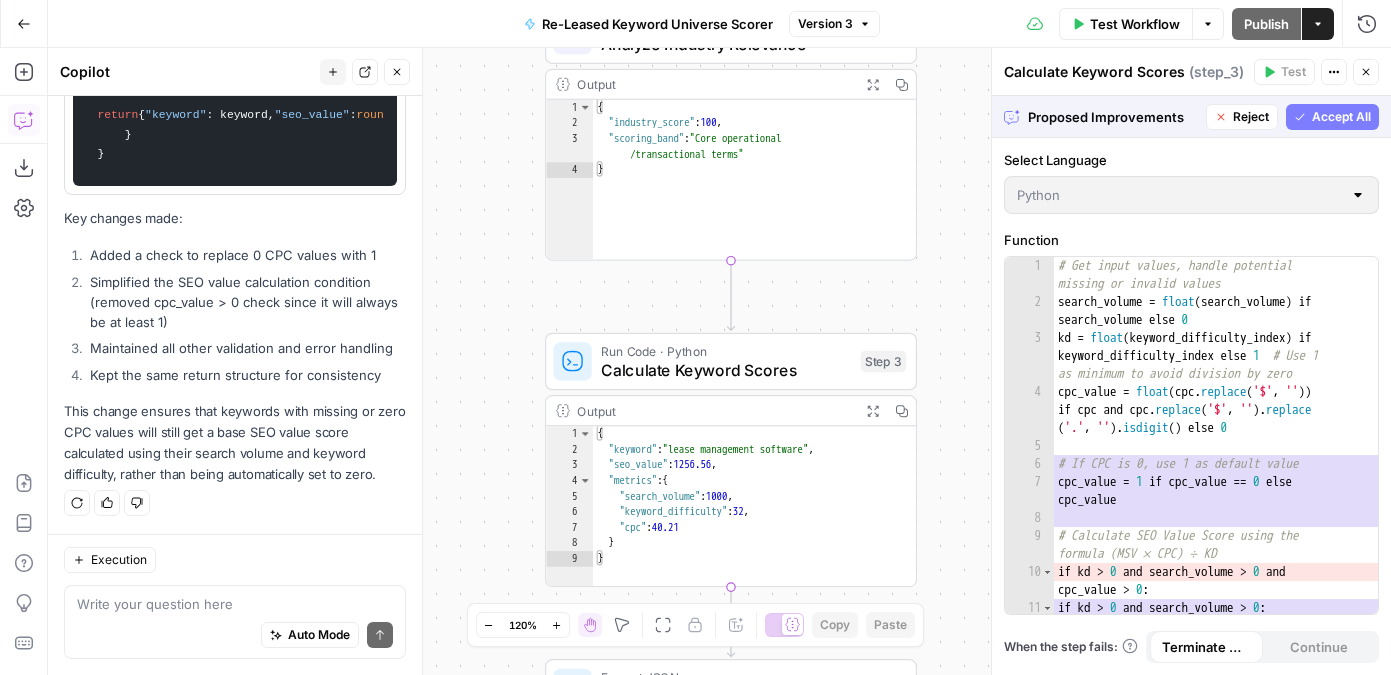 click on "Accept All" at bounding box center [1332, 117] 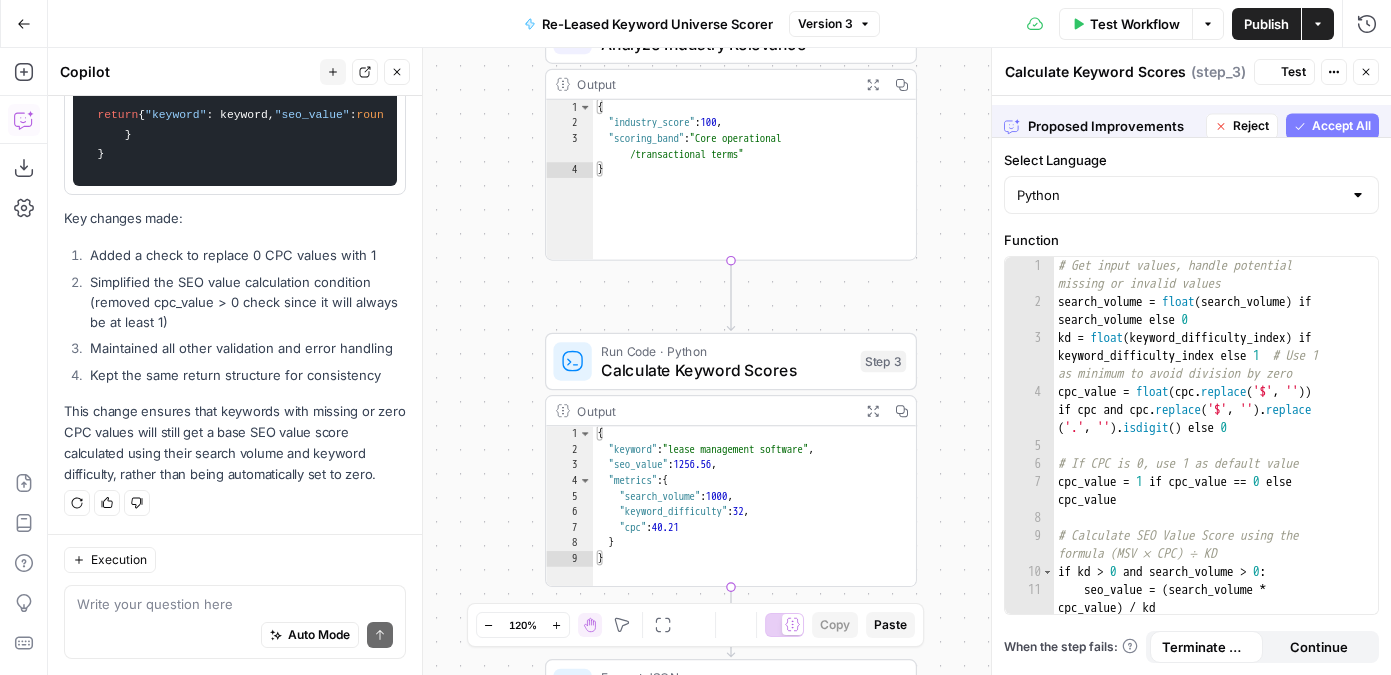 scroll, scrollTop: 6701, scrollLeft: 0, axis: vertical 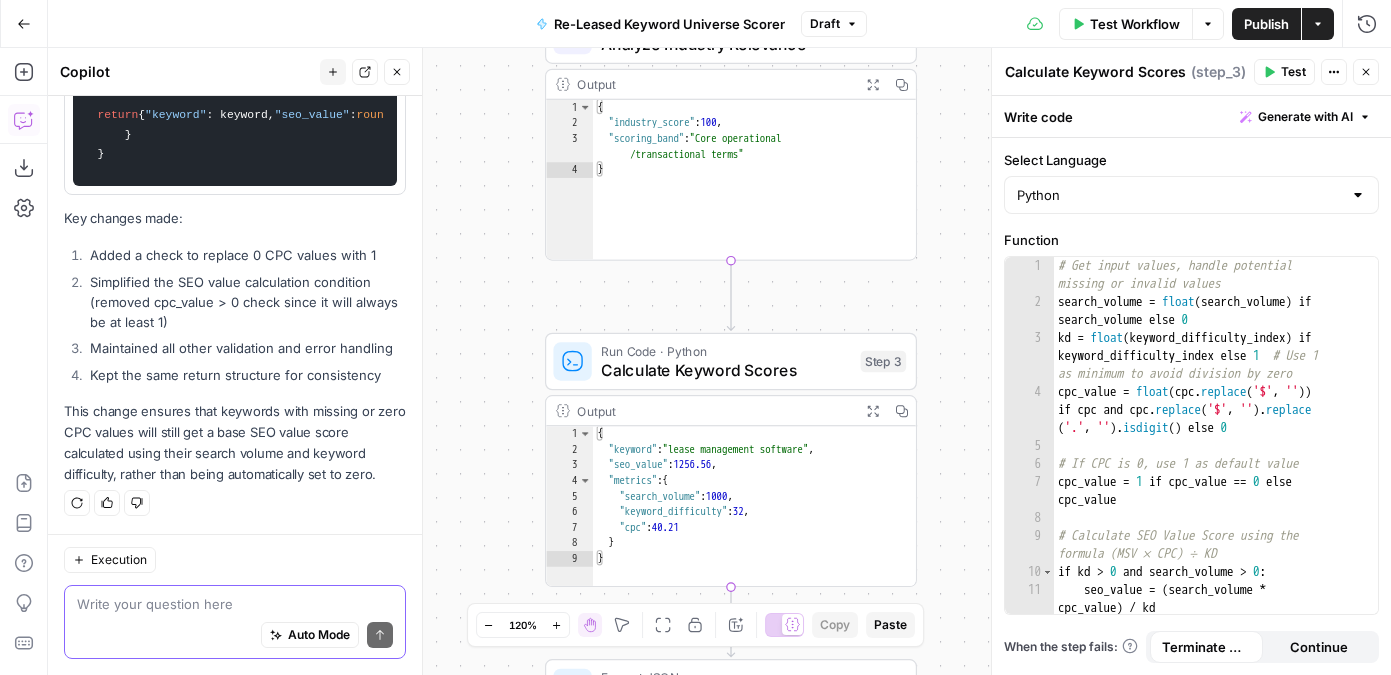 click at bounding box center [235, 604] 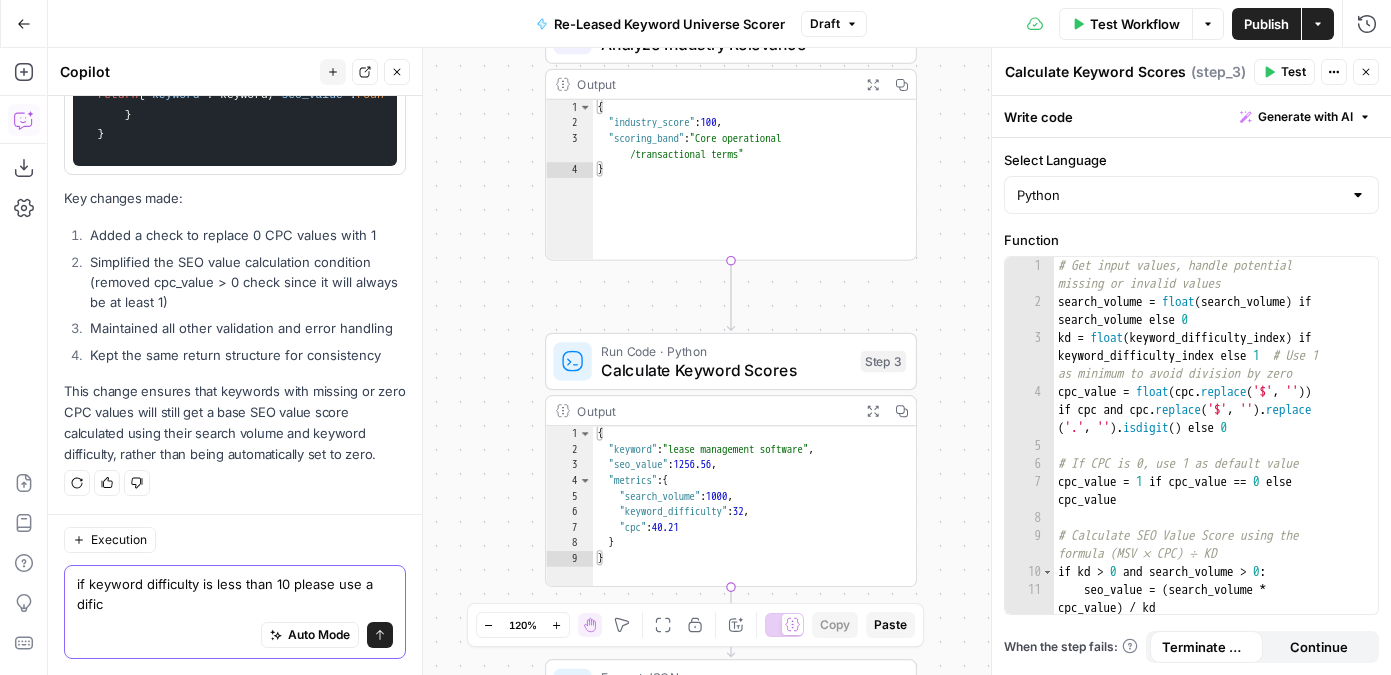 scroll, scrollTop: 6721, scrollLeft: 0, axis: vertical 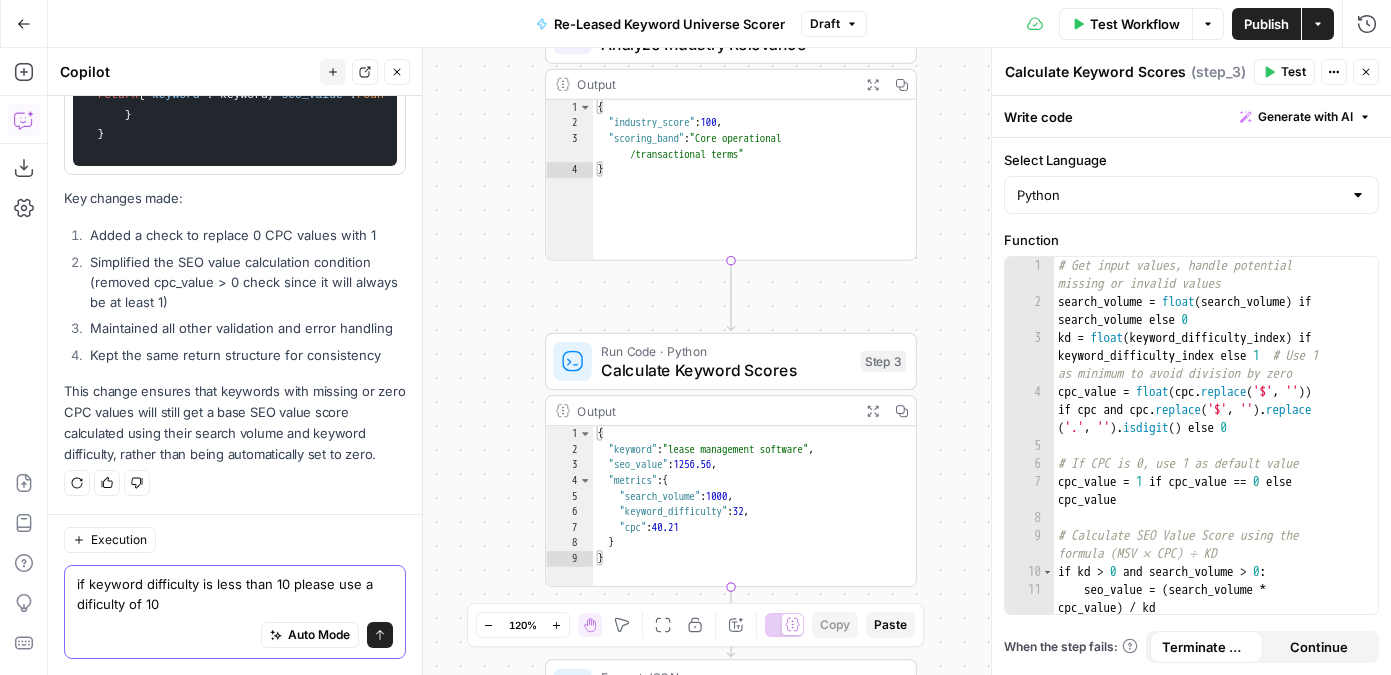 click on "if keyword difficulty is less than 10 please use a dificulty of 10" at bounding box center [235, 594] 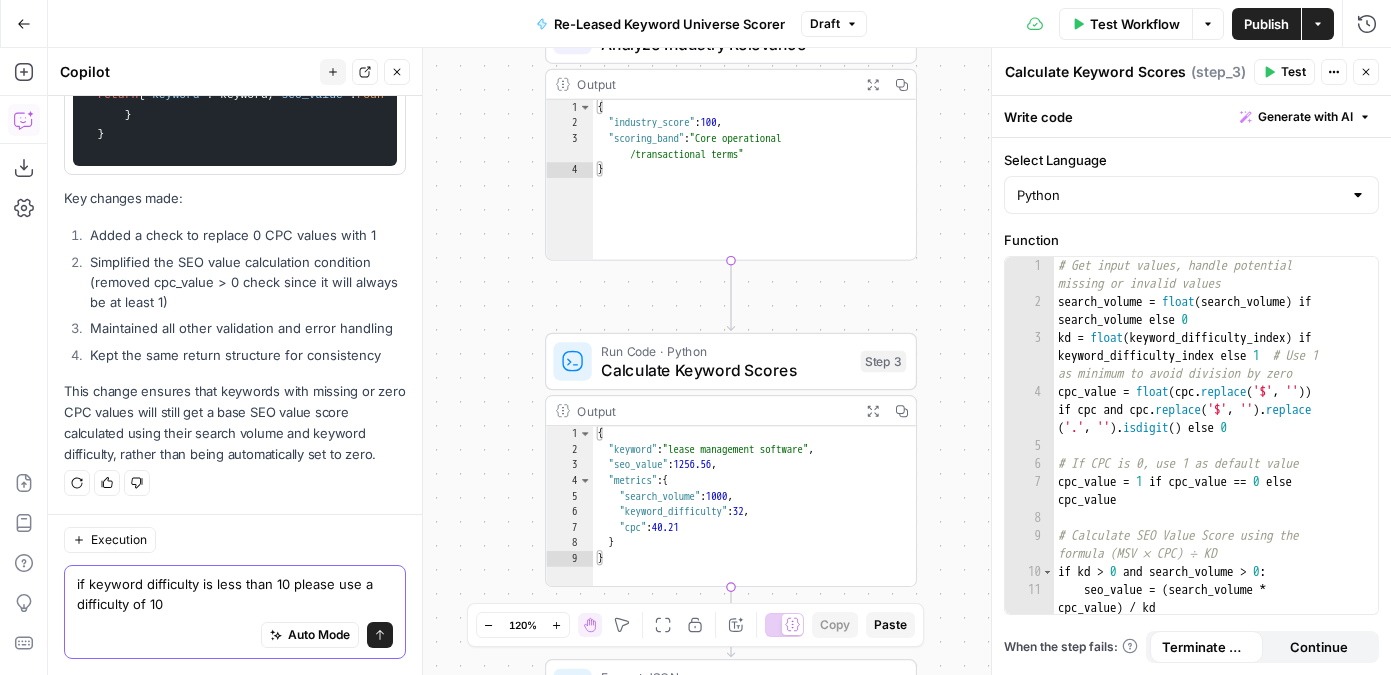 type 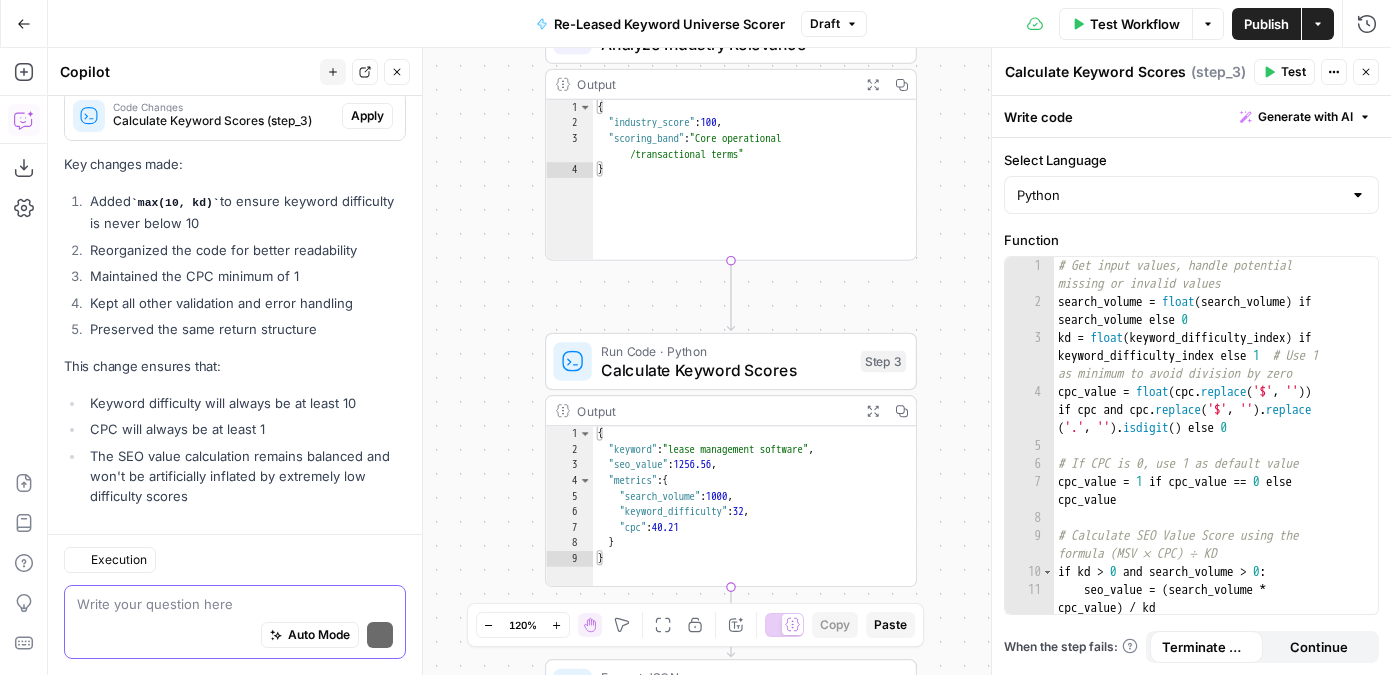scroll, scrollTop: 7272, scrollLeft: 0, axis: vertical 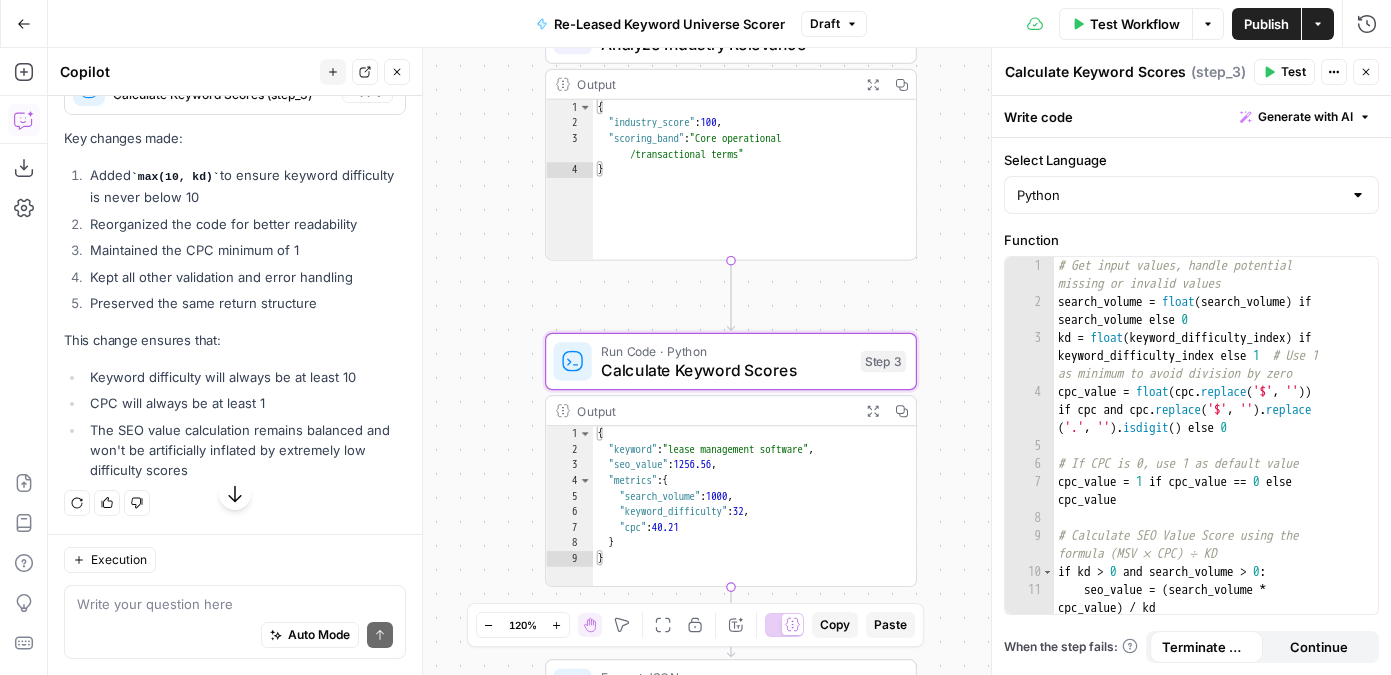 click on "Apply" at bounding box center (367, 90) 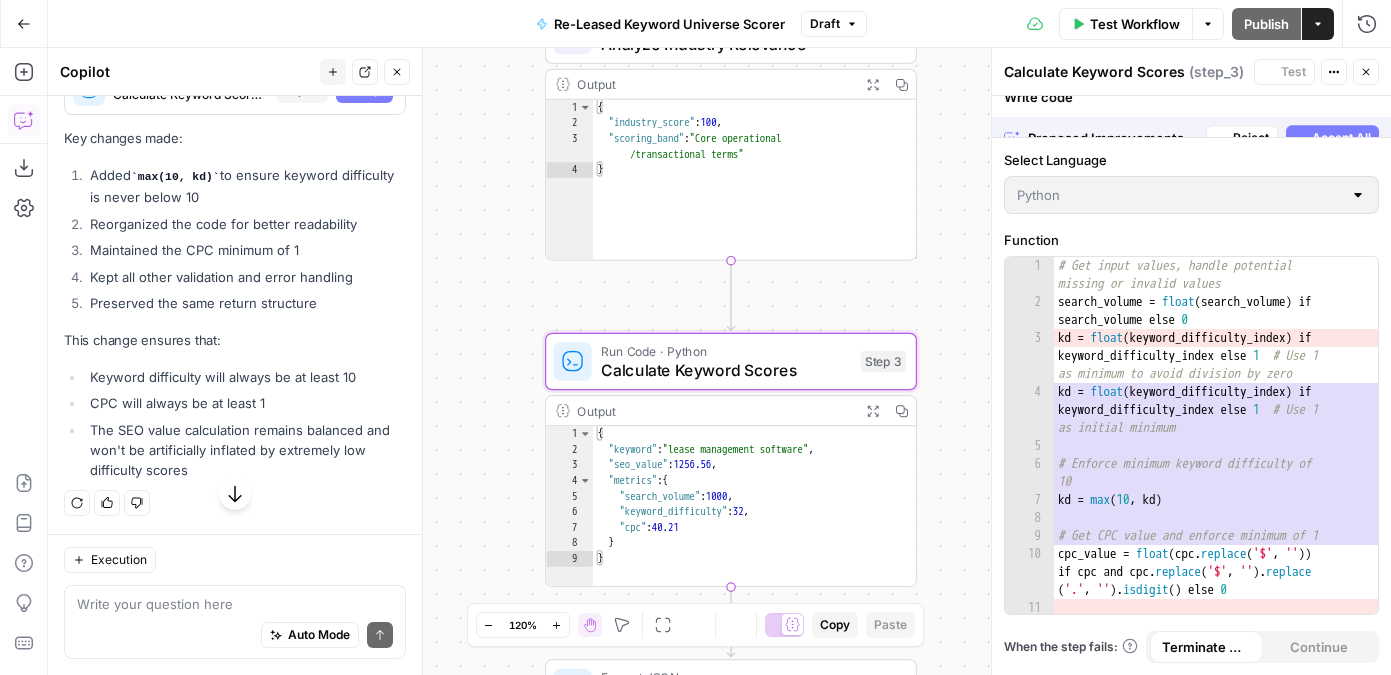 scroll, scrollTop: 6979, scrollLeft: 0, axis: vertical 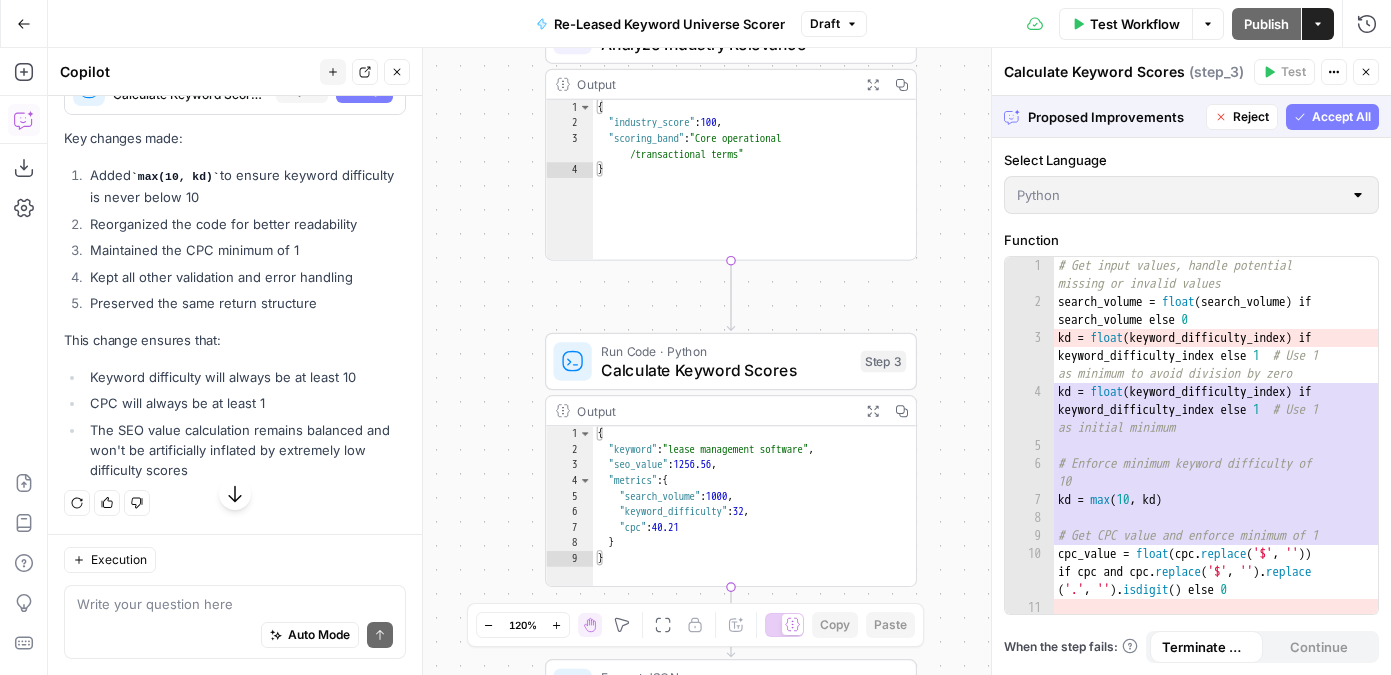 click on "Accept All" at bounding box center (1341, 117) 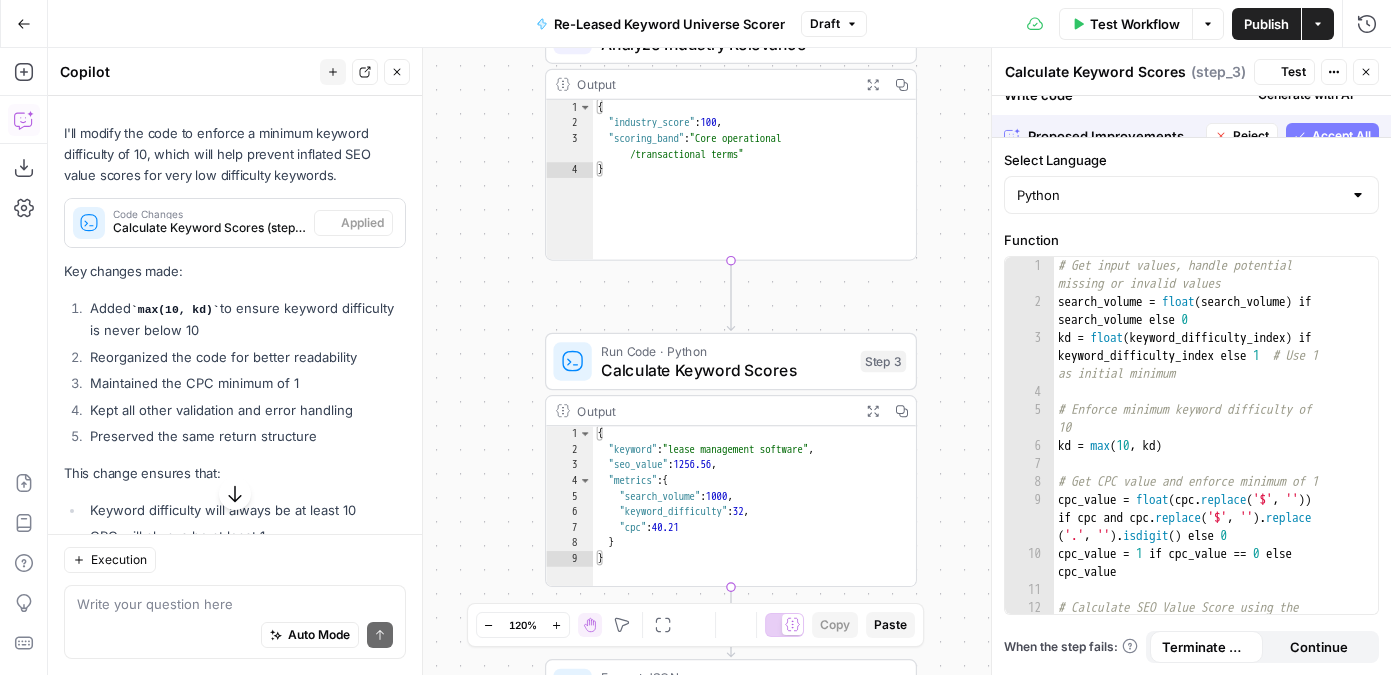 scroll, scrollTop: 7139, scrollLeft: 0, axis: vertical 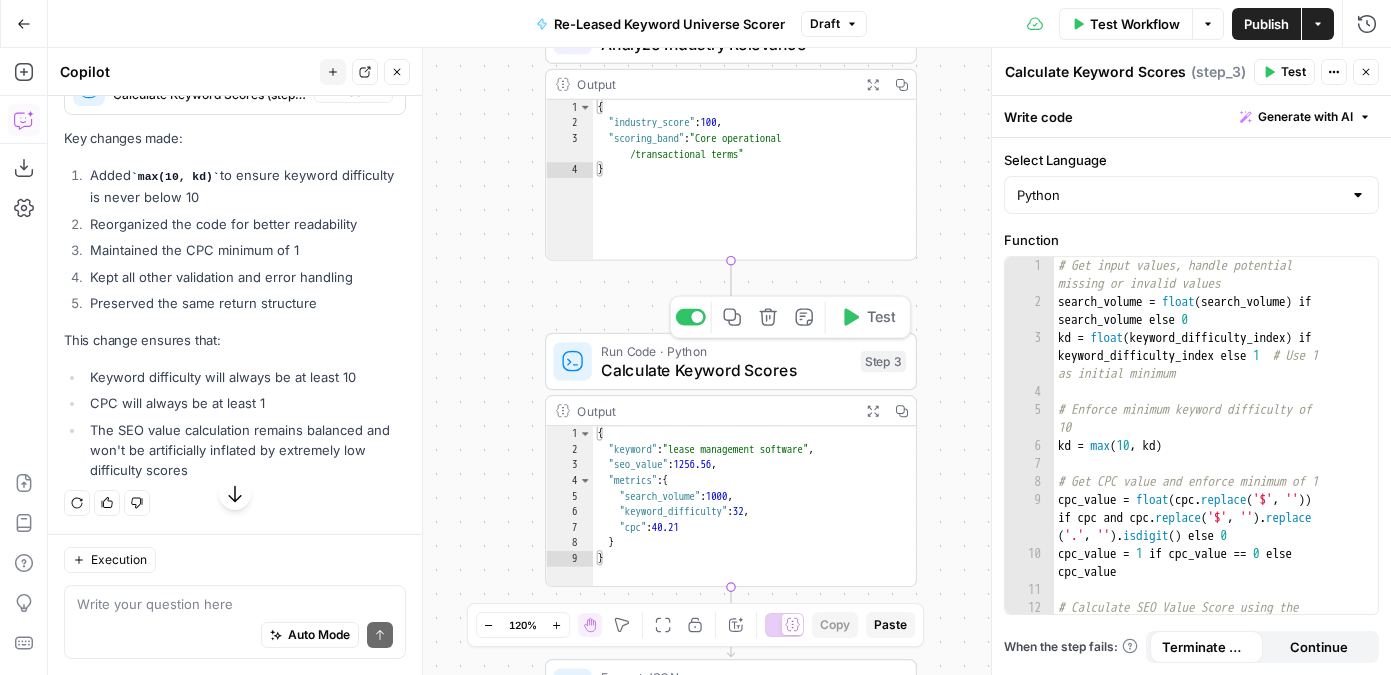 click on "Test" at bounding box center [881, 317] 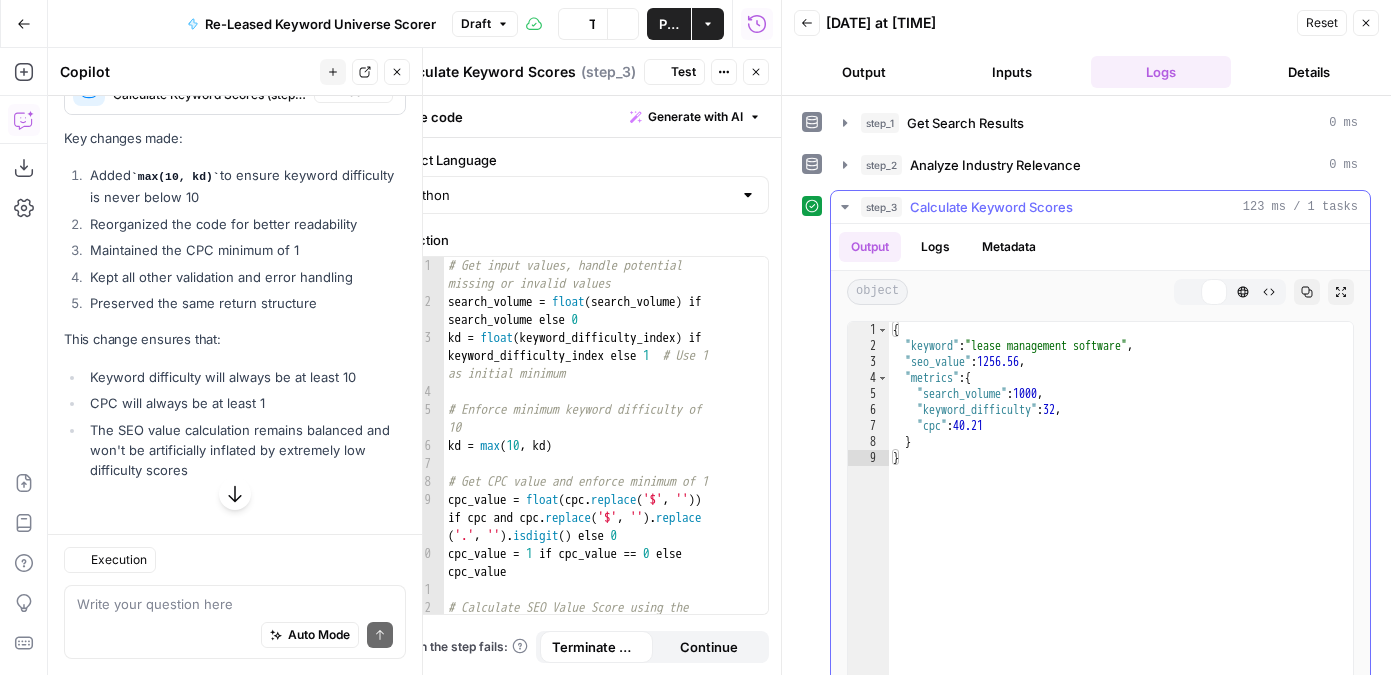 scroll, scrollTop: 6631, scrollLeft: 0, axis: vertical 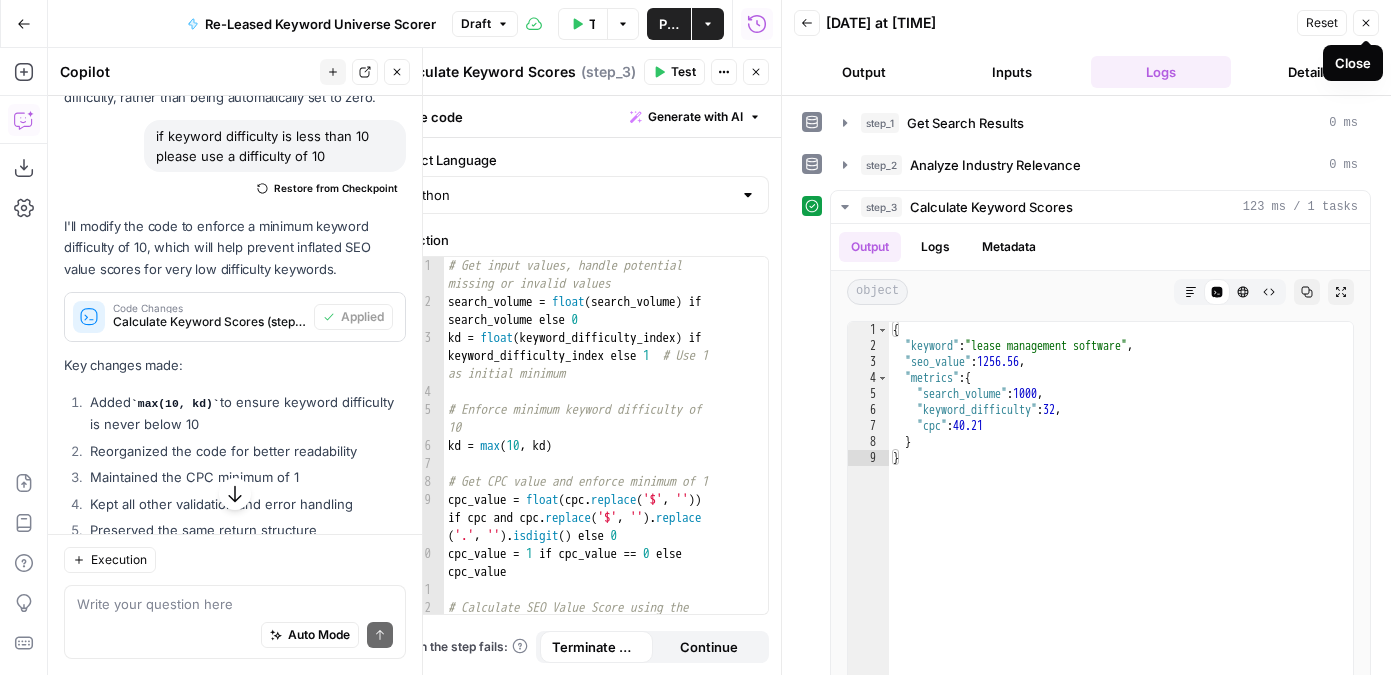 click 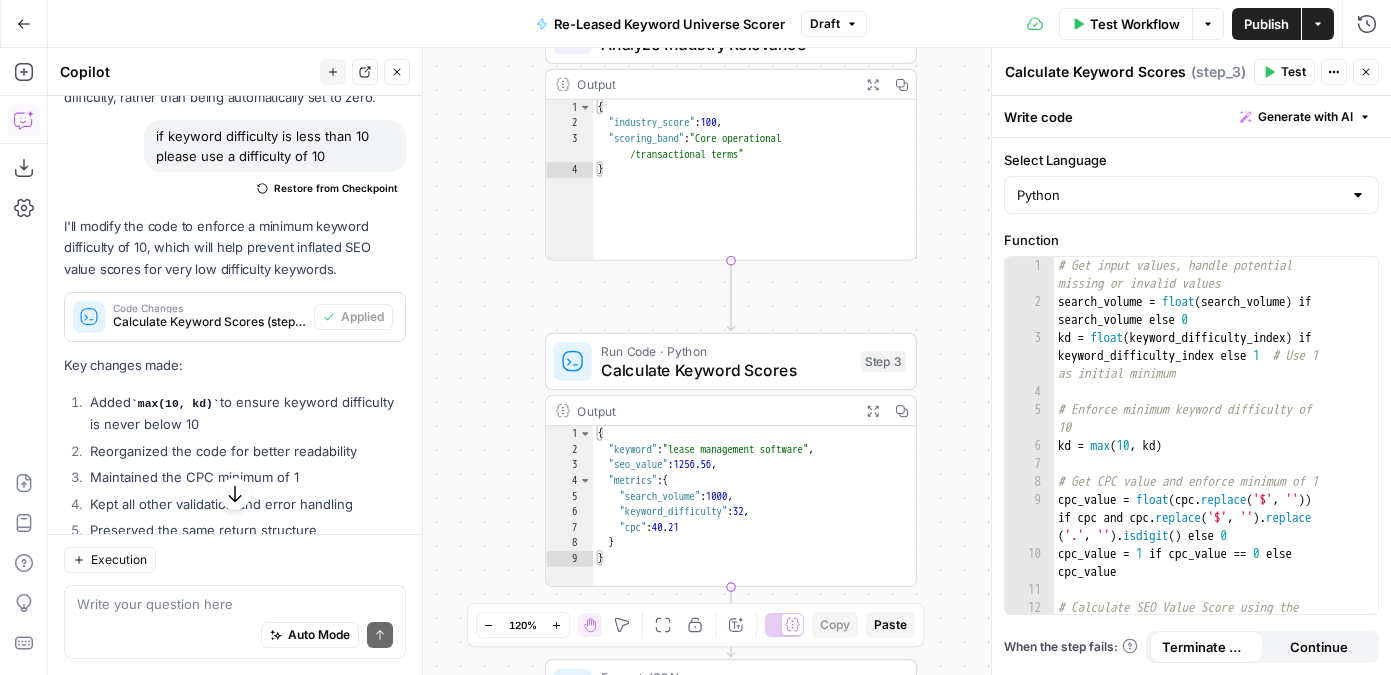 click on "Publish" at bounding box center (1266, 24) 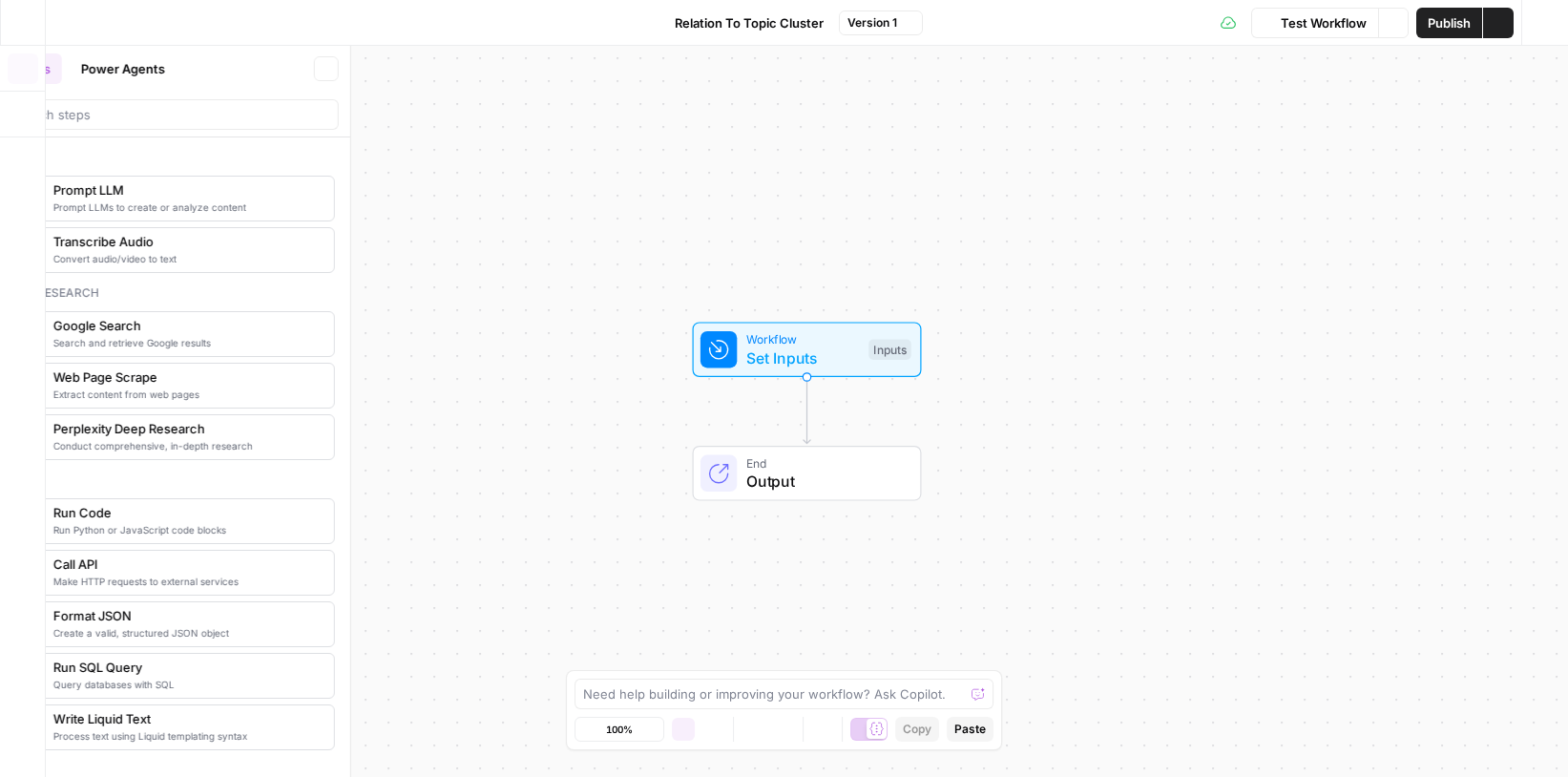 scroll, scrollTop: 0, scrollLeft: 0, axis: both 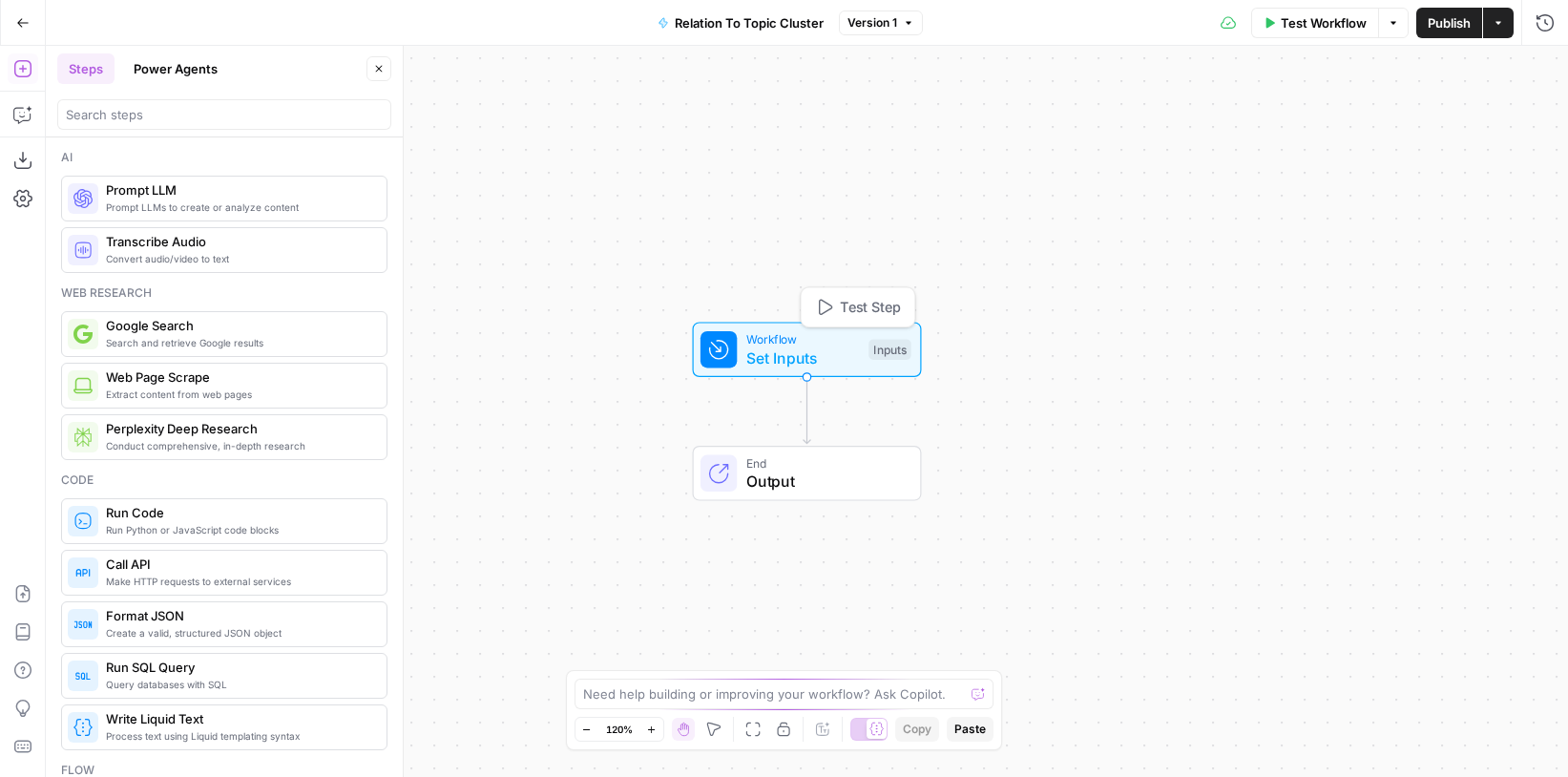 click on "Set Inputs" at bounding box center [803, 358] 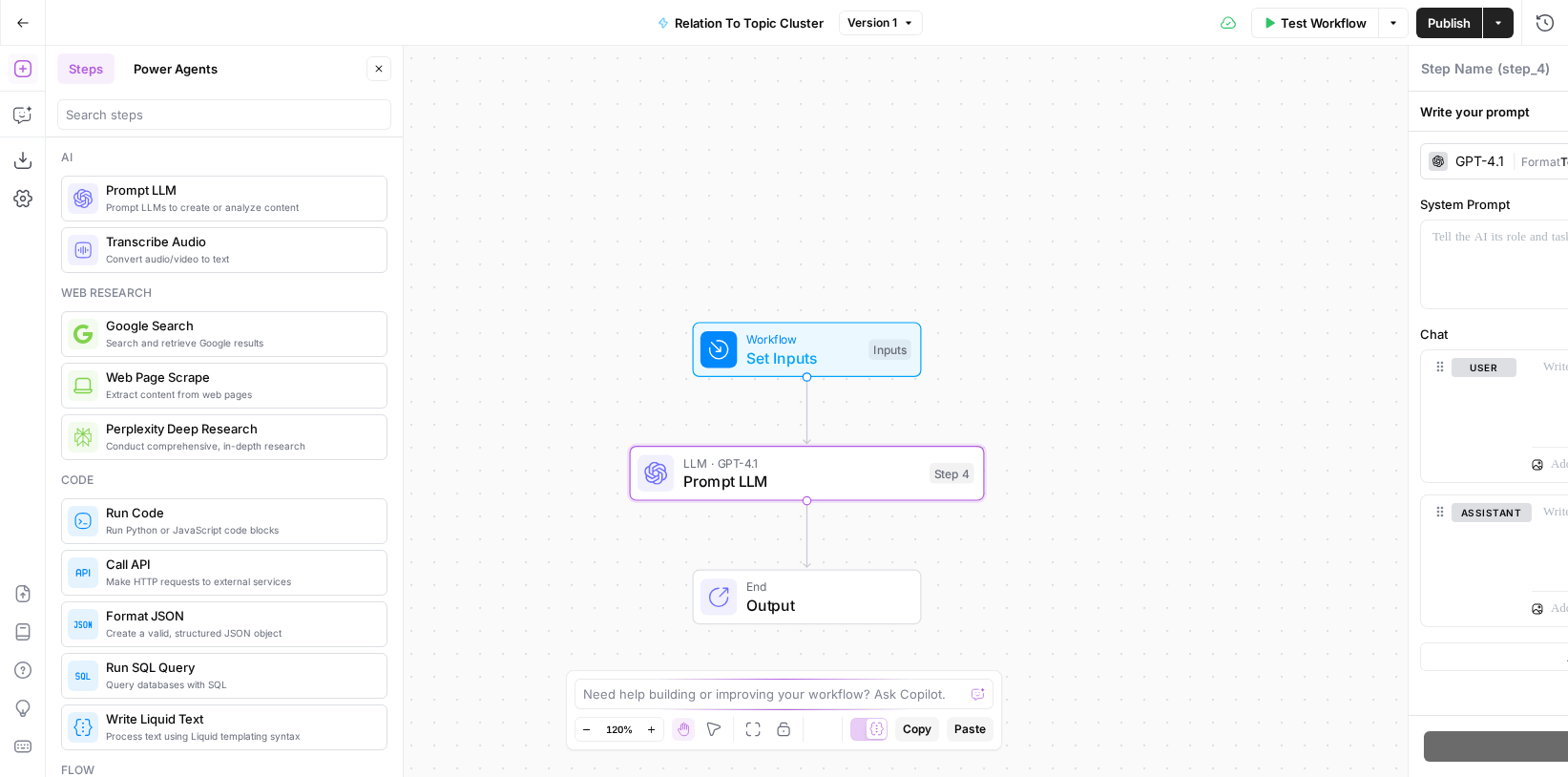 type on "Prompt LLM" 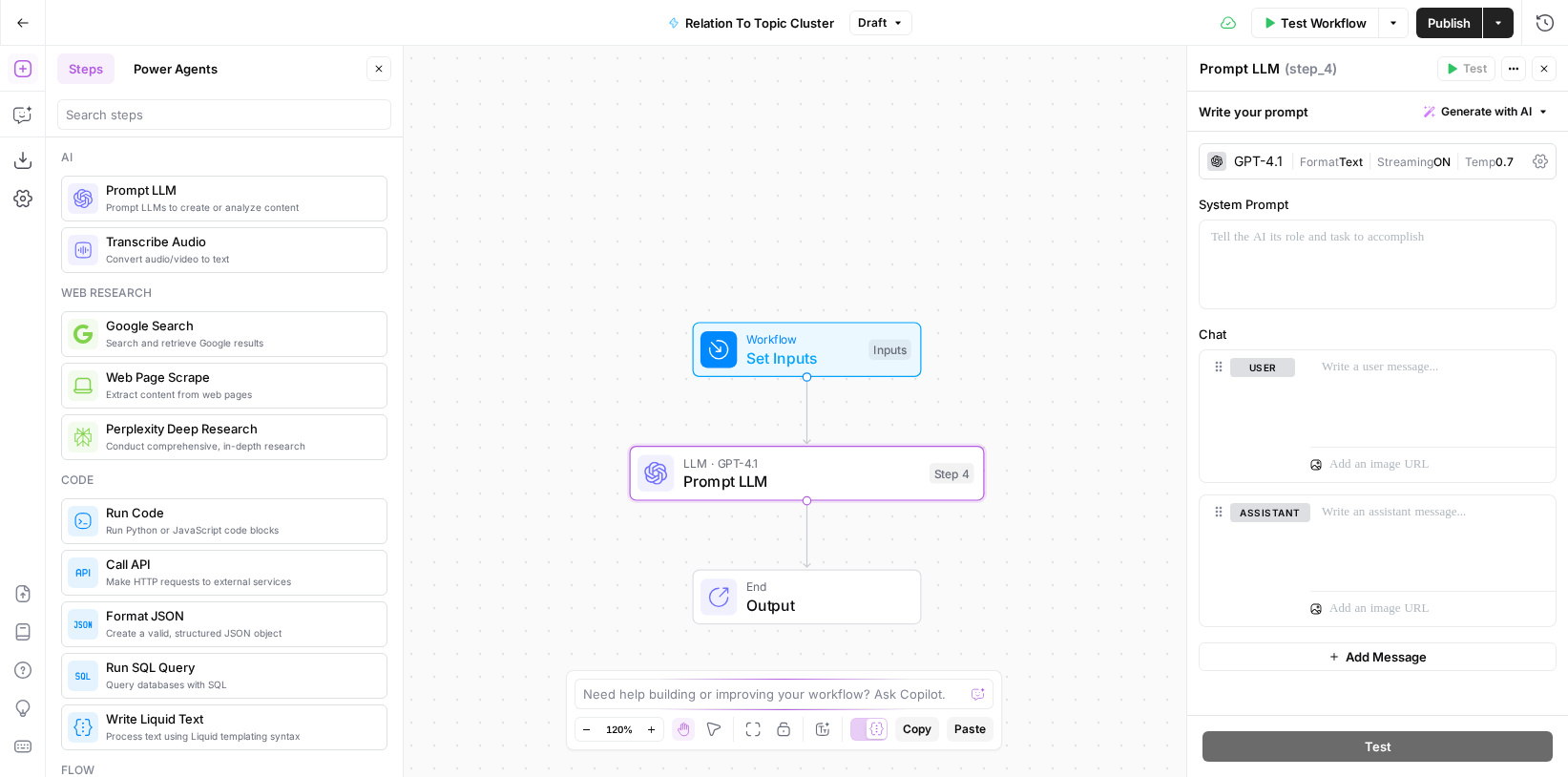 click on "Generate with AI" at bounding box center [1486, 112] 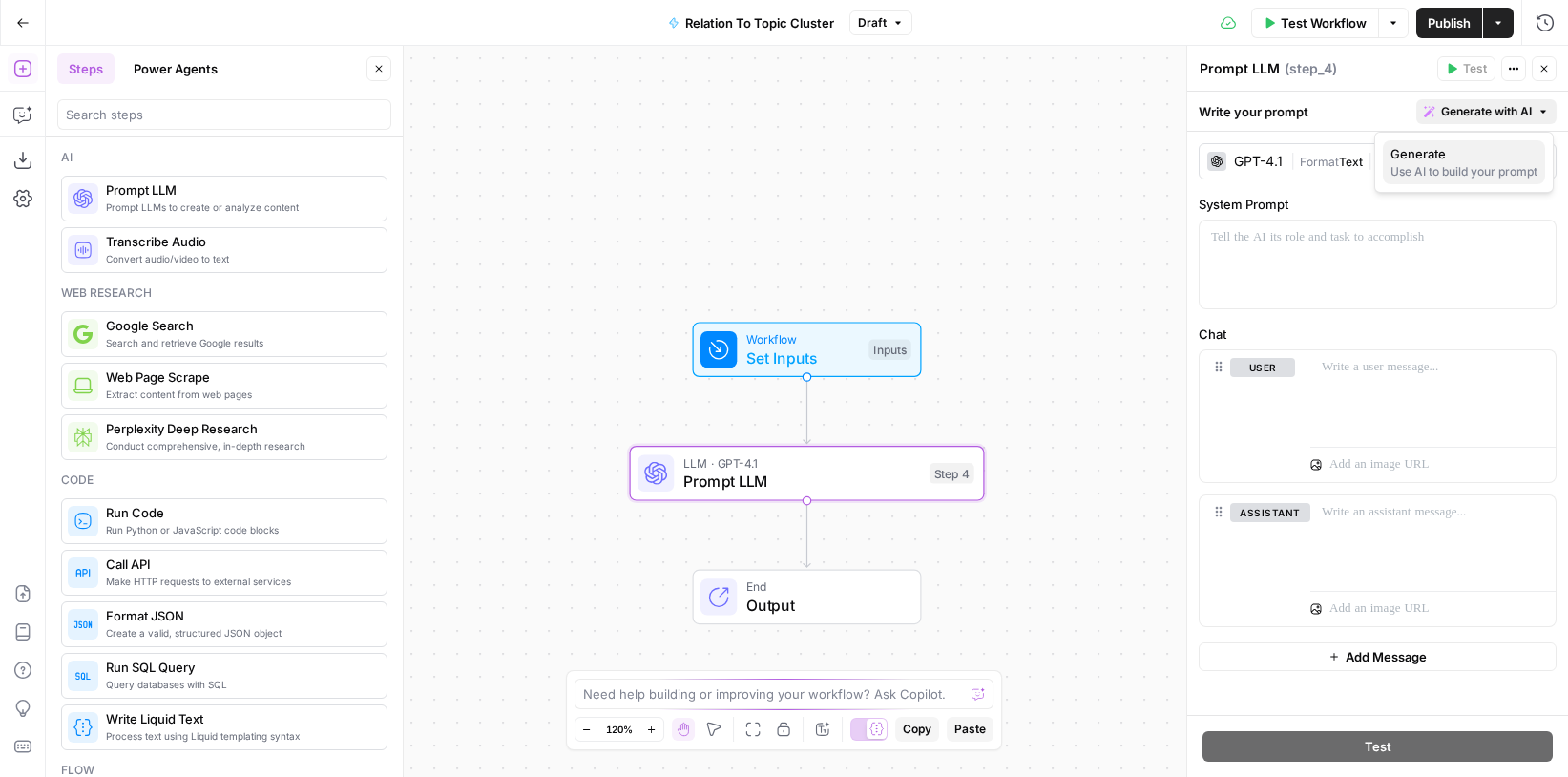 click on "Generate" at bounding box center [1460, 154] 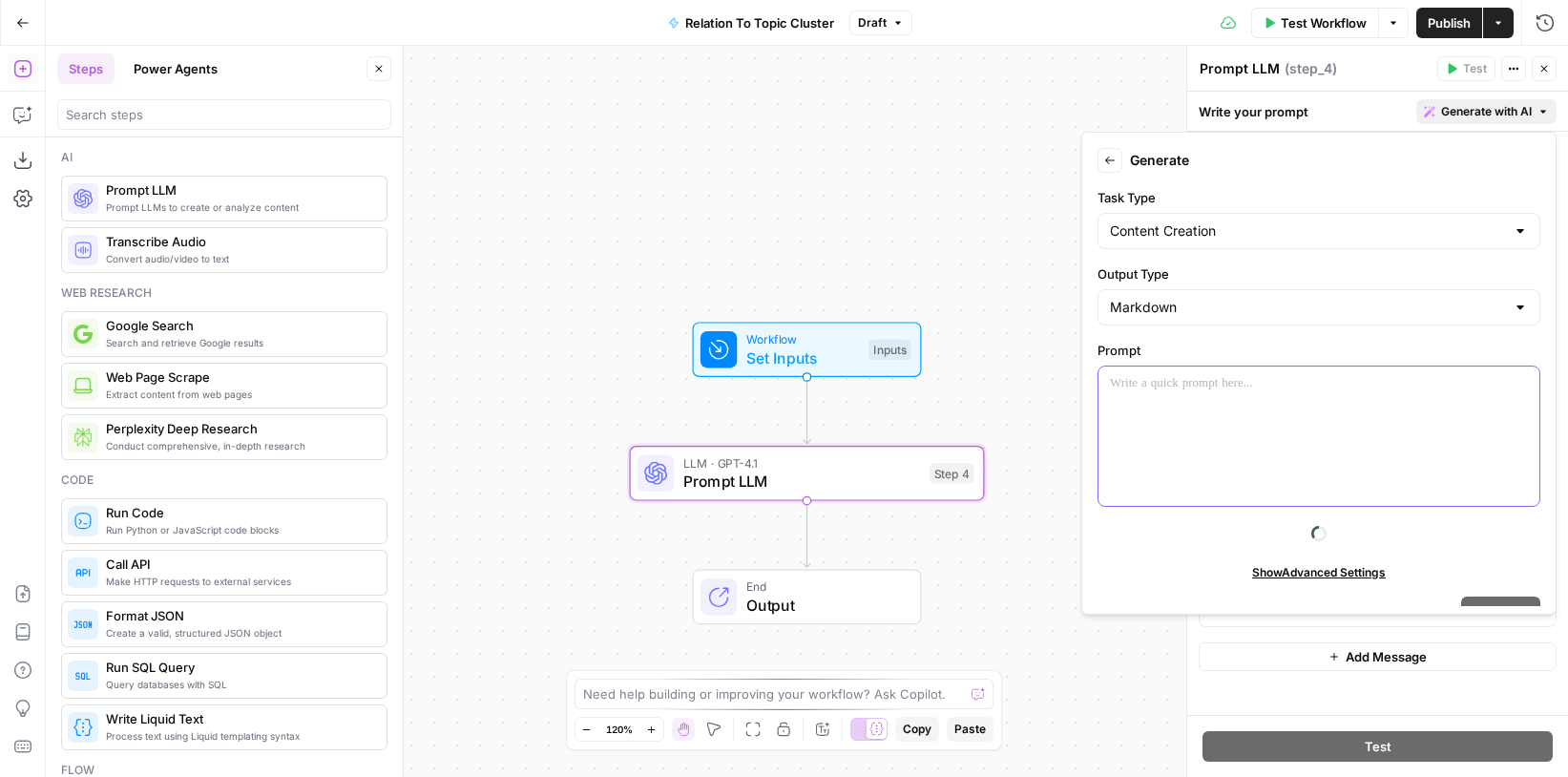 click at bounding box center (1319, 436) 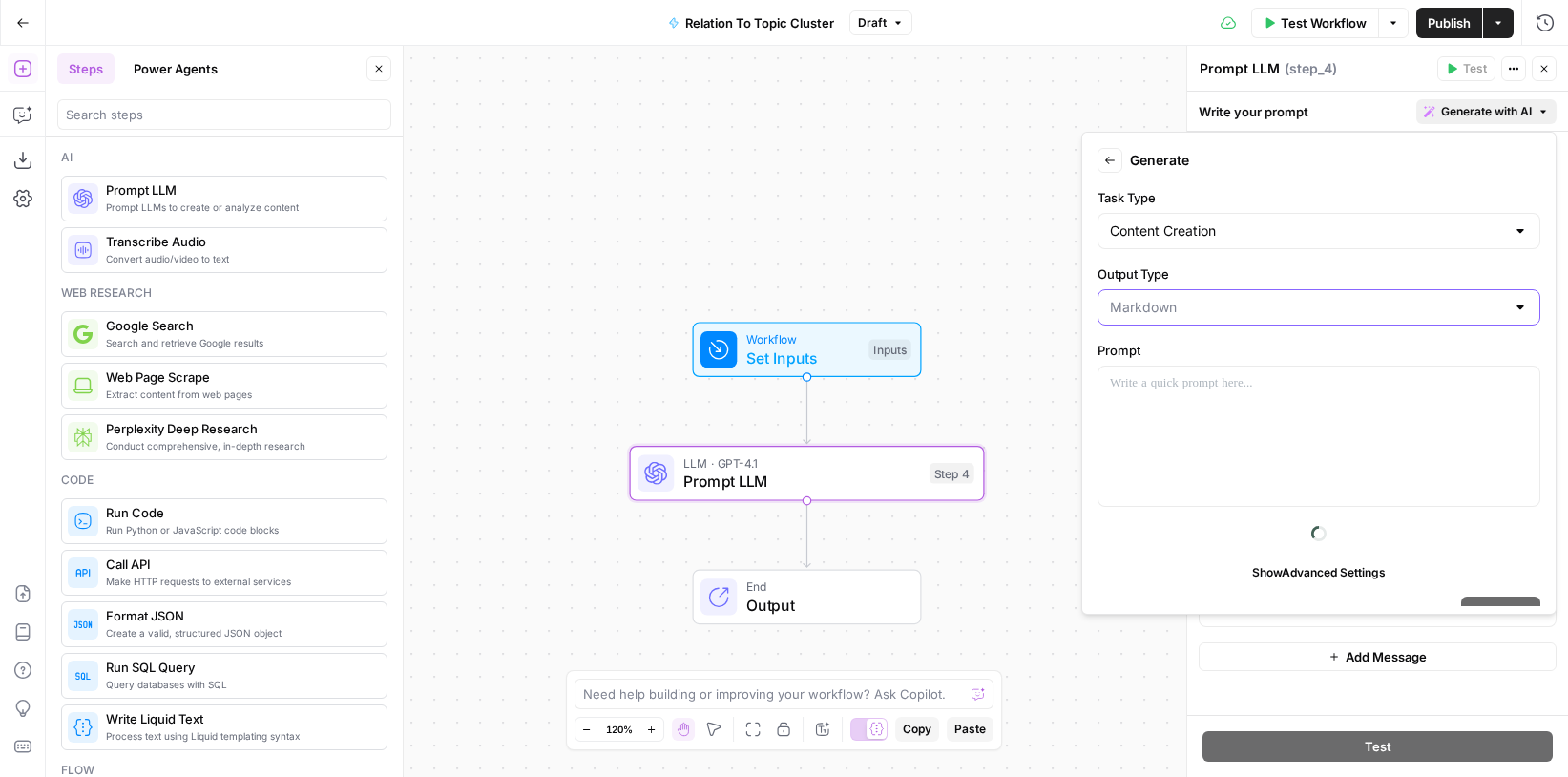 click on "Output Type" at bounding box center [1307, 307] 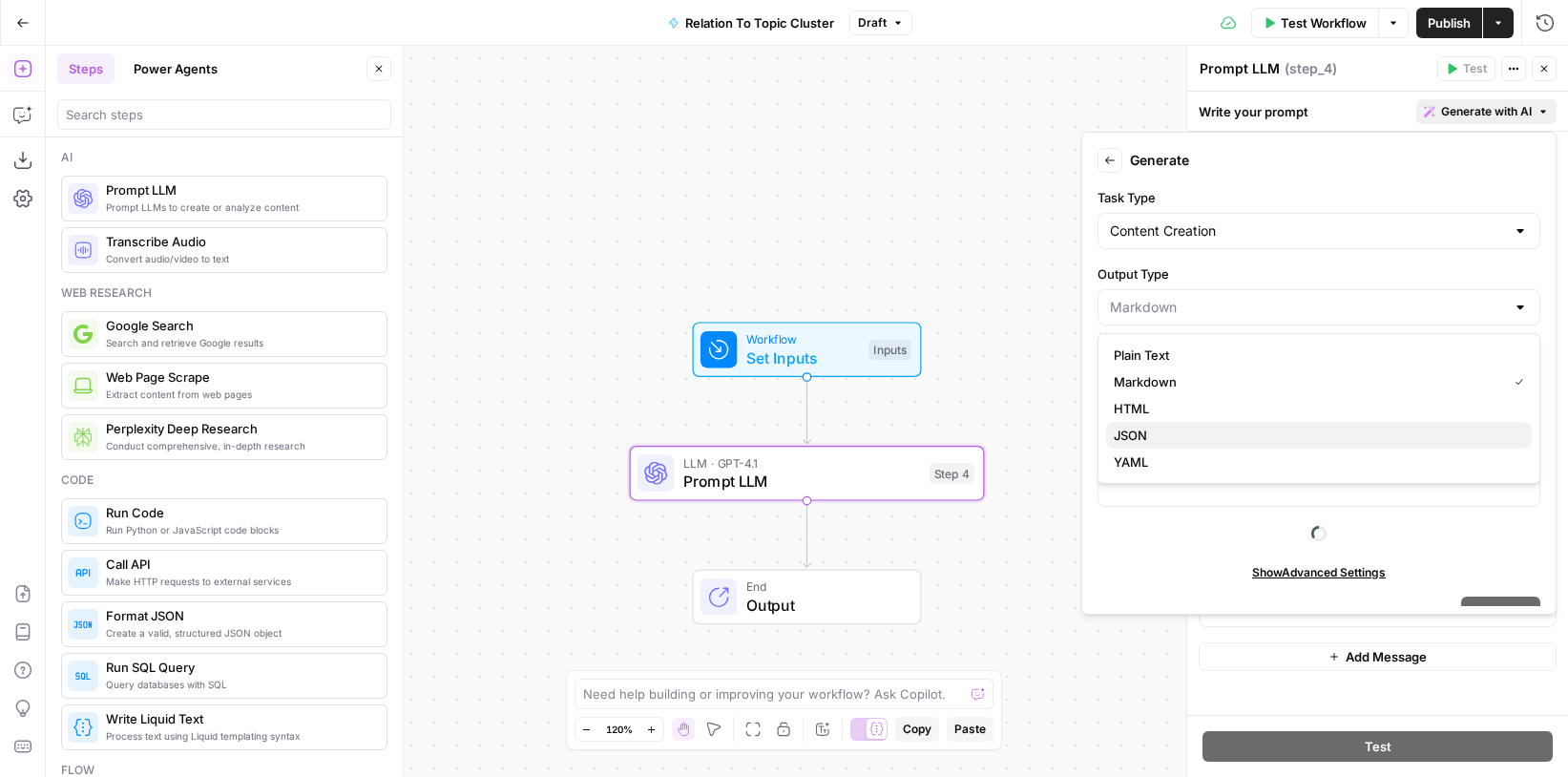 click on "JSON" at bounding box center [1315, 435] 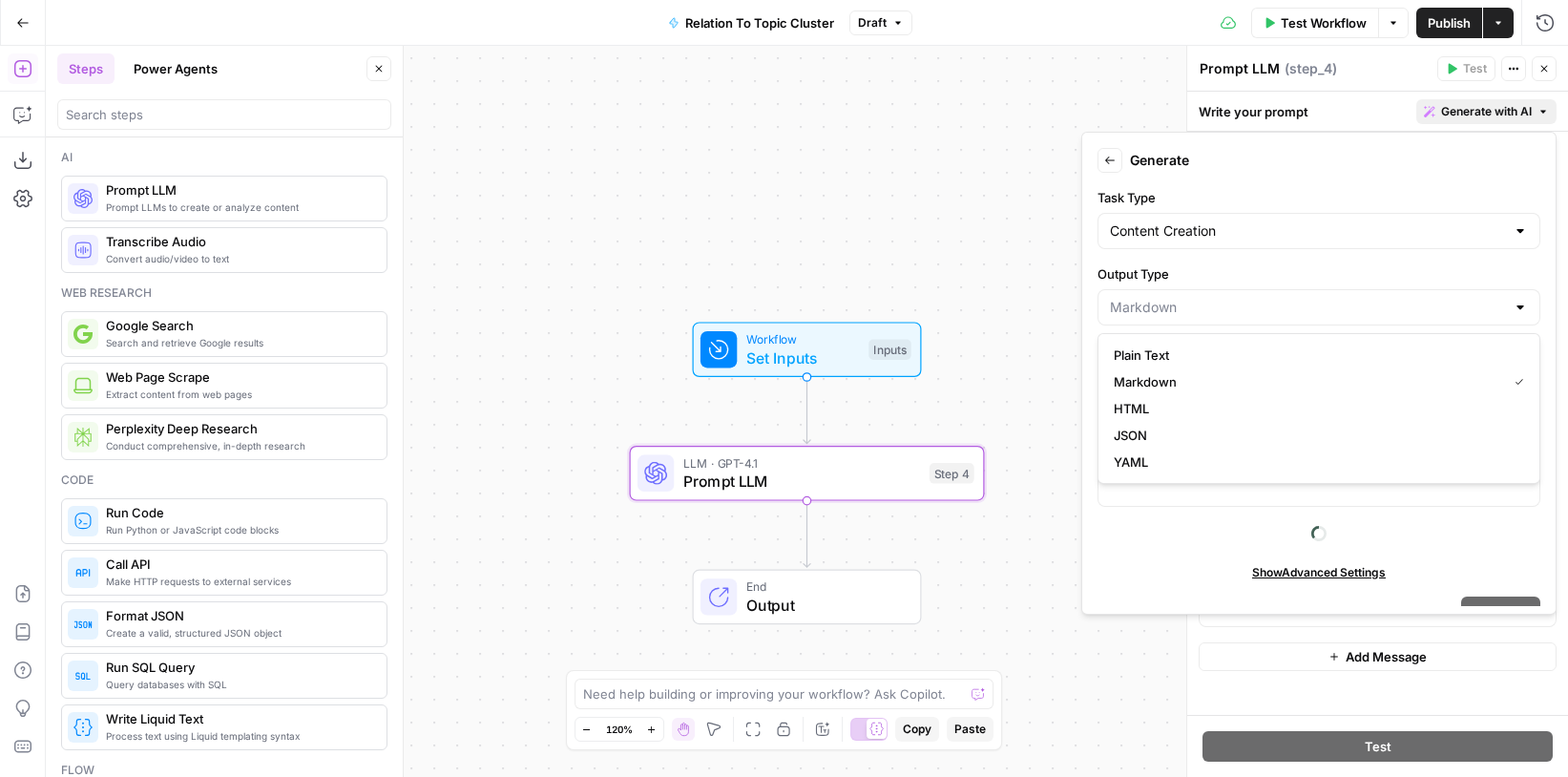 type on "JSON" 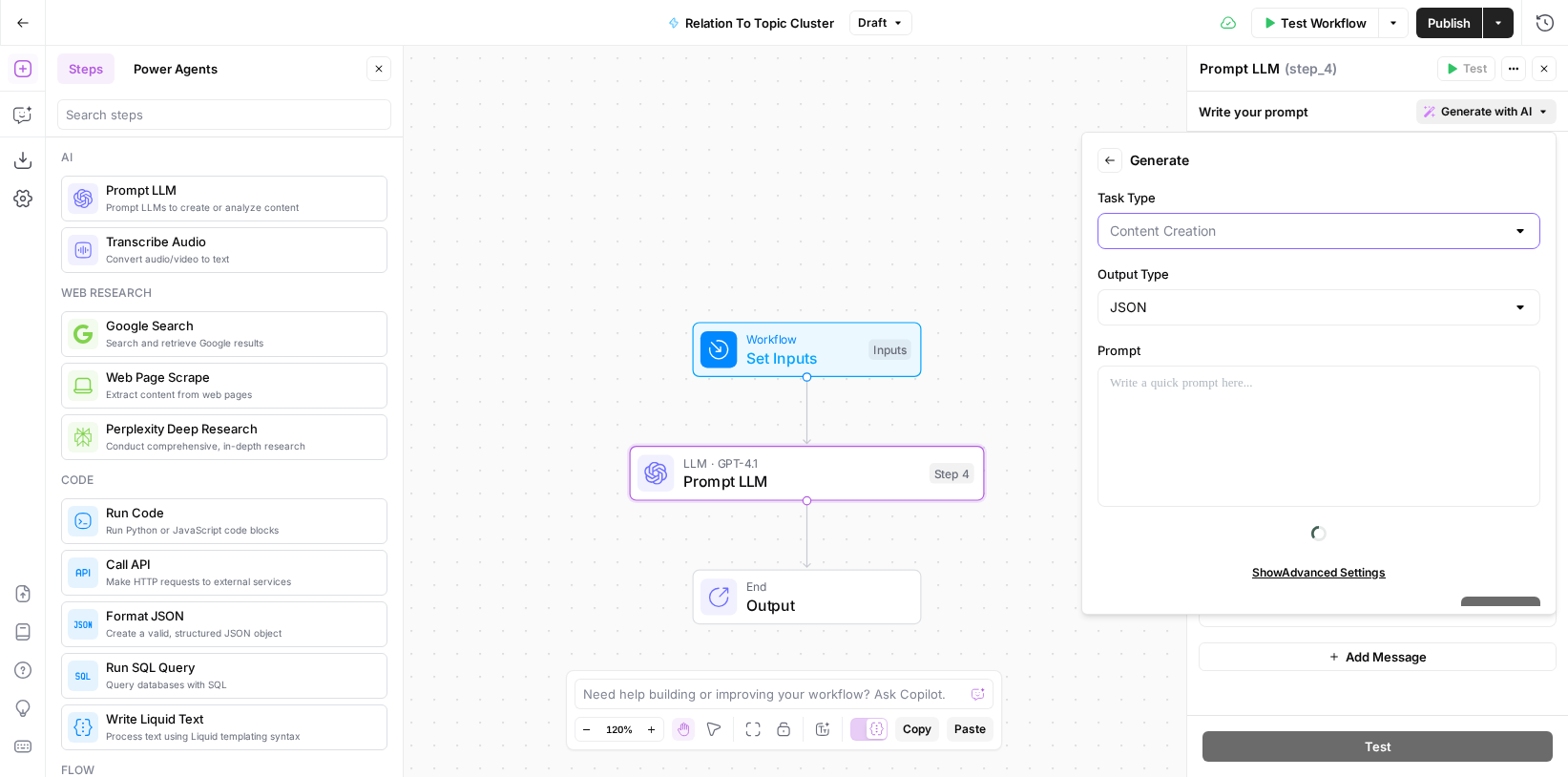 click on "Task Type" at bounding box center (1307, 231) 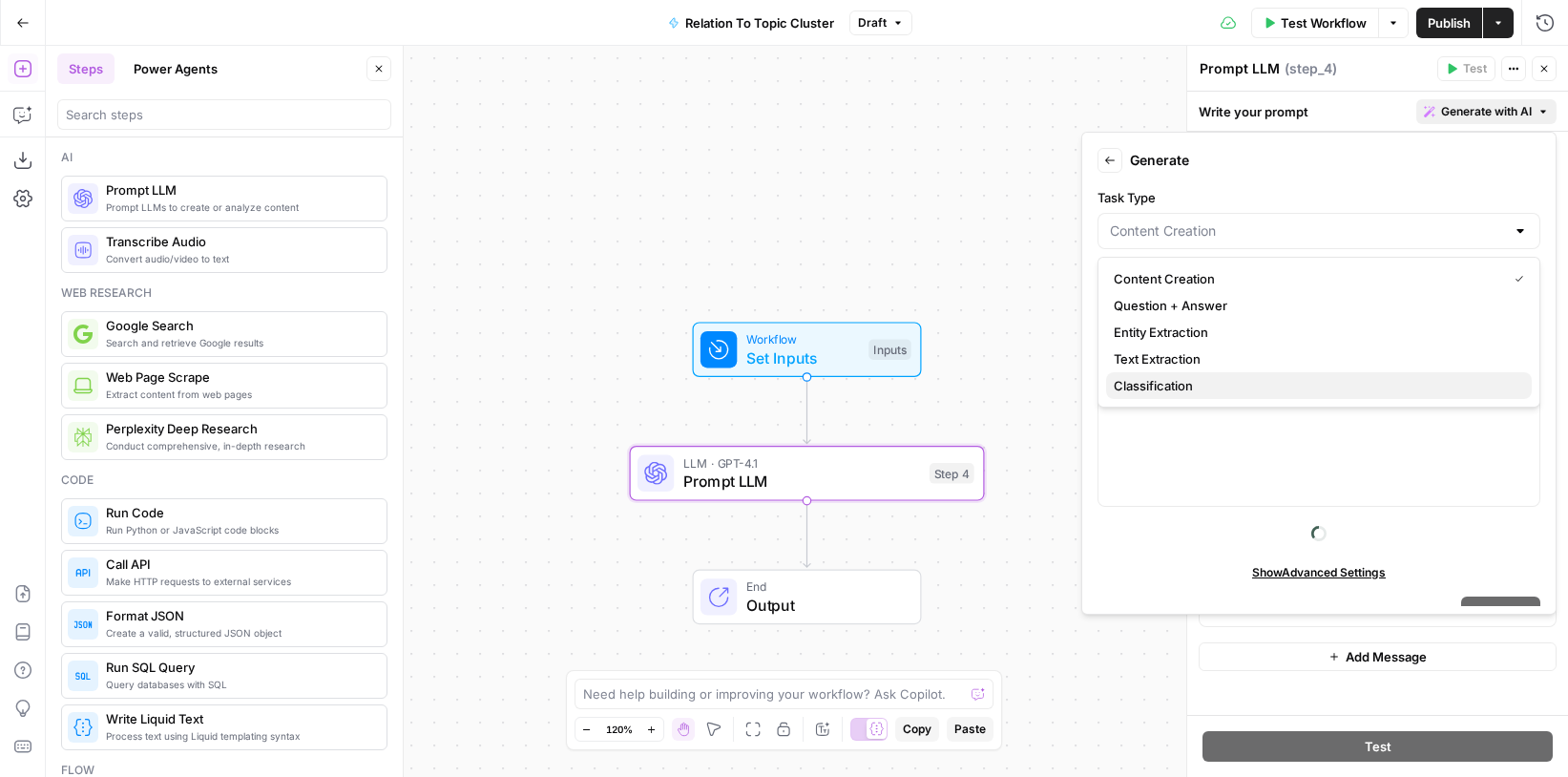 click on "Classification" at bounding box center [1315, 386] 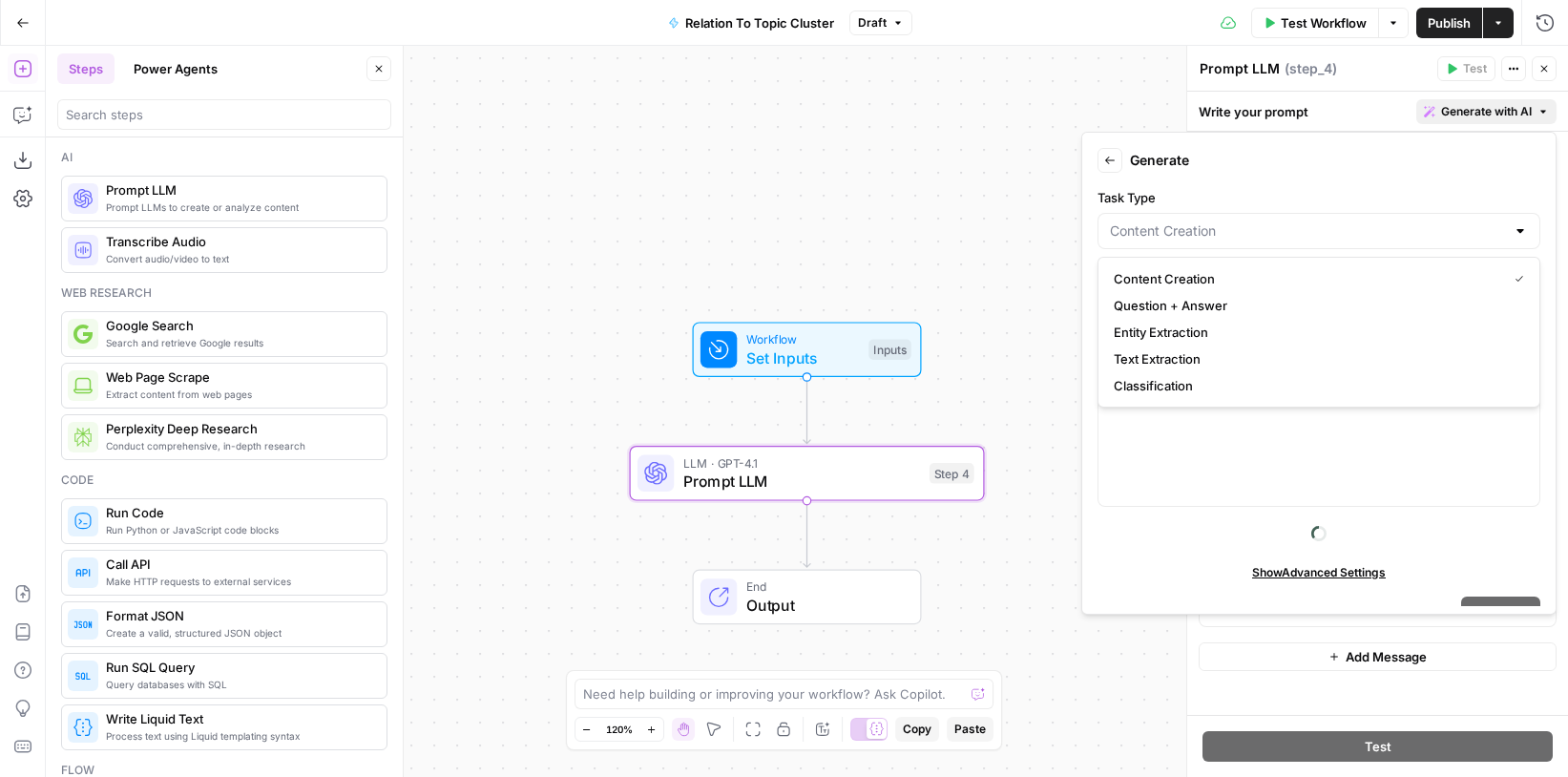 type on "Classification" 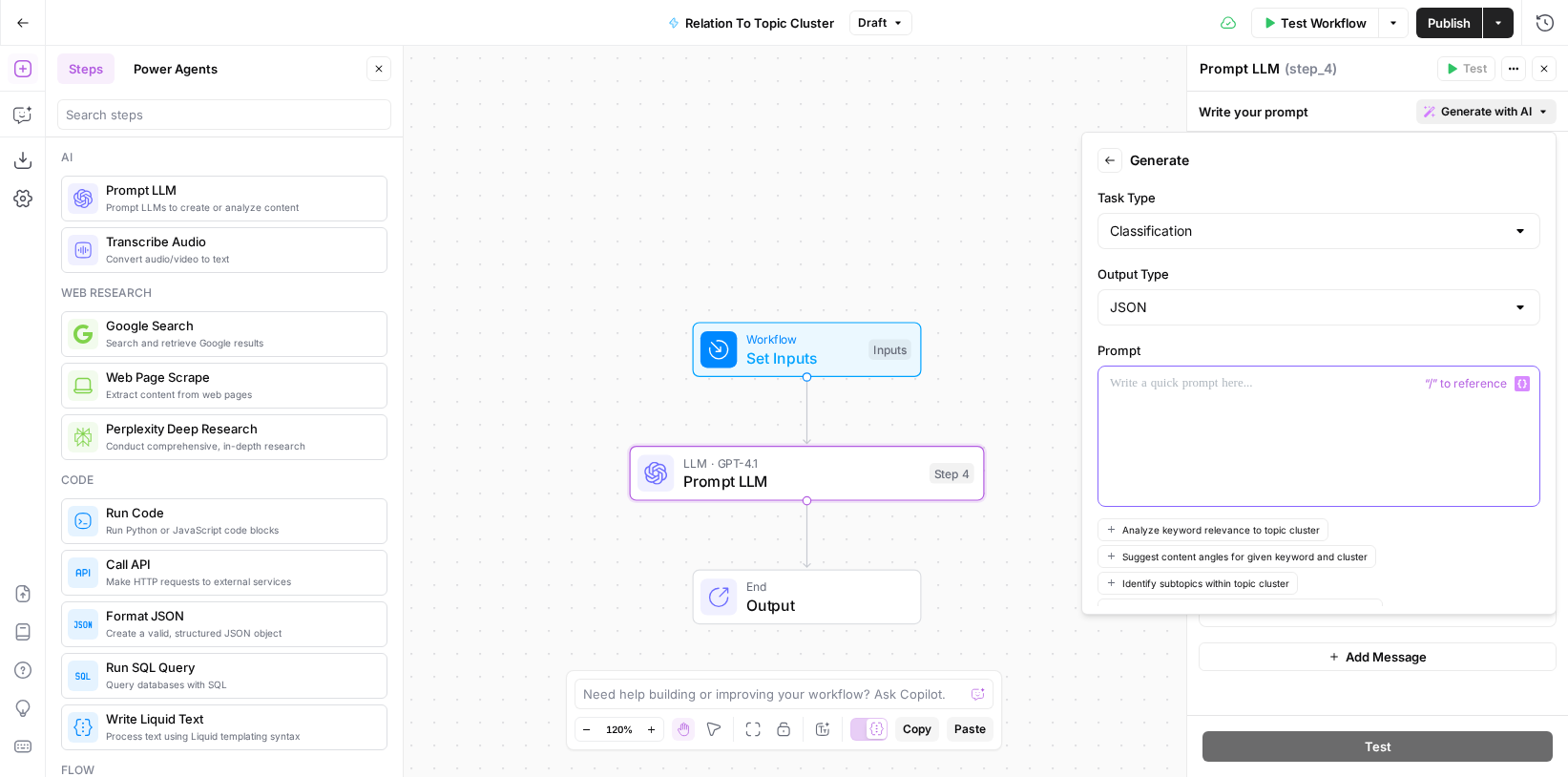 click at bounding box center (1319, 384) 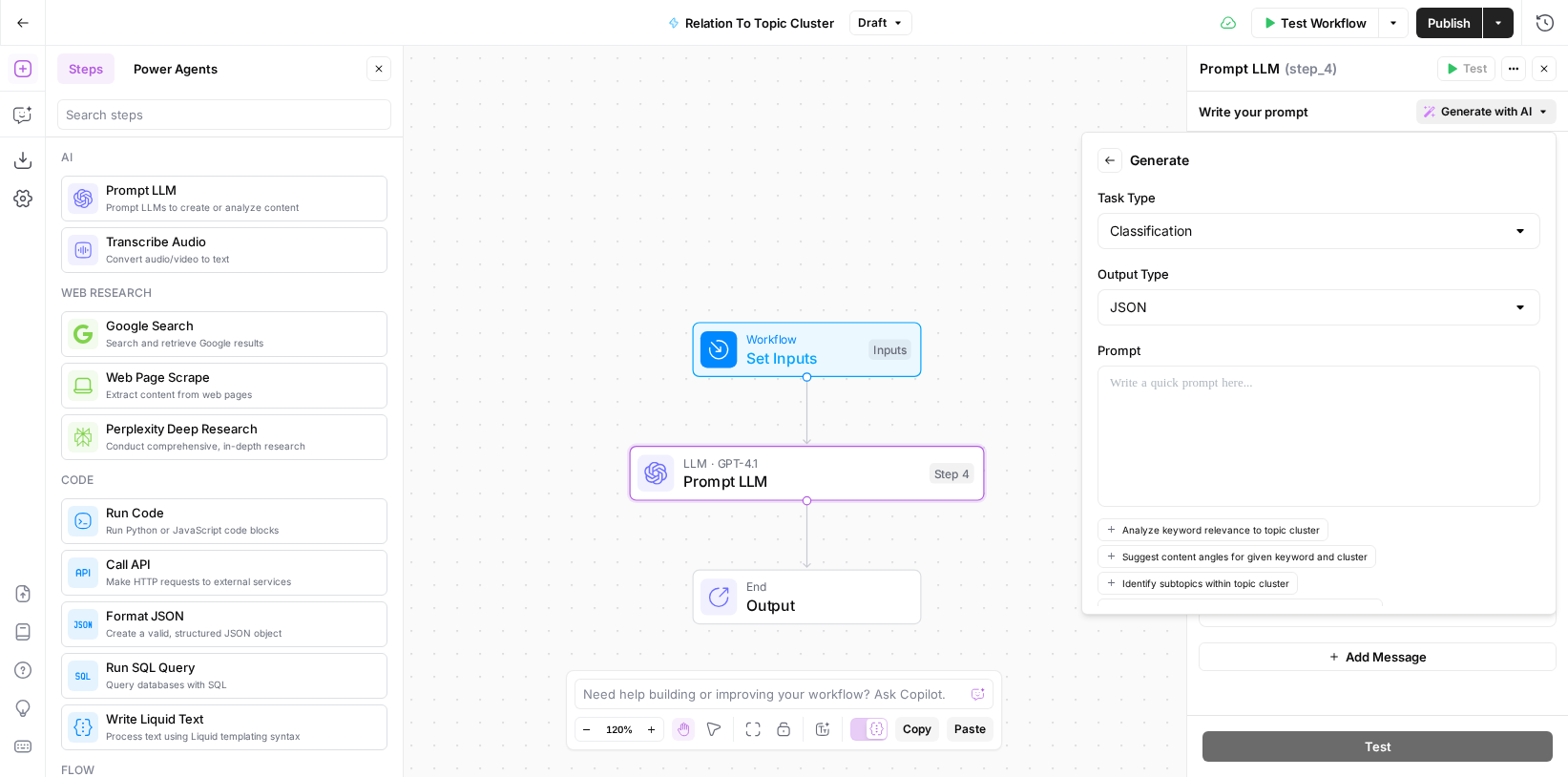 click on "Analyze keyword relevance to topic cluster" at bounding box center [1221, 530] 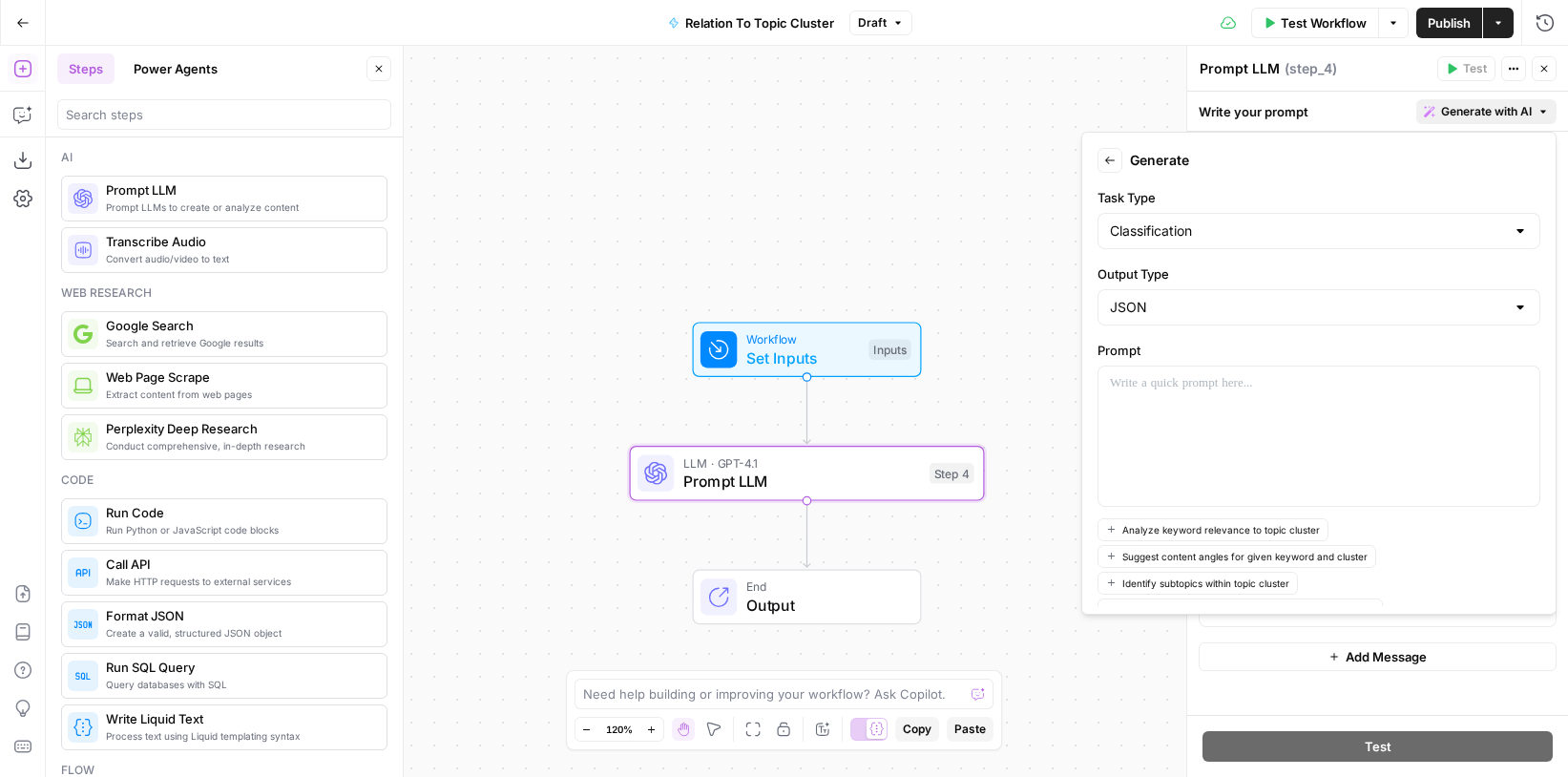 click on "Analyze keyword relevance to topic cluster" at bounding box center [1221, 530] 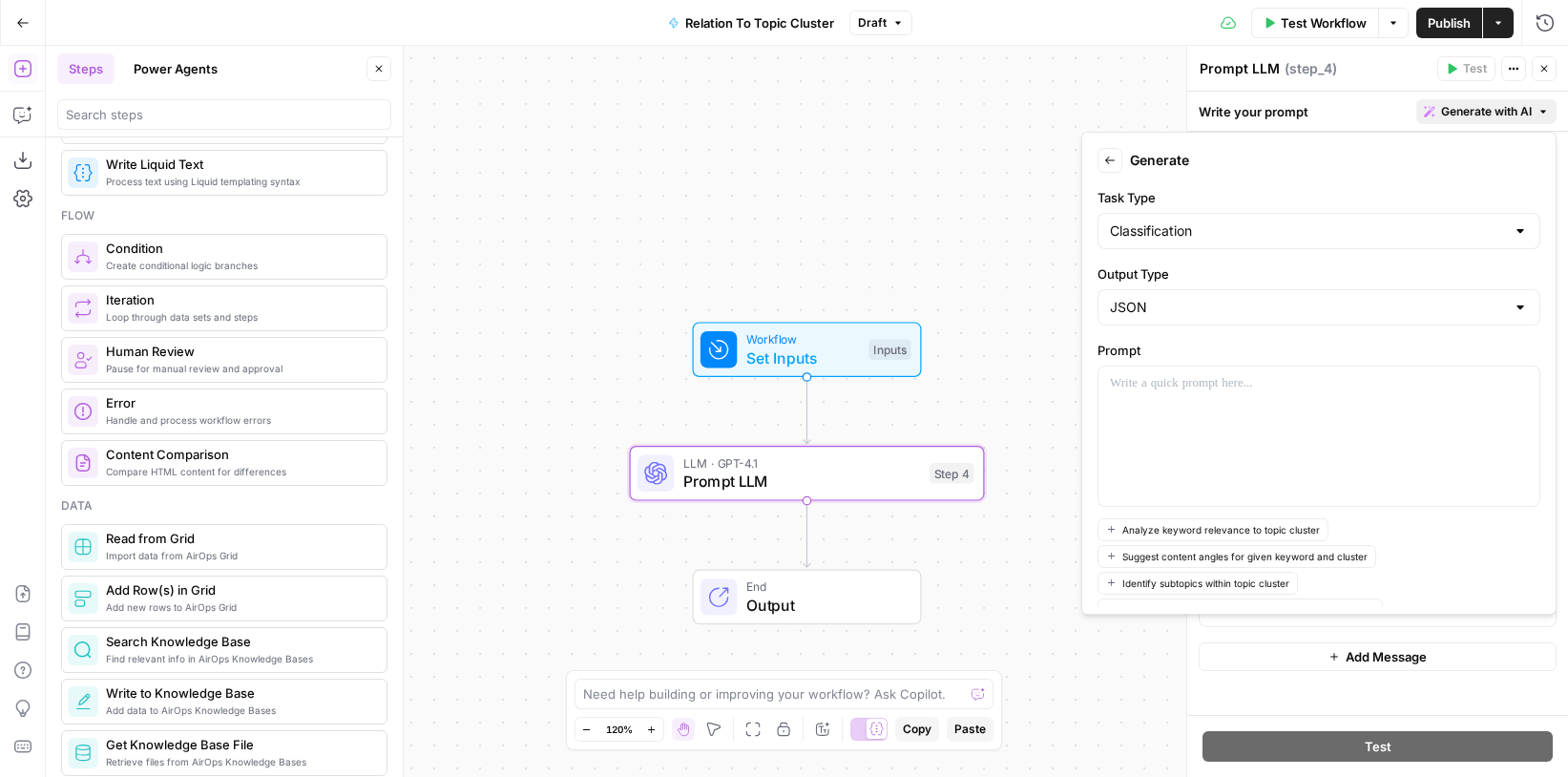 scroll, scrollTop: 628, scrollLeft: 0, axis: vertical 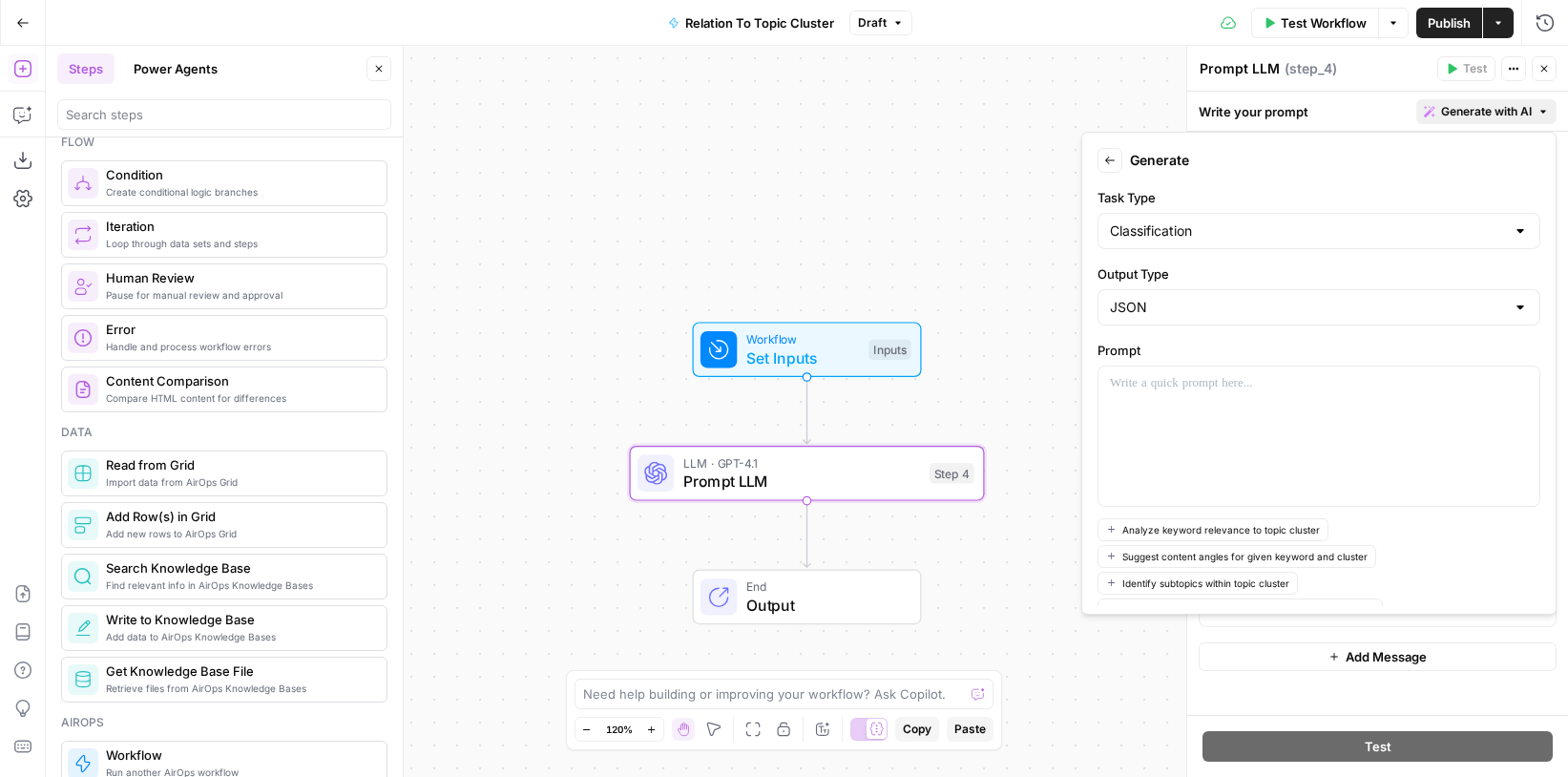 click 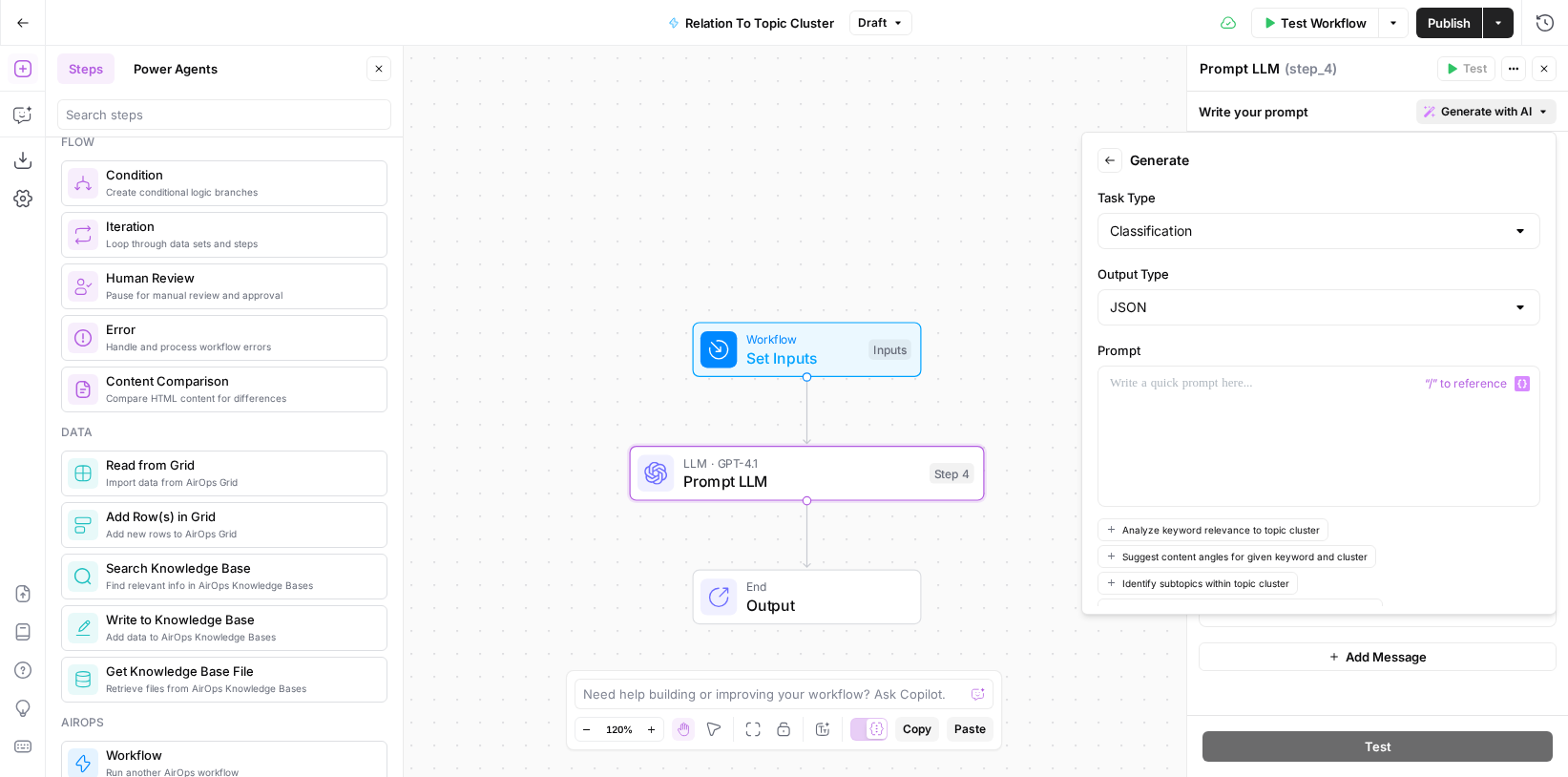 drag, startPoint x: 1108, startPoint y: 532, endPoint x: 1116, endPoint y: 386, distance: 146.21901 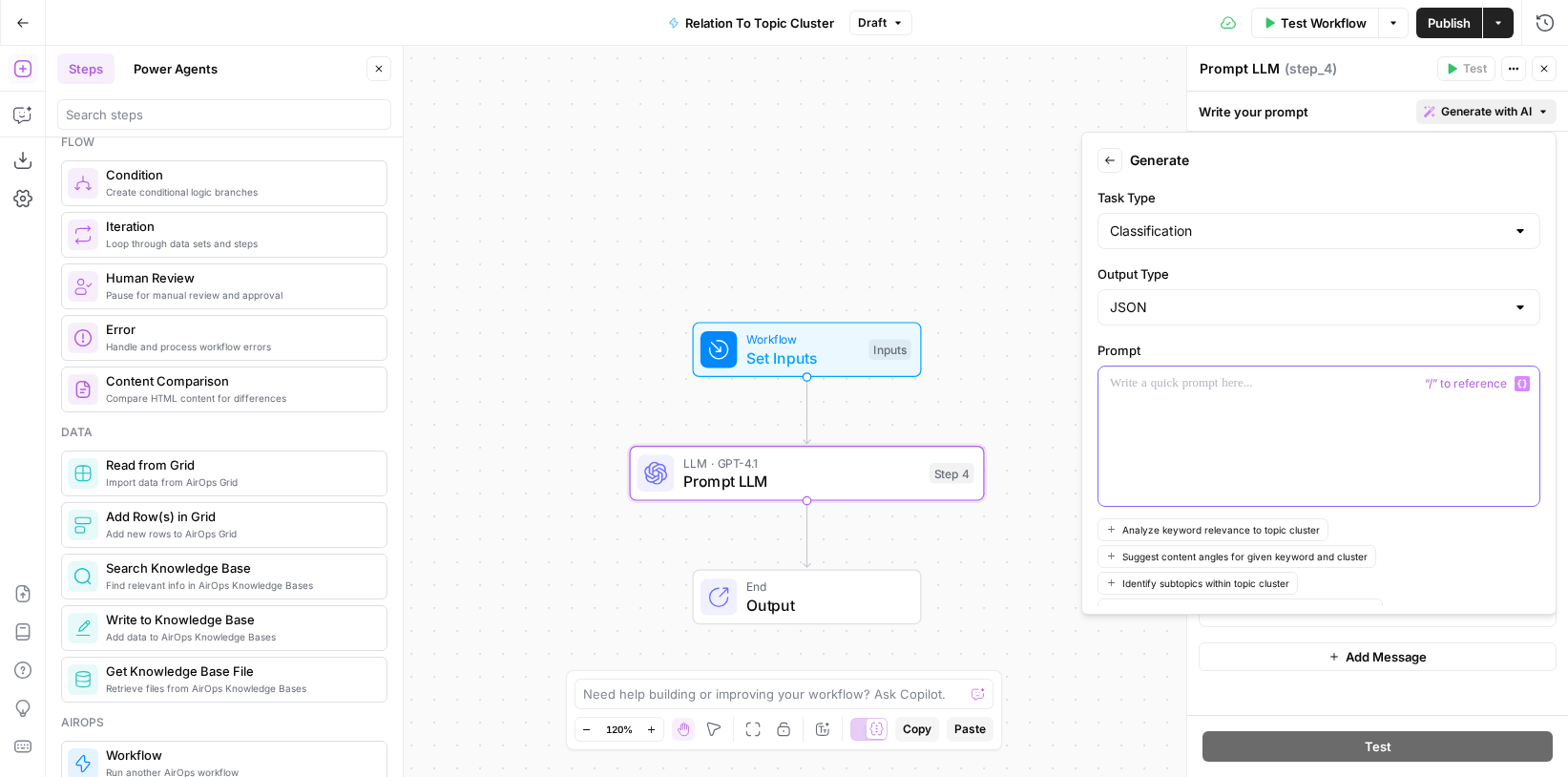 click at bounding box center (1319, 384) 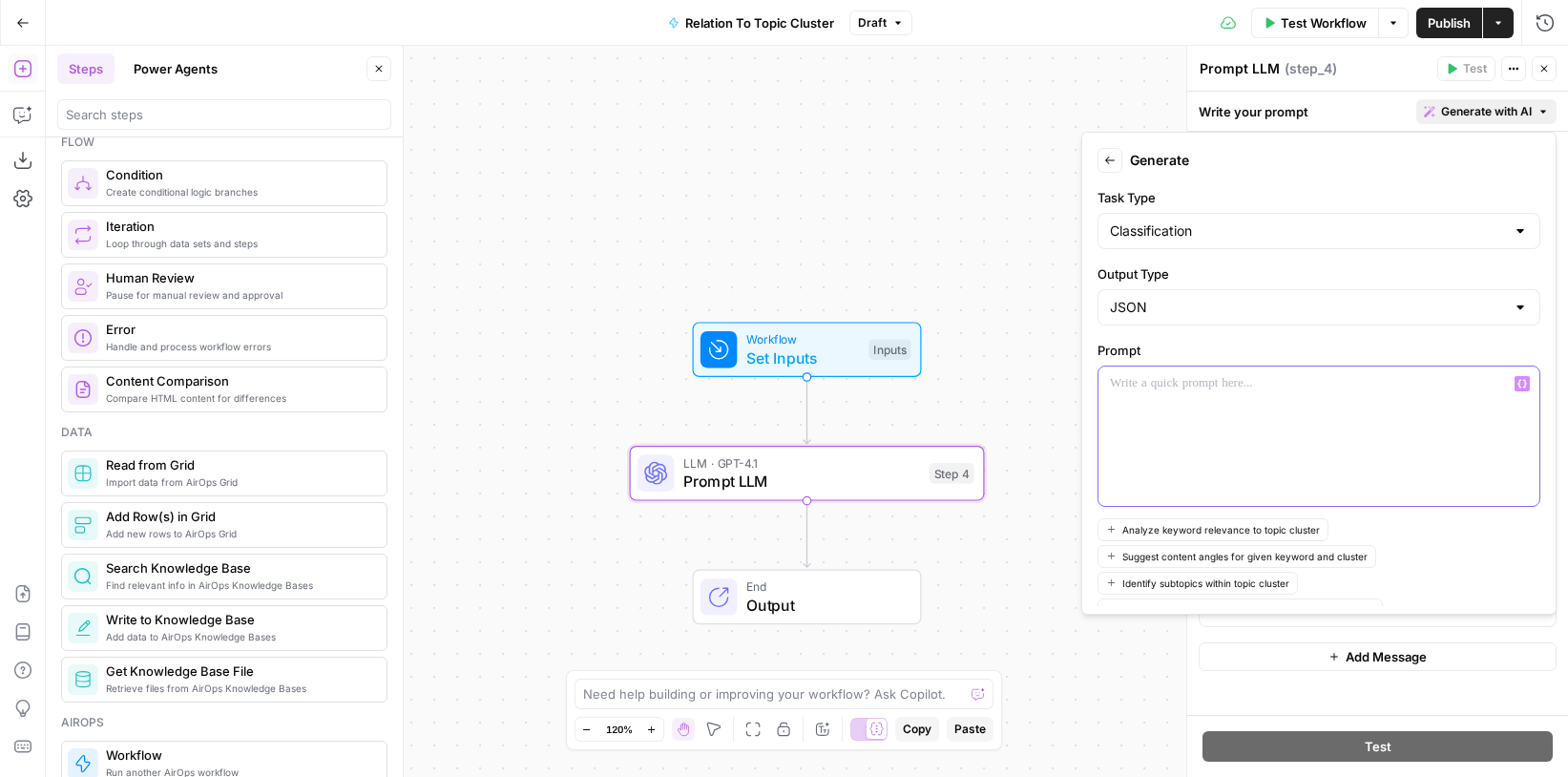 type 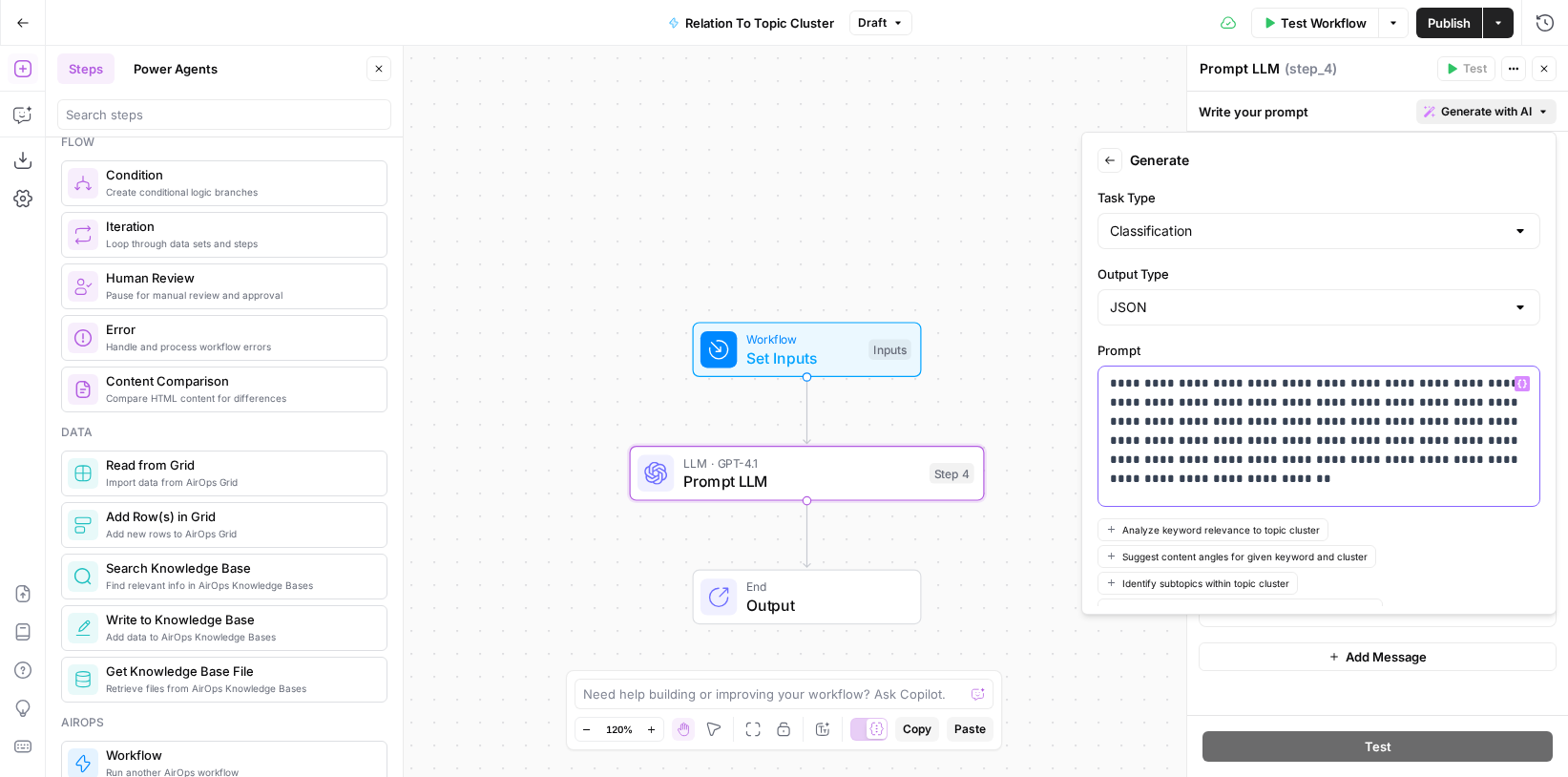 scroll, scrollTop: 101, scrollLeft: 0, axis: vertical 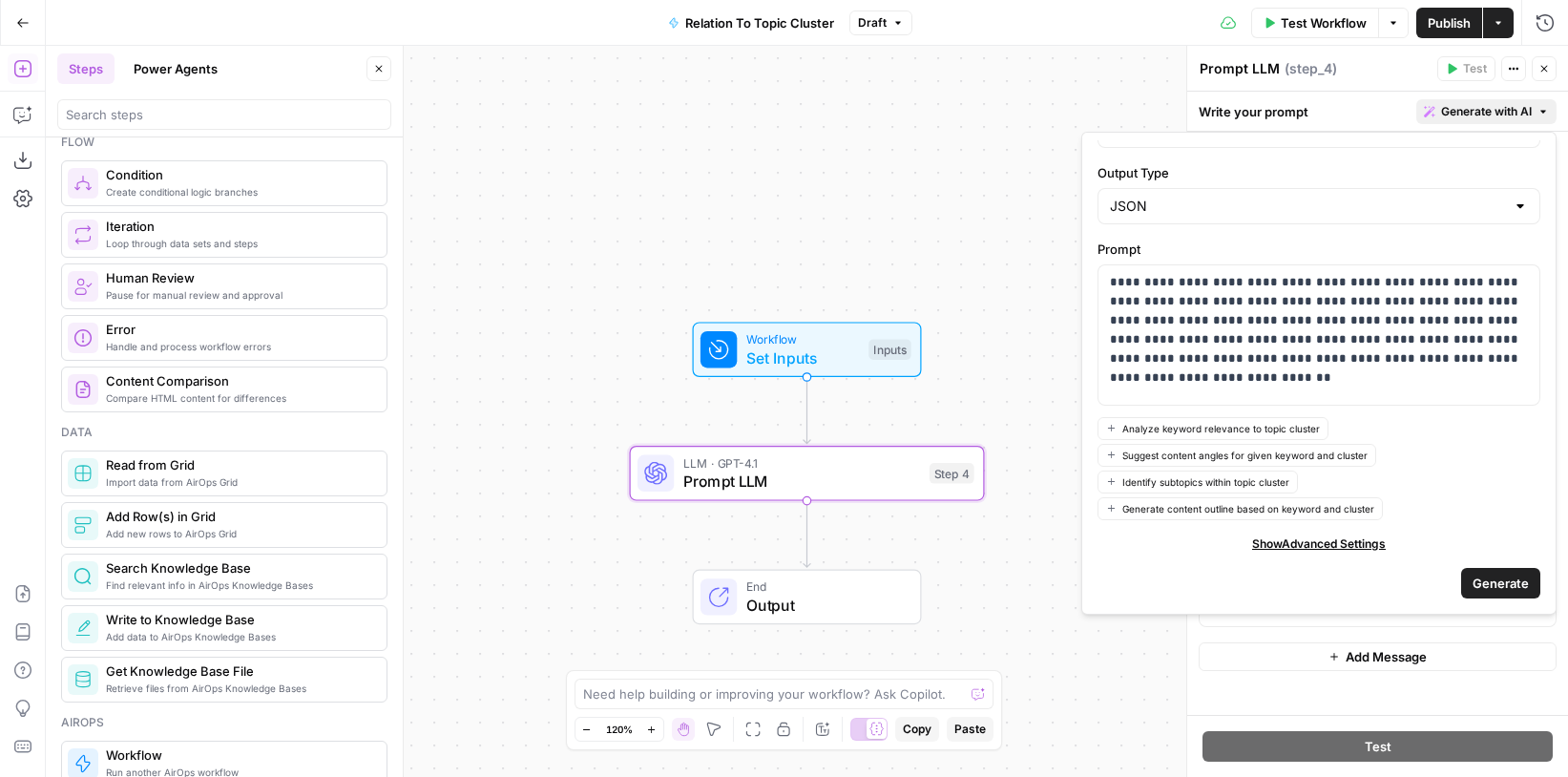 click on "Generate" at bounding box center (1500, 583) 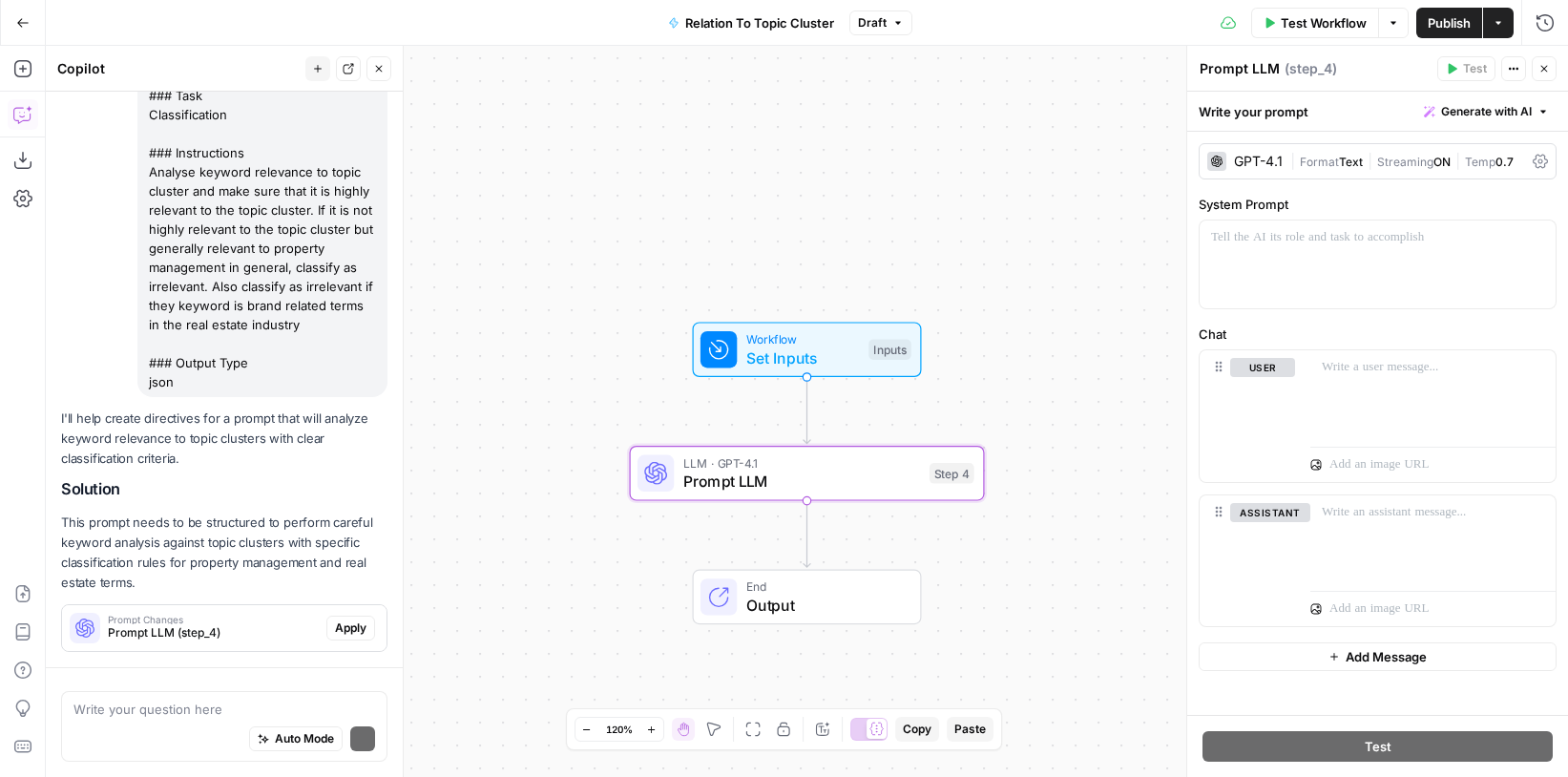 scroll, scrollTop: 252, scrollLeft: 0, axis: vertical 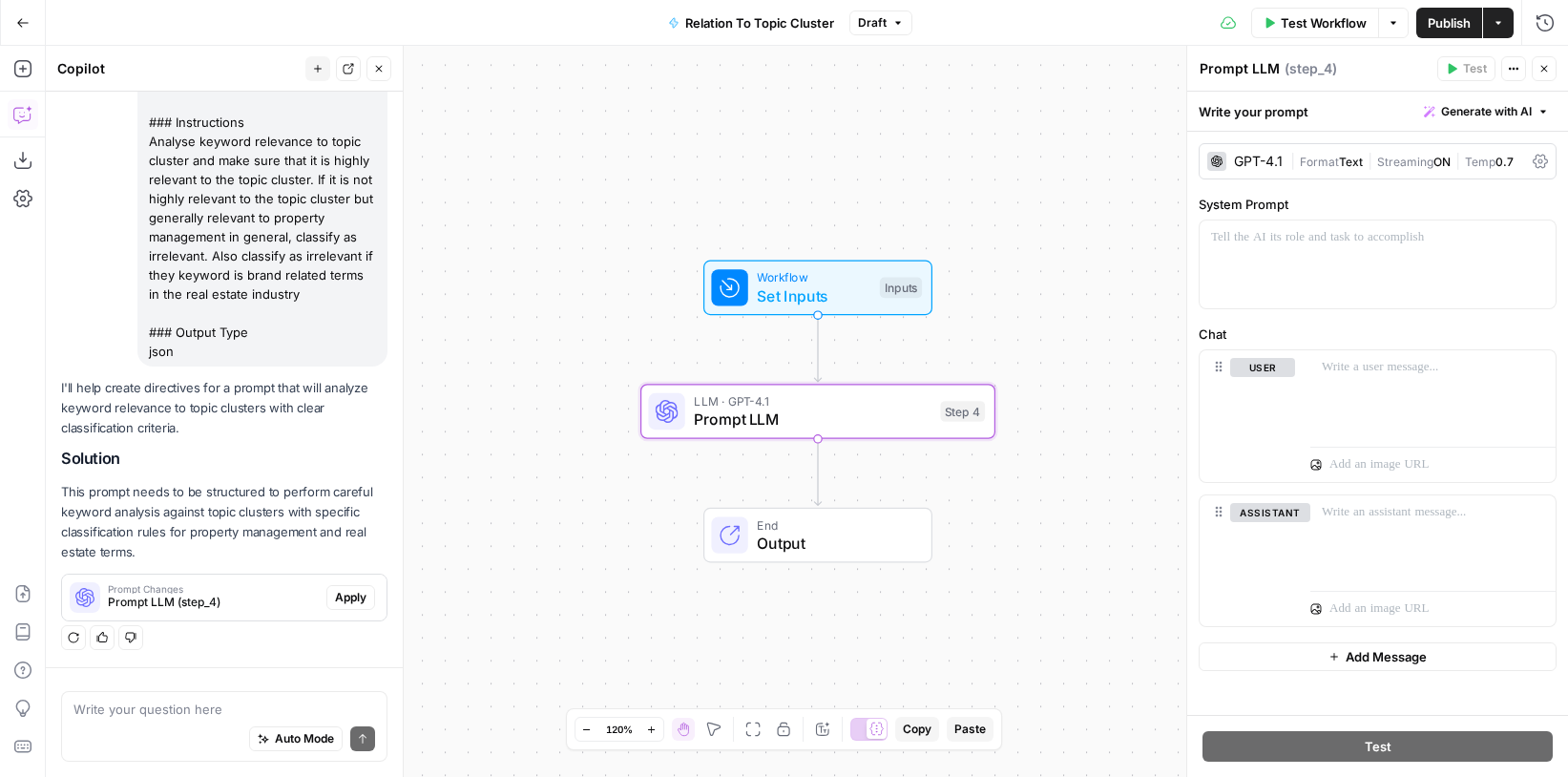 click on "Prompt LLM (step_4)" at bounding box center (213, 602) 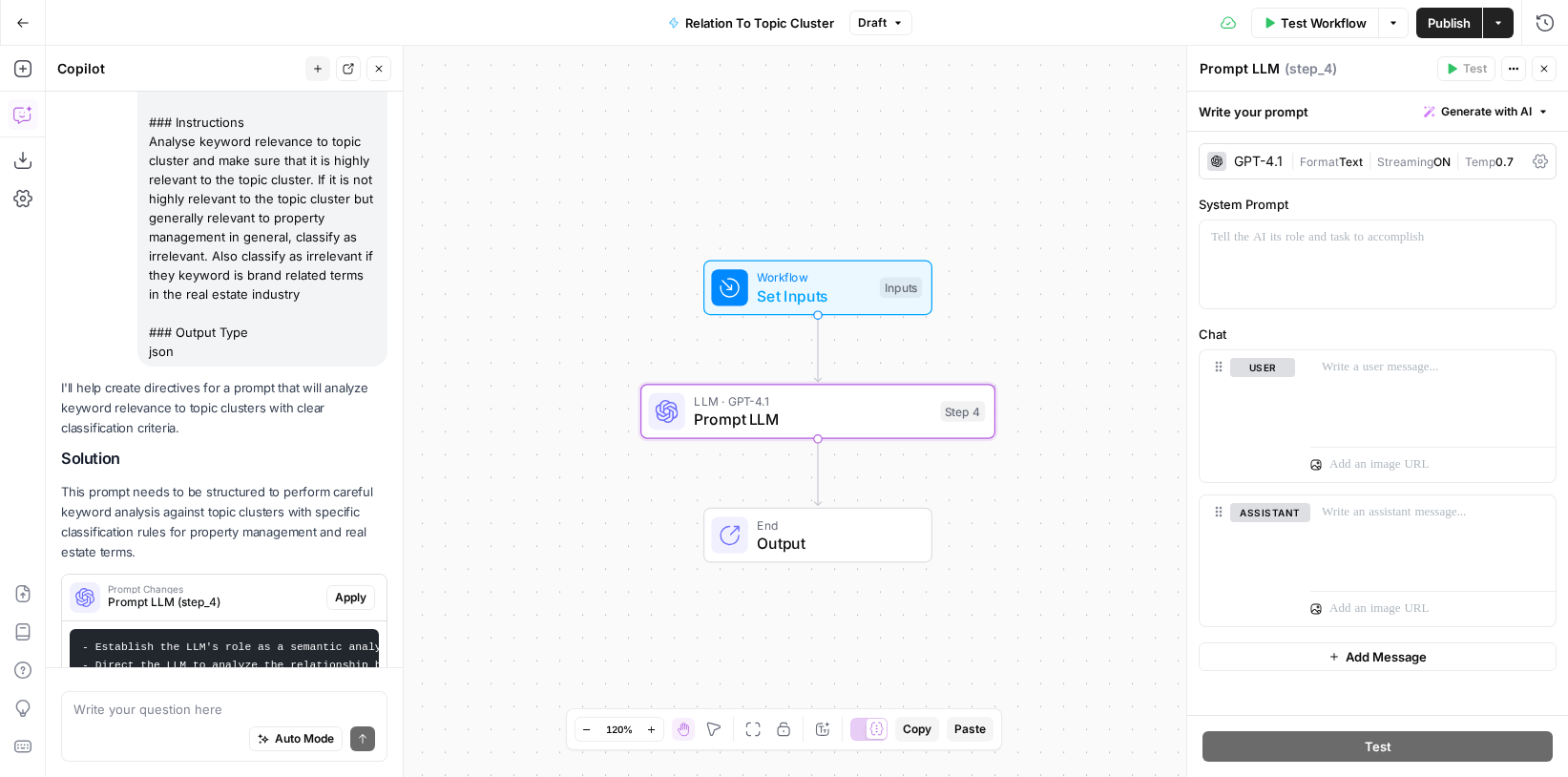 click on "Apply" at bounding box center [350, 598] 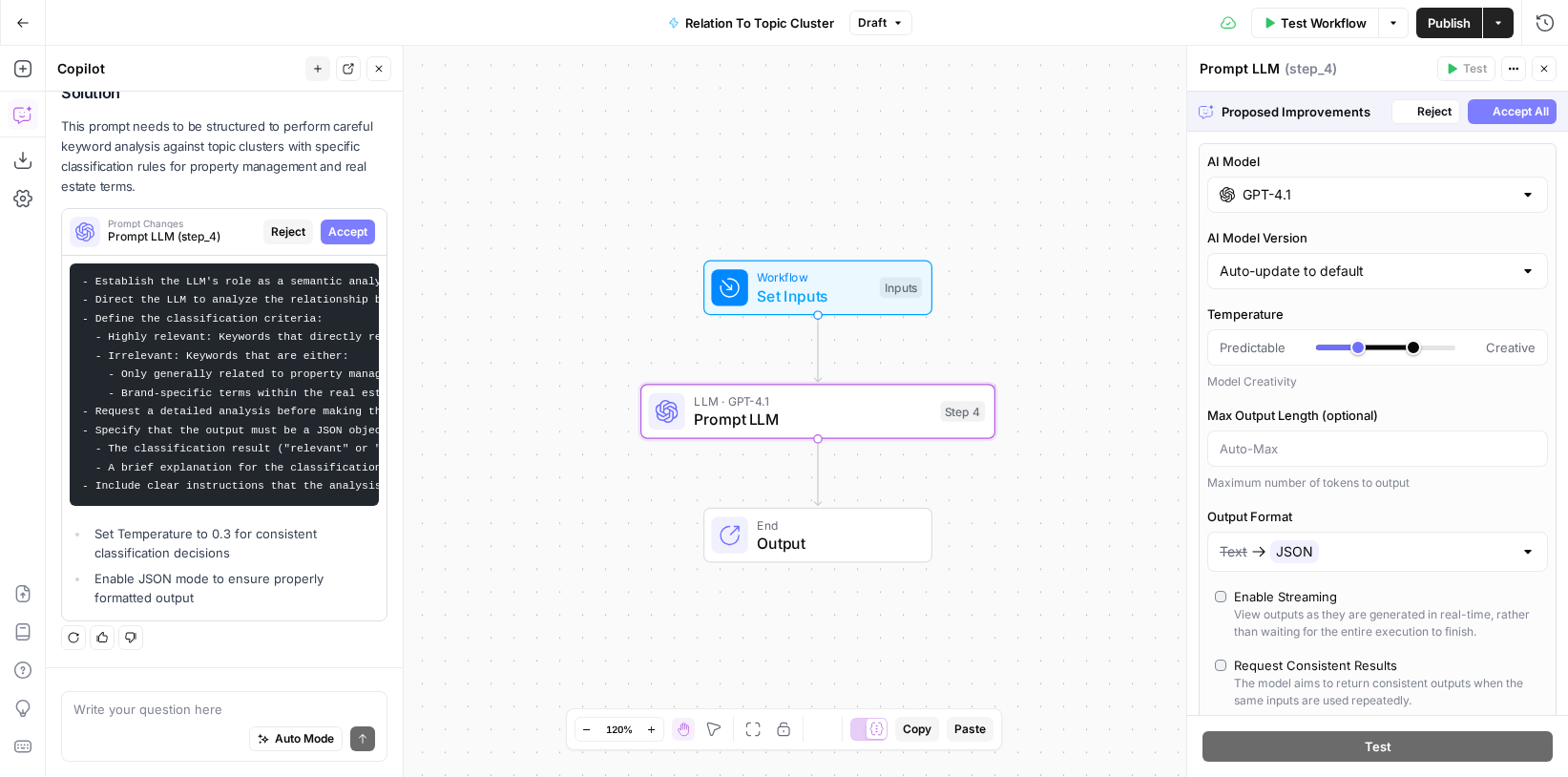 scroll, scrollTop: 618, scrollLeft: 0, axis: vertical 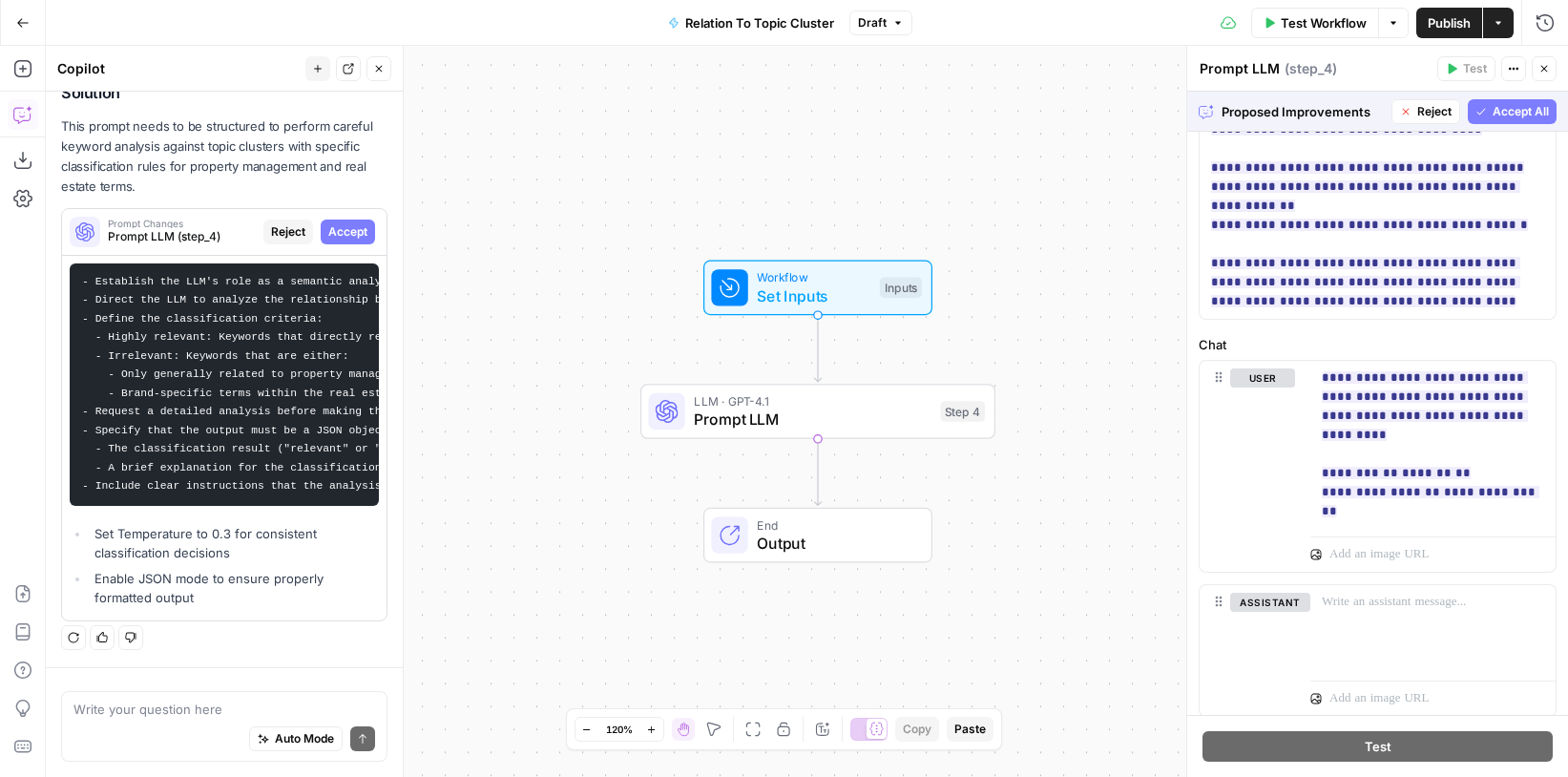 click on "Accept All" at bounding box center [1520, 112] 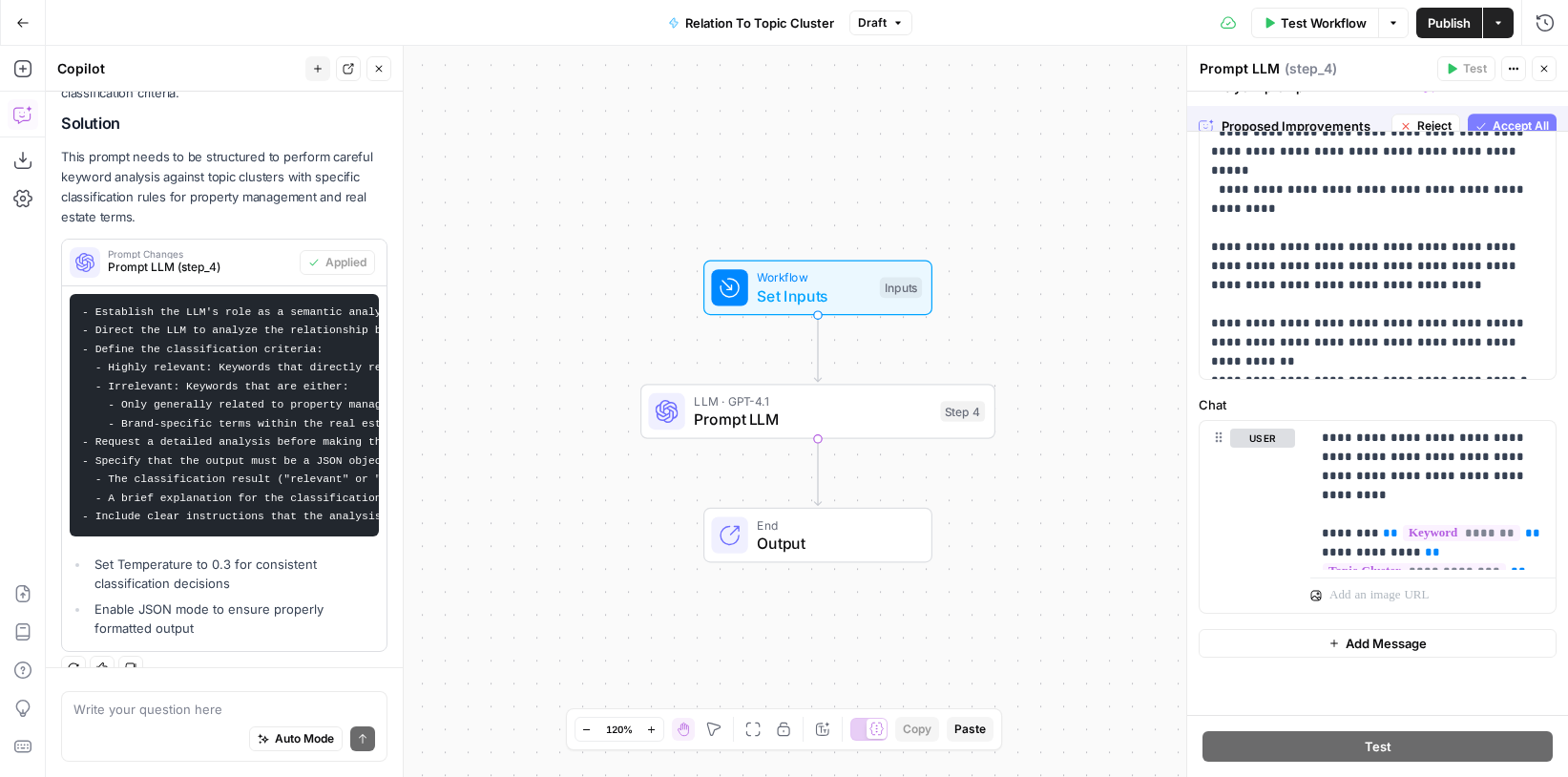 scroll, scrollTop: 0, scrollLeft: 0, axis: both 